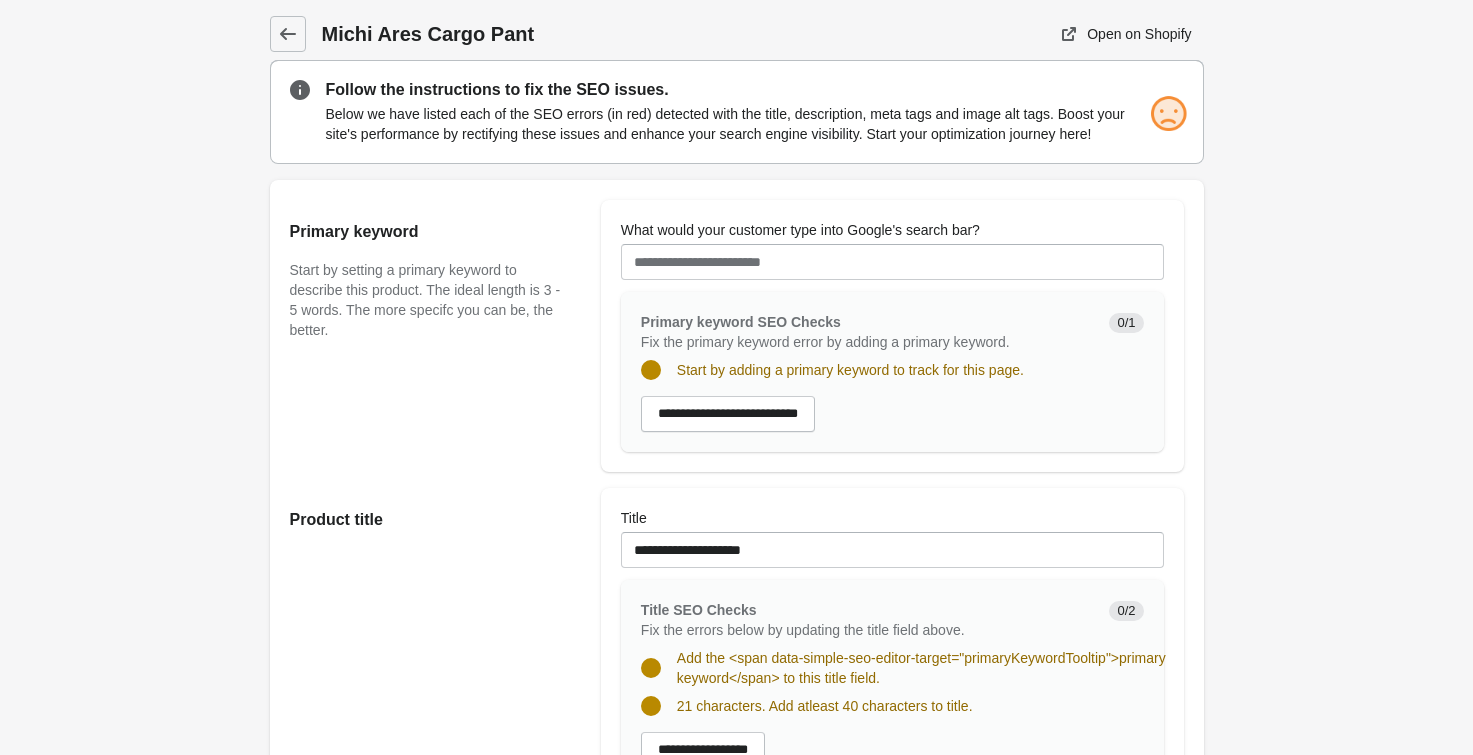 scroll, scrollTop: 0, scrollLeft: 0, axis: both 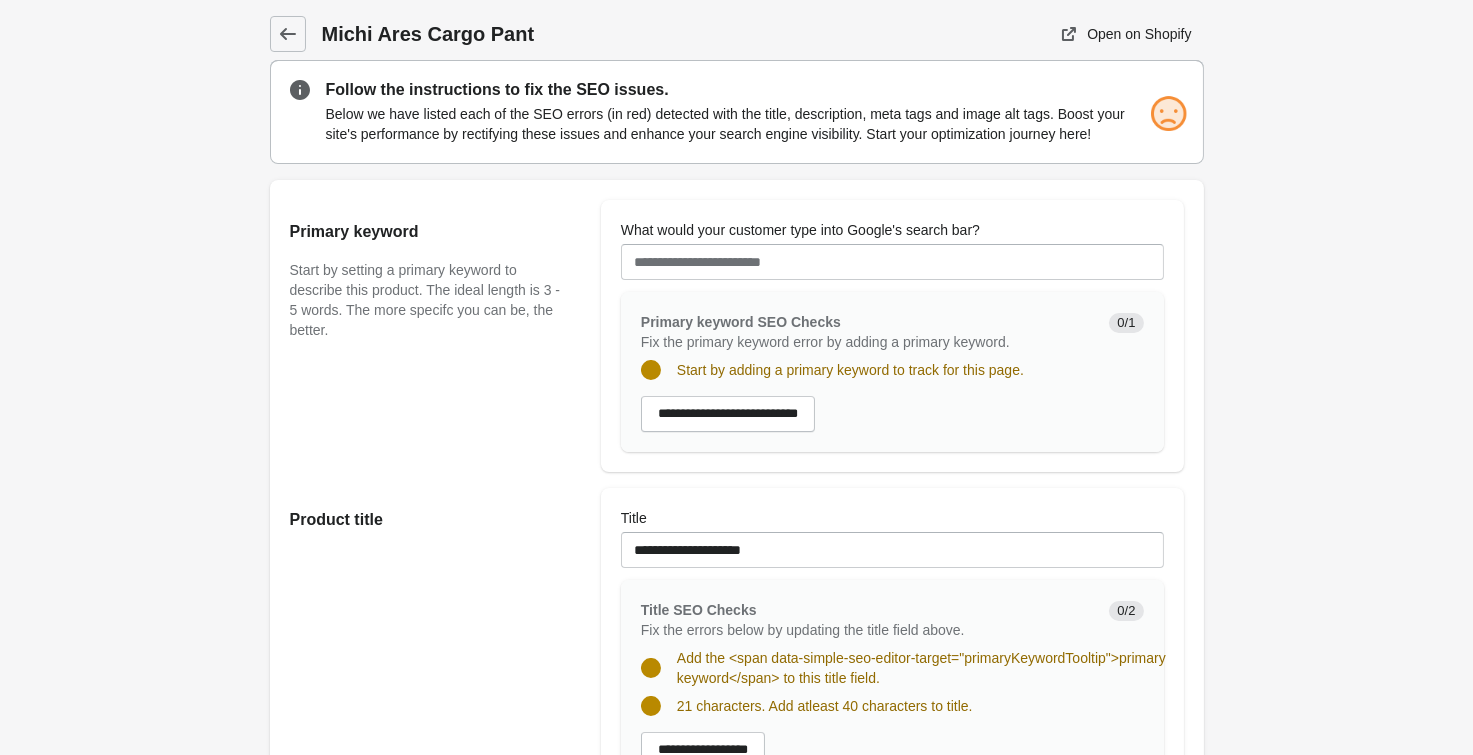 click on "Michi Ares Cargo Pant
Open on Shopify
Open on Shopify" at bounding box center [736, 1191] 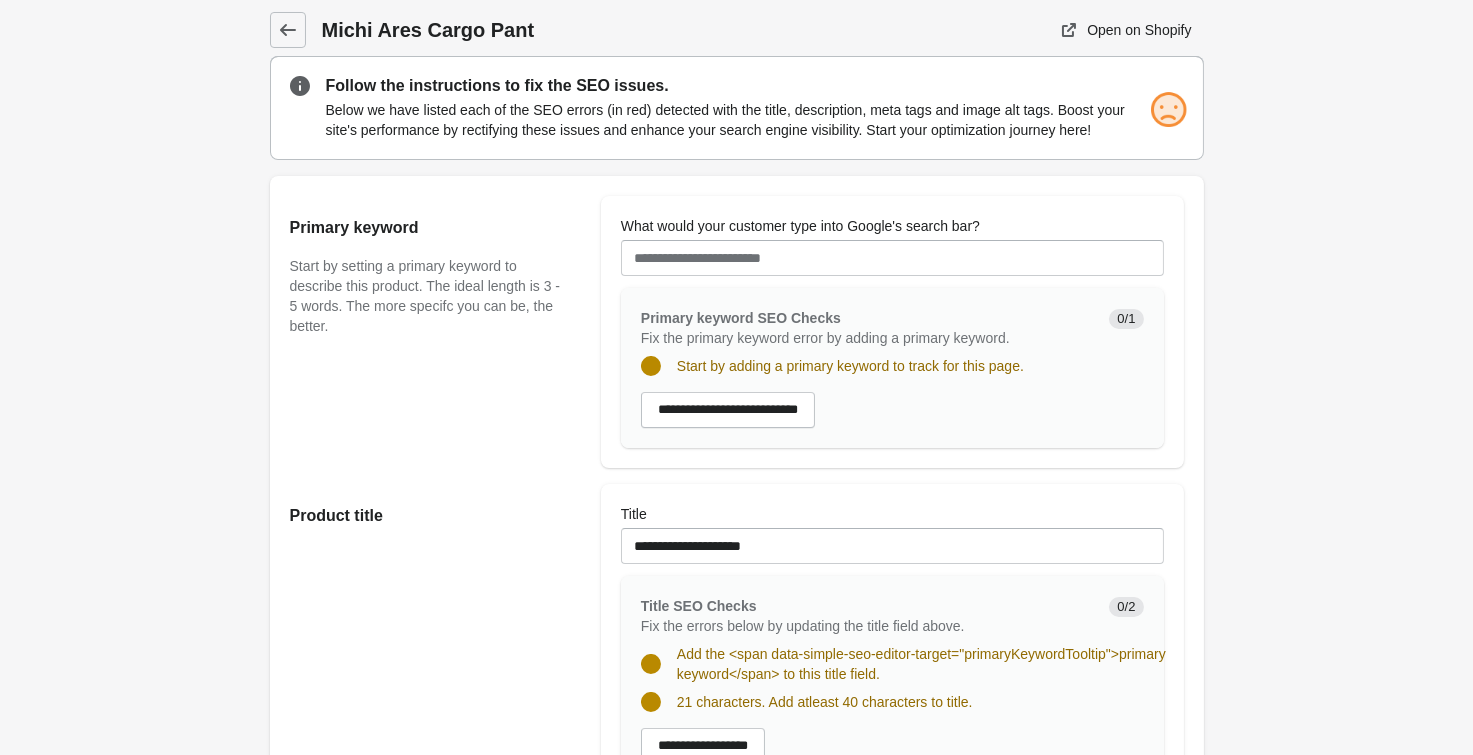 scroll, scrollTop: 0, scrollLeft: 0, axis: both 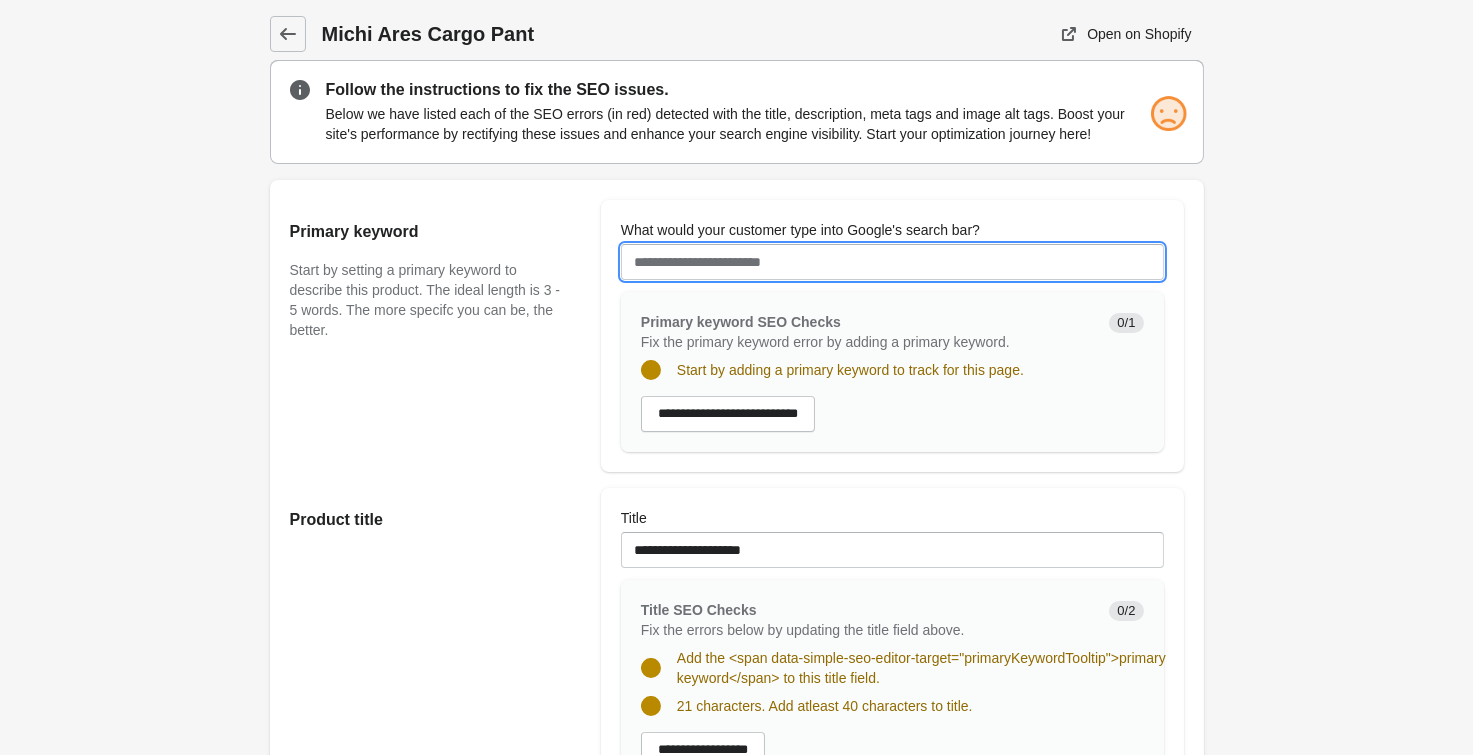 click on "What would your customer type into Google's search bar?" at bounding box center (892, 262) 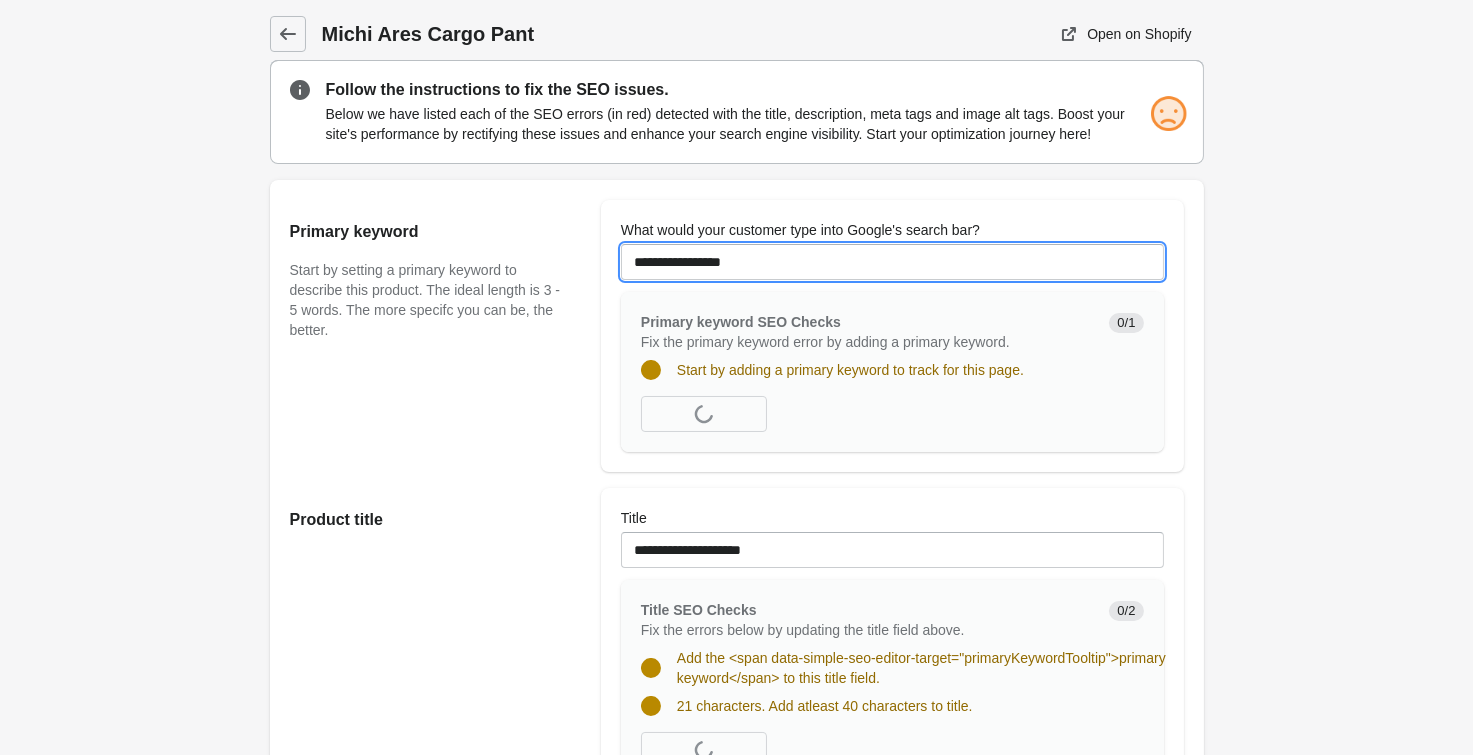 drag, startPoint x: 889, startPoint y: 270, endPoint x: 1420, endPoint y: 235, distance: 532.1522 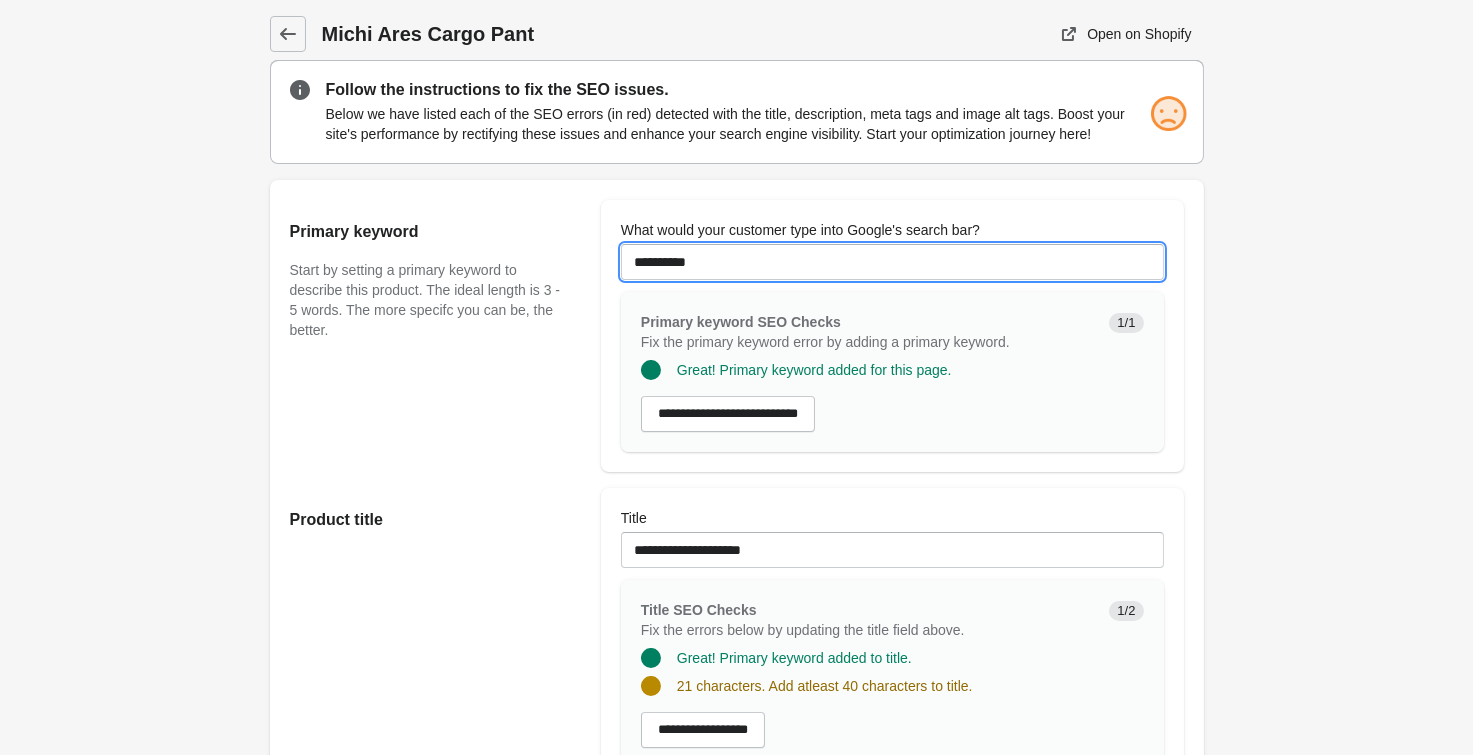 type on "**********" 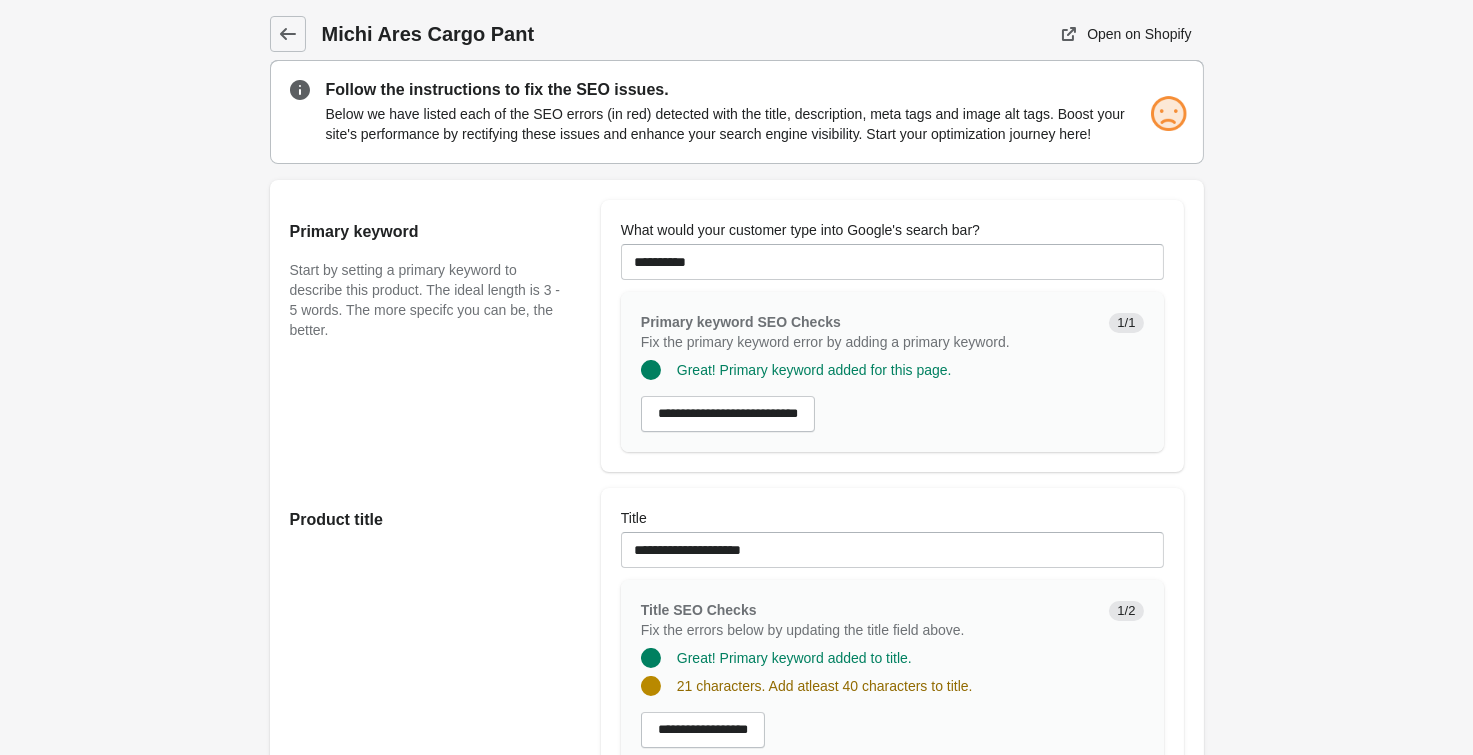 click on "Michi Ares Cargo Pant
Open on Shopify
Open on Shopify" at bounding box center [736, 1151] 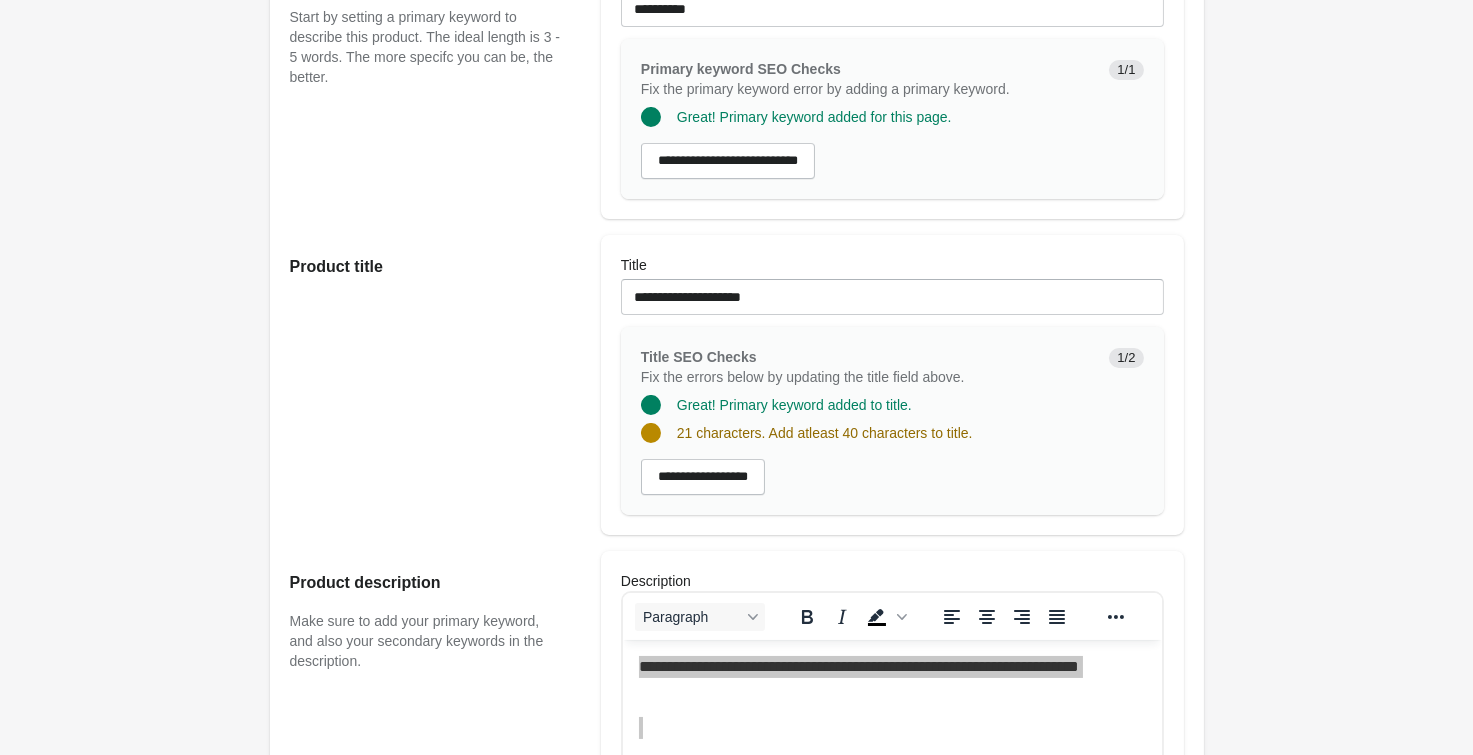 scroll, scrollTop: 330, scrollLeft: 0, axis: vertical 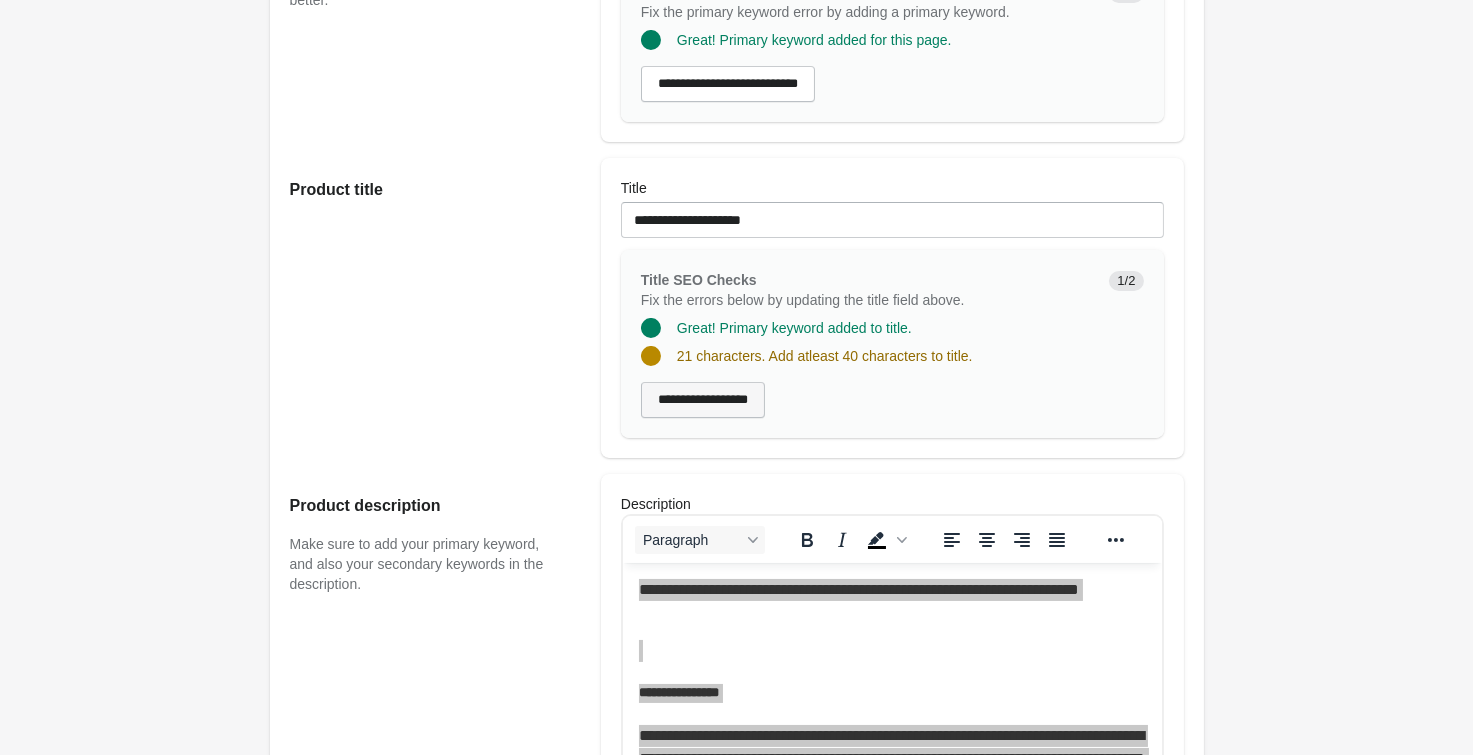 click on "**********" at bounding box center (703, 400) 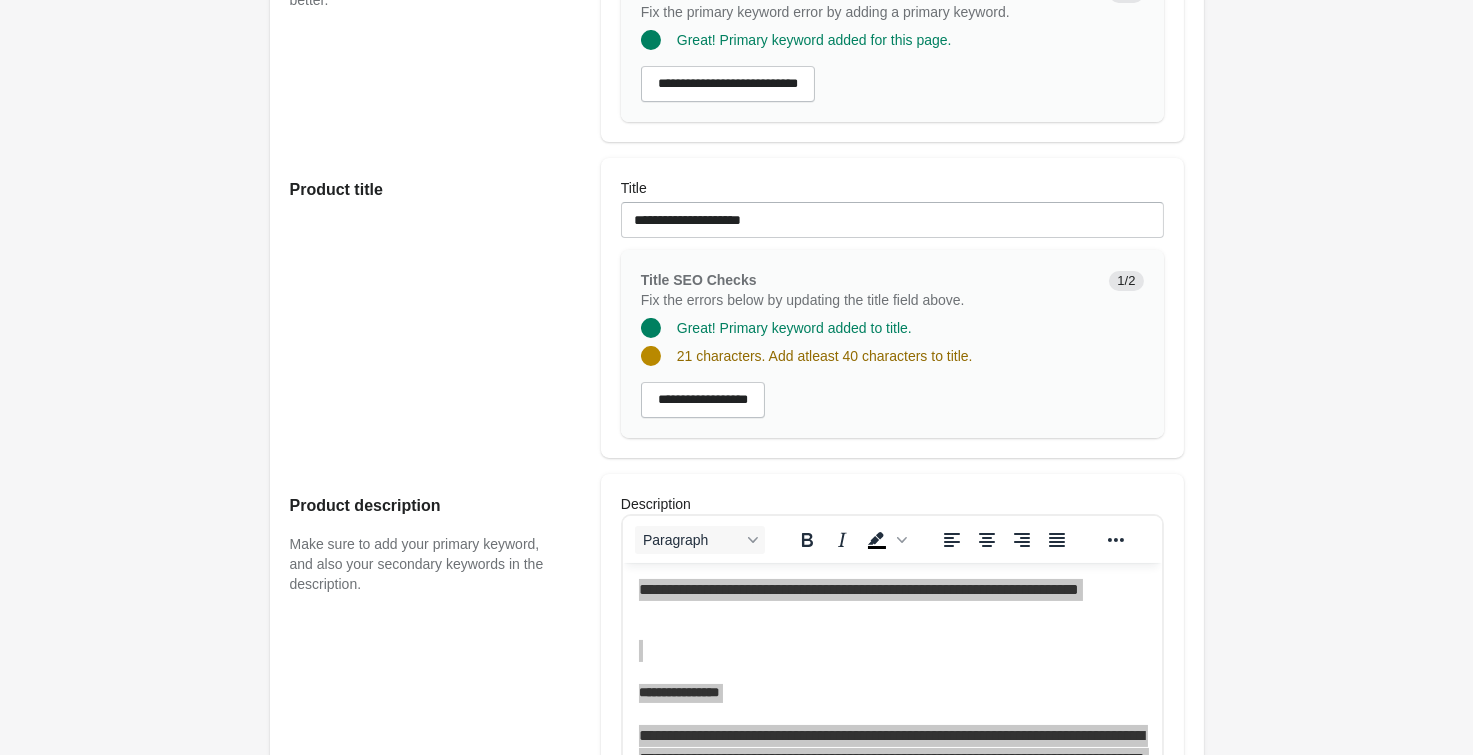 scroll, scrollTop: 0, scrollLeft: 0, axis: both 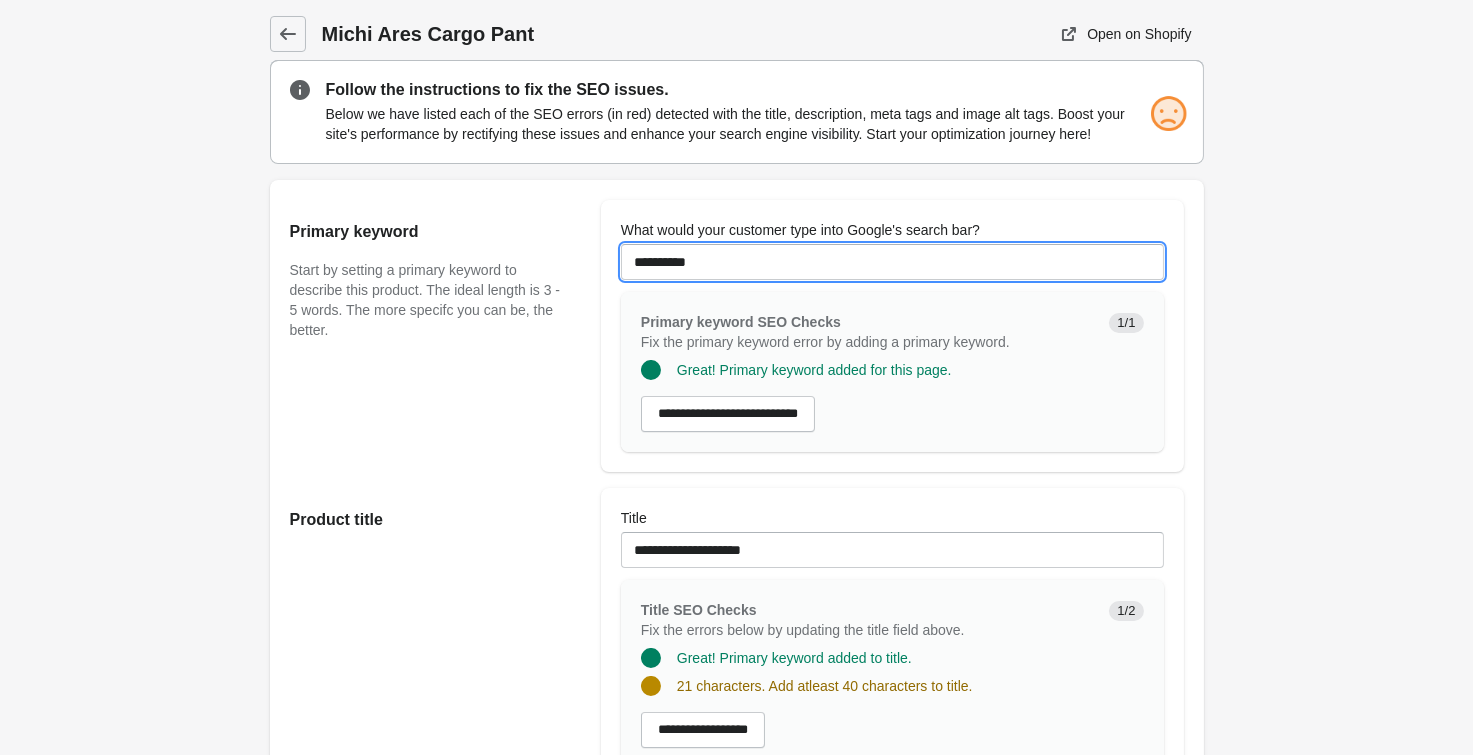 drag, startPoint x: 732, startPoint y: 269, endPoint x: 462, endPoint y: 221, distance: 274.2335 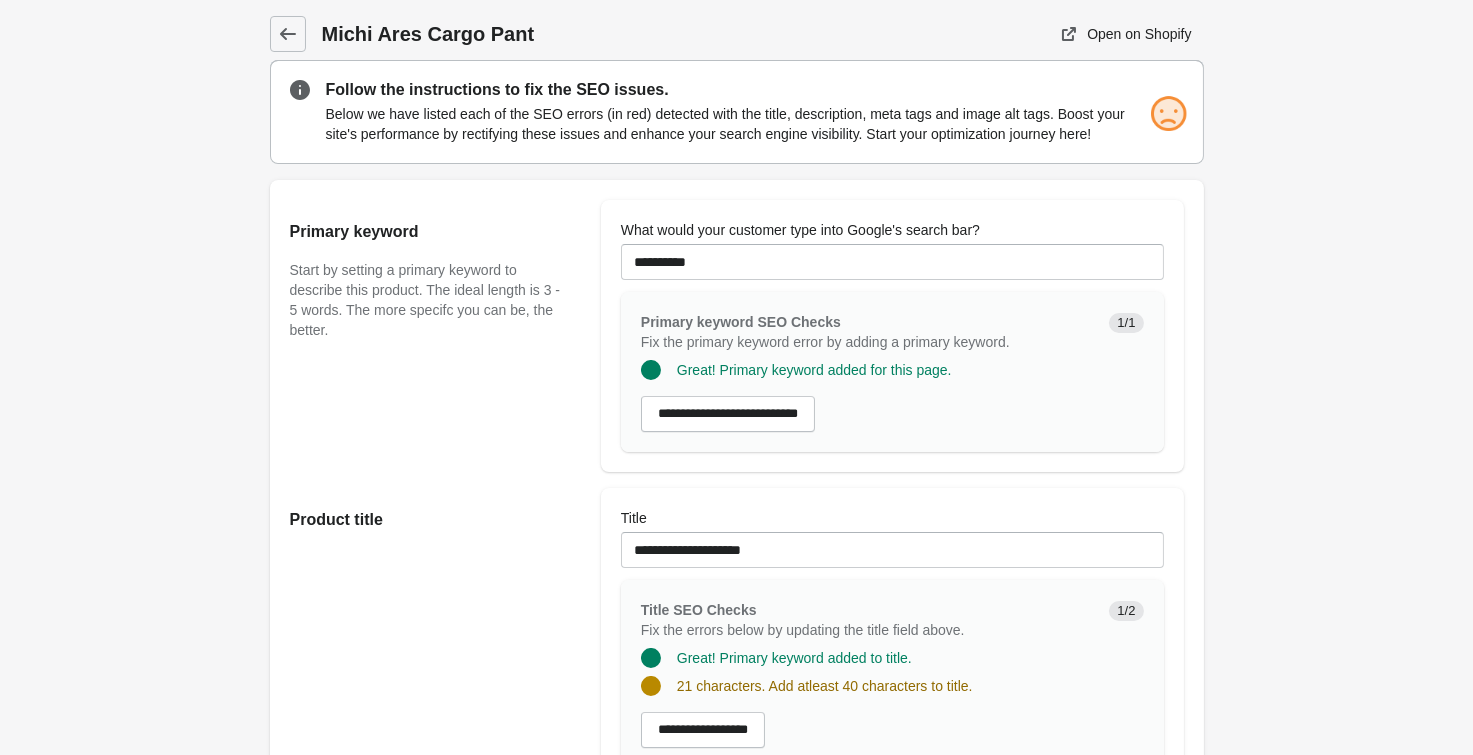click on "Michi Ares Cargo Pant
Open on Shopify
Open on Shopify" at bounding box center [736, 1151] 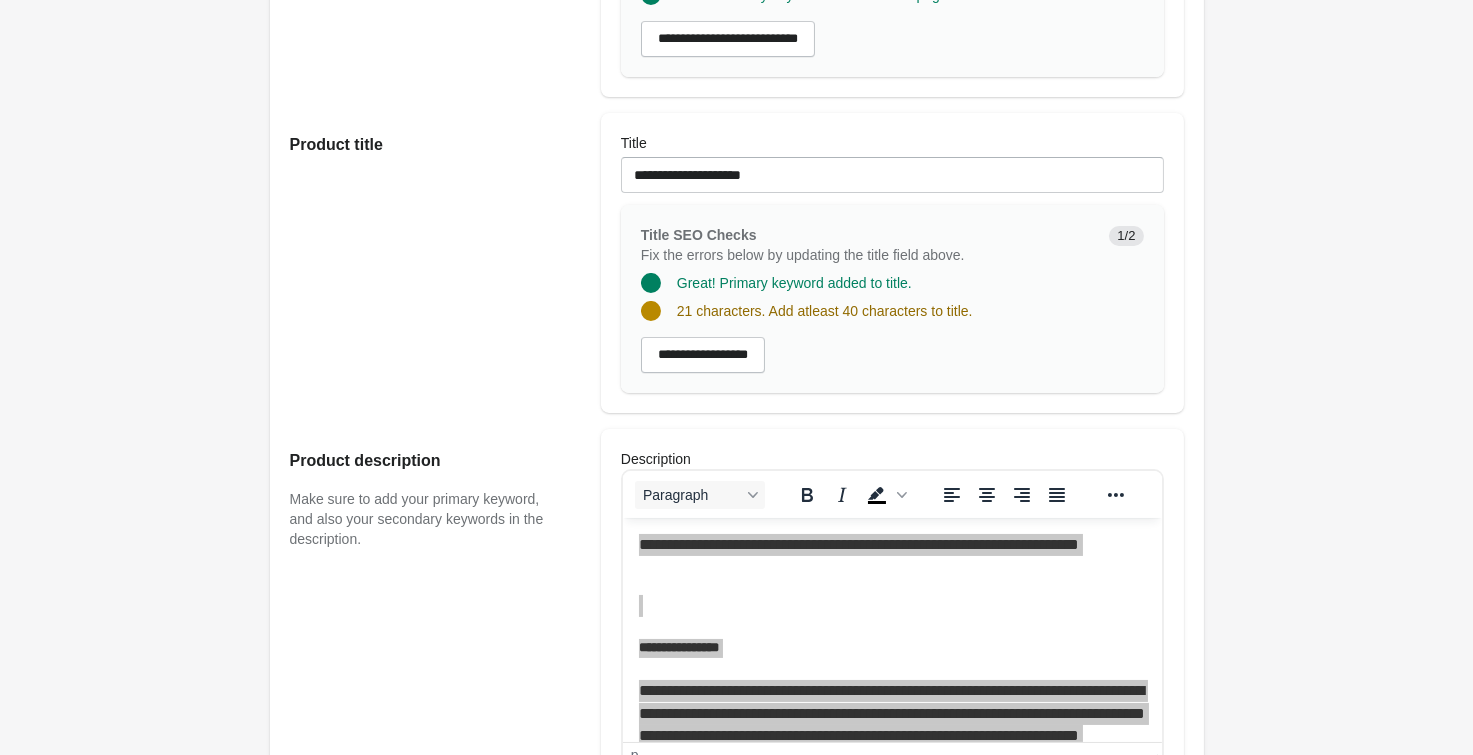 scroll, scrollTop: 440, scrollLeft: 0, axis: vertical 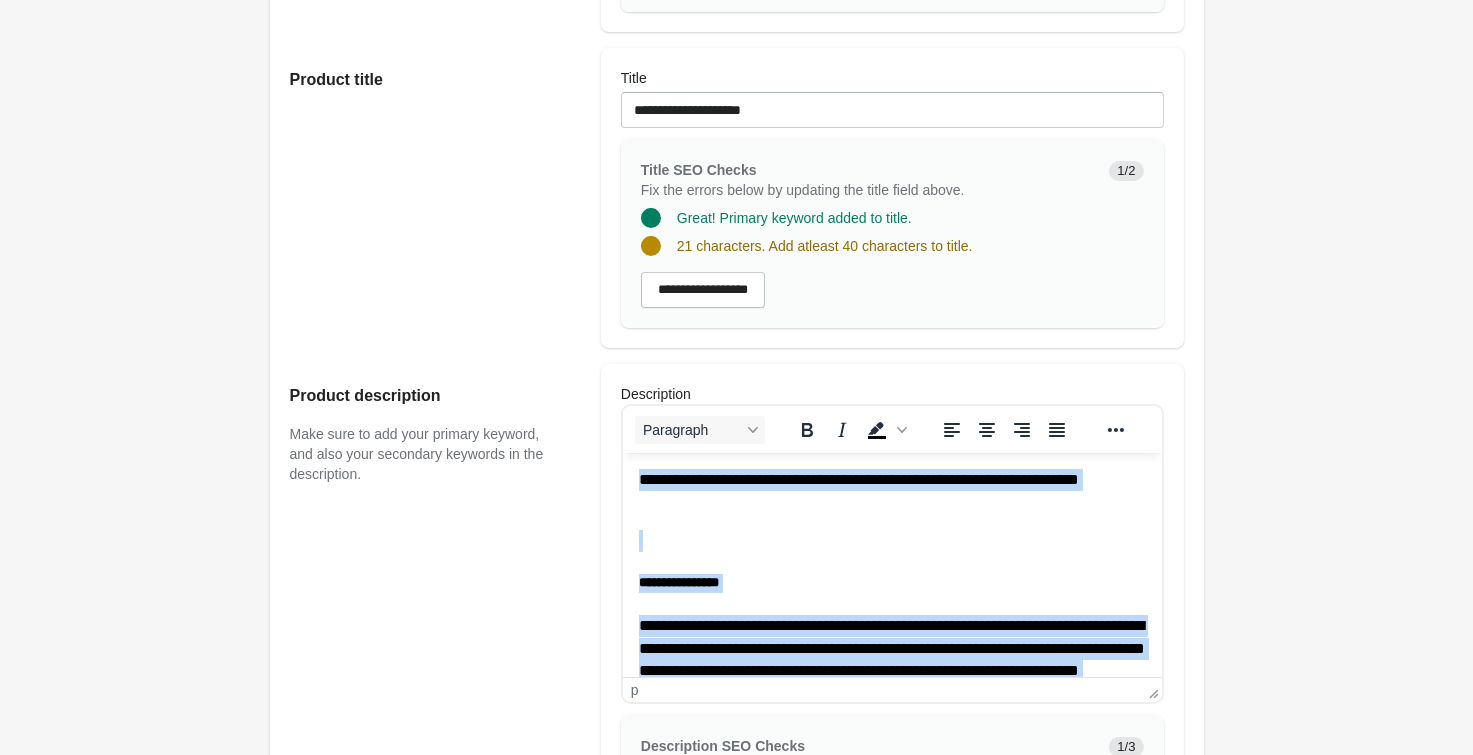 click at bounding box center (891, 540) 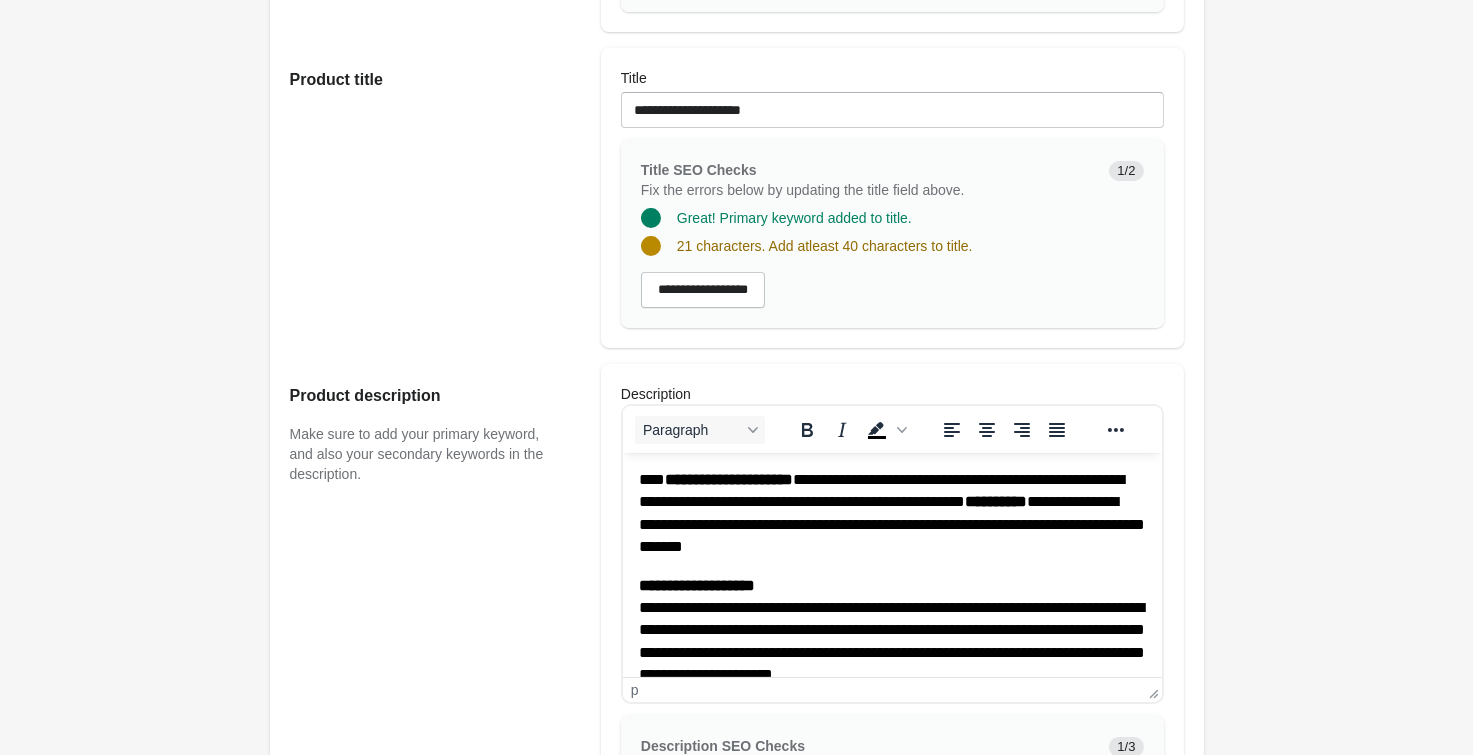 scroll, scrollTop: 467, scrollLeft: 0, axis: vertical 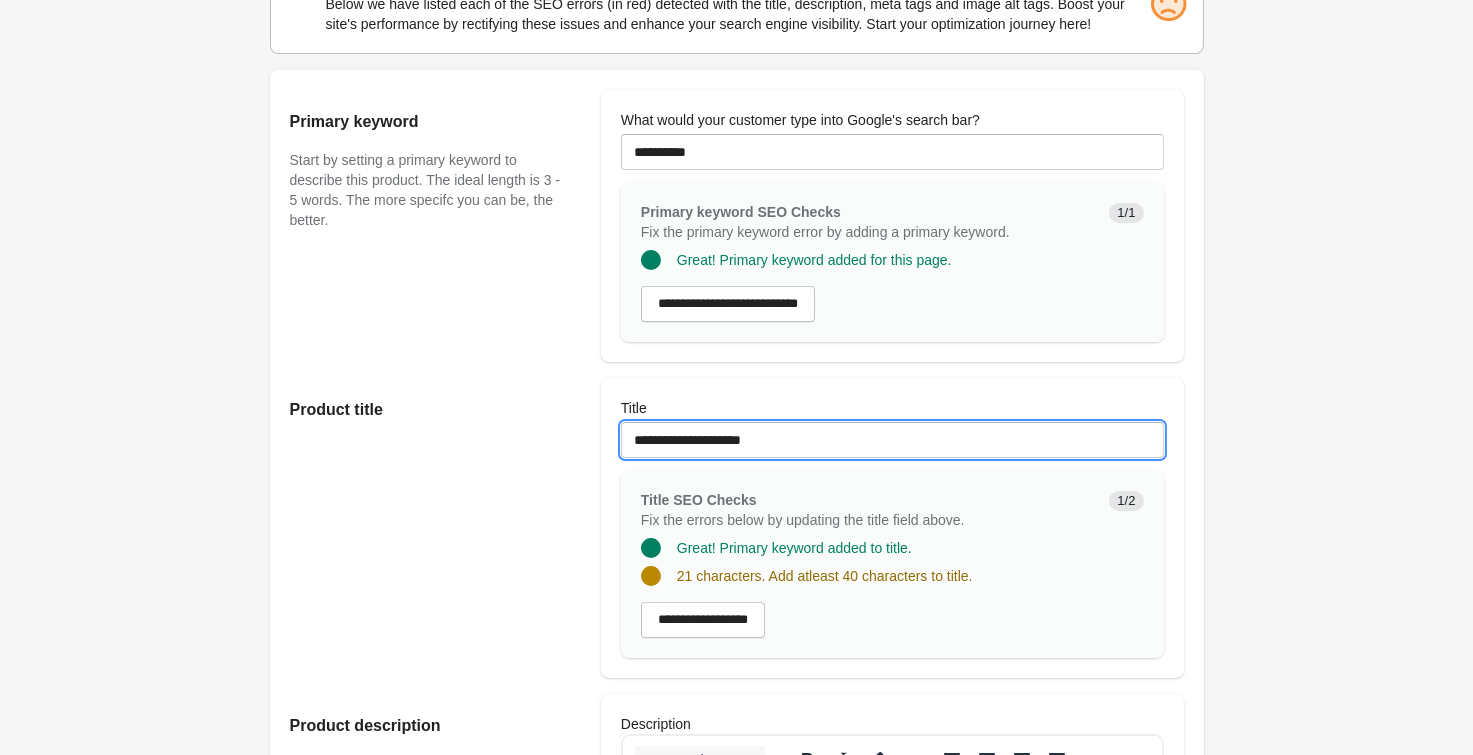 drag, startPoint x: 780, startPoint y: 446, endPoint x: 469, endPoint y: 397, distance: 314.83646 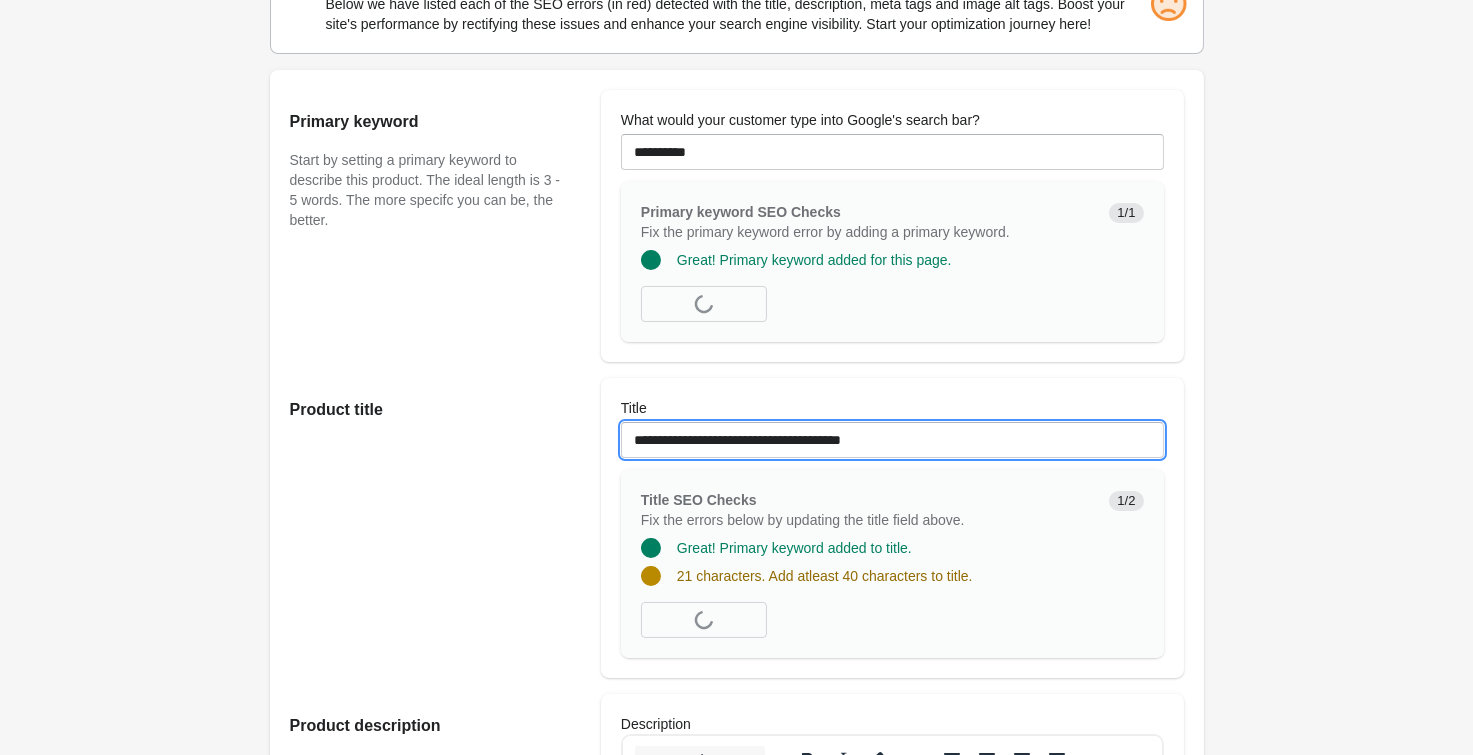 type on "**********" 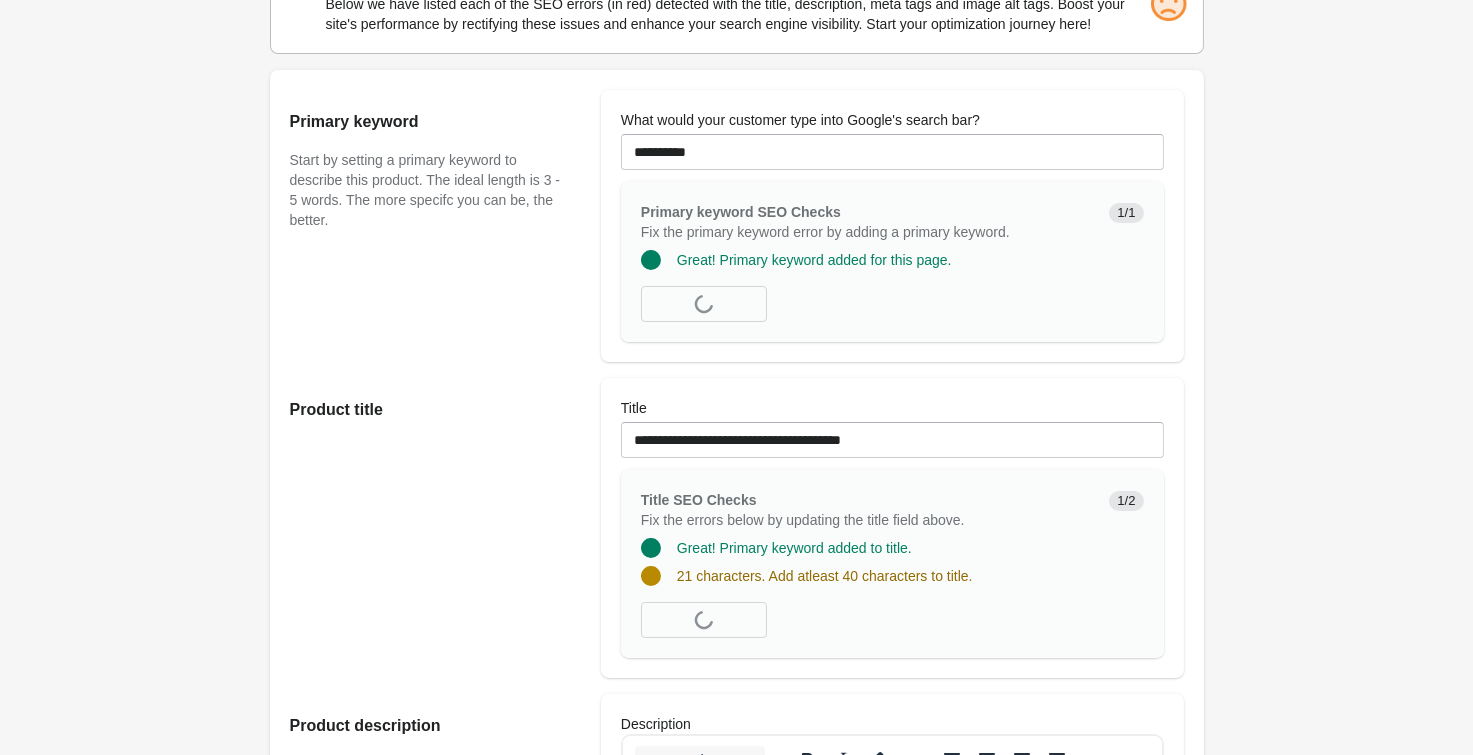click on "Michi Ares Cargo Pant
Open on Shopify
Open on Shopify" at bounding box center (736, 1041) 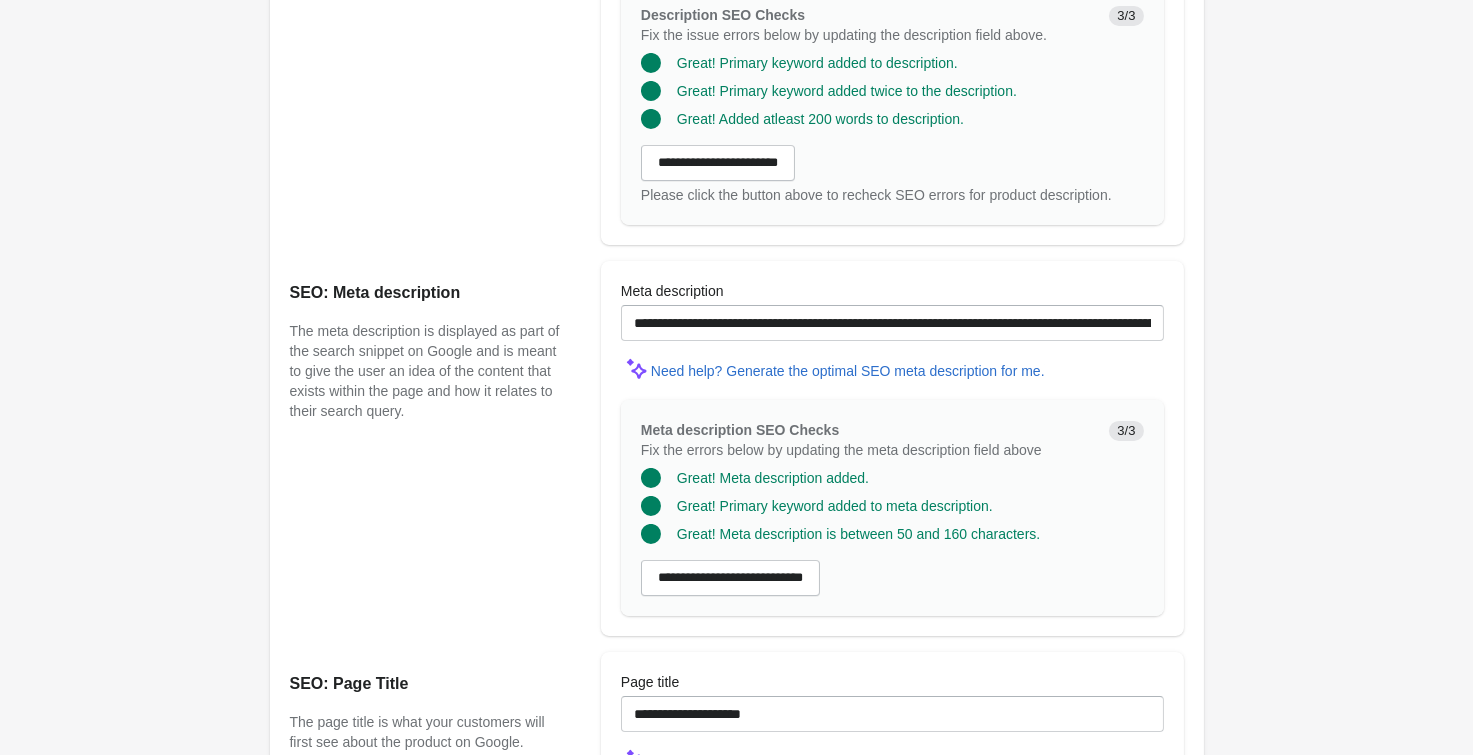 scroll, scrollTop: 1210, scrollLeft: 0, axis: vertical 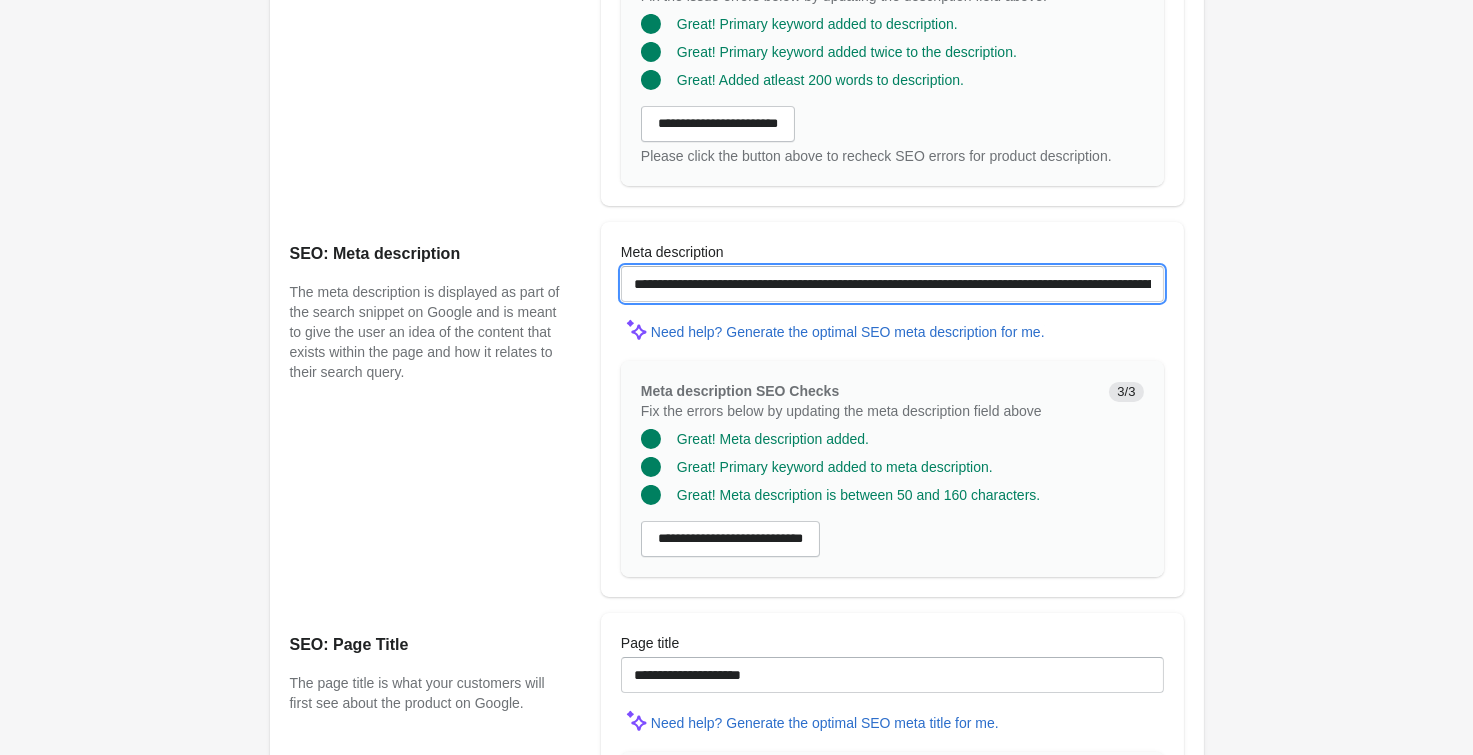 click on "**********" at bounding box center [892, 284] 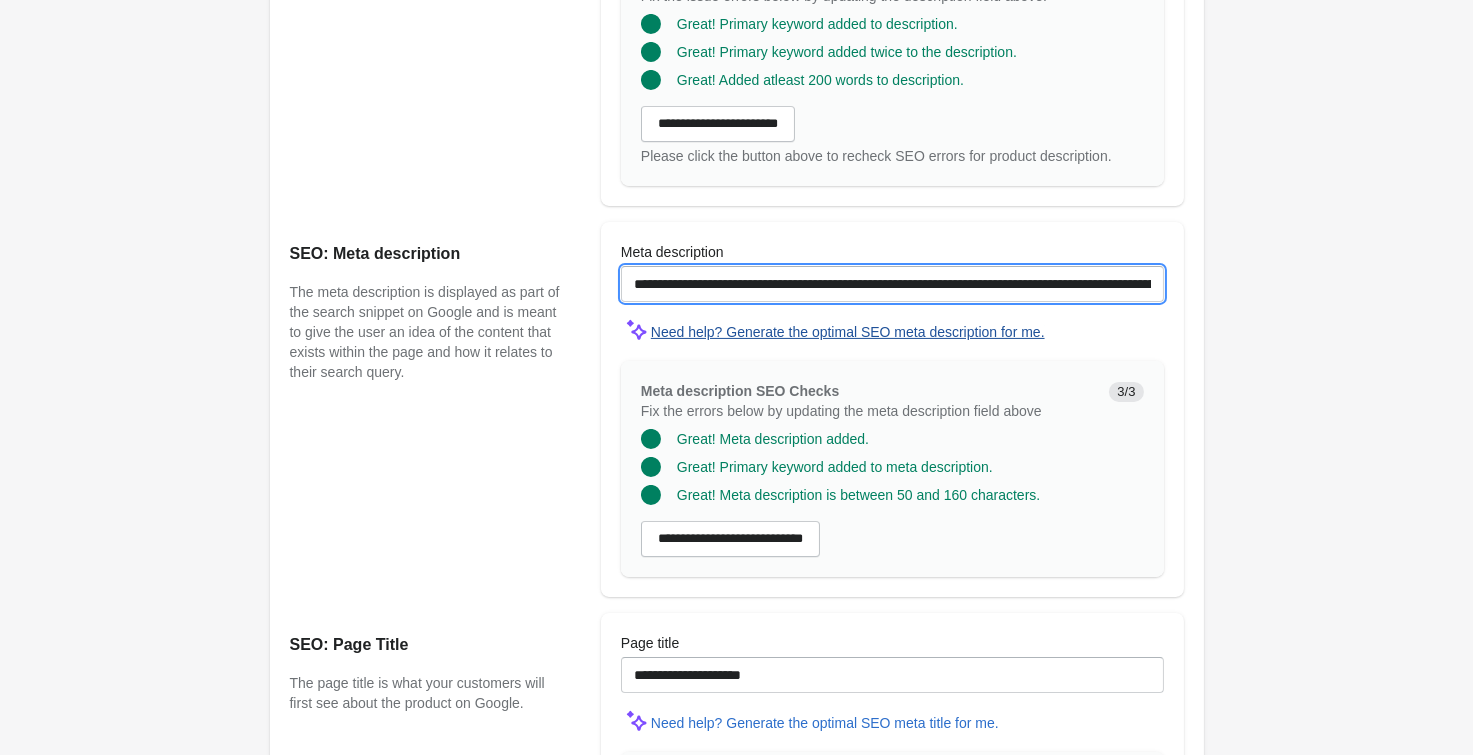 drag, startPoint x: 669, startPoint y: 281, endPoint x: 952, endPoint y: 324, distance: 286.24814 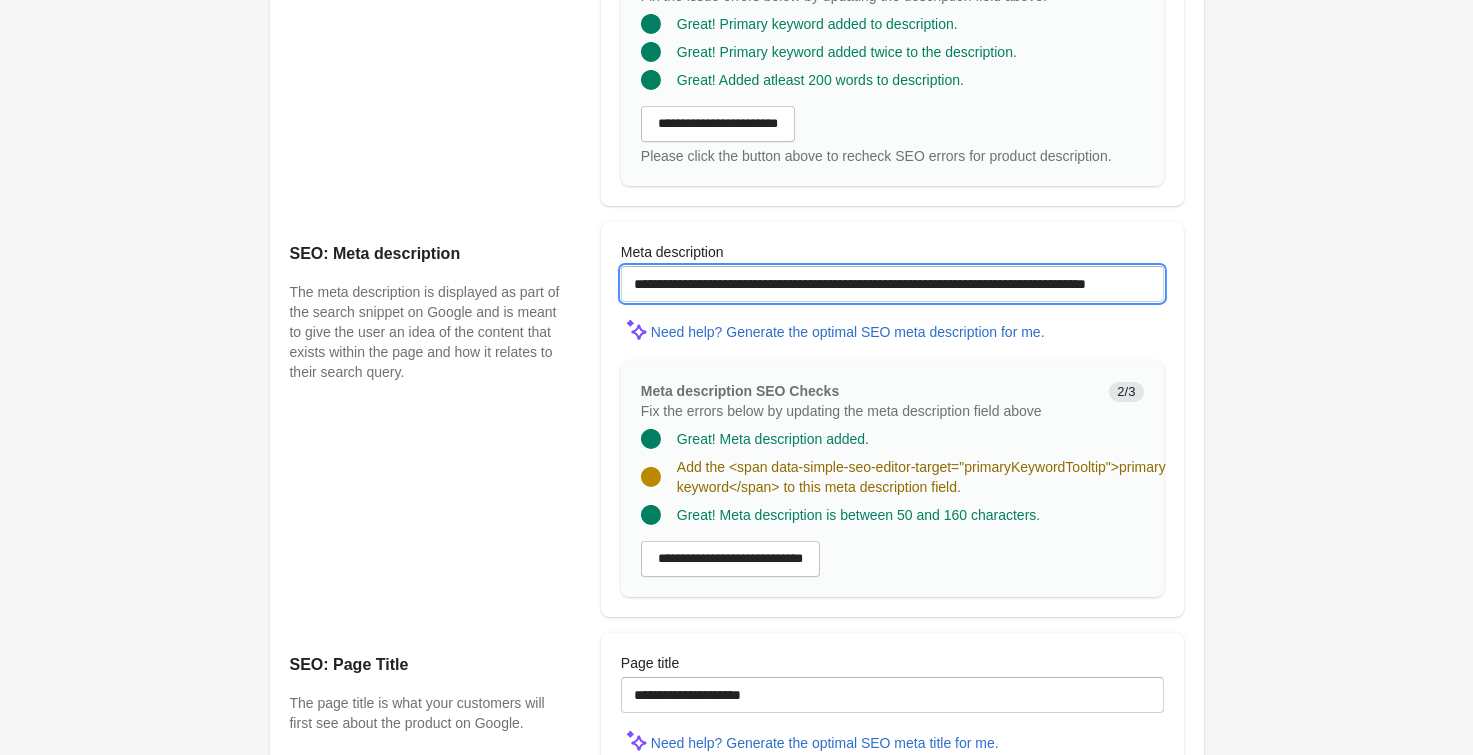 click on "**********" at bounding box center [892, 284] 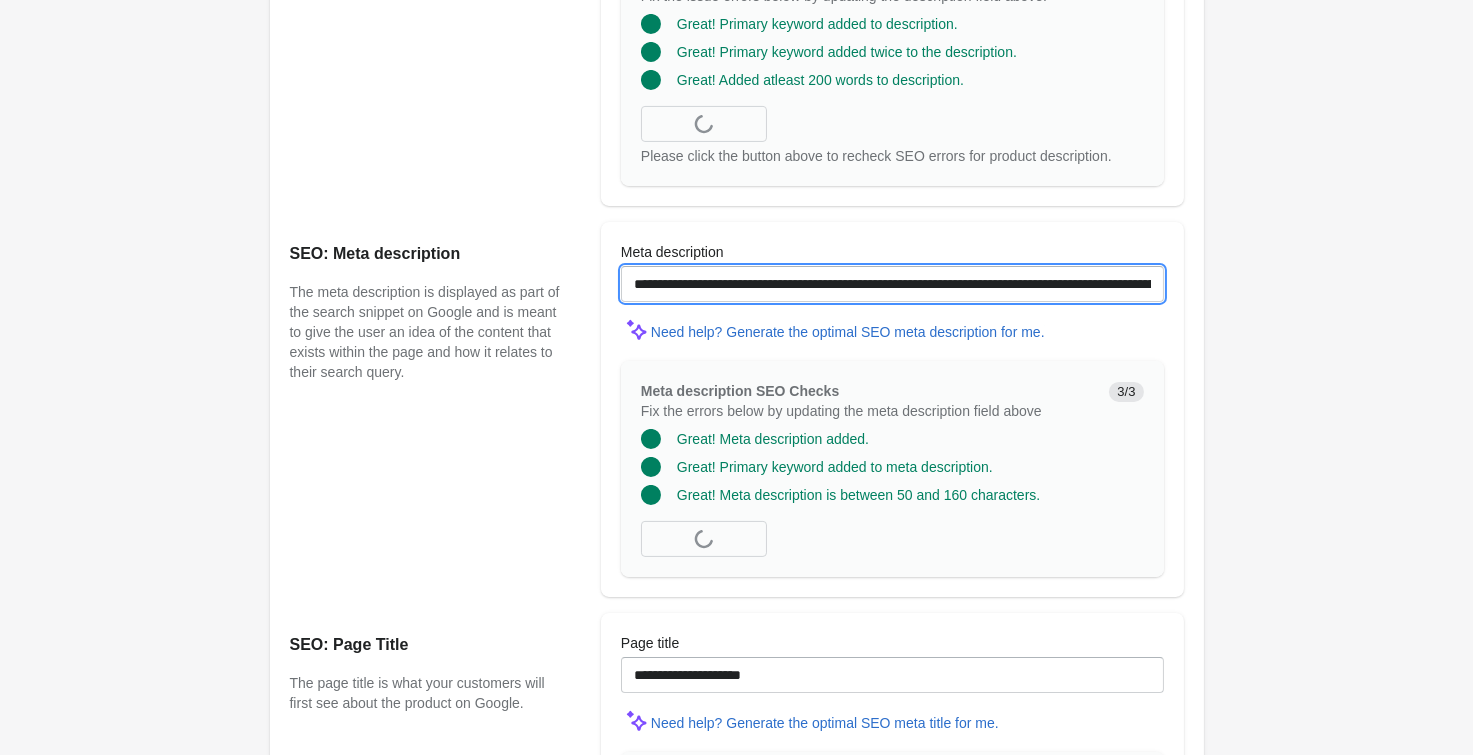 type on "**********" 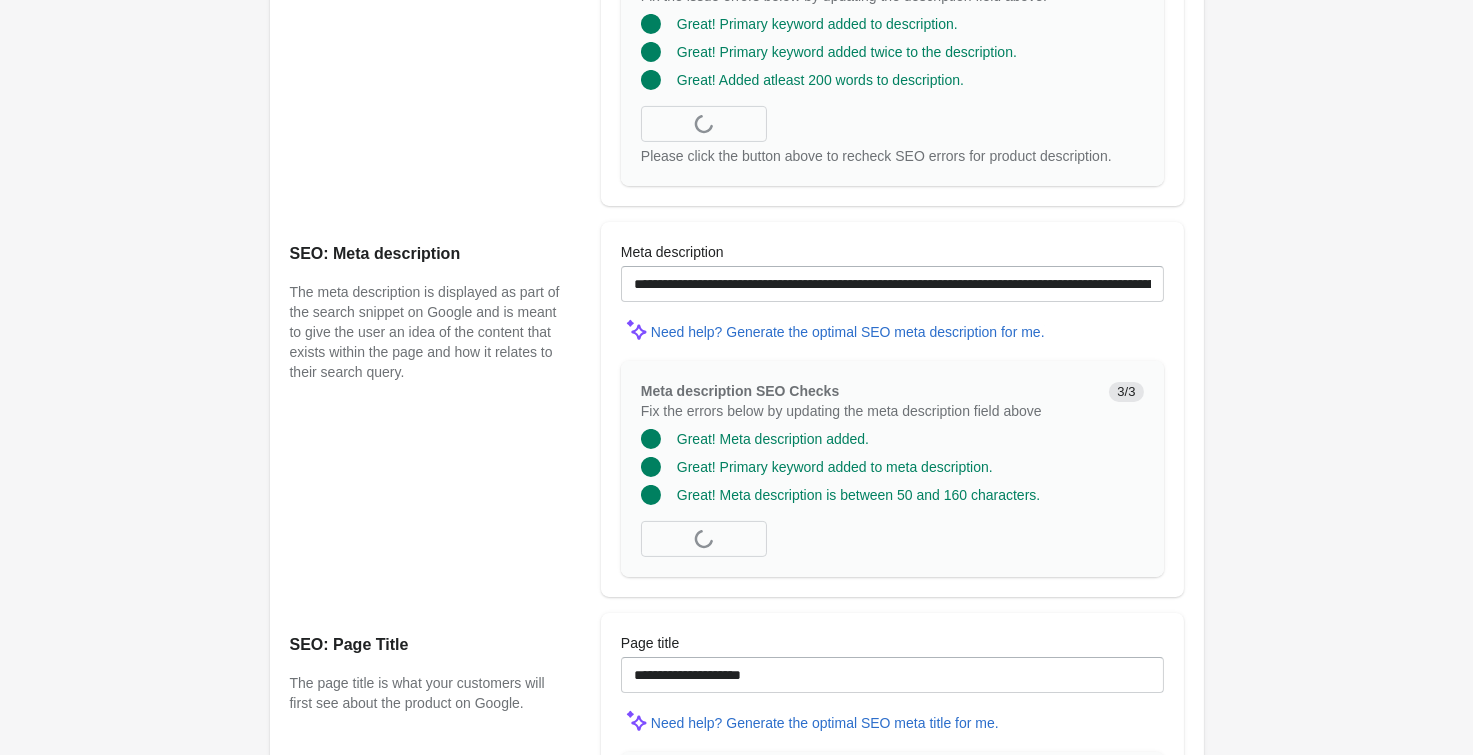 click on "Michi Ares Cargo Pant
Open on Shopify
Open on Shopify" at bounding box center [736, -69] 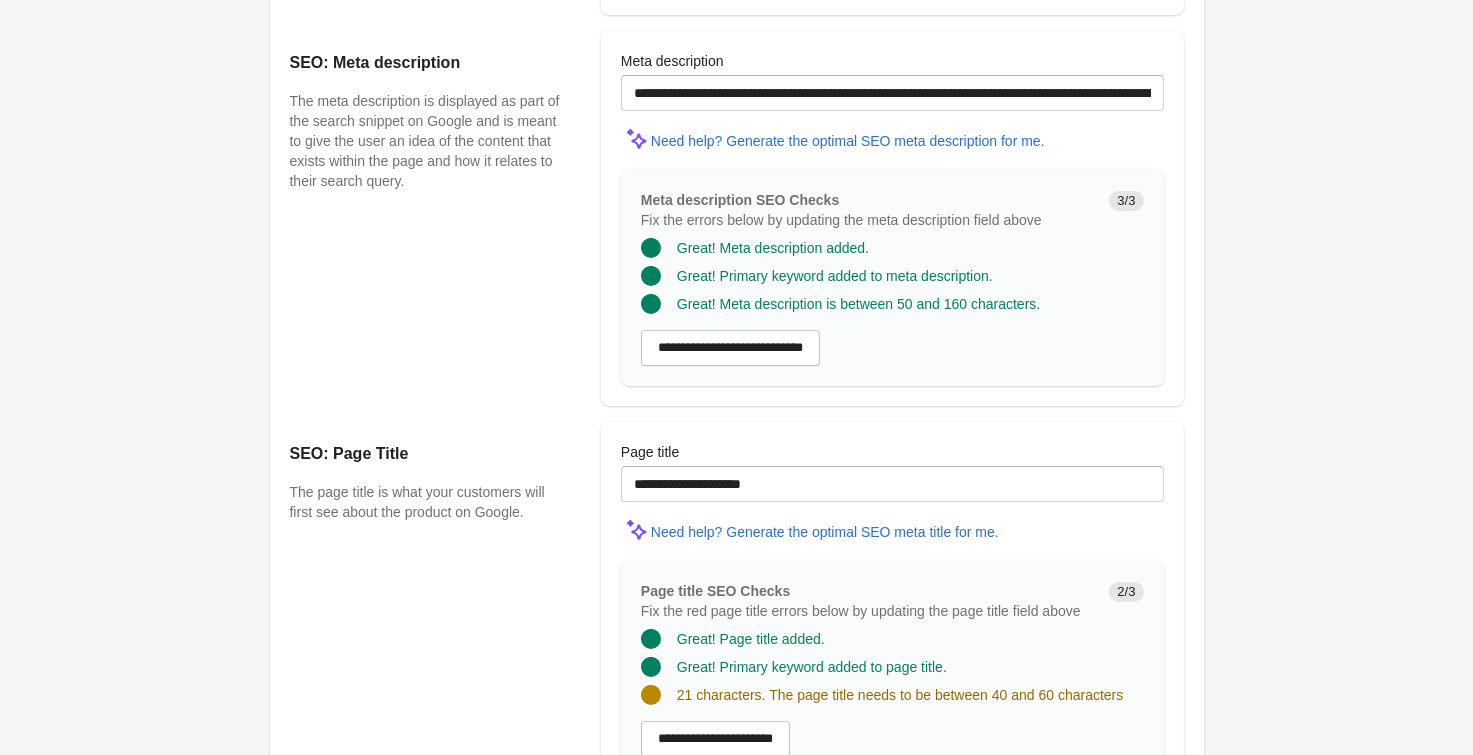 scroll, scrollTop: 1525, scrollLeft: 0, axis: vertical 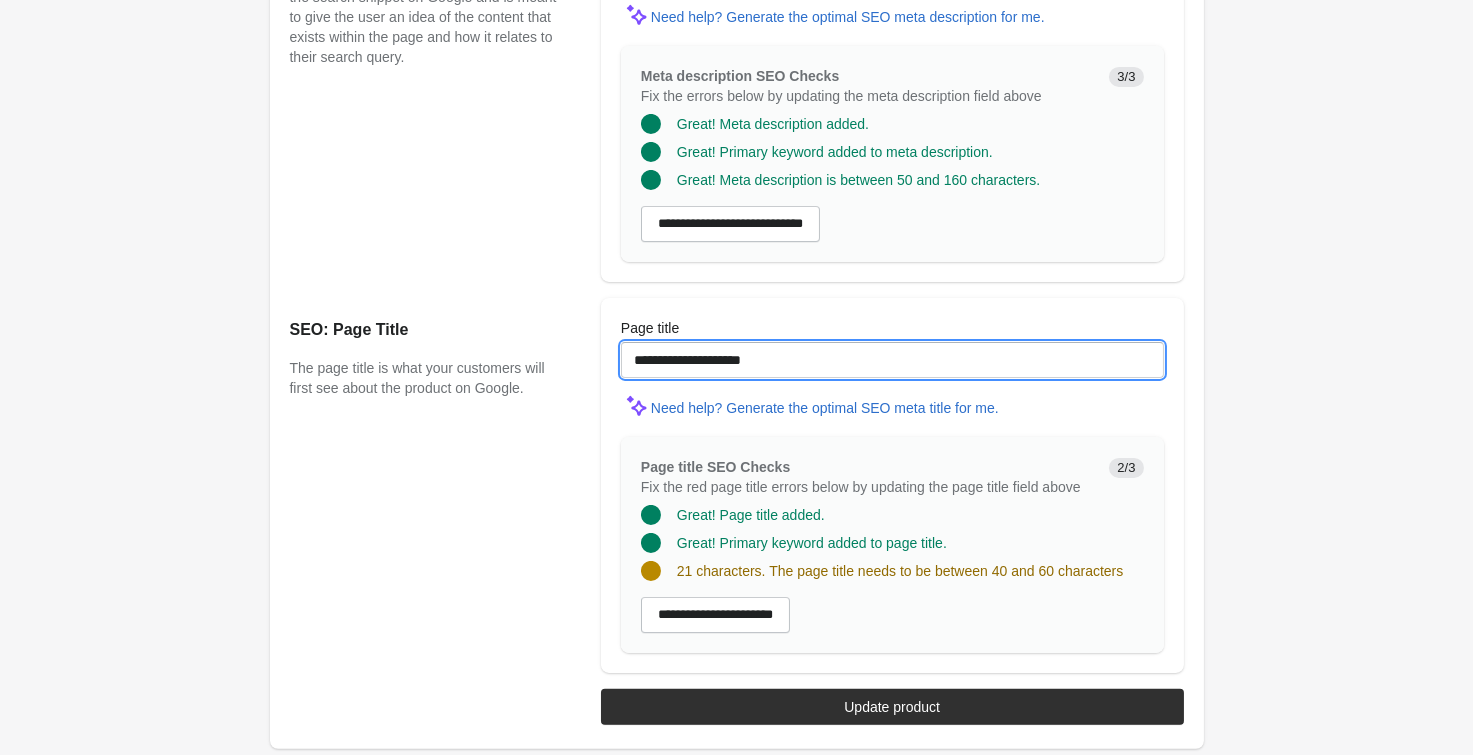 drag, startPoint x: 812, startPoint y: 359, endPoint x: 673, endPoint y: 362, distance: 139.03236 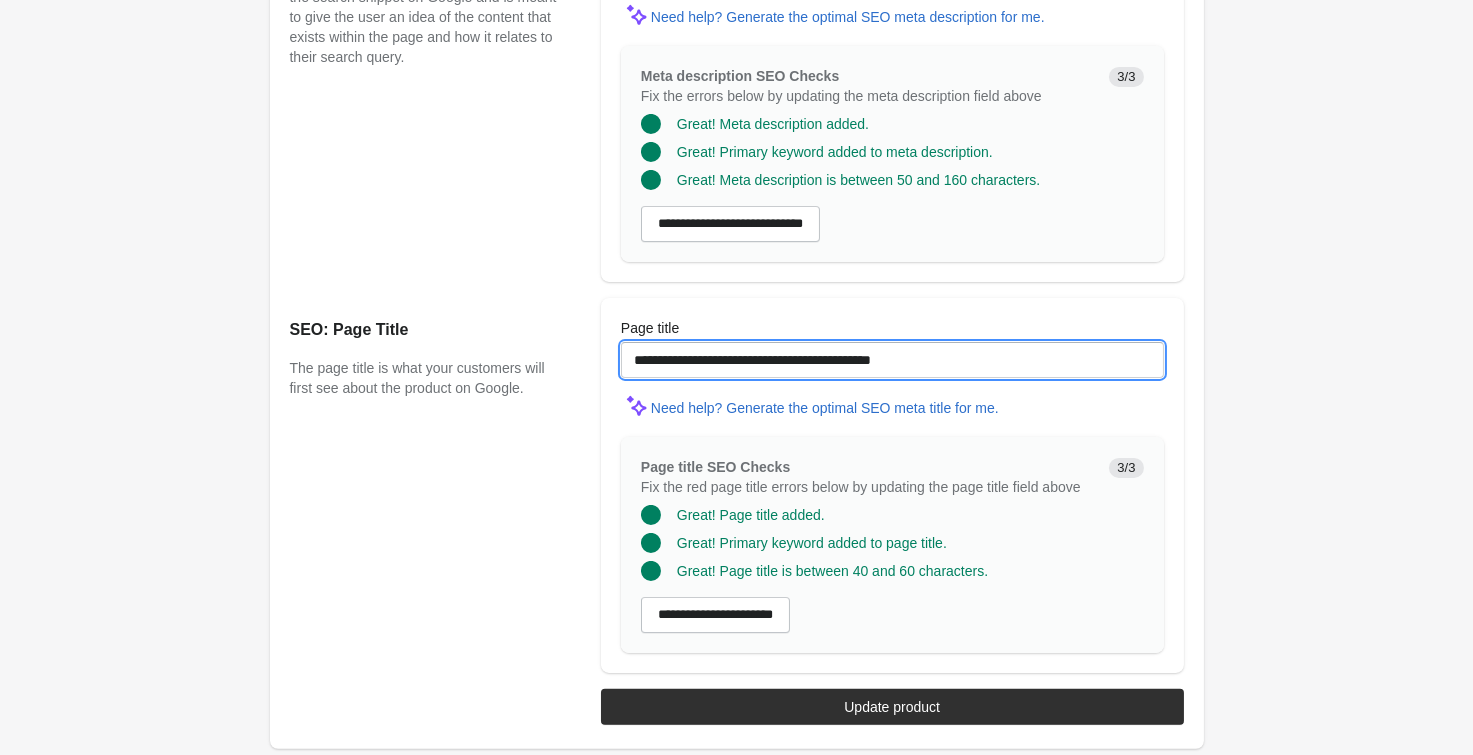 click on "**********" at bounding box center [892, 360] 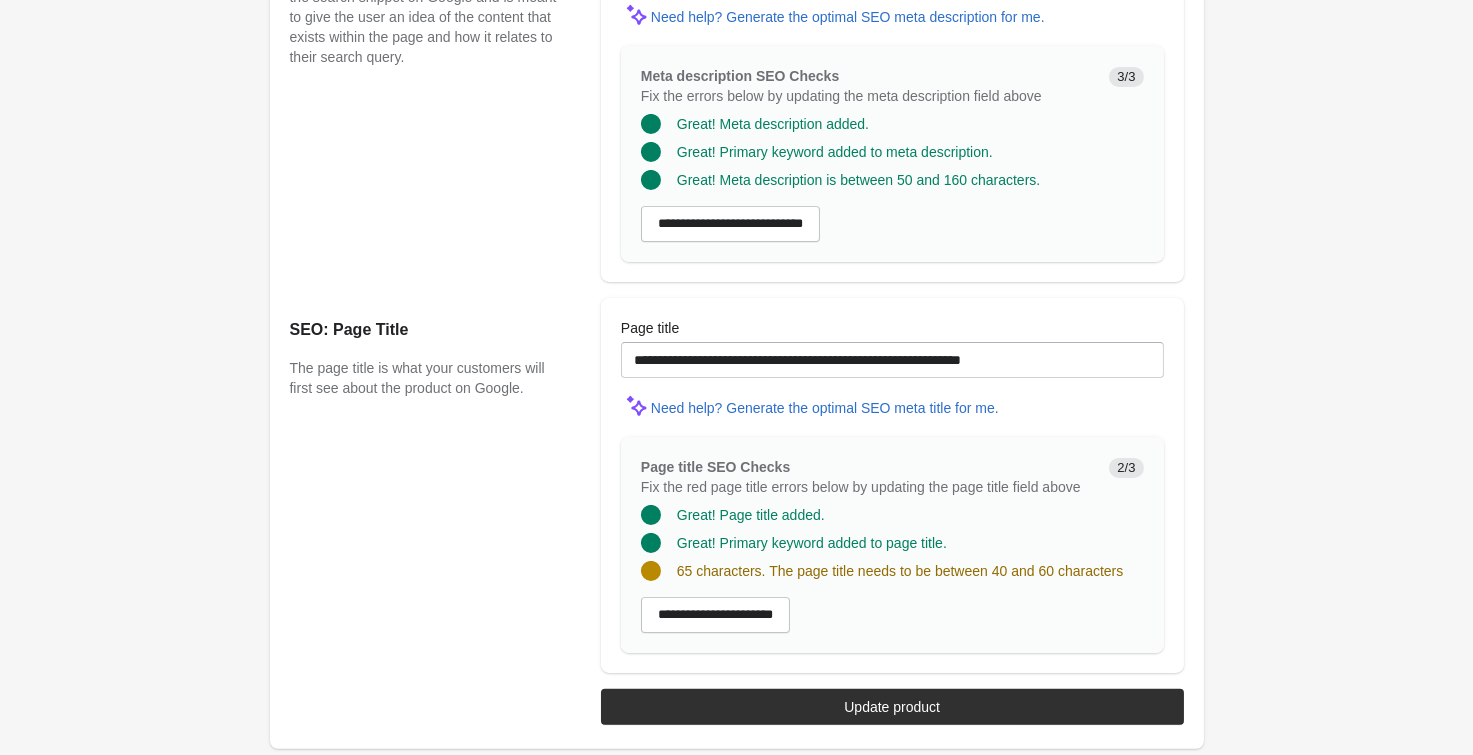 drag, startPoint x: 1293, startPoint y: 364, endPoint x: 1263, endPoint y: 339, distance: 39.051247 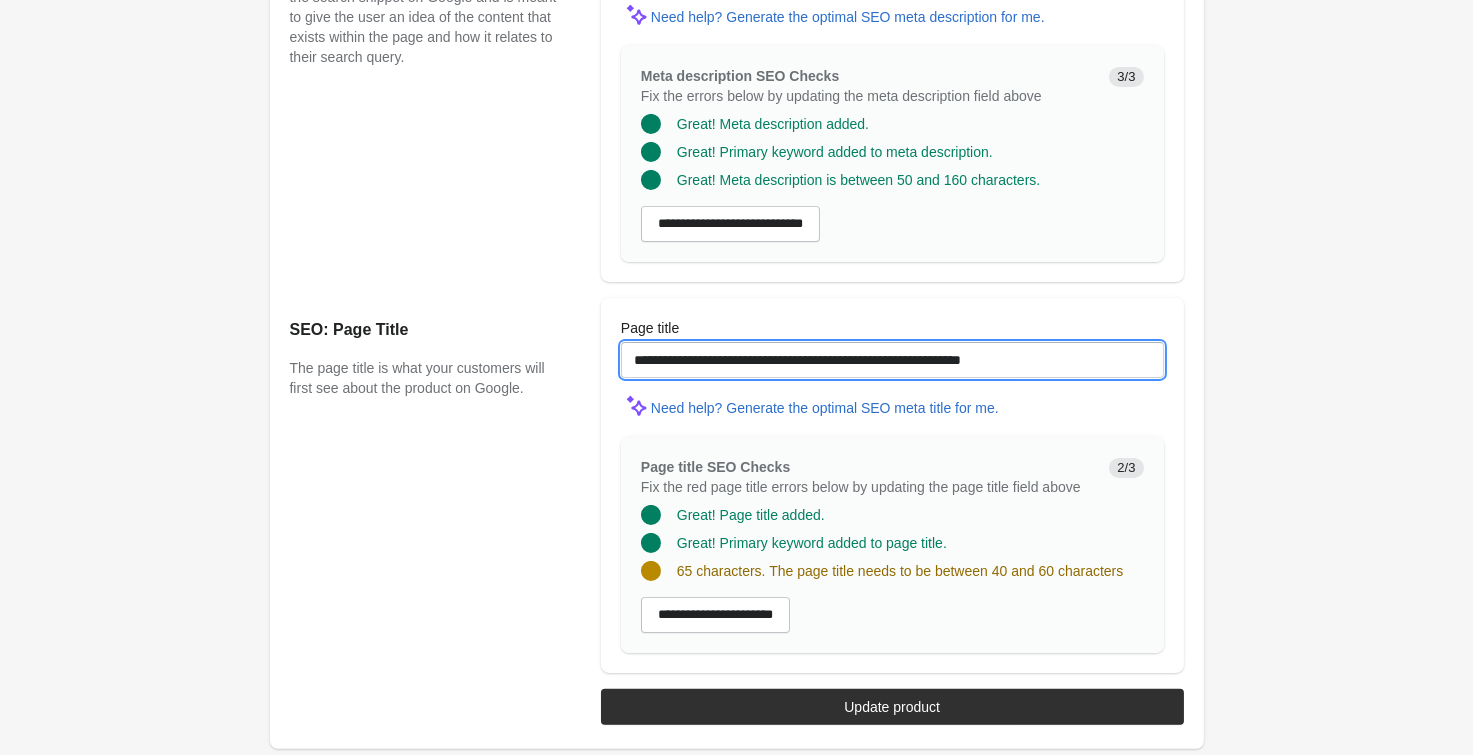 click on "**********" at bounding box center [892, 360] 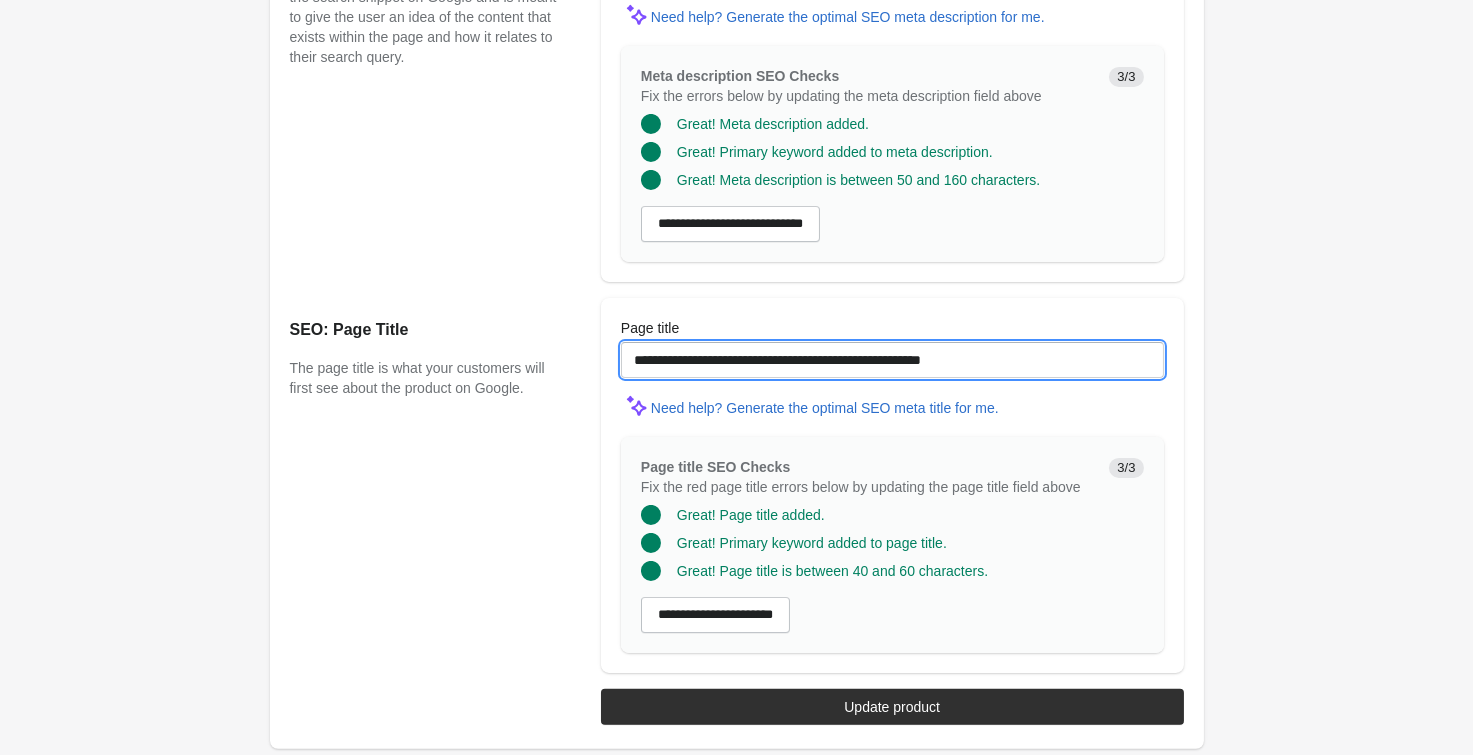 type on "**********" 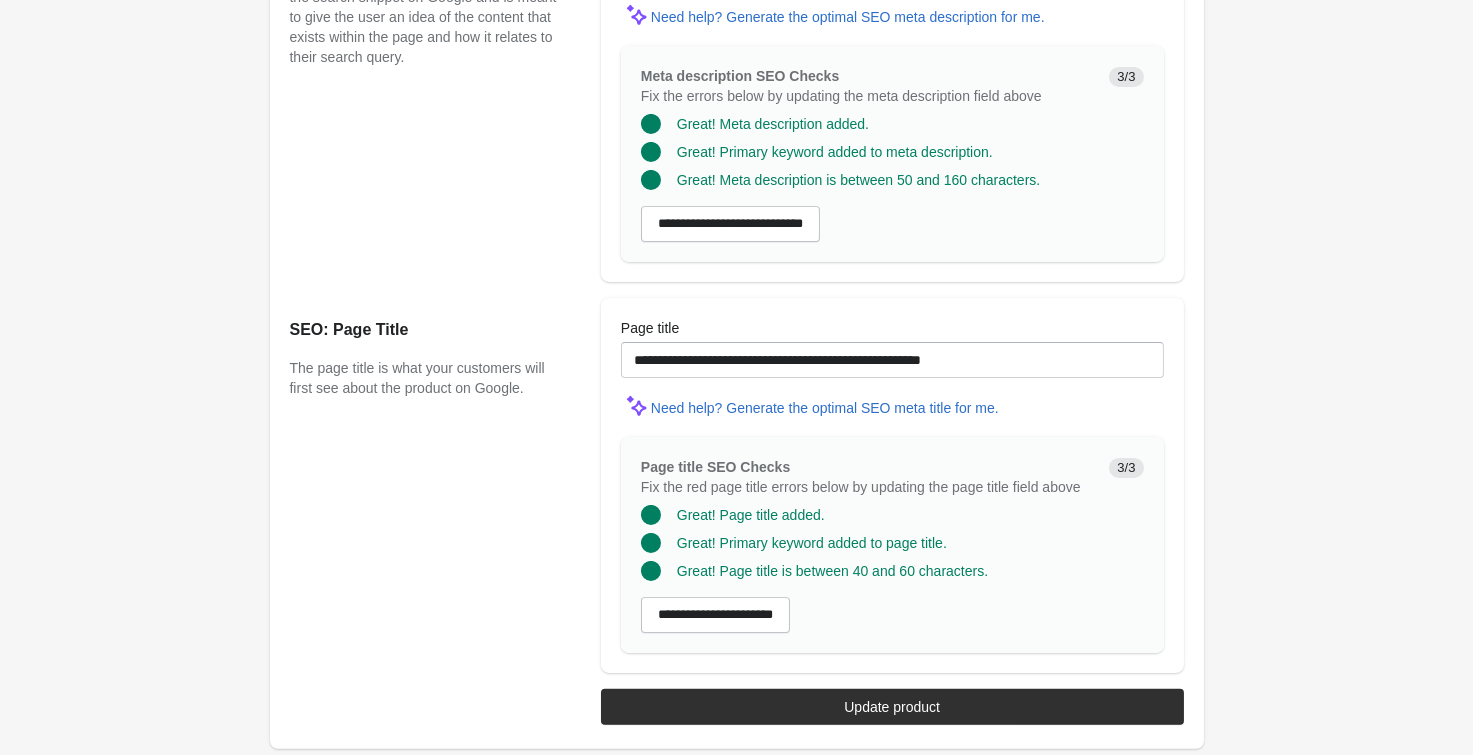 click on "Michi Ares Cargo Pant
Open on Shopify
Open on Shopify" at bounding box center [736, -384] 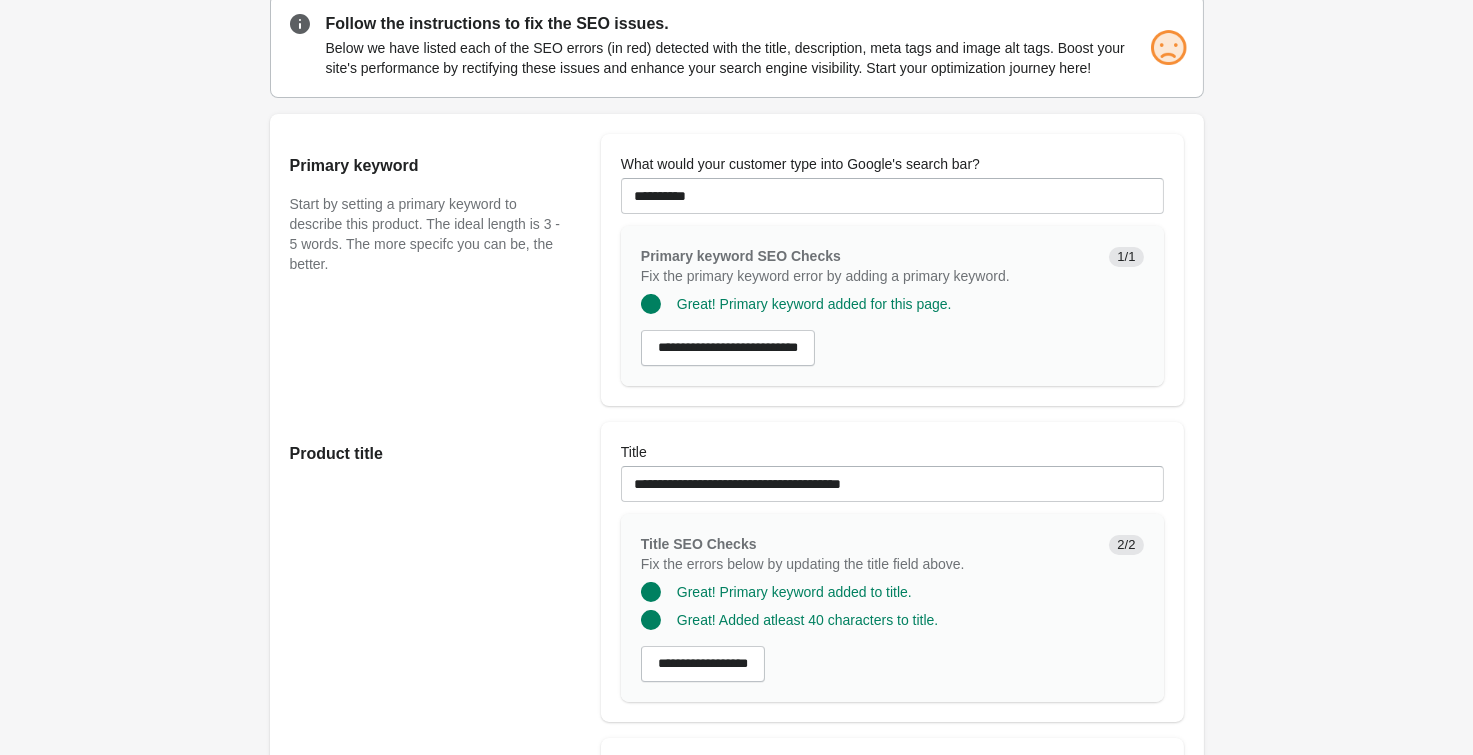 scroll, scrollTop: 0, scrollLeft: 0, axis: both 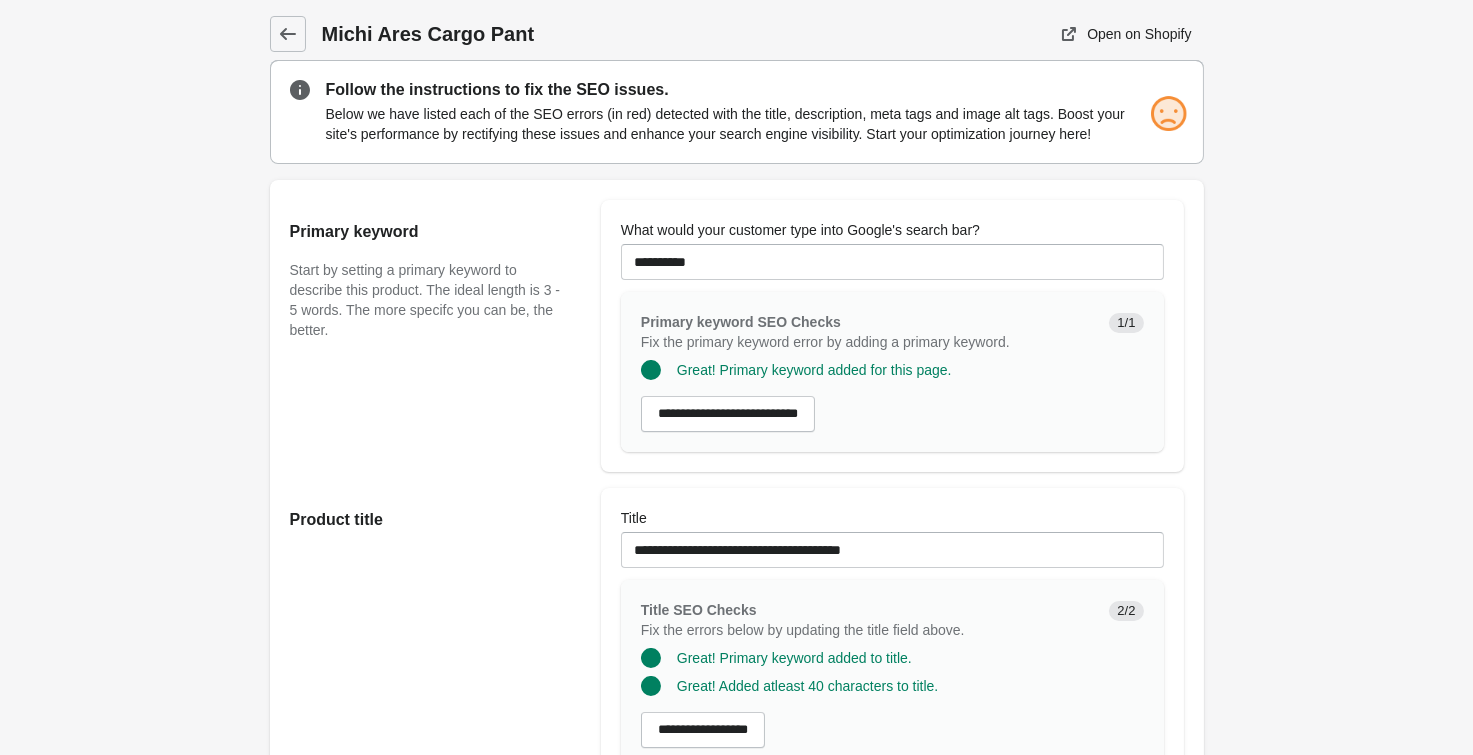 click on "Primary keyword SEO Checks
Fix the primary keyword error by adding a primary keyword.
1/1" at bounding box center (884, 324) 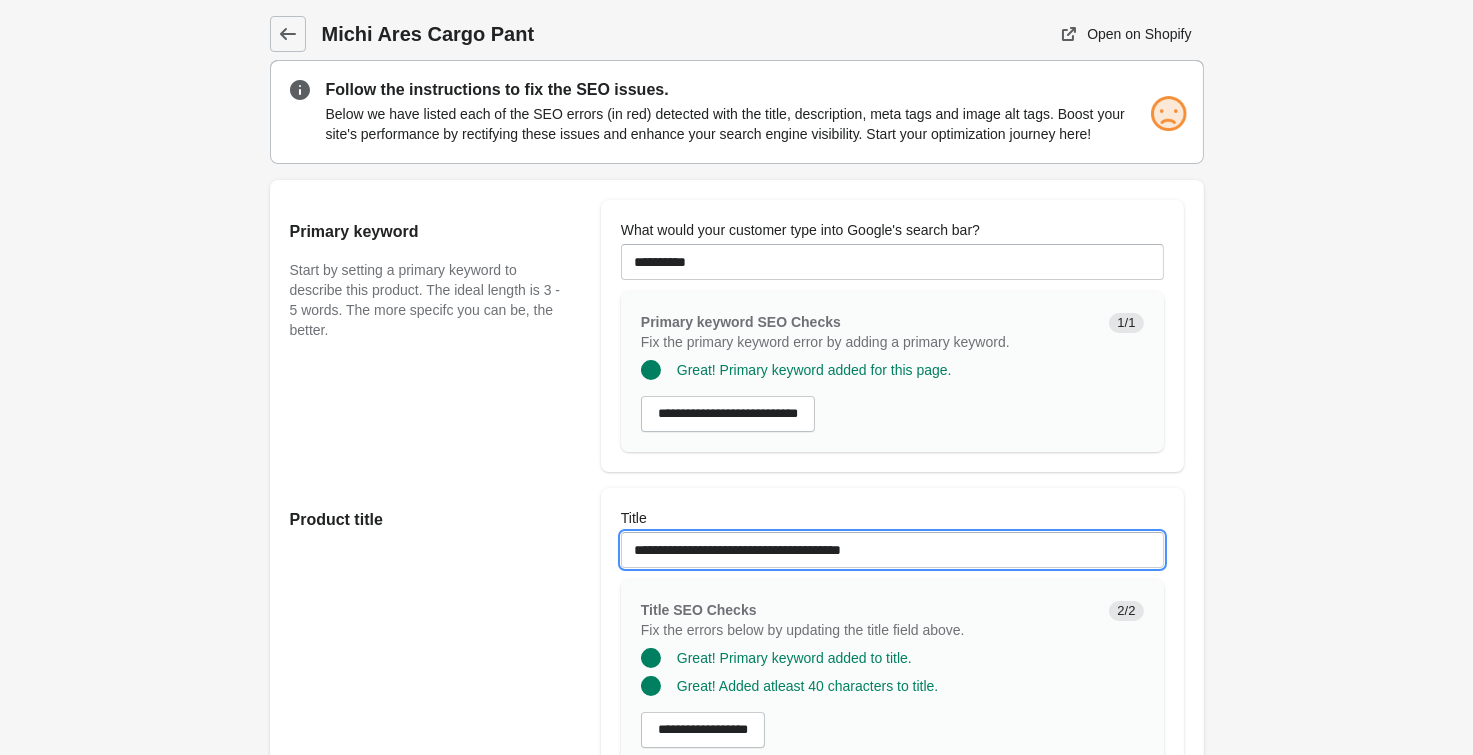 click on "**********" at bounding box center (892, 550) 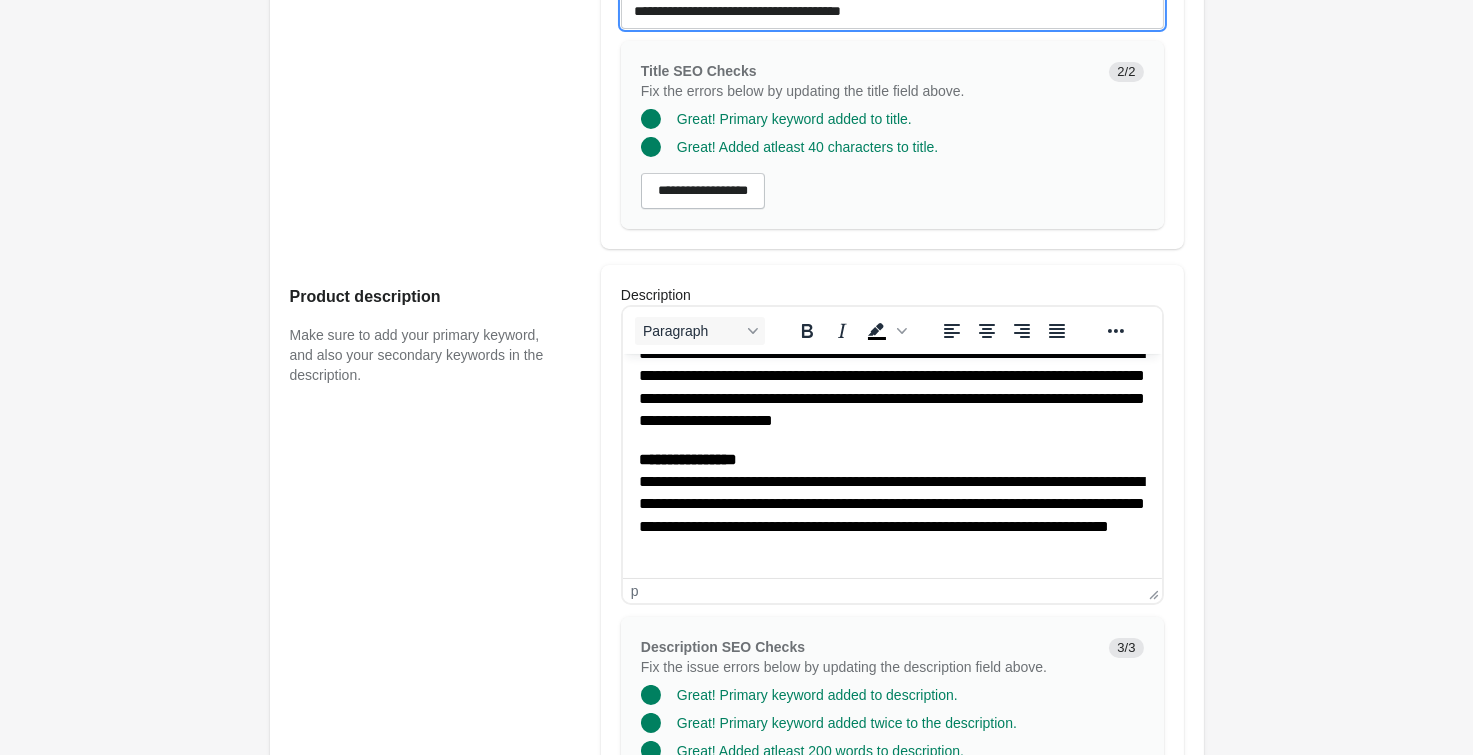 scroll, scrollTop: 550, scrollLeft: 0, axis: vertical 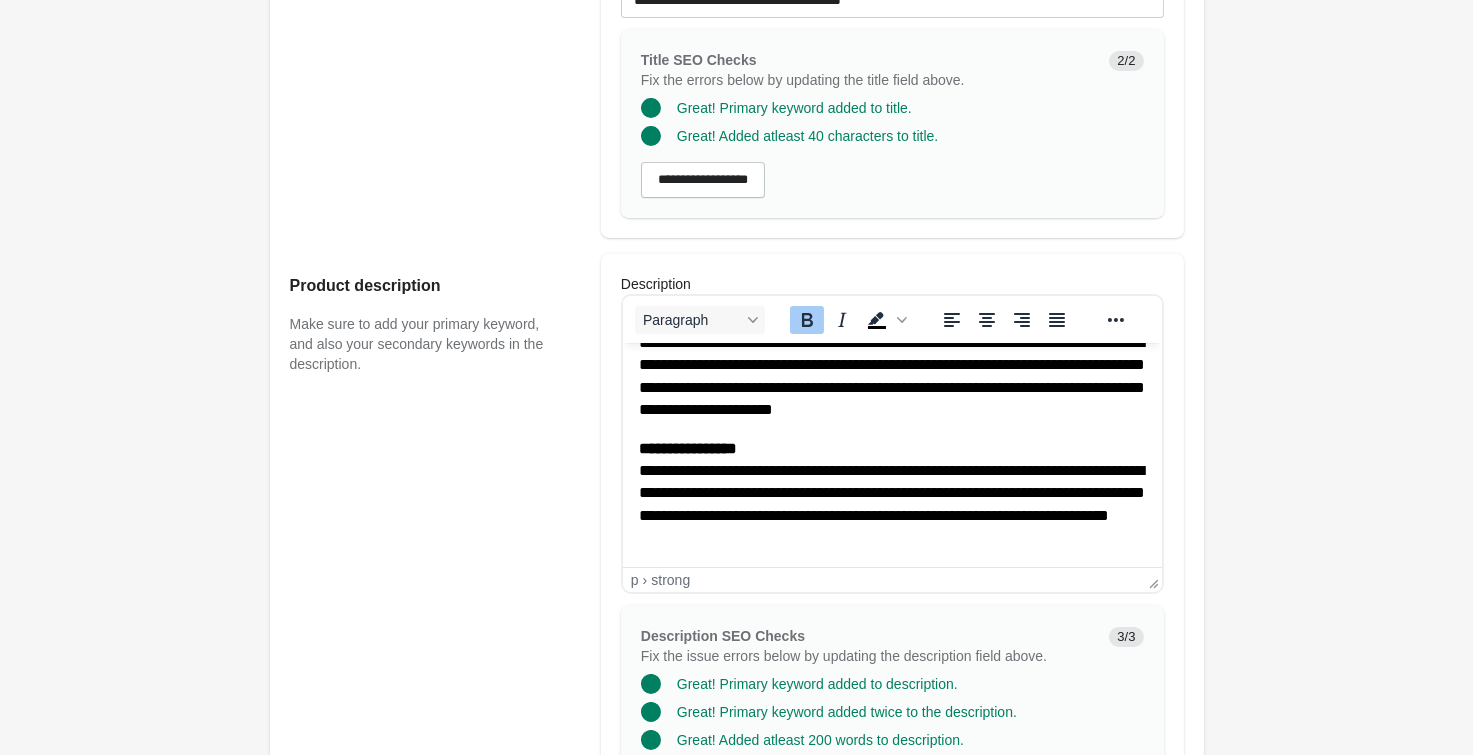 click on "**********" at bounding box center (891, 542) 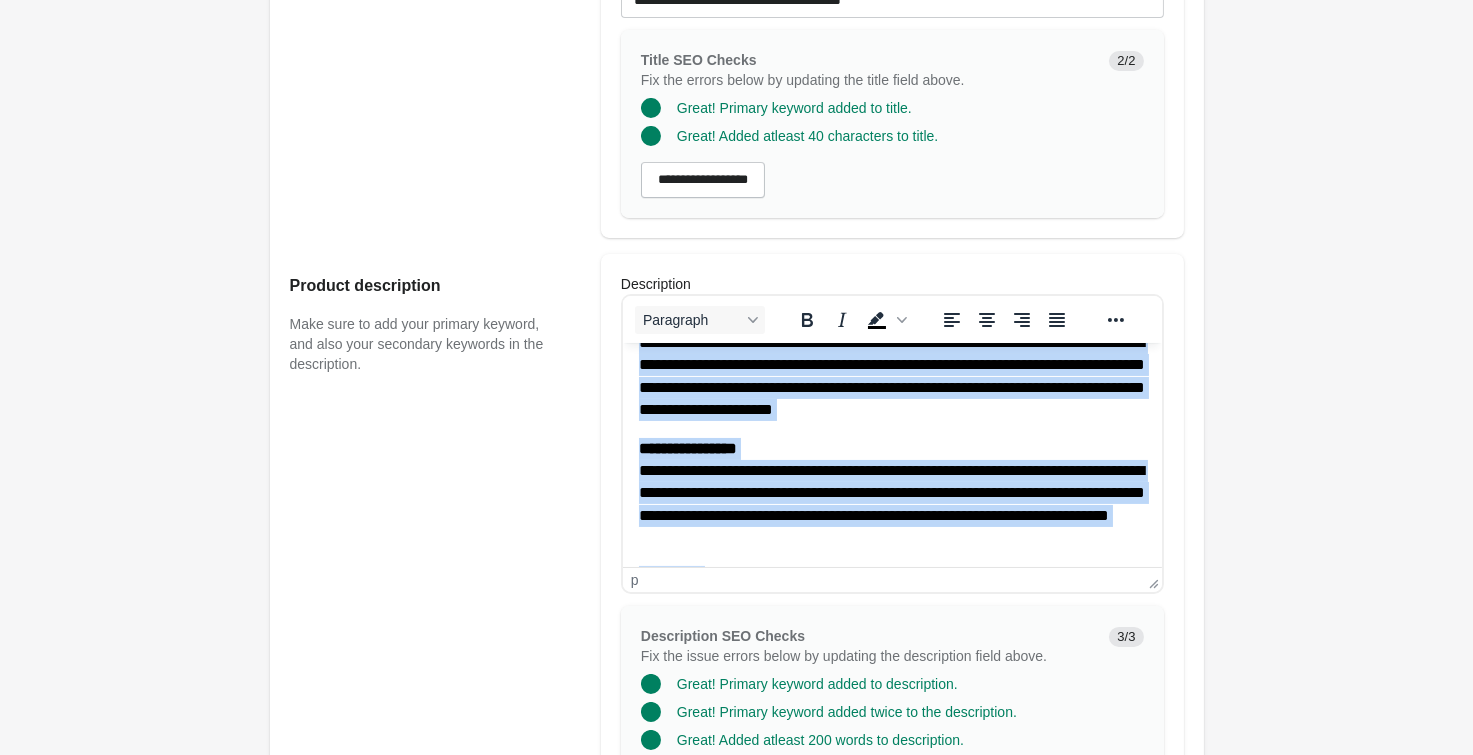 copy on "**********" 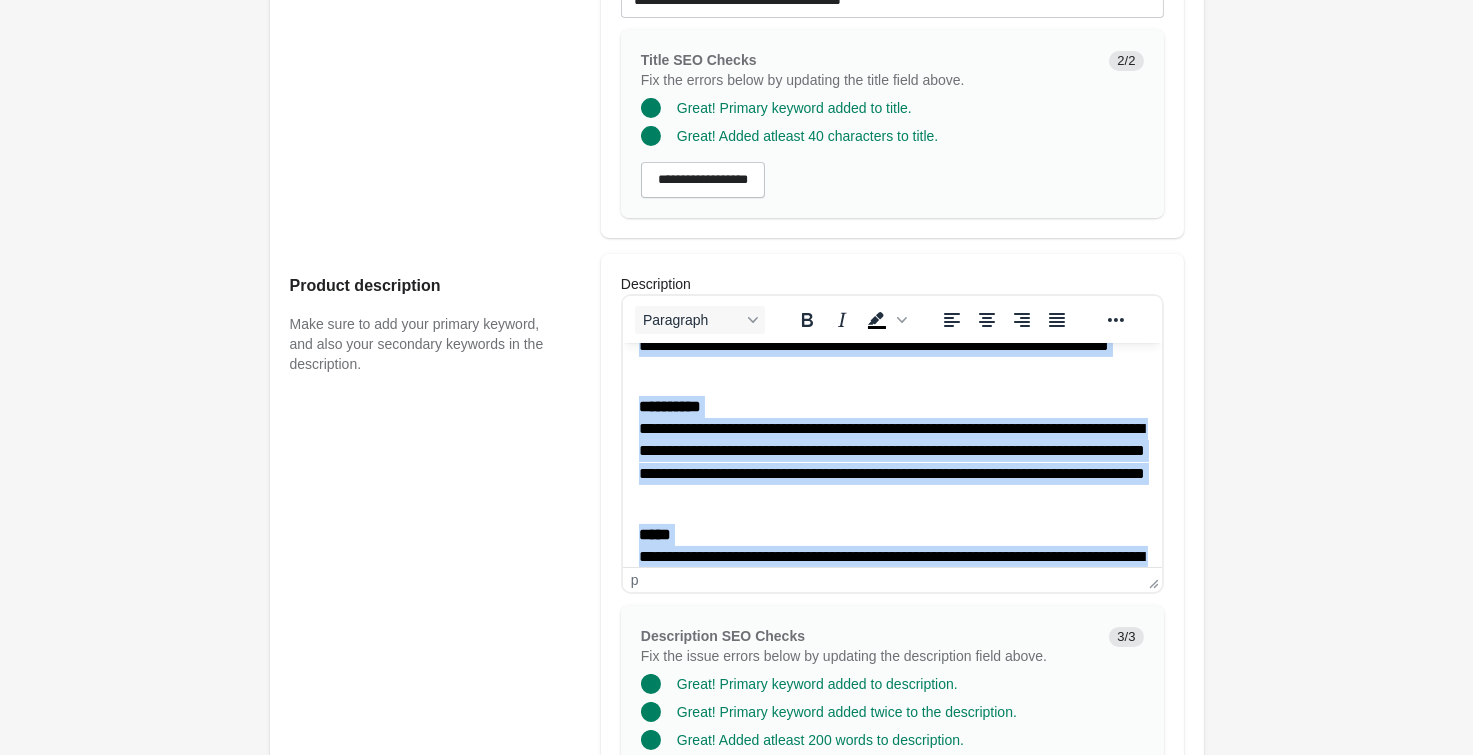 scroll, scrollTop: 485, scrollLeft: 0, axis: vertical 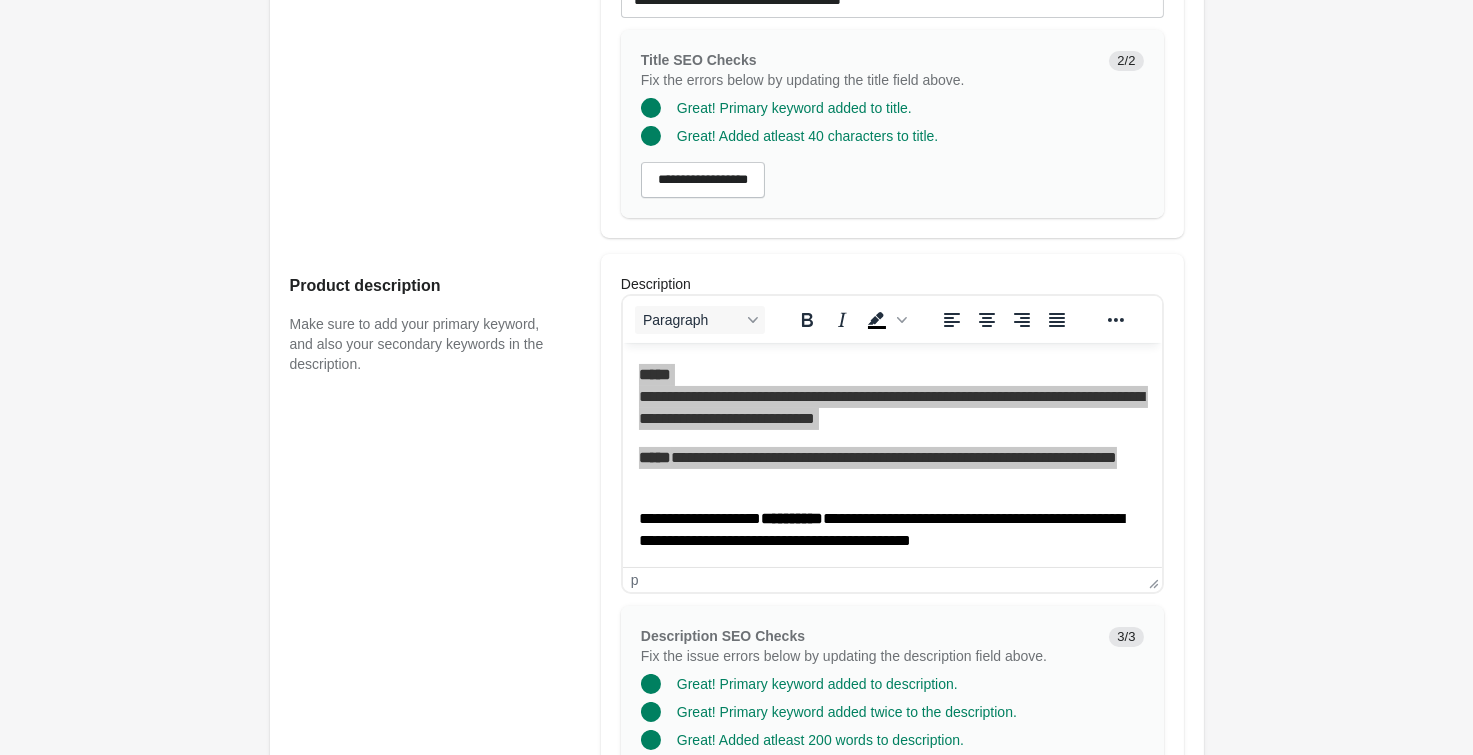 click on "Michi Ares Cargo Pant
Open on Shopify
Open on Shopify" at bounding box center (736, 591) 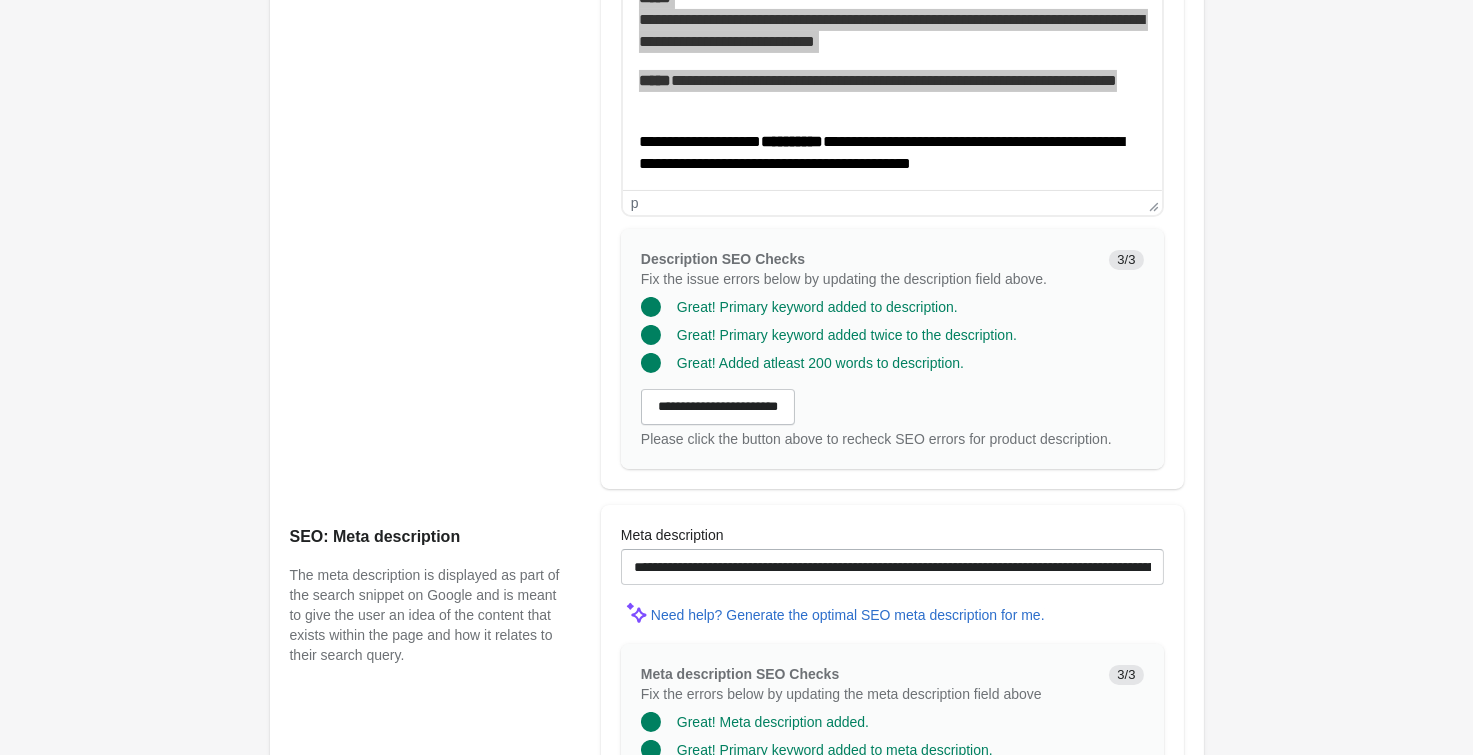 scroll, scrollTop: 1100, scrollLeft: 0, axis: vertical 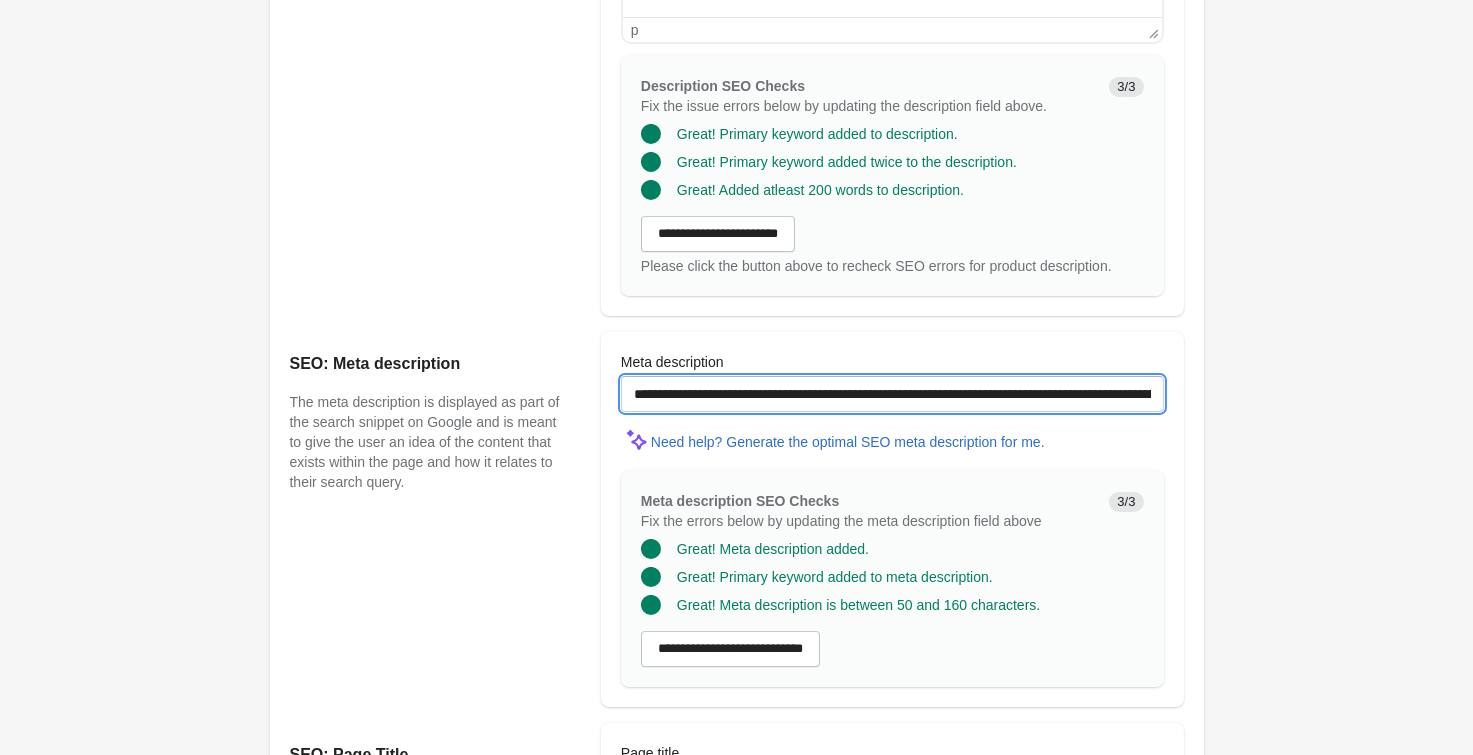 click on "**********" at bounding box center [892, 394] 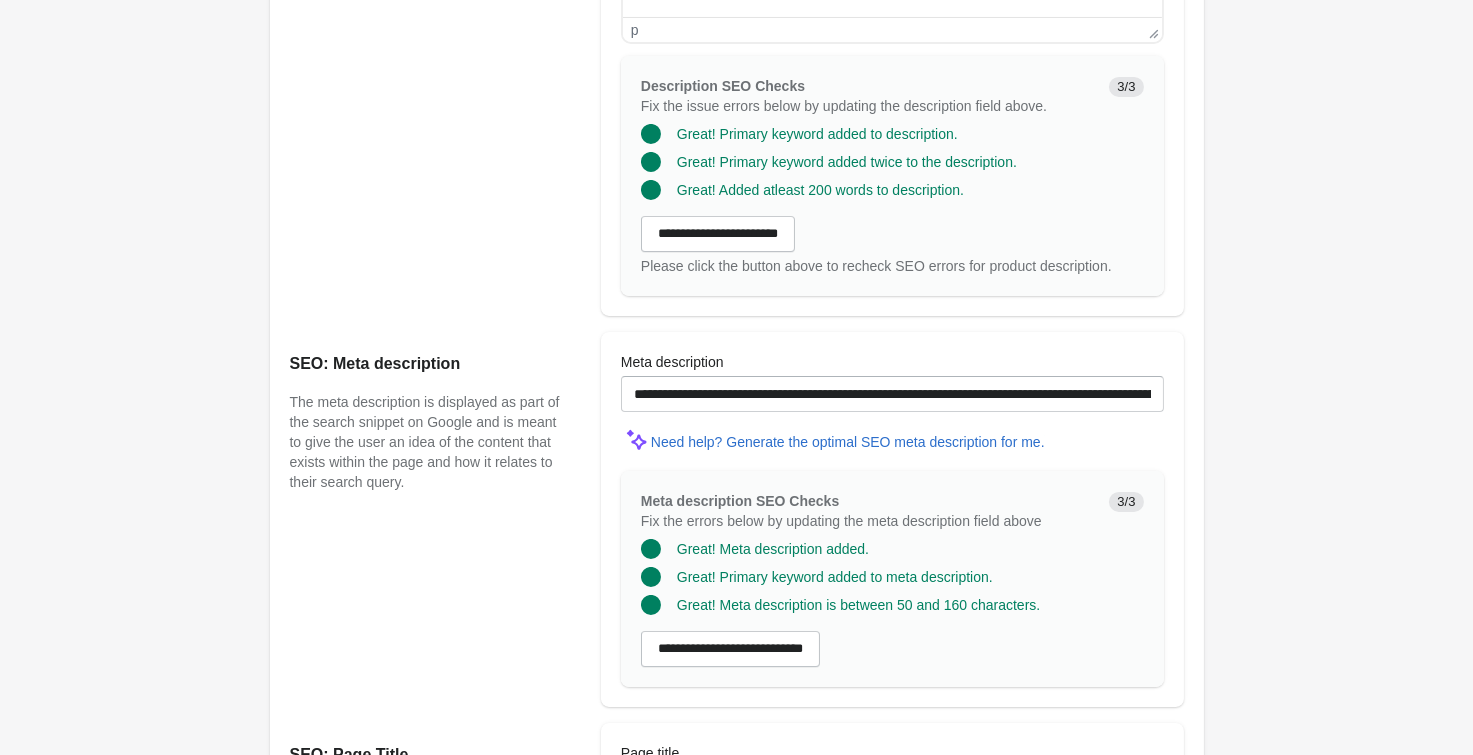 click on "Michi Ares Cargo Pant
Open on Shopify
Open on Shopify" at bounding box center (736, 41) 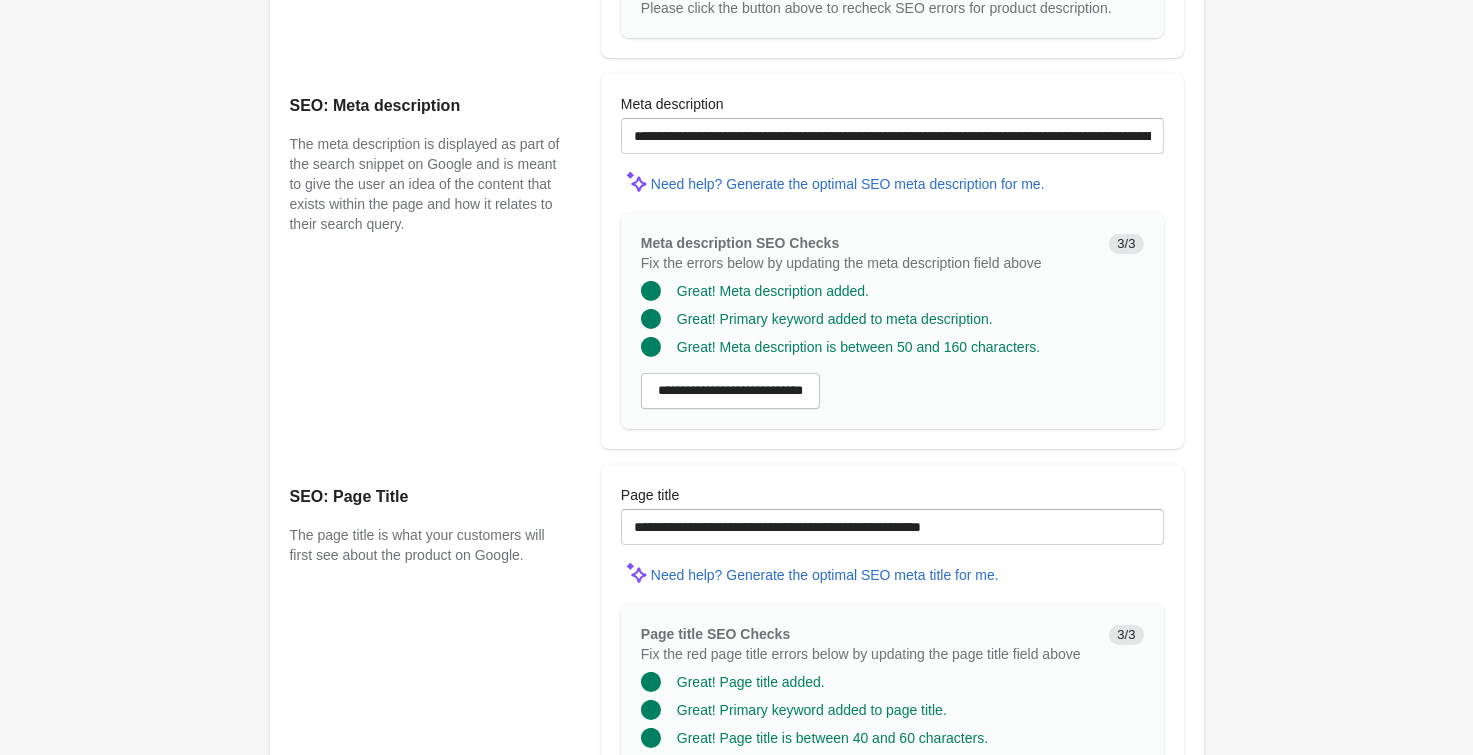 scroll, scrollTop: 1430, scrollLeft: 0, axis: vertical 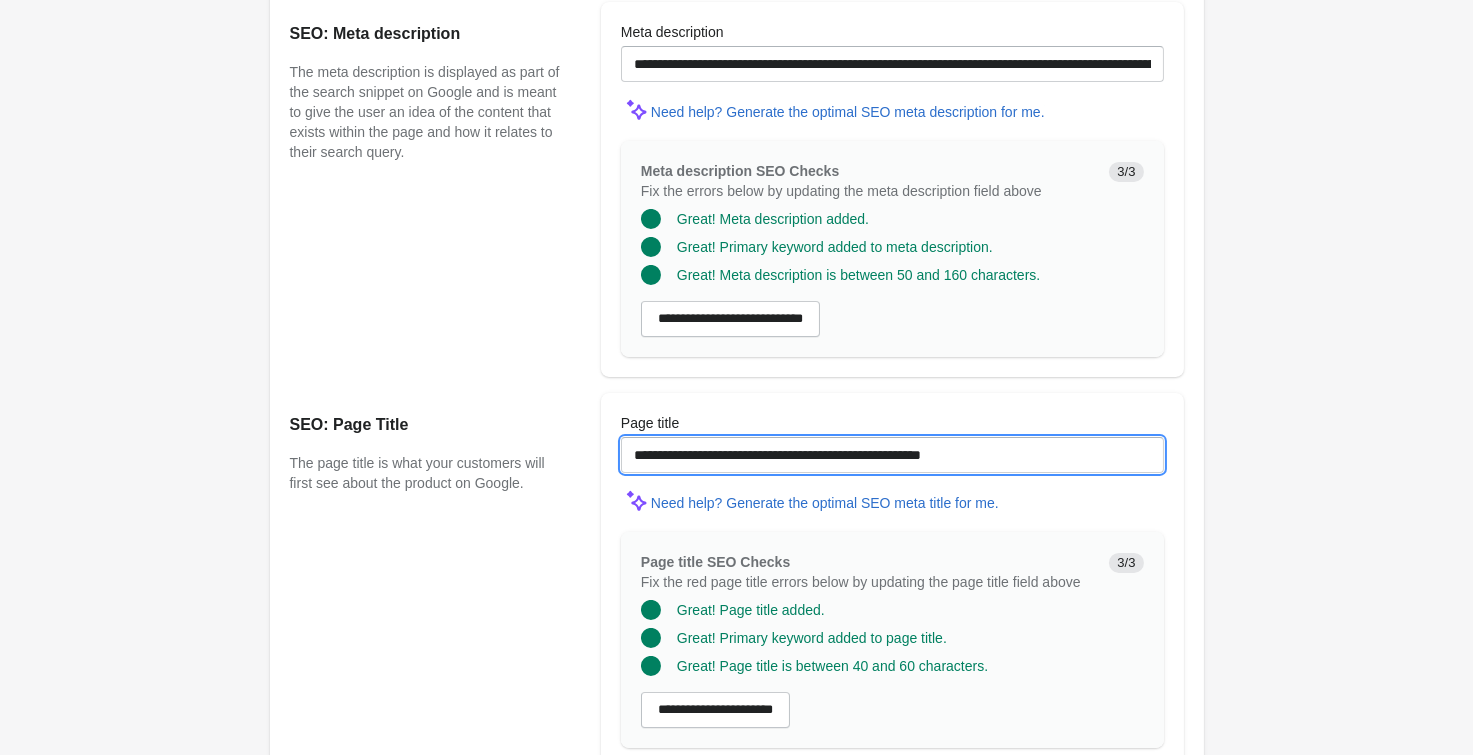 click on "**********" at bounding box center (892, 455) 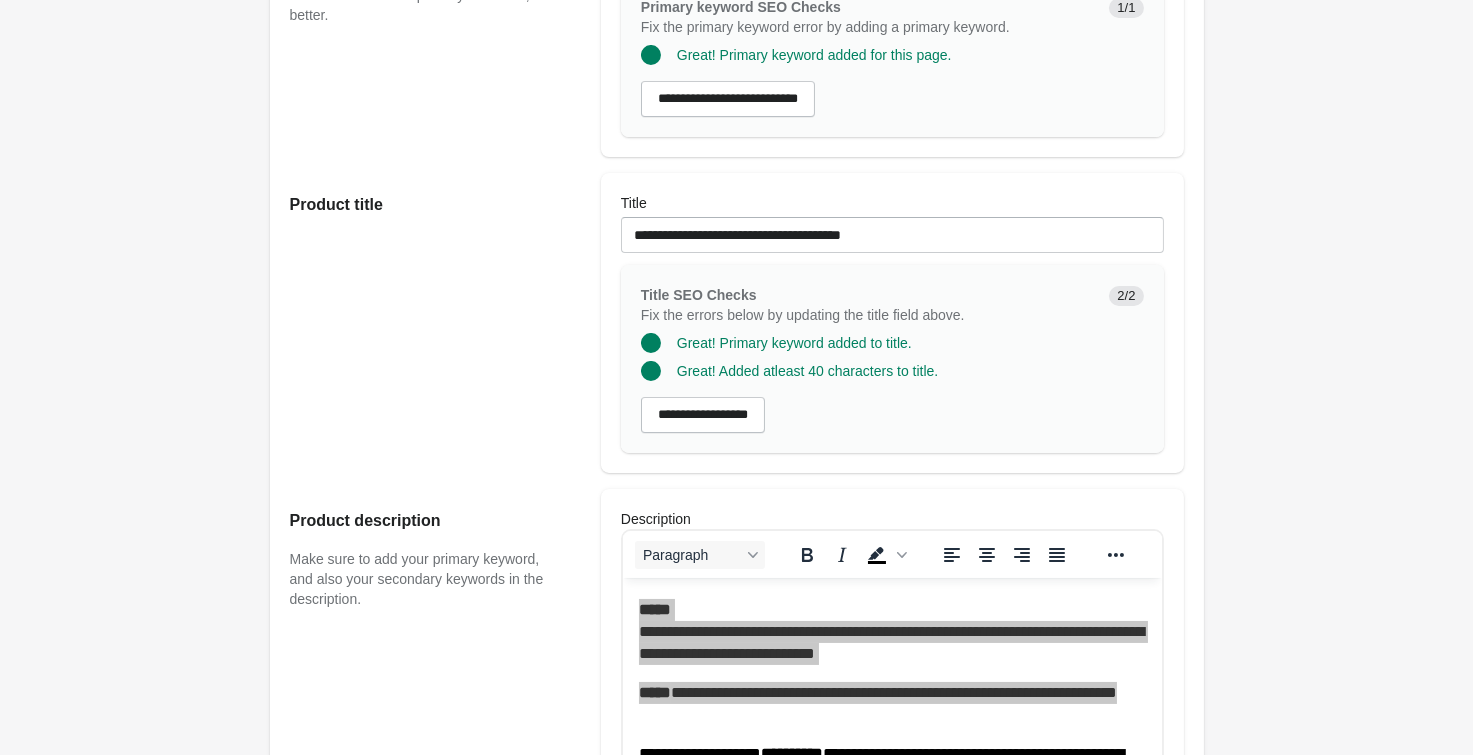 scroll, scrollTop: 0, scrollLeft: 0, axis: both 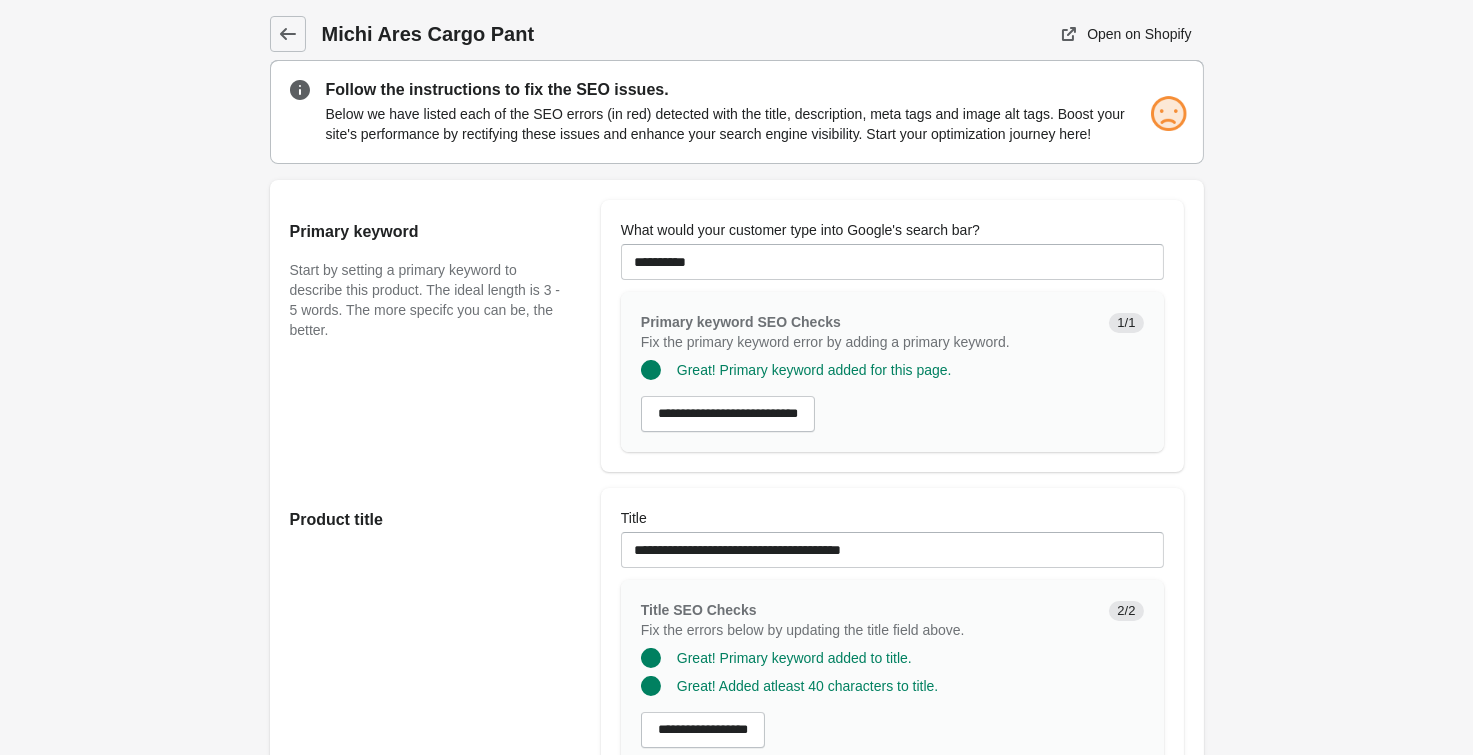 click on "Michi Ares Cargo Pant
Open on Shopify
Open on Shopify" at bounding box center (736, 1141) 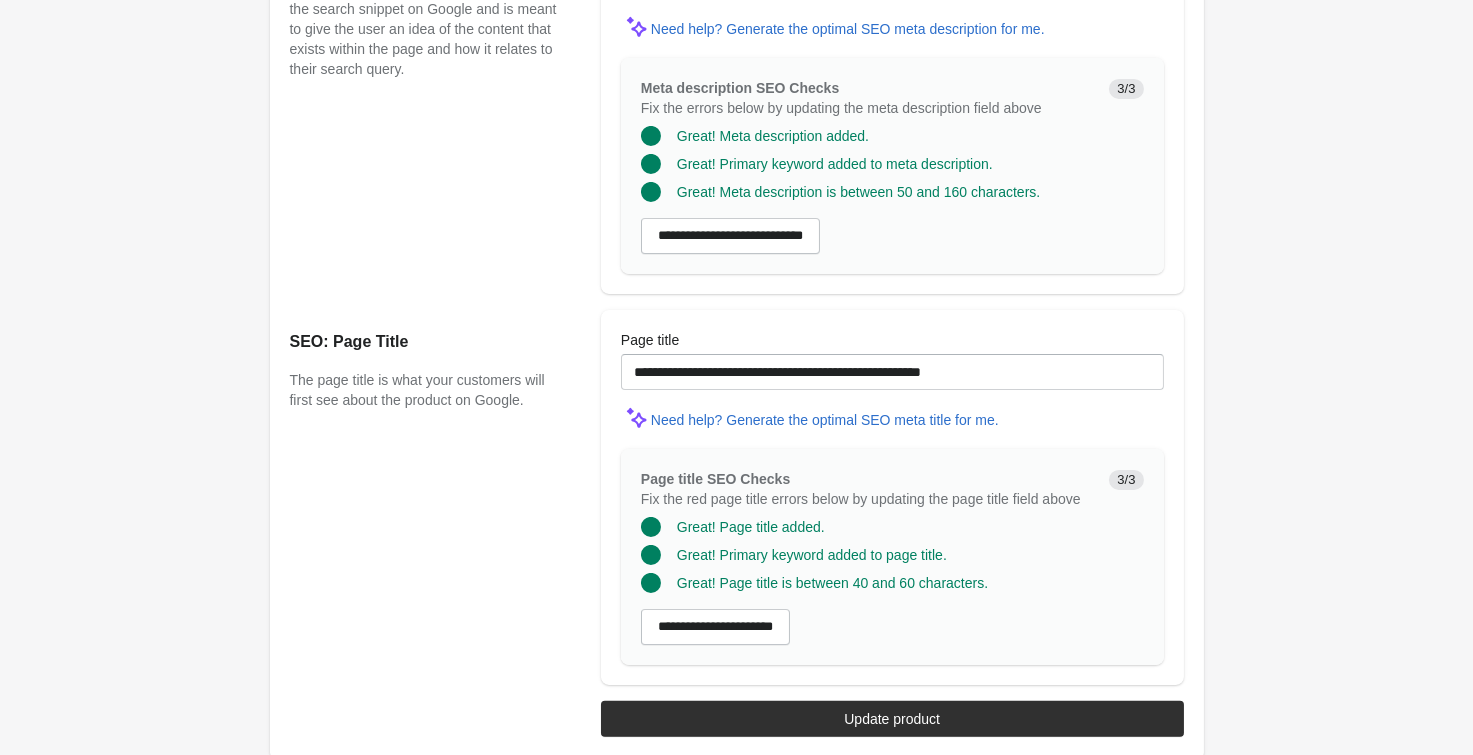 scroll, scrollTop: 1525, scrollLeft: 0, axis: vertical 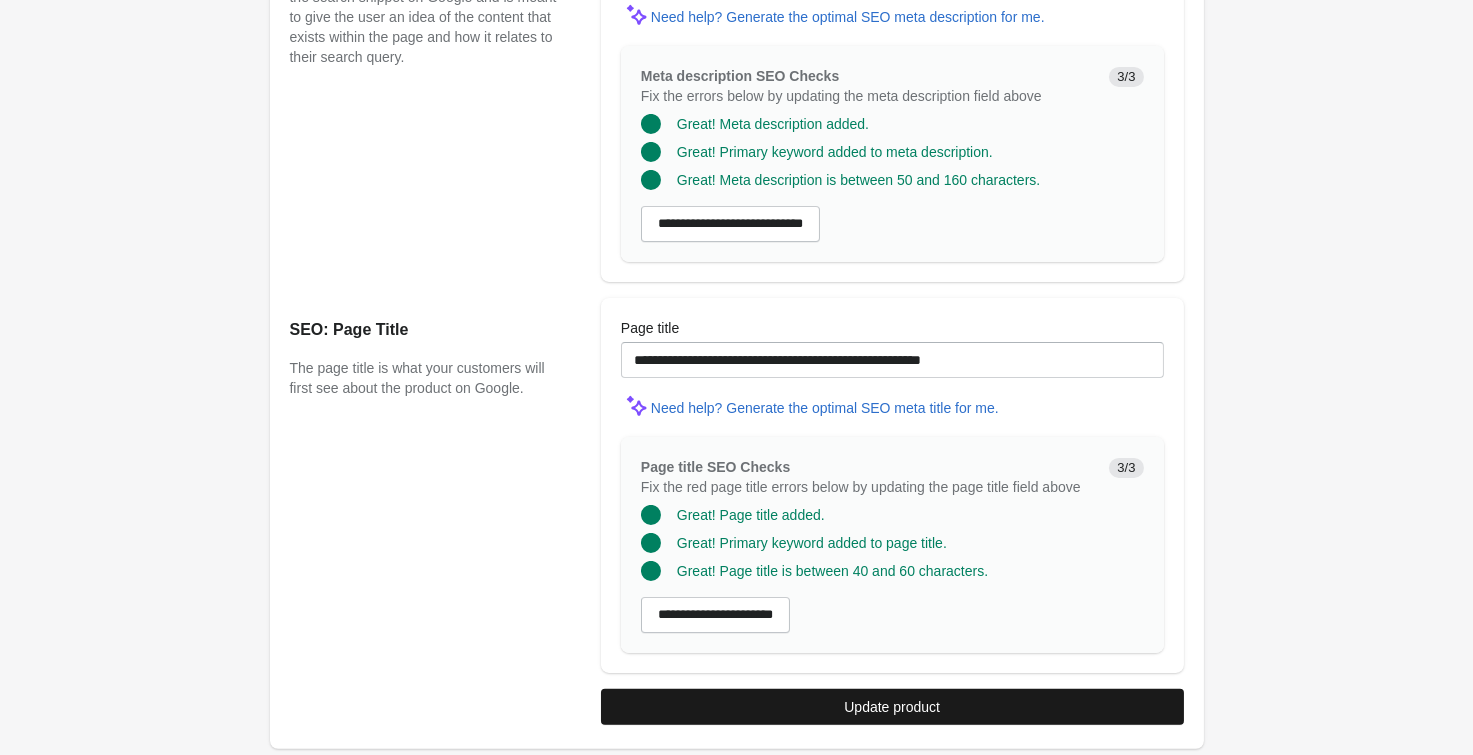 click on "Update product" at bounding box center [892, 707] 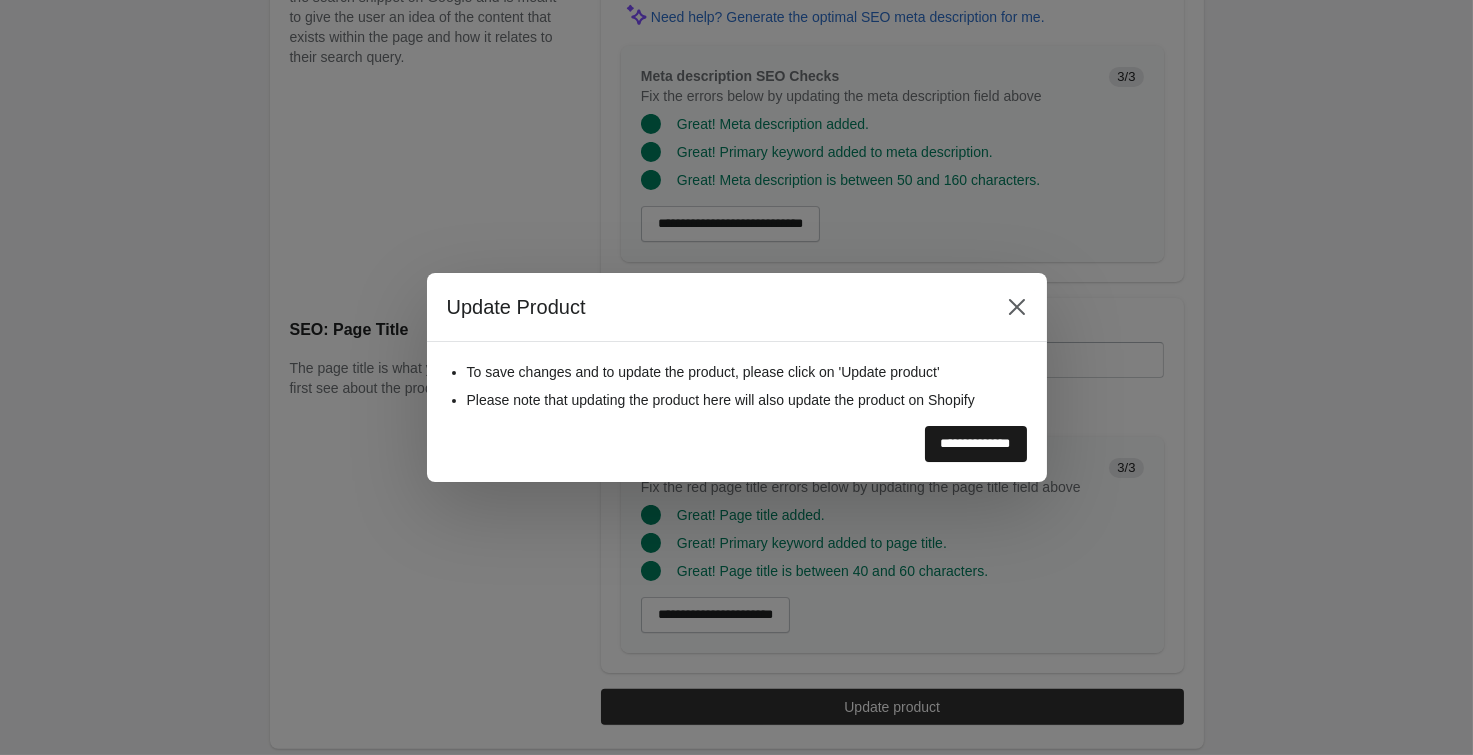 click on "**********" at bounding box center (976, 444) 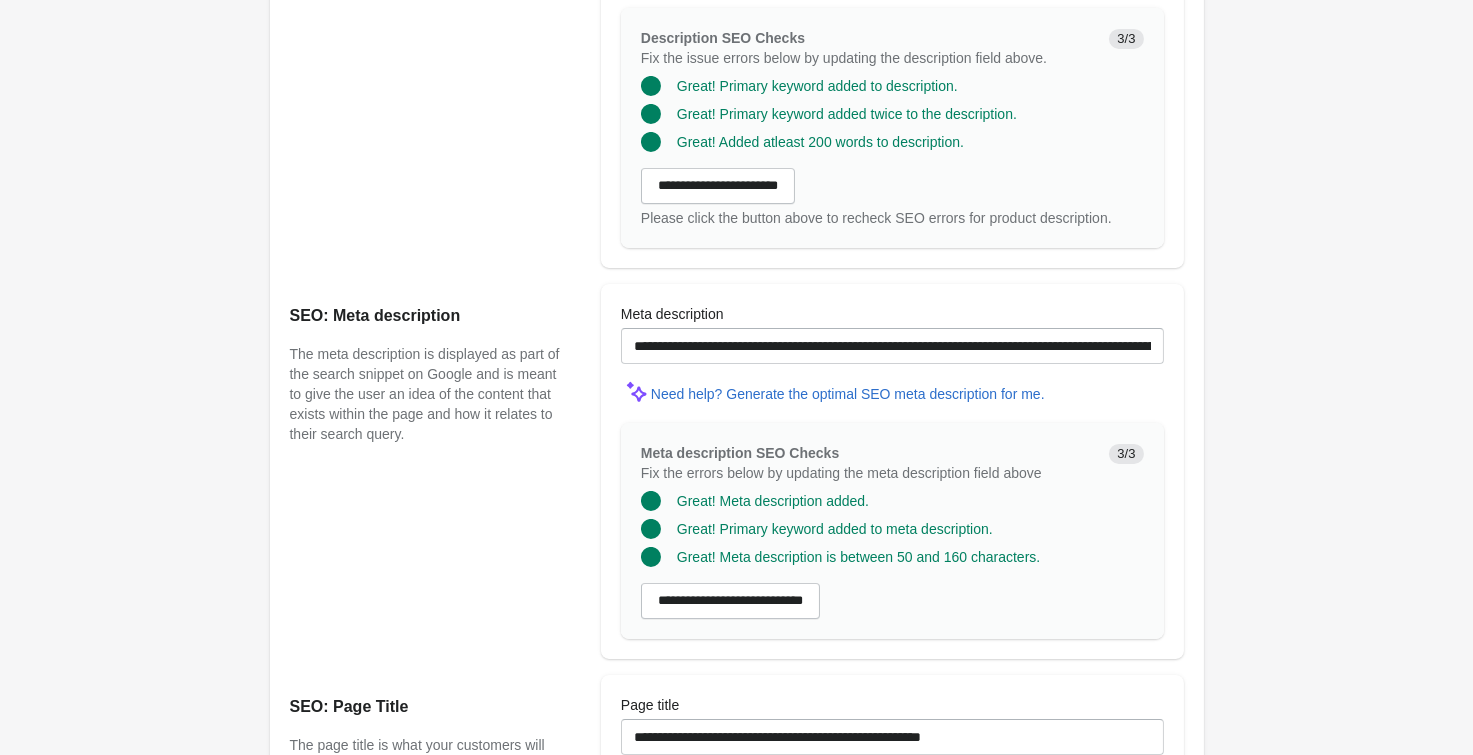 scroll, scrollTop: 1697, scrollLeft: 0, axis: vertical 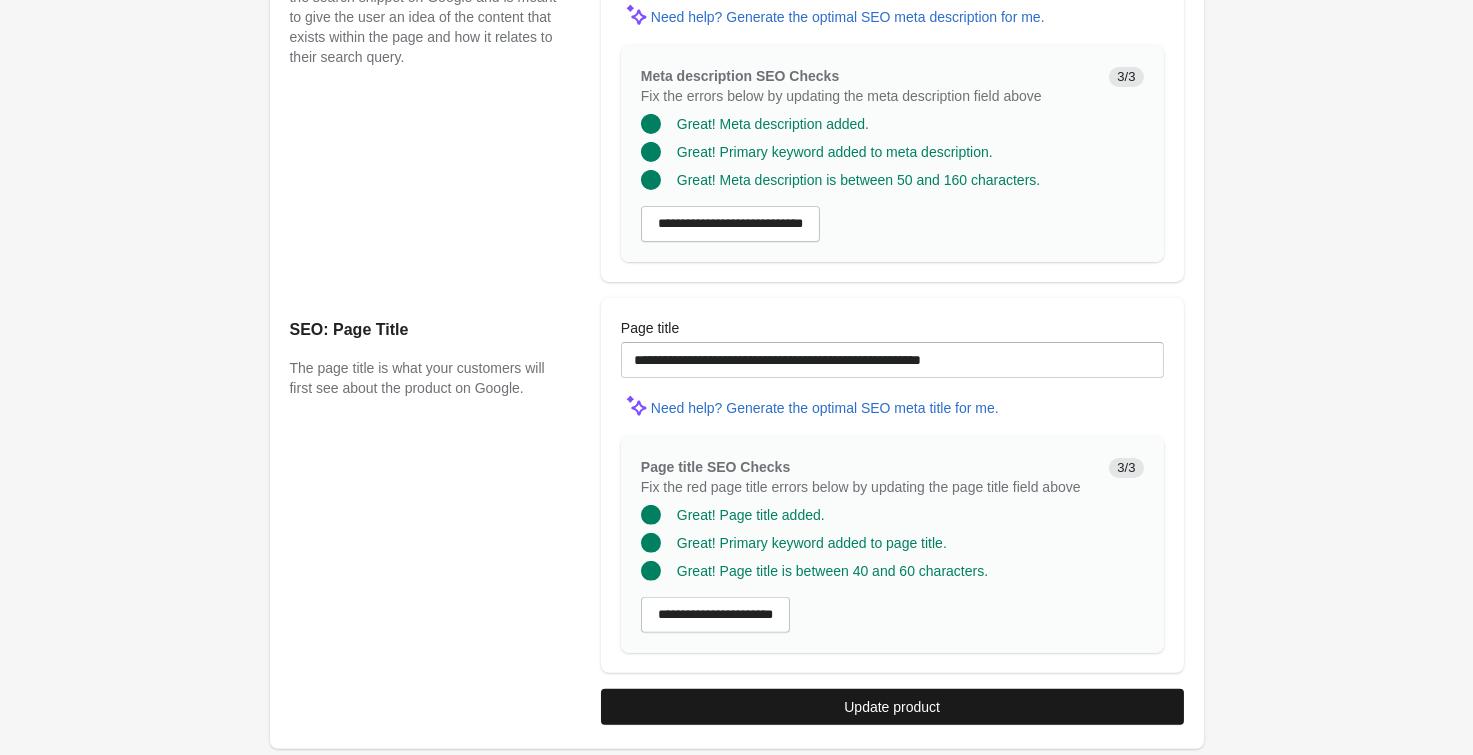 click on "Update product" at bounding box center [892, 707] 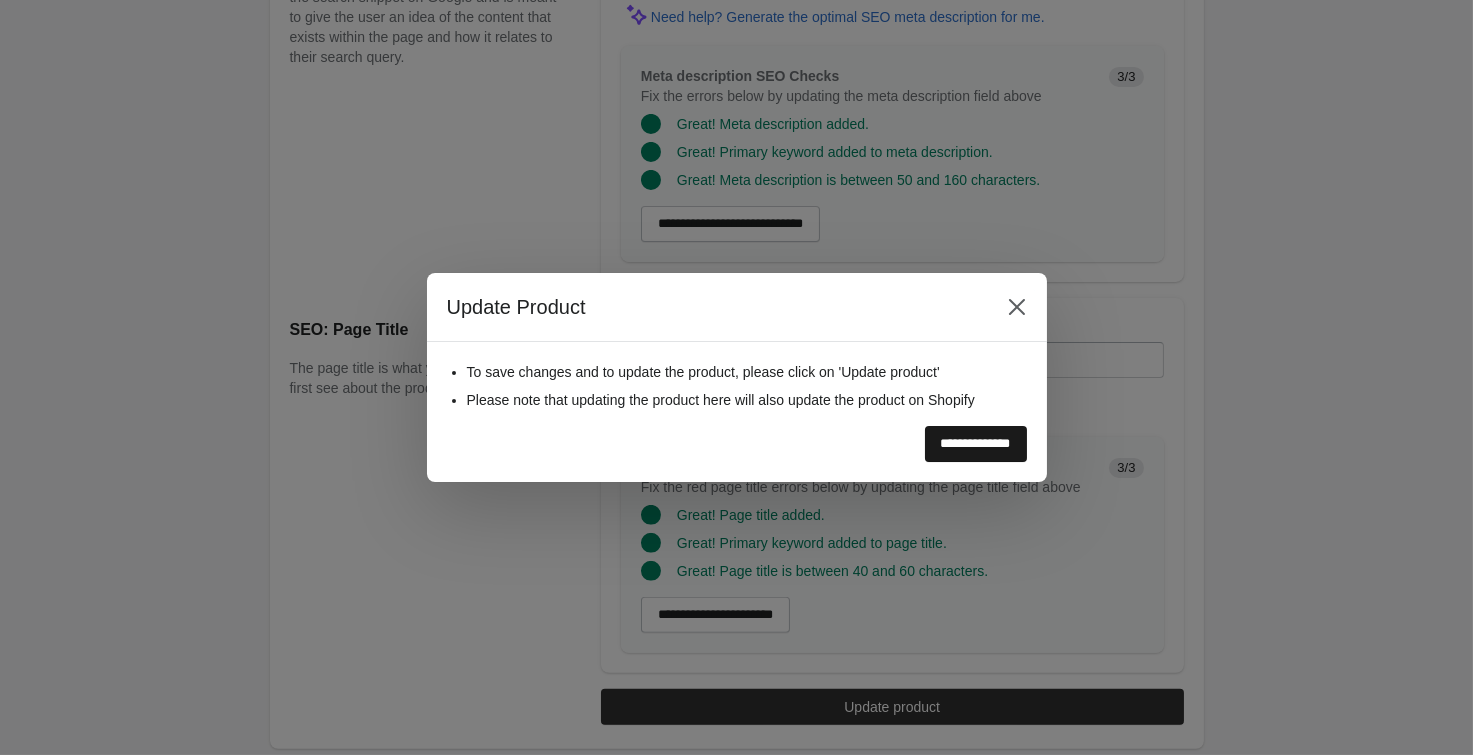 click on "**********" at bounding box center [976, 444] 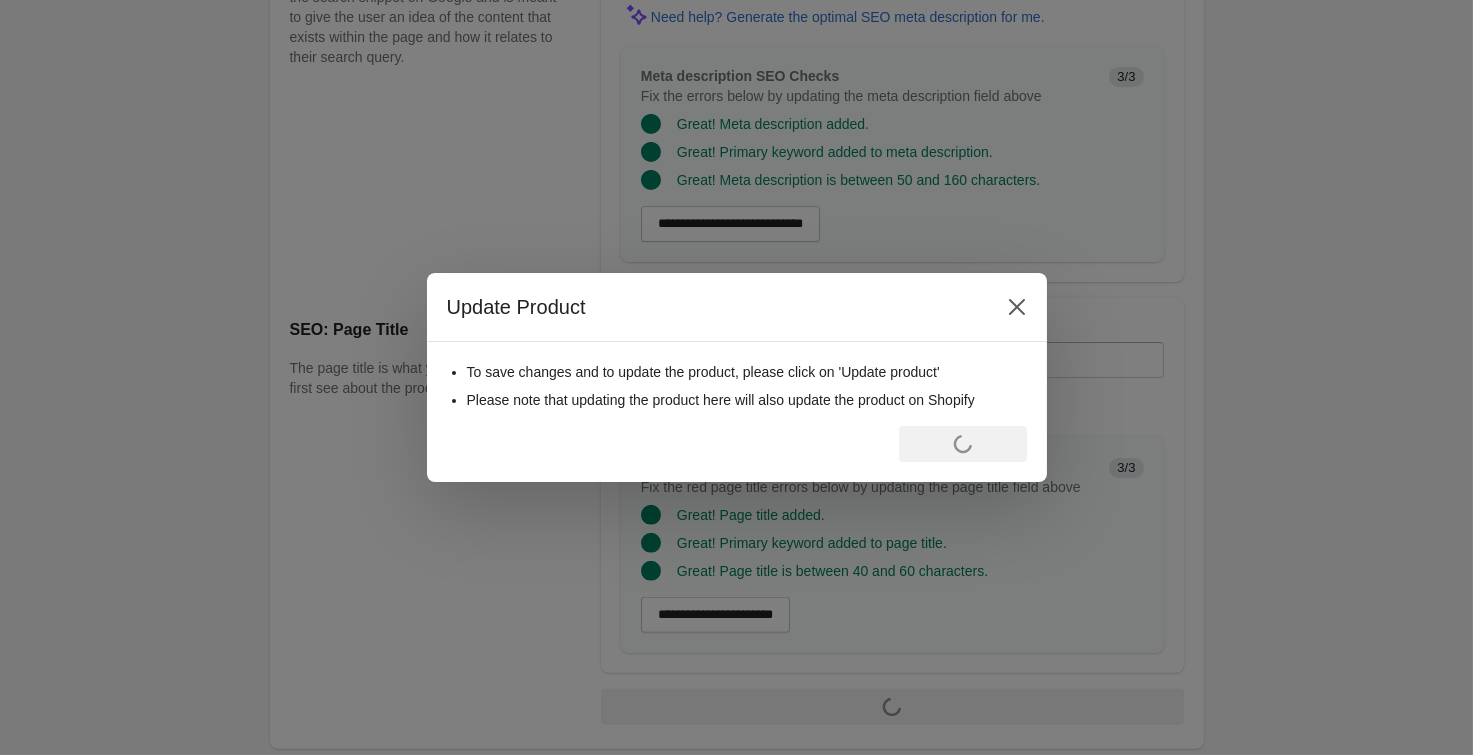 click on "**********" at bounding box center (736, 377) 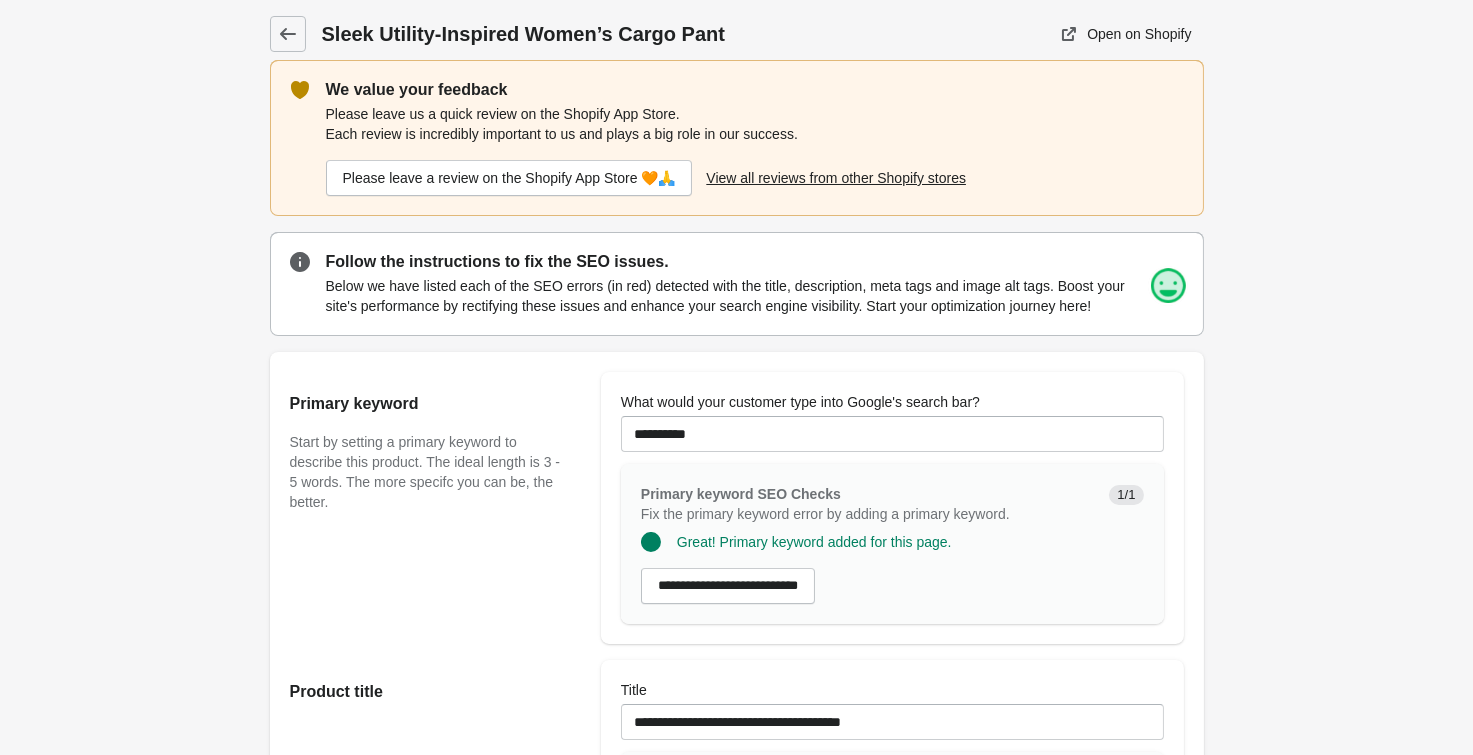 click on "Sleek Utility-Inspired Women’s Cargo Pant
Open on Shopify" at bounding box center (736, 1227) 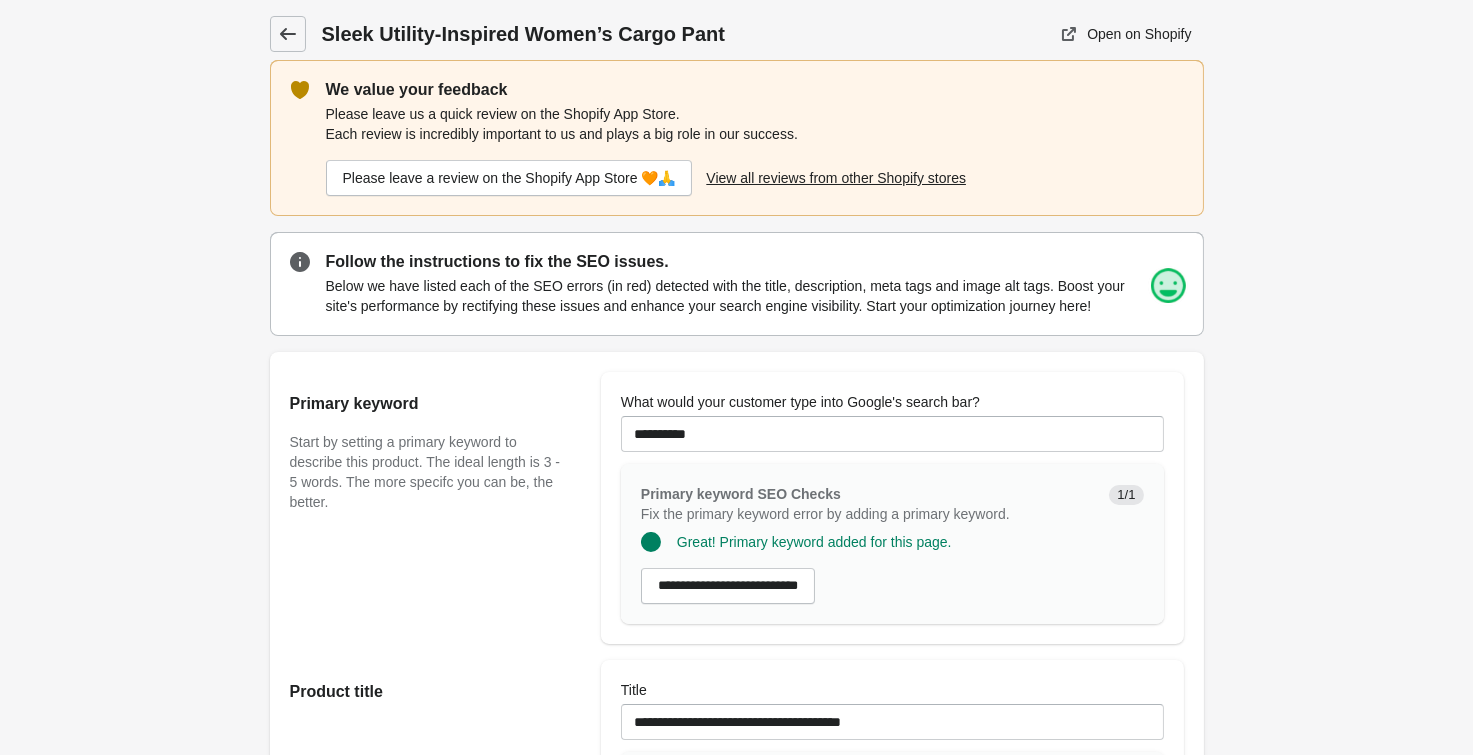click at bounding box center [288, 34] 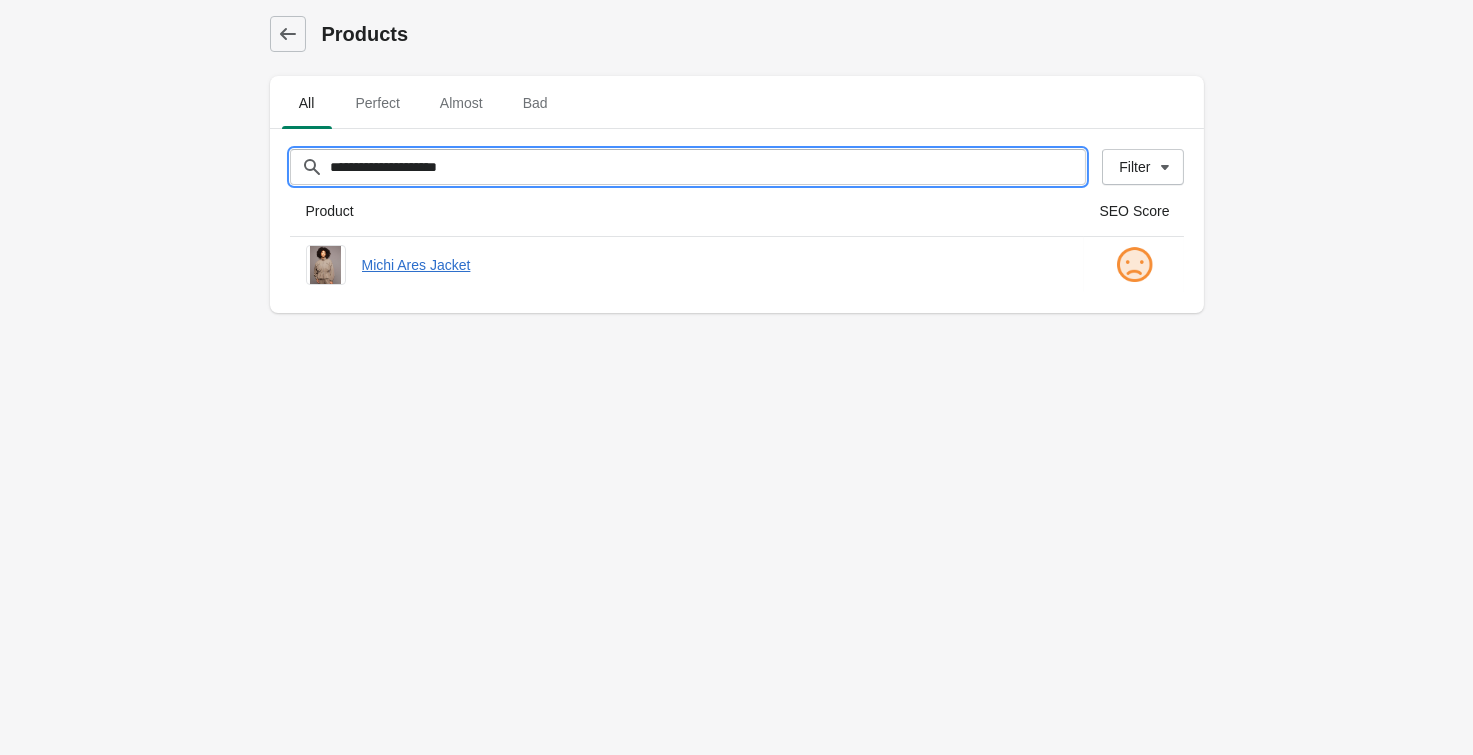 drag, startPoint x: 508, startPoint y: 169, endPoint x: 151, endPoint y: 154, distance: 357.31497 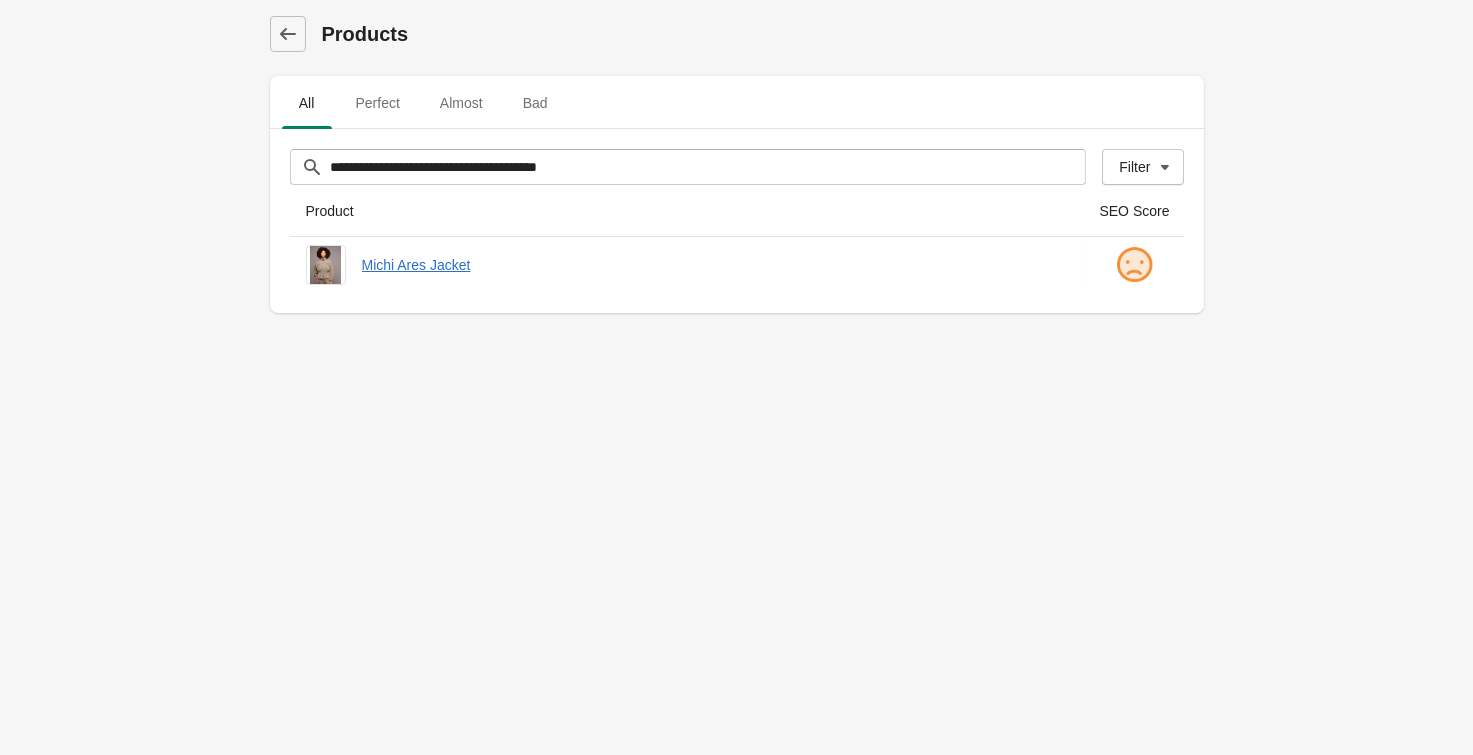 click on "**********" at bounding box center [736, 377] 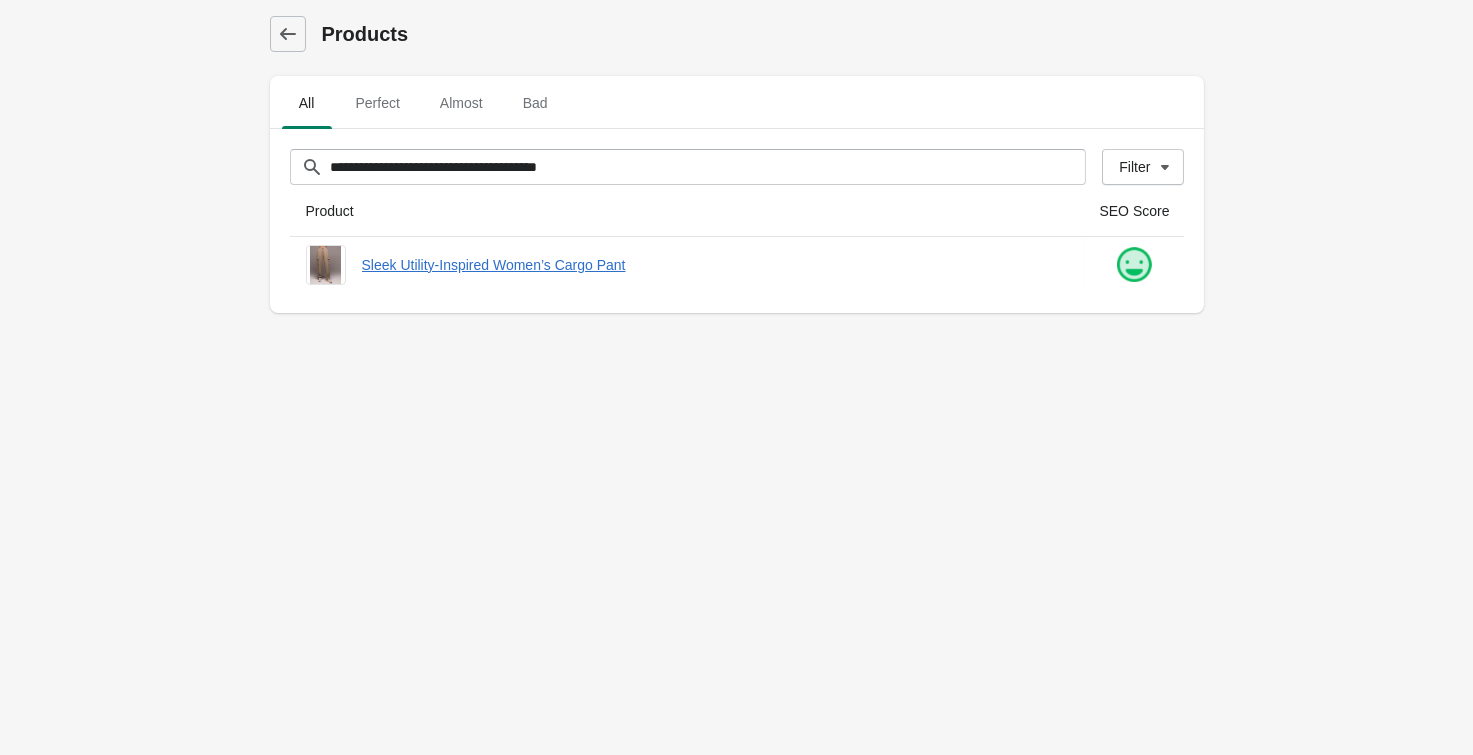 click on "**********" at bounding box center (736, 377) 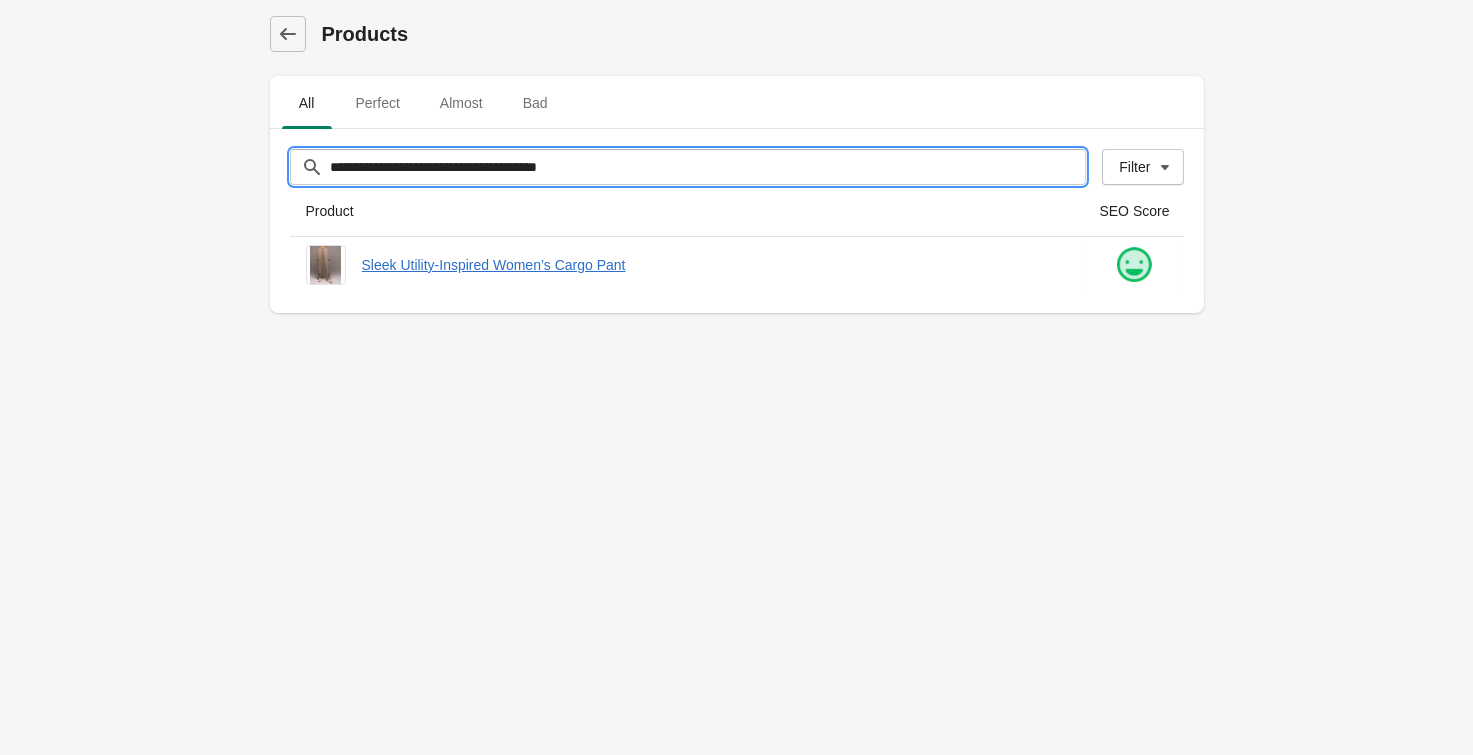 drag, startPoint x: 633, startPoint y: 168, endPoint x: -159, endPoint y: 49, distance: 800.89014 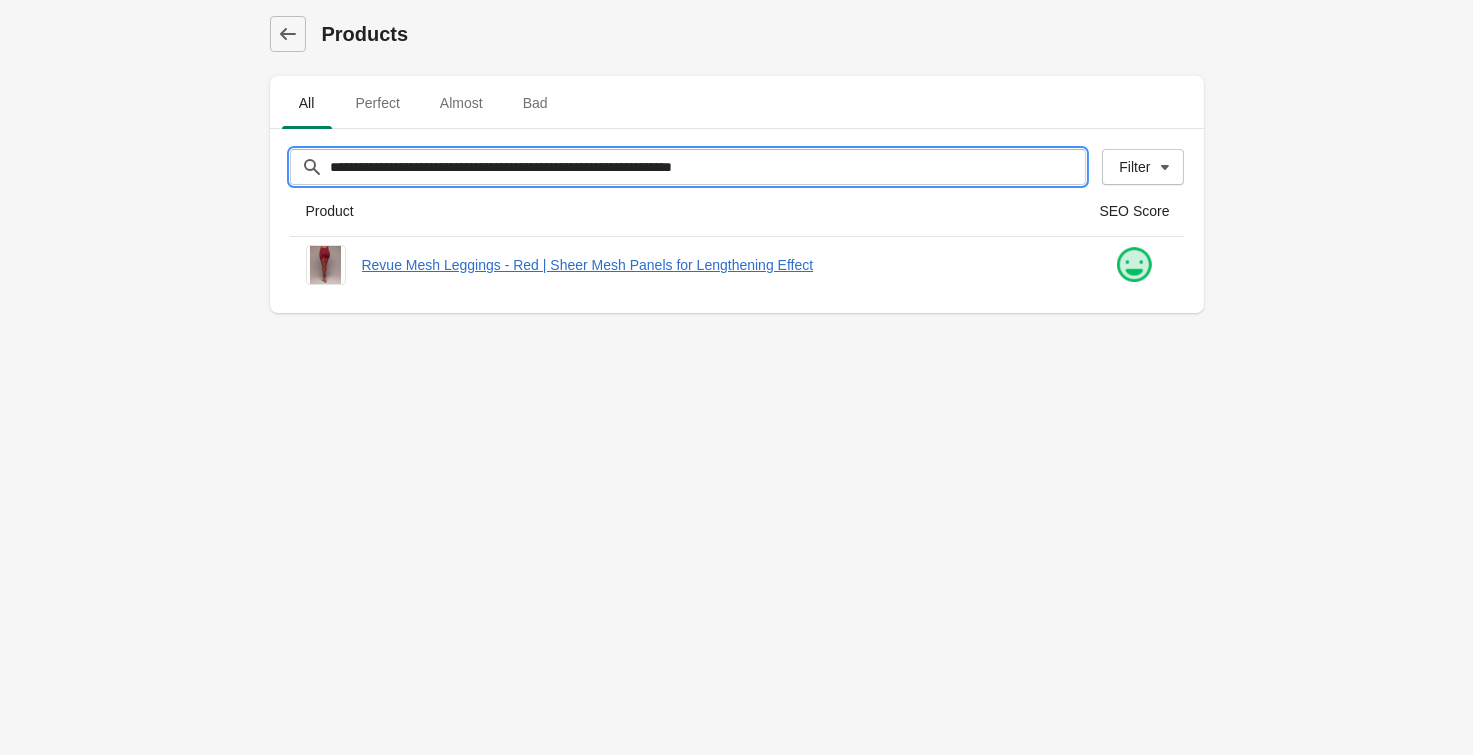 drag, startPoint x: 798, startPoint y: 166, endPoint x: 110, endPoint y: 117, distance: 689.7427 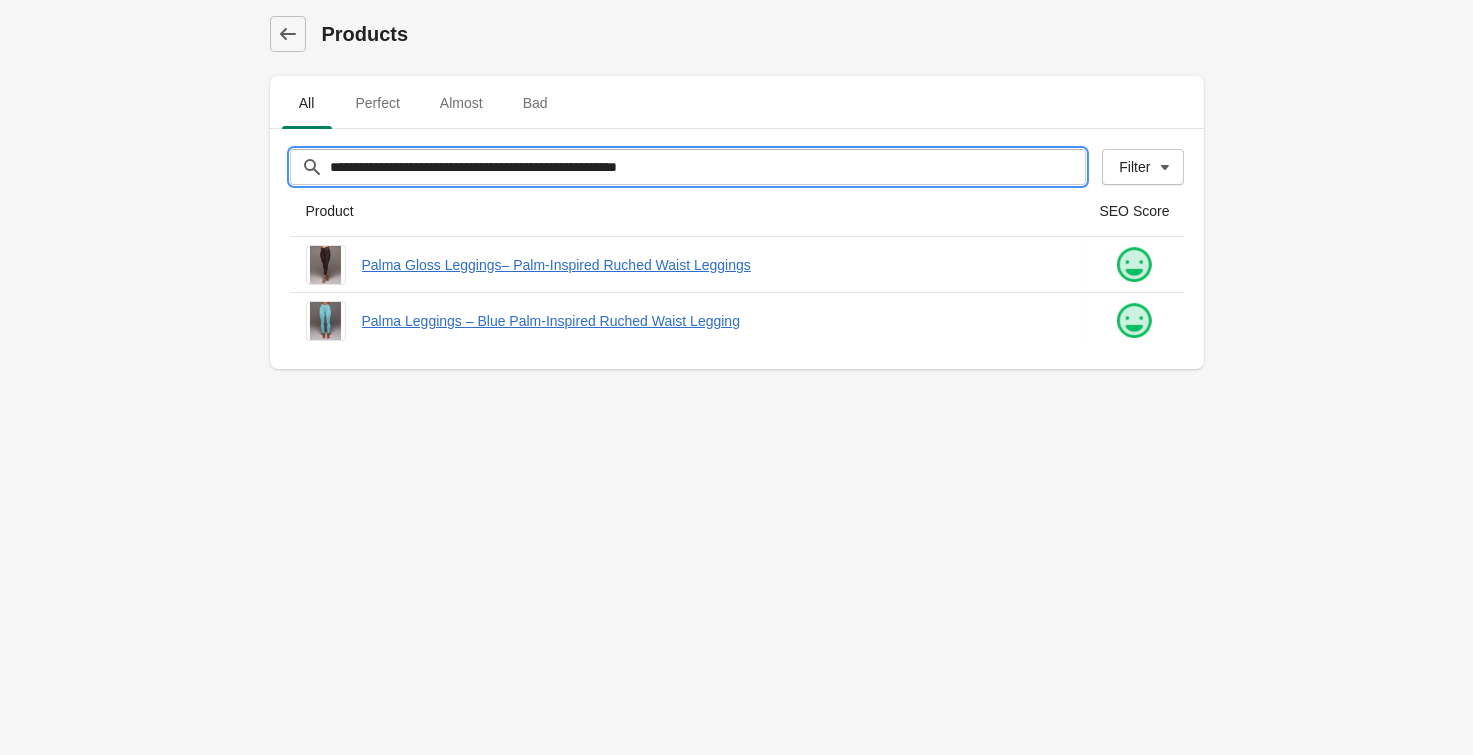 drag, startPoint x: 717, startPoint y: 163, endPoint x: 70, endPoint y: 130, distance: 647.841 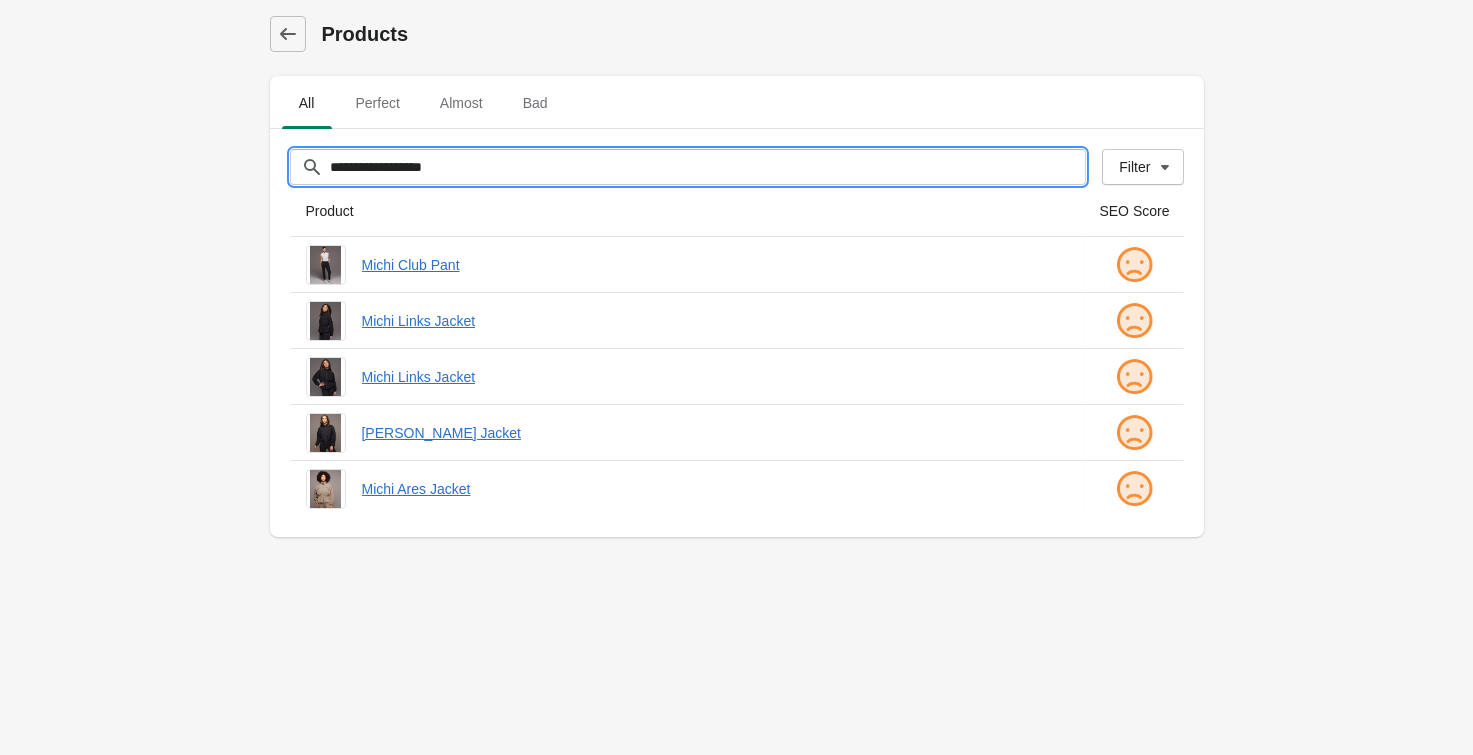 type on "**********" 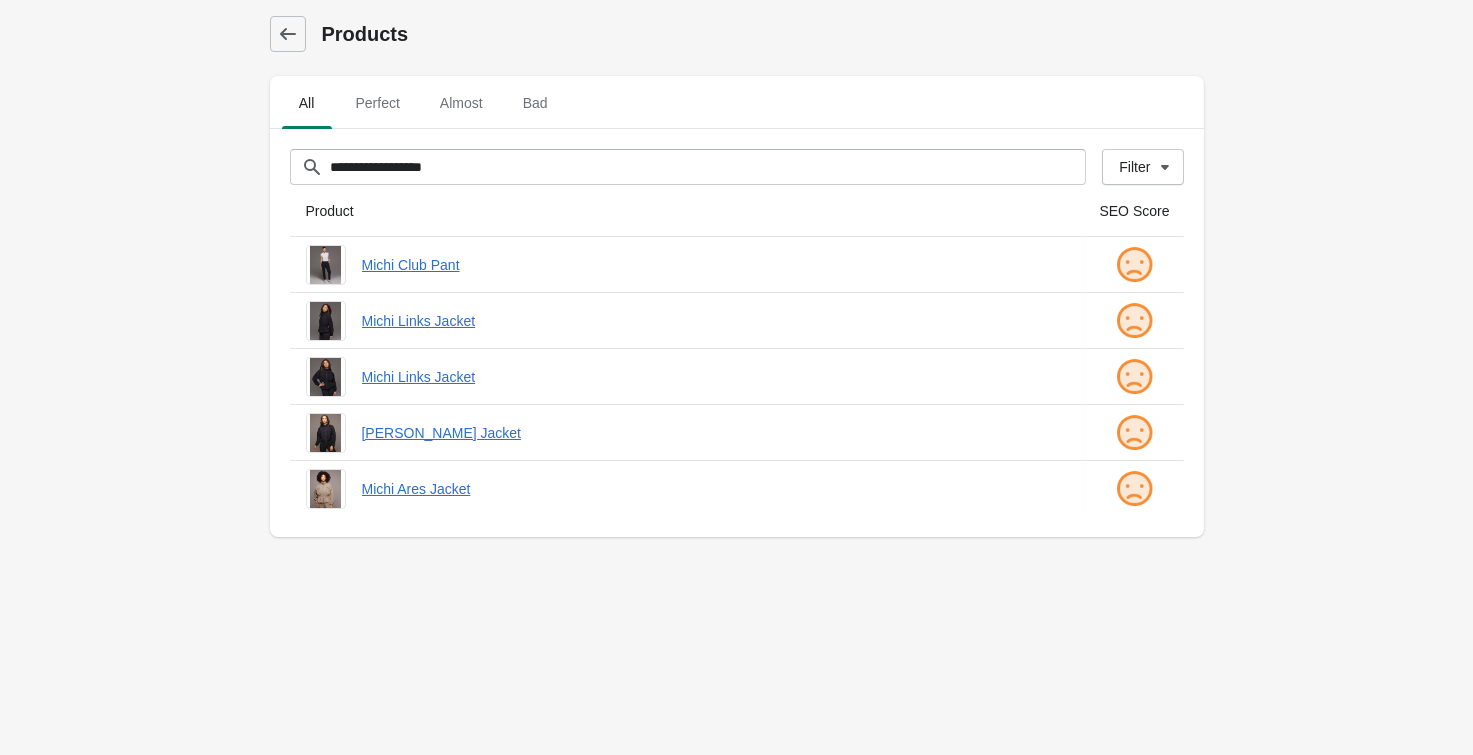 click on "**********" at bounding box center (736, 377) 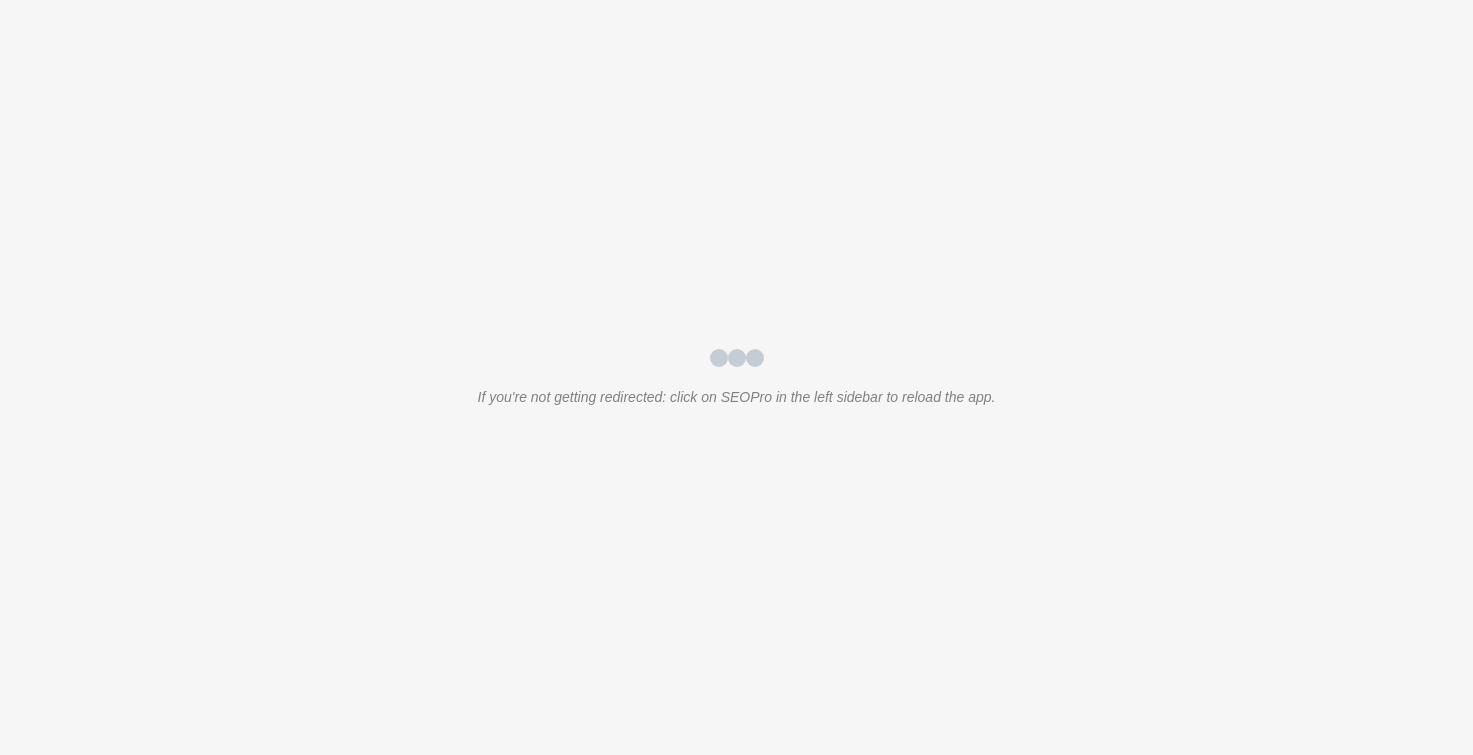 scroll, scrollTop: 0, scrollLeft: 0, axis: both 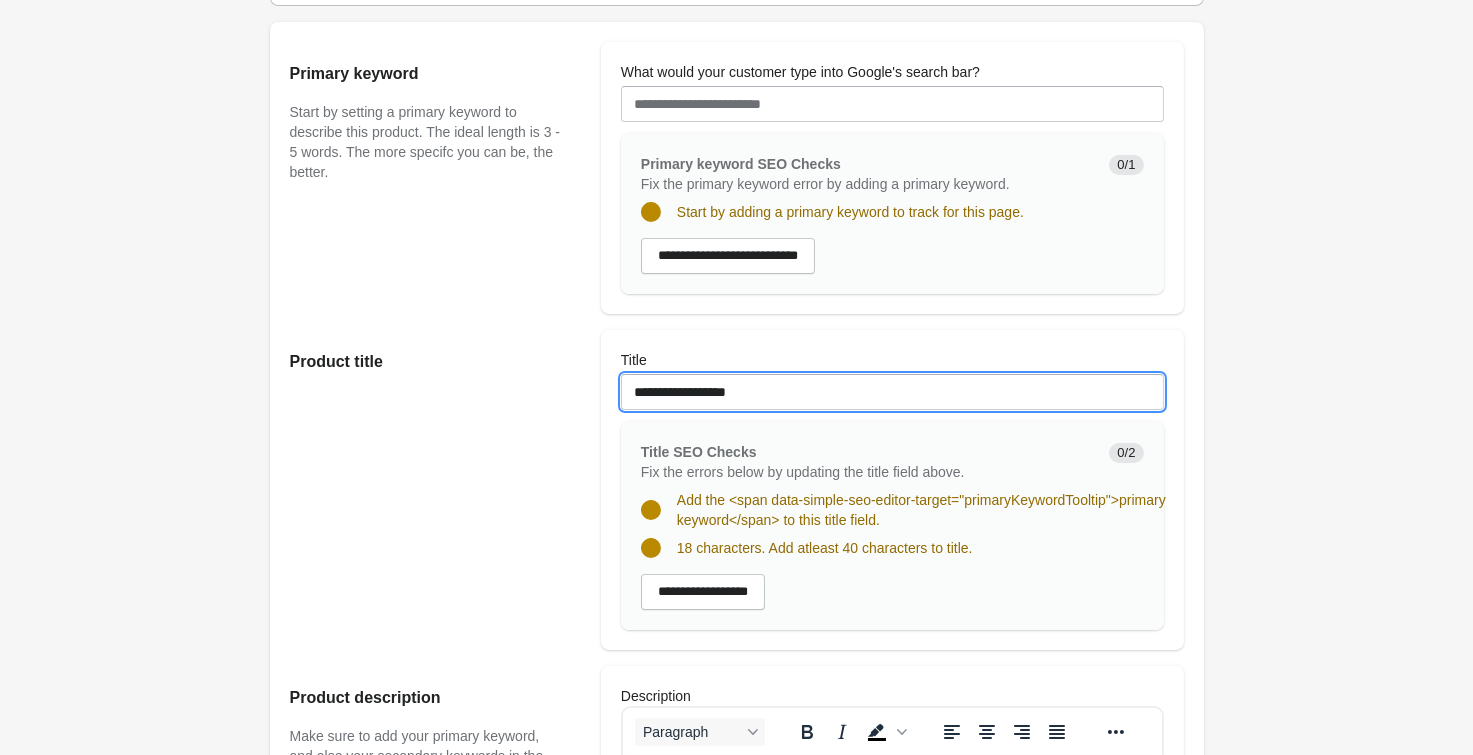 drag, startPoint x: 742, startPoint y: 389, endPoint x: 493, endPoint y: 357, distance: 251.0478 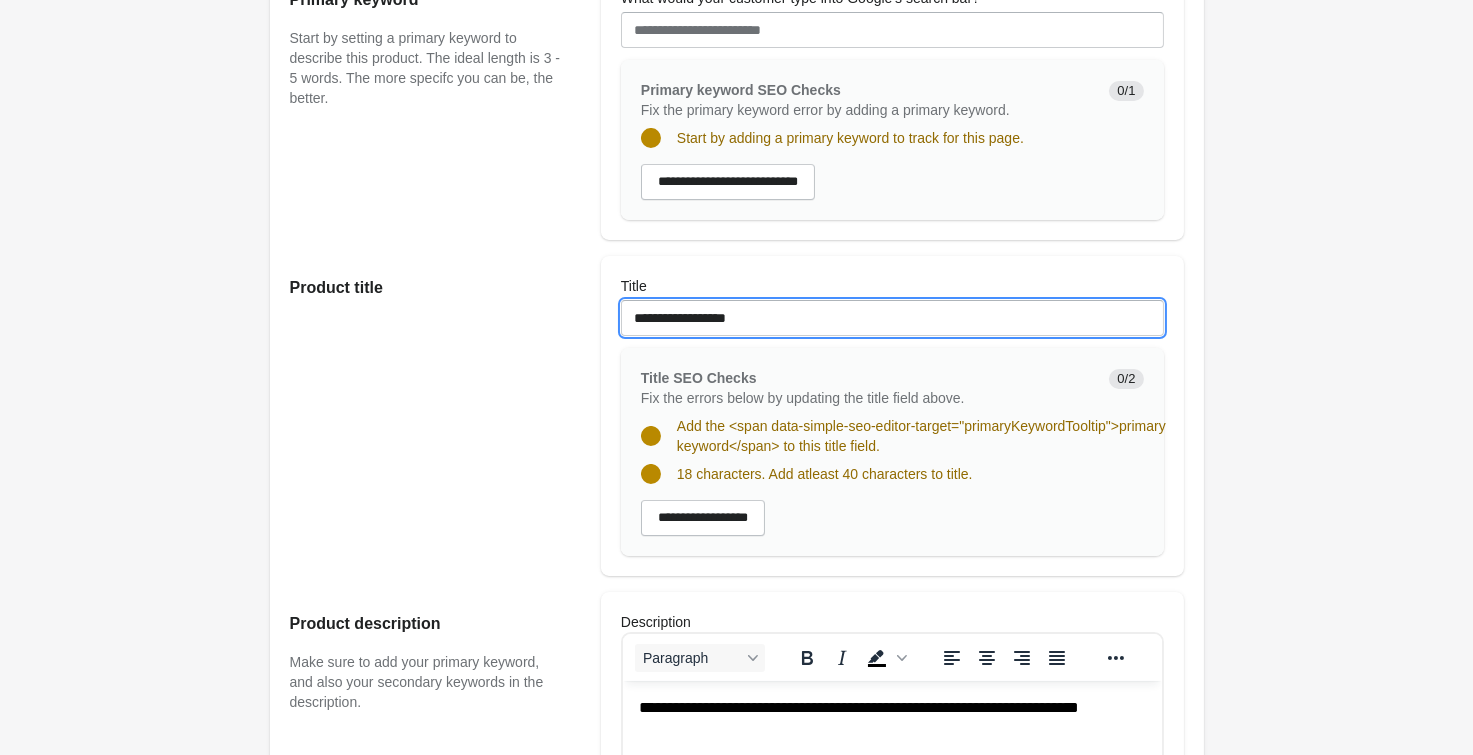 scroll, scrollTop: 660, scrollLeft: 0, axis: vertical 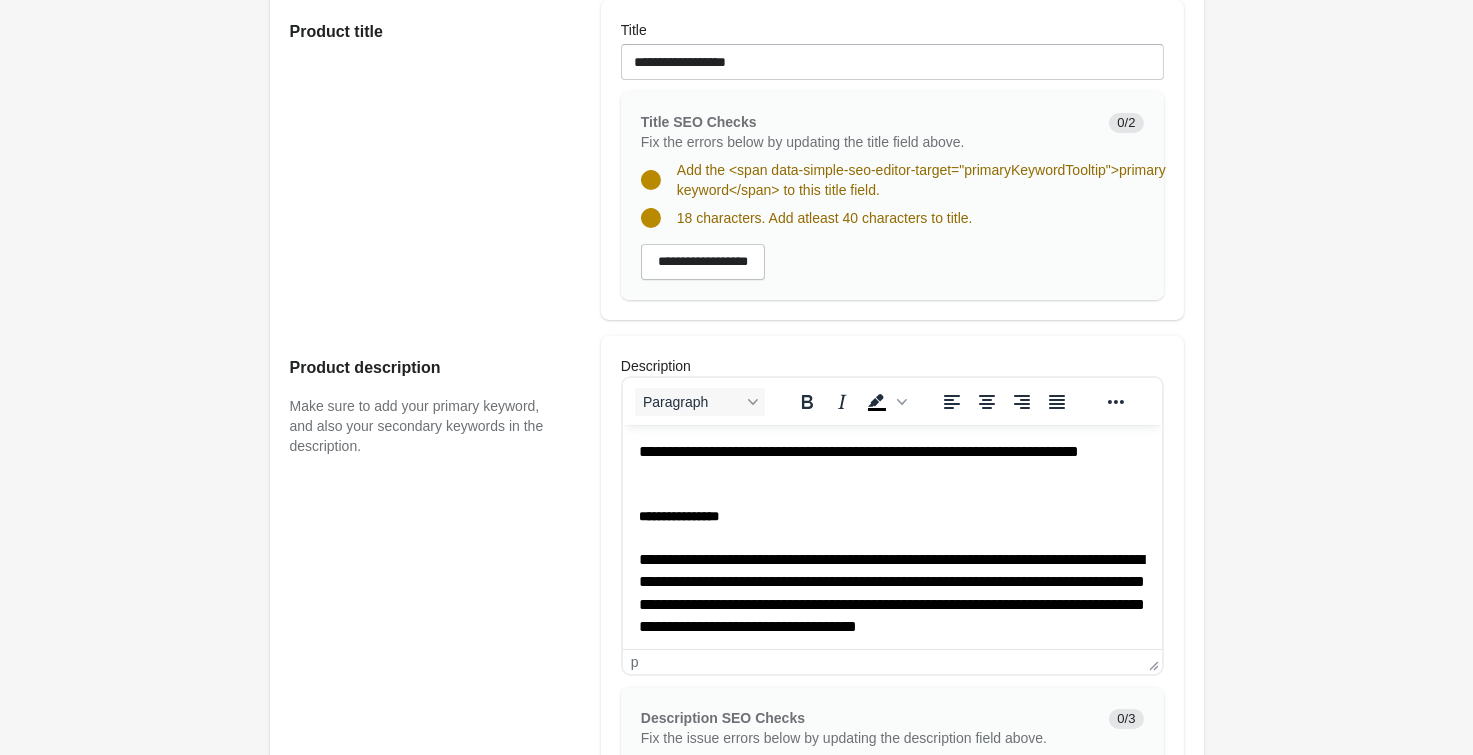 click on "**********" at bounding box center (891, 462) 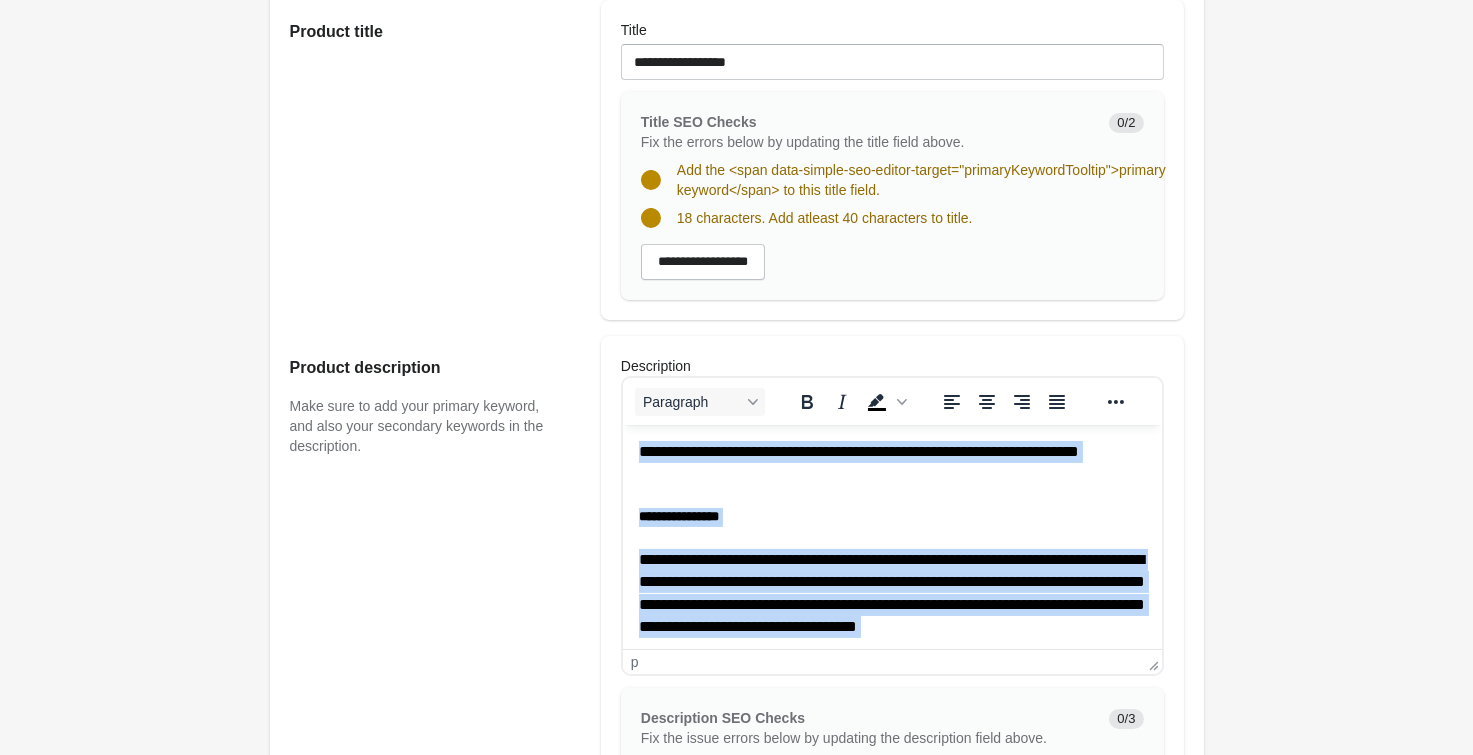 copy on "**********" 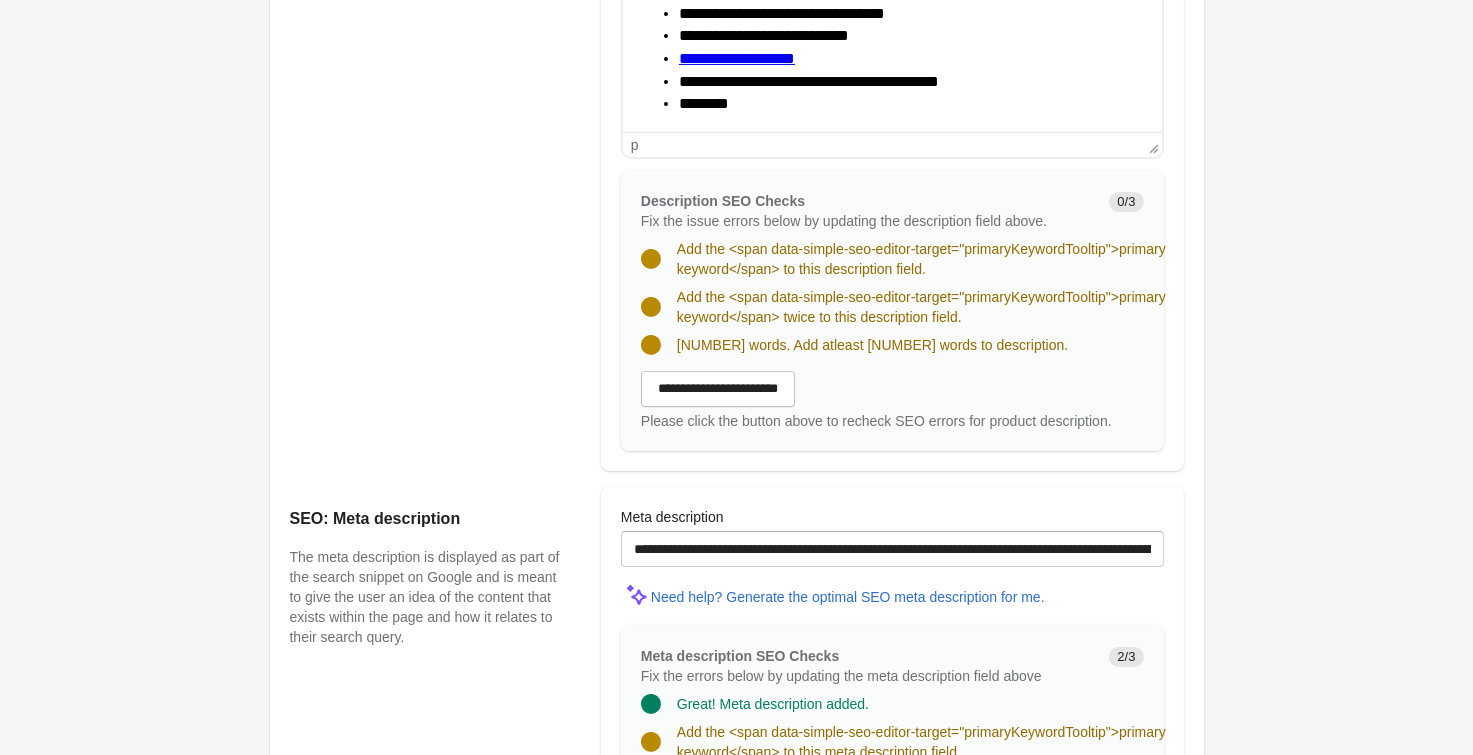 scroll, scrollTop: 1210, scrollLeft: 0, axis: vertical 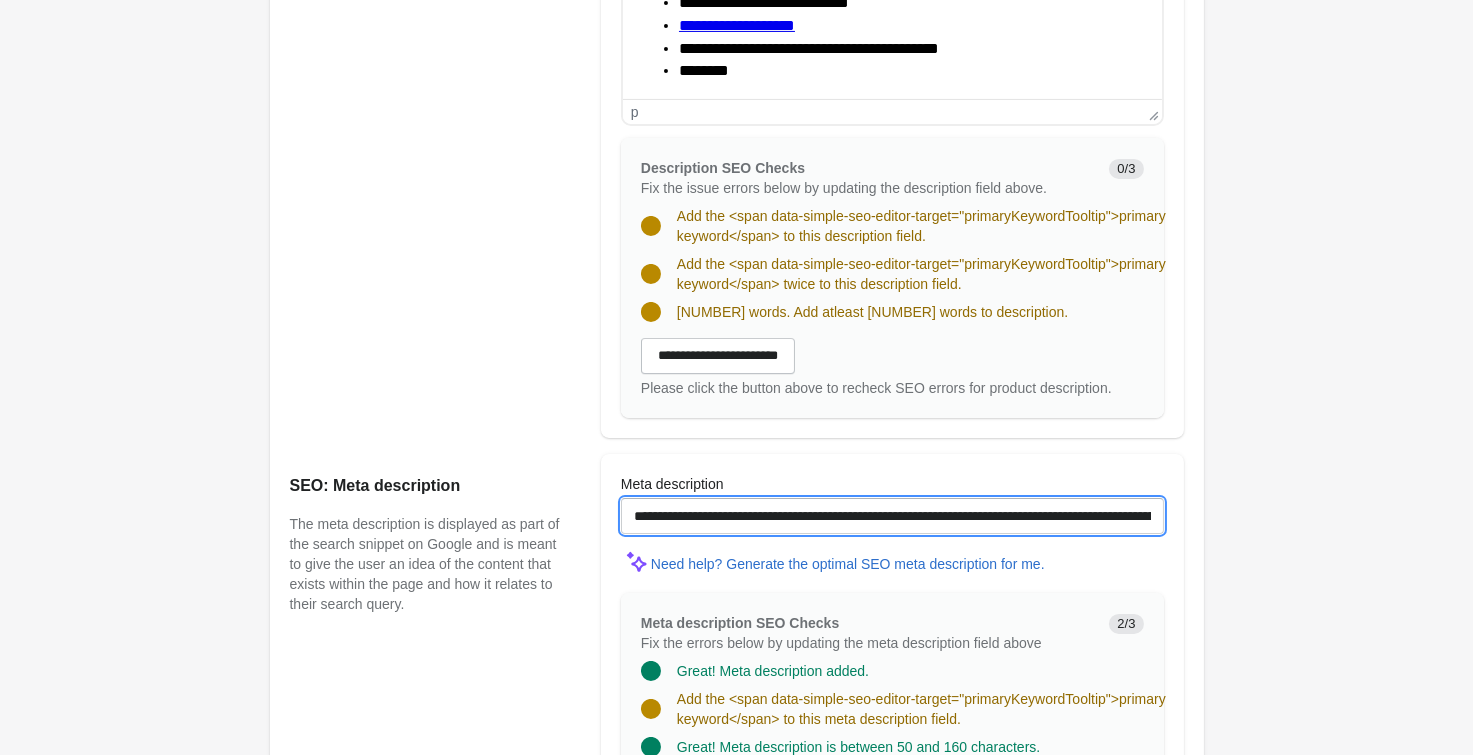 click on "**********" at bounding box center [892, 516] 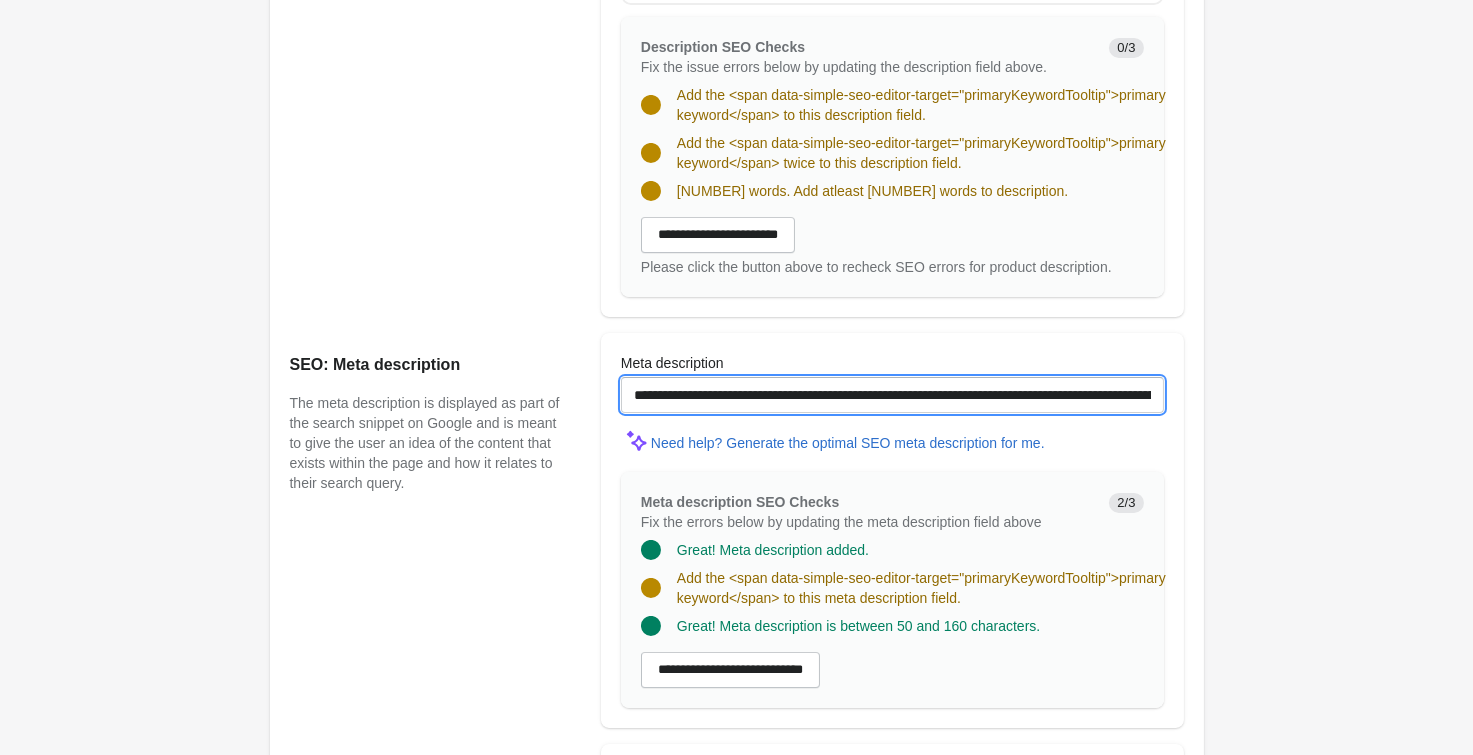scroll, scrollTop: 1540, scrollLeft: 0, axis: vertical 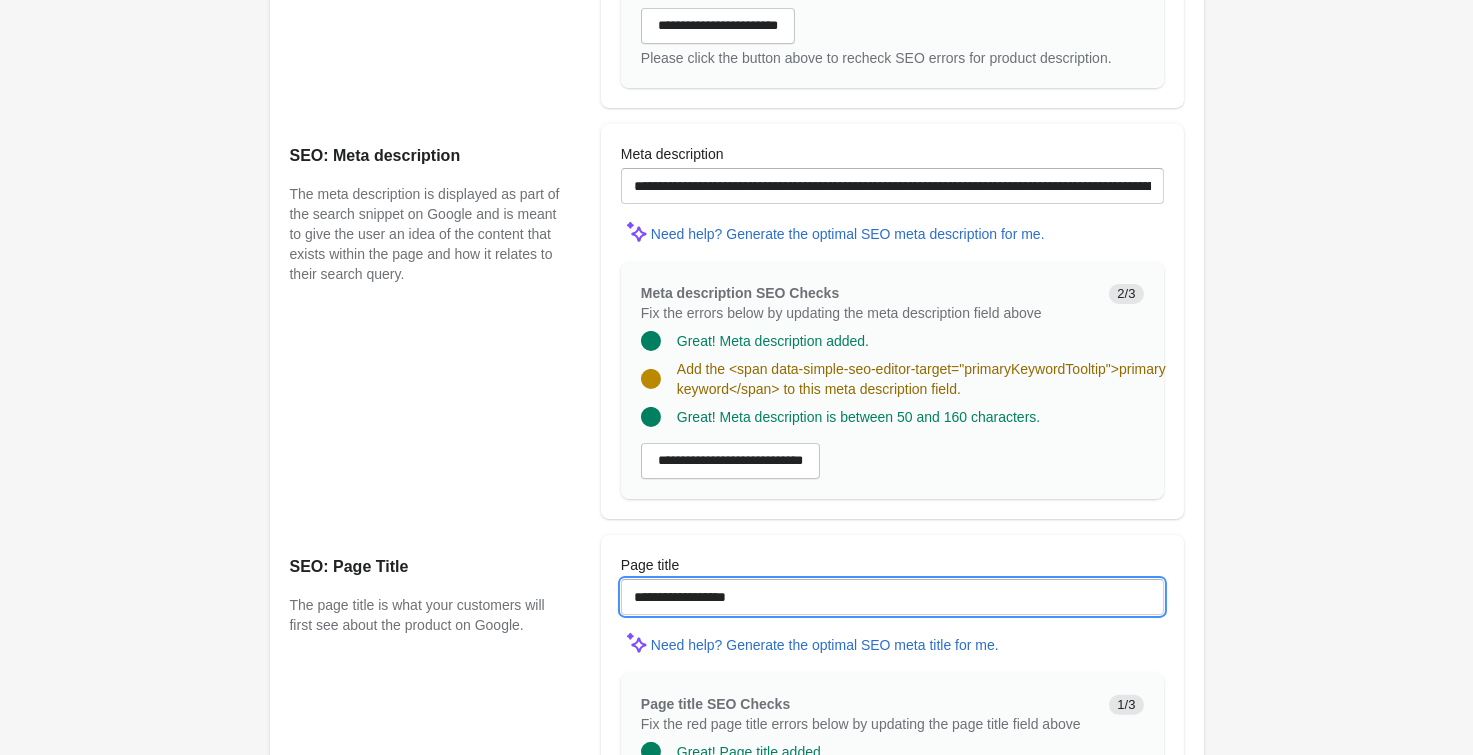 click on "**********" at bounding box center (892, 597) 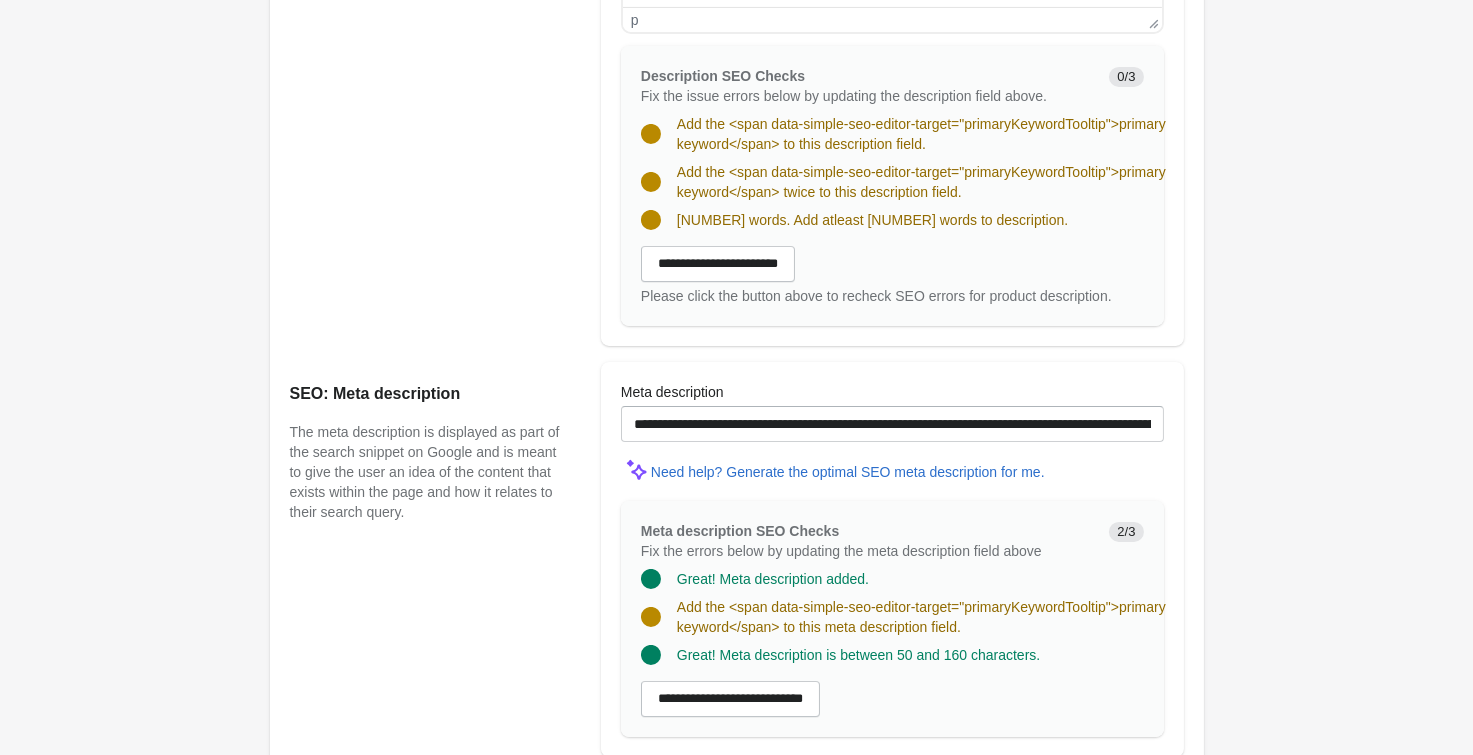 scroll, scrollTop: 1247, scrollLeft: 0, axis: vertical 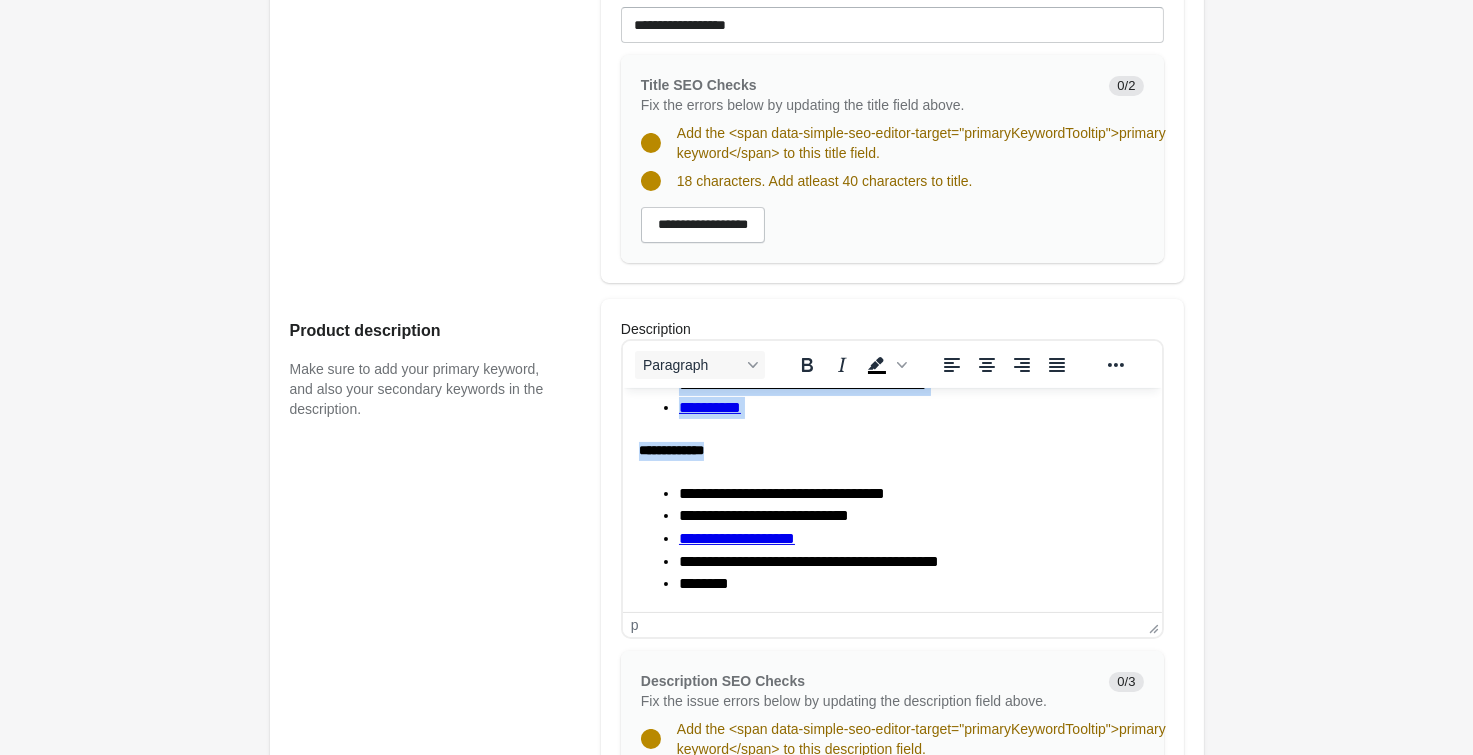 click on "**********" at bounding box center [891, 450] 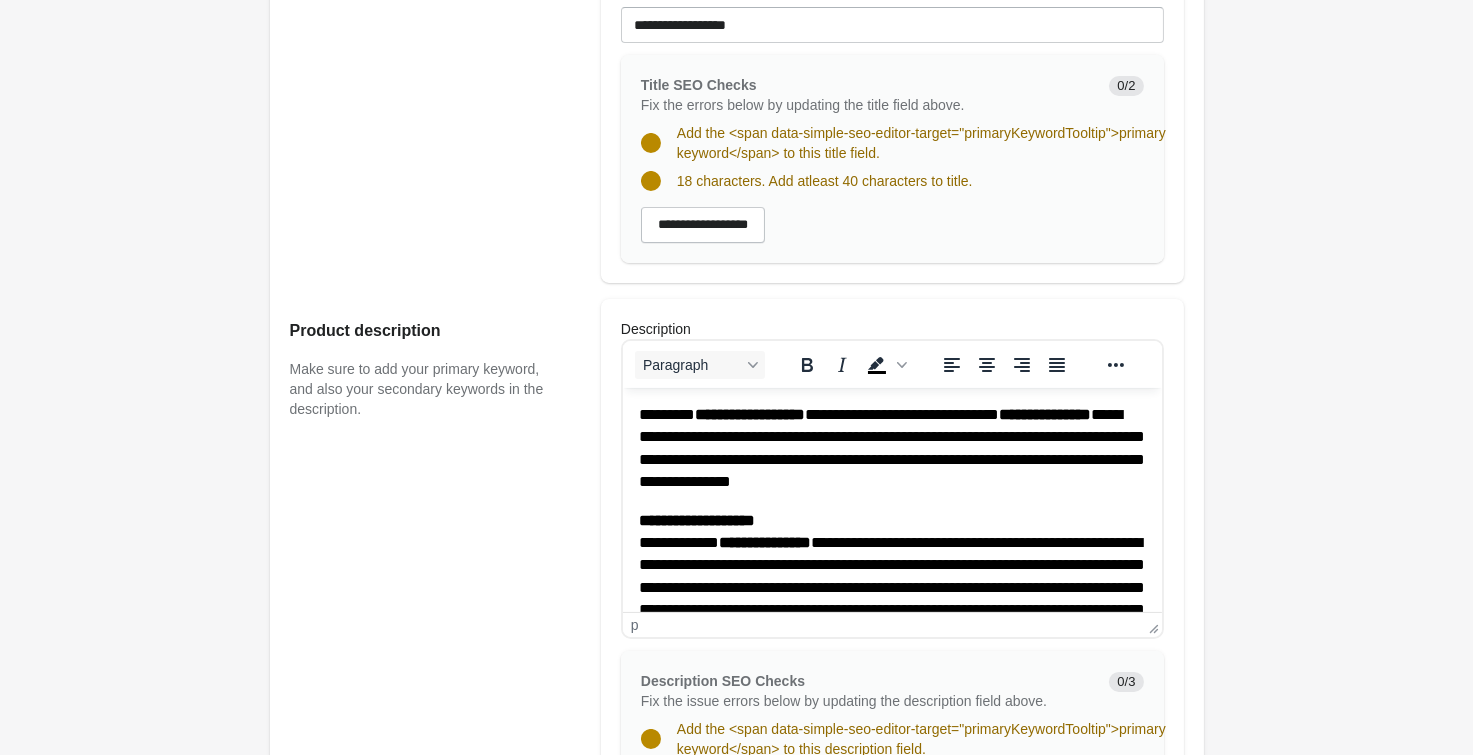 scroll, scrollTop: 467, scrollLeft: 0, axis: vertical 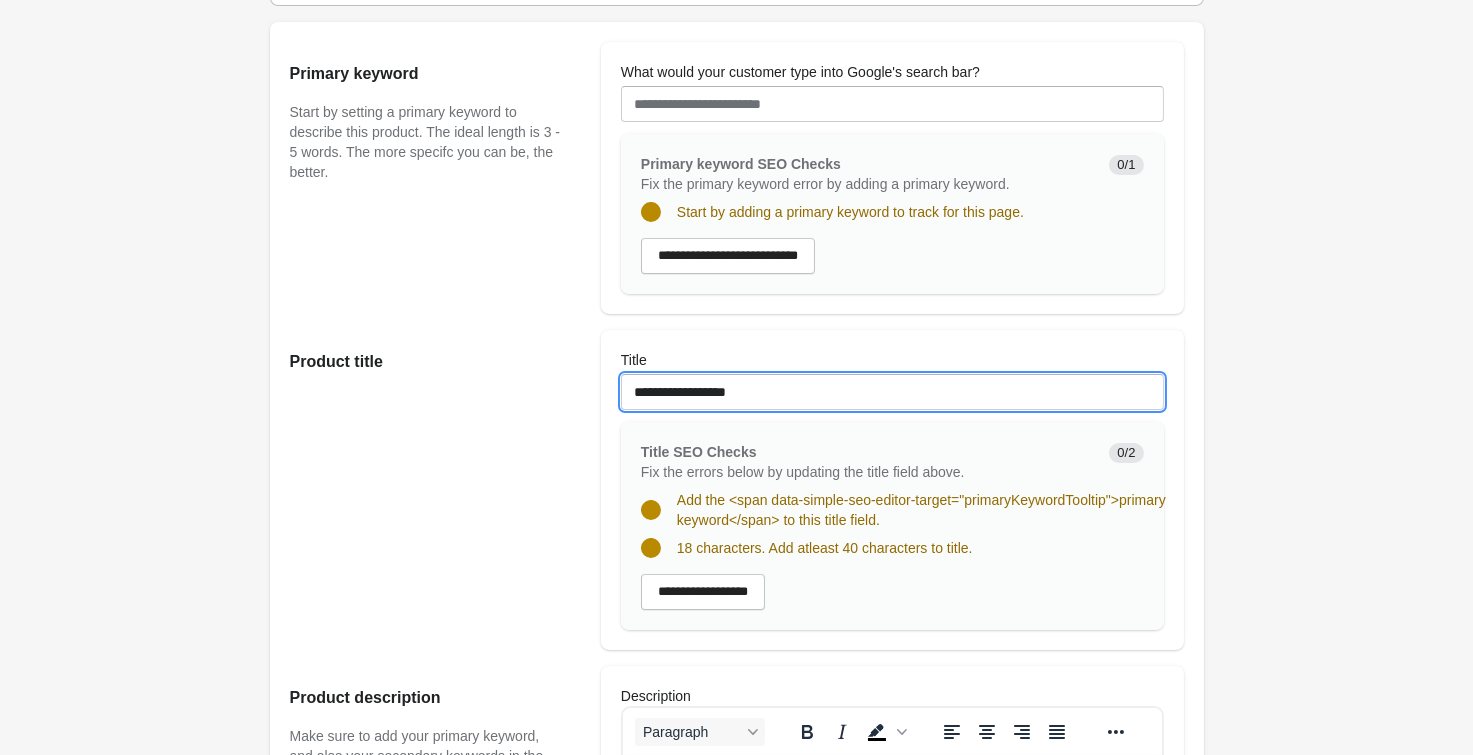 drag, startPoint x: 758, startPoint y: 383, endPoint x: 335, endPoint y: 371, distance: 423.17017 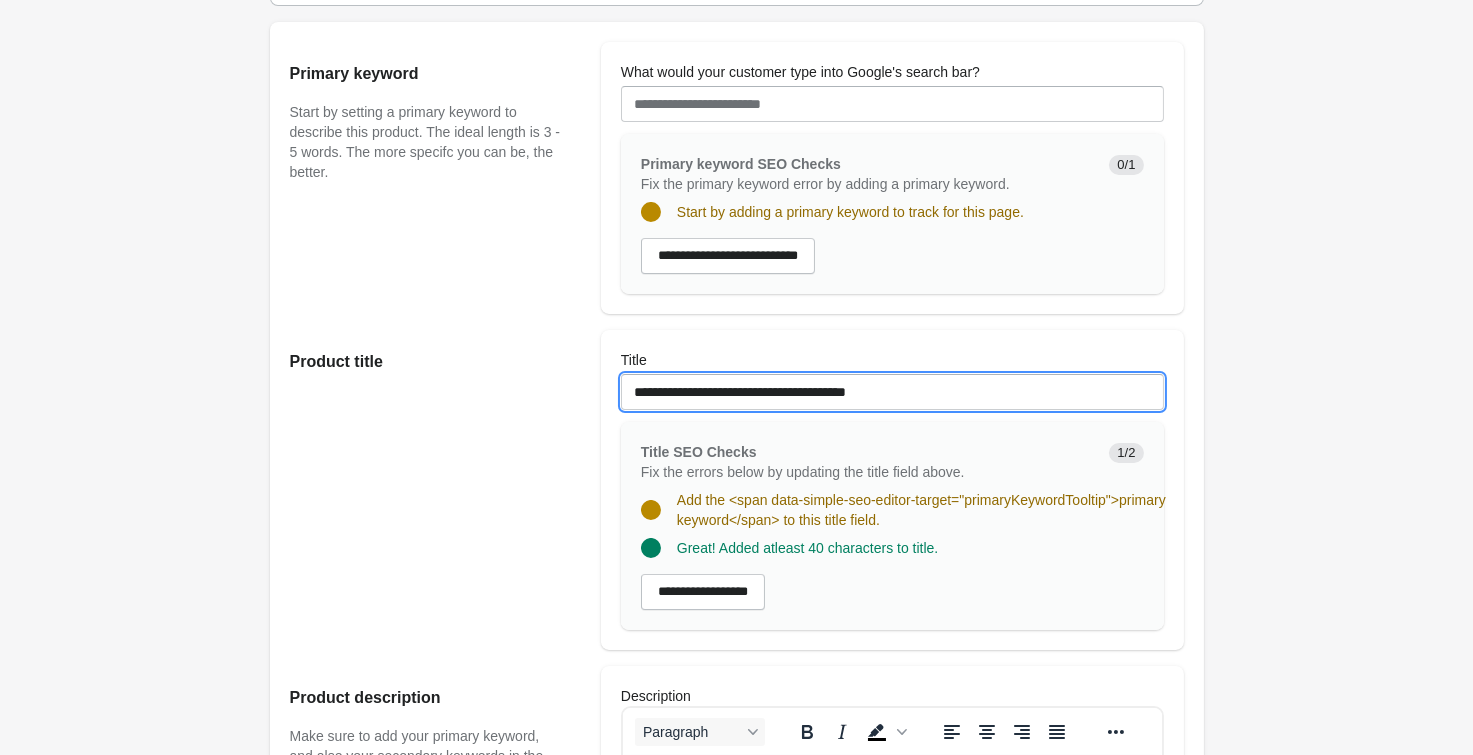 click on "**********" at bounding box center (892, 392) 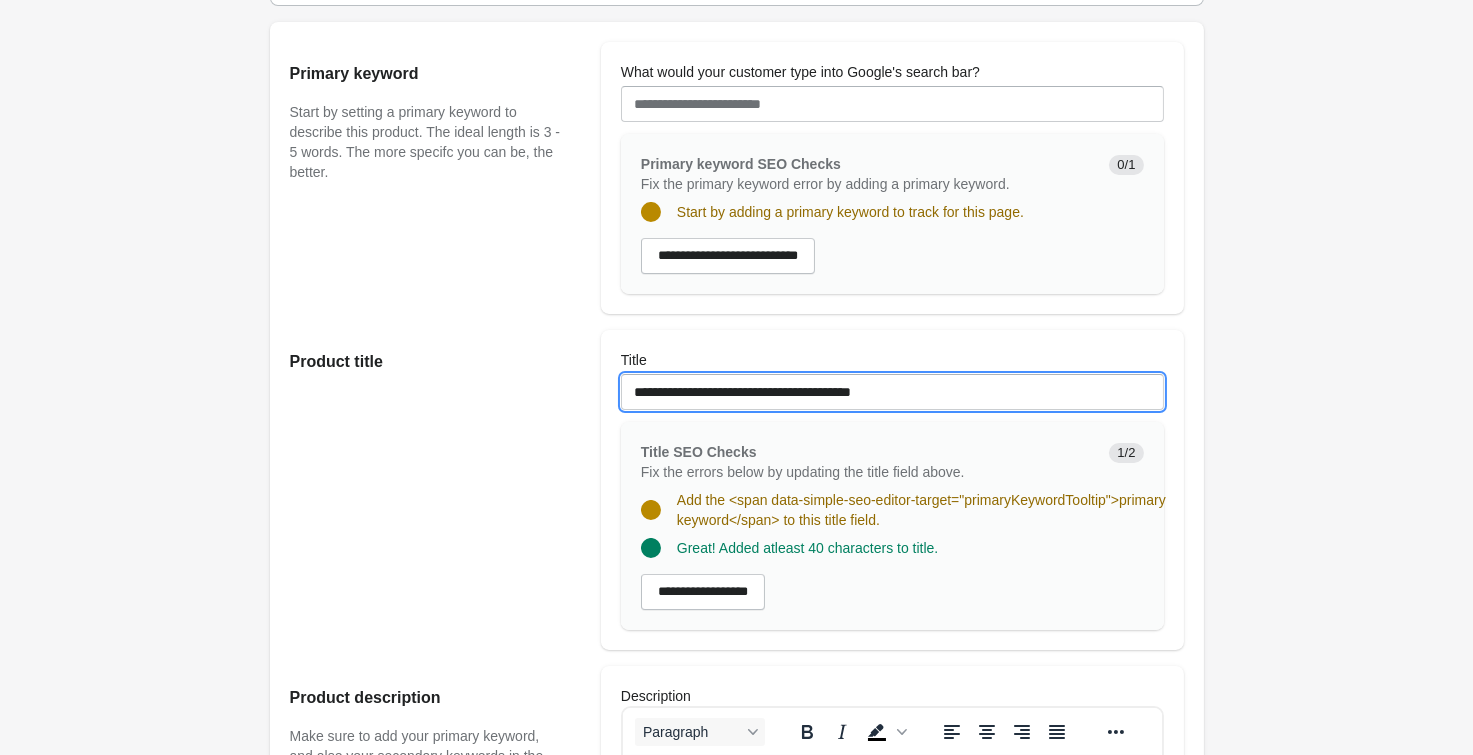 click on "**********" at bounding box center (892, 392) 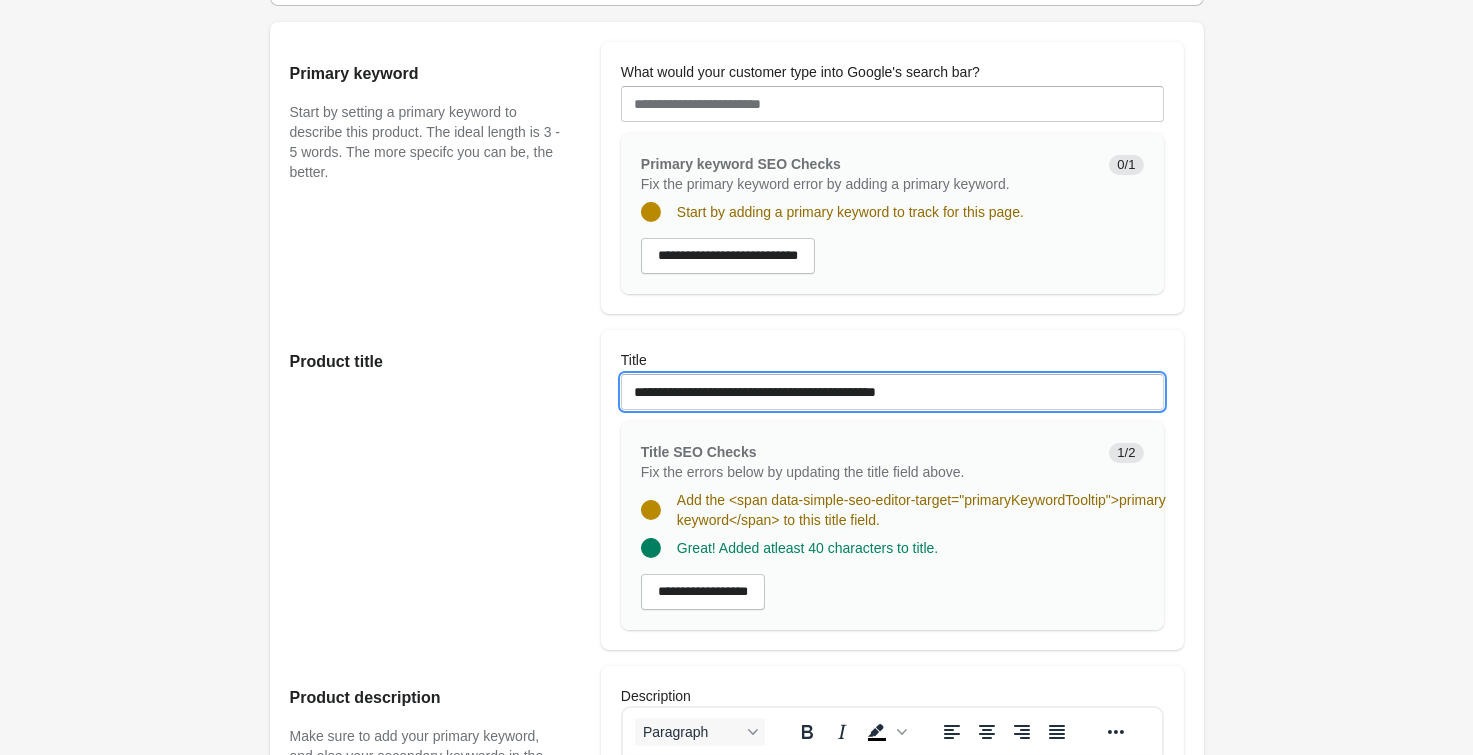 drag, startPoint x: 811, startPoint y: 394, endPoint x: 897, endPoint y: 392, distance: 86.023254 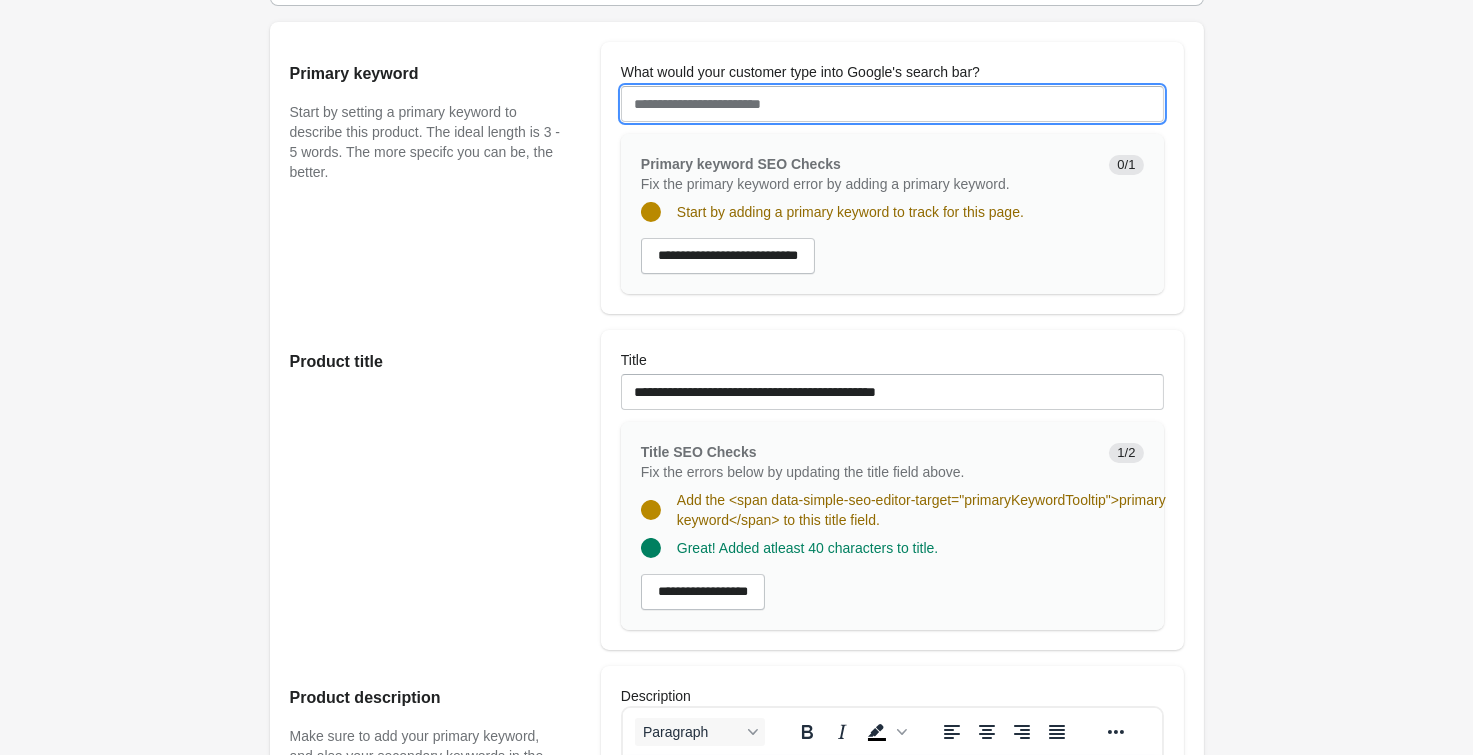 click on "What would your customer type into Google's search bar?" at bounding box center [892, 104] 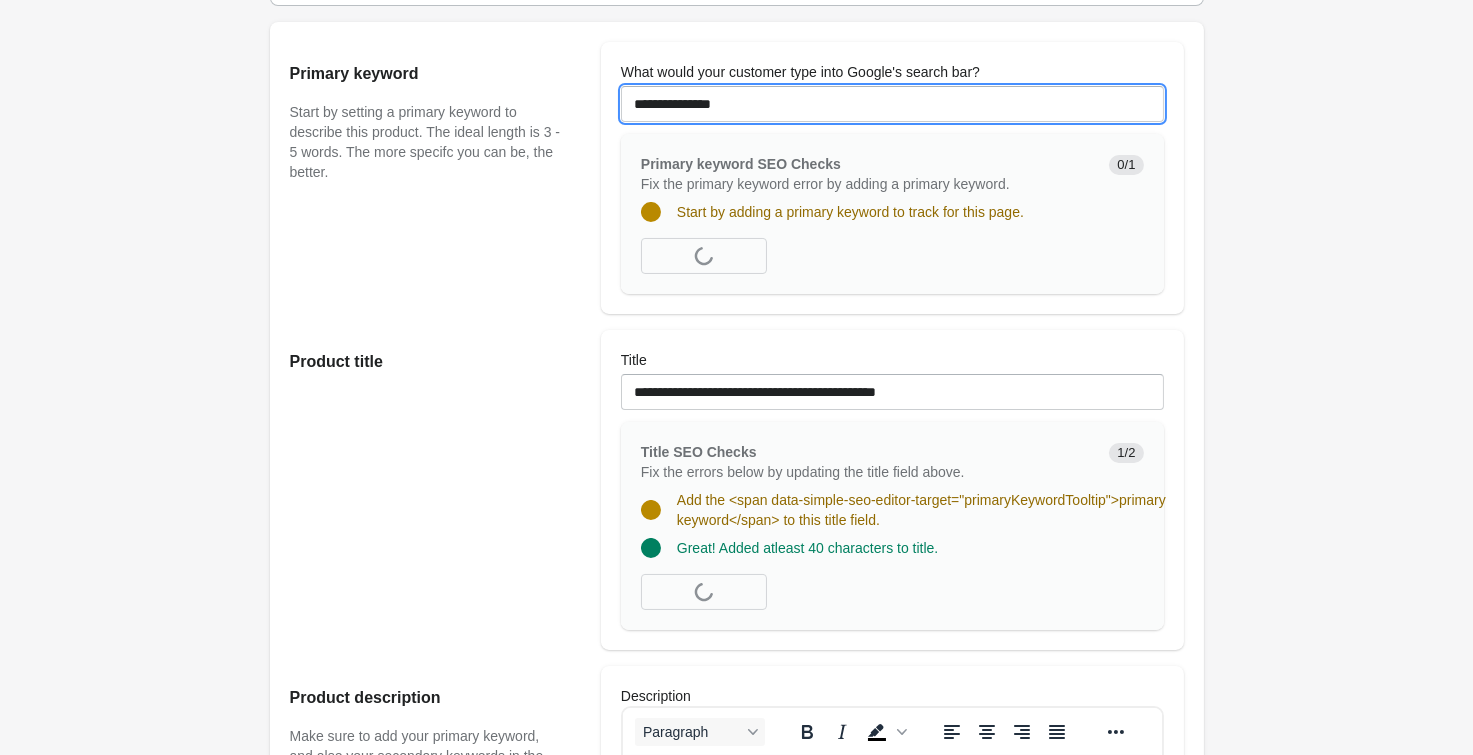 type on "**********" 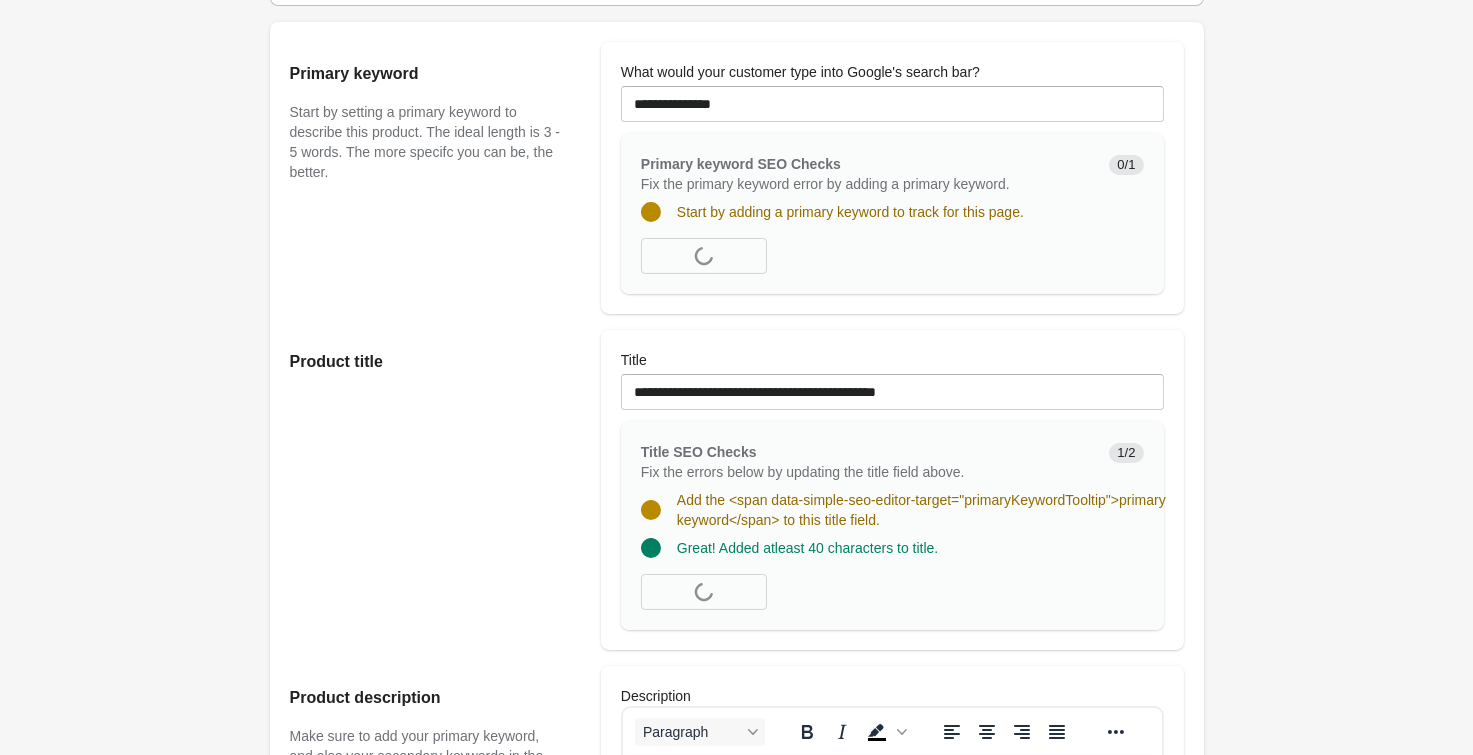 click on "Michi Links Jacket
Open on Shopify
Open on Shopify" at bounding box center [736, 947] 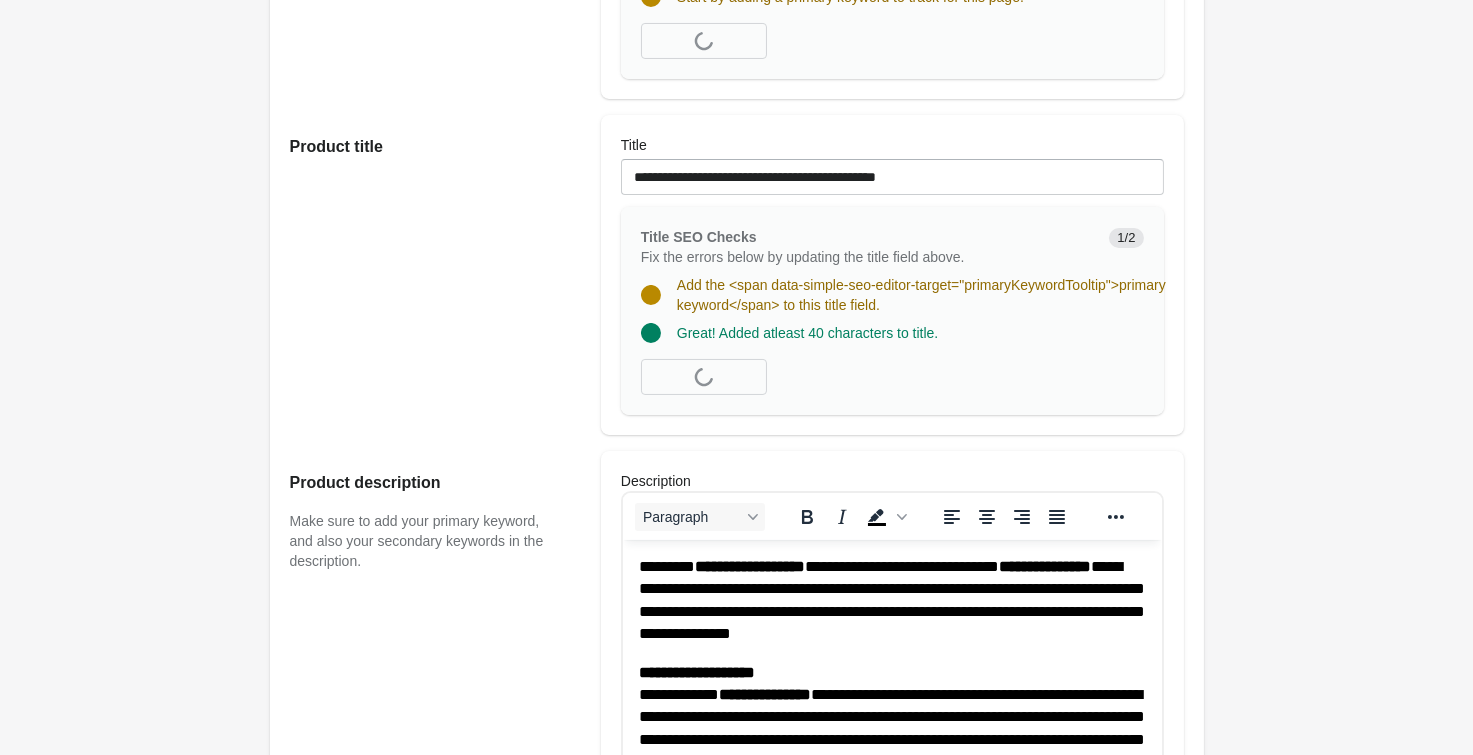 scroll, scrollTop: 550, scrollLeft: 0, axis: vertical 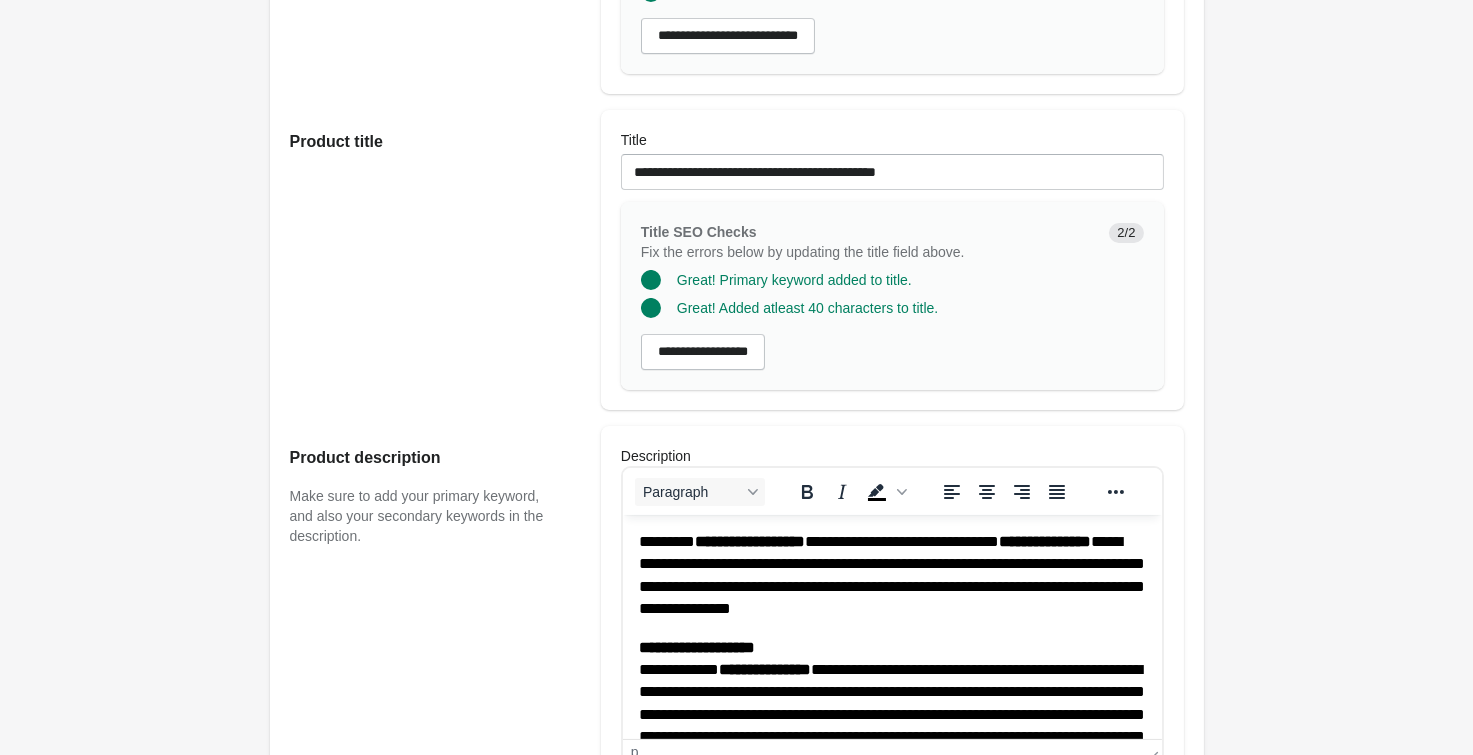click on "Michi Links Jacket
Open on Shopify
Open on Shopify" at bounding box center [736, 697] 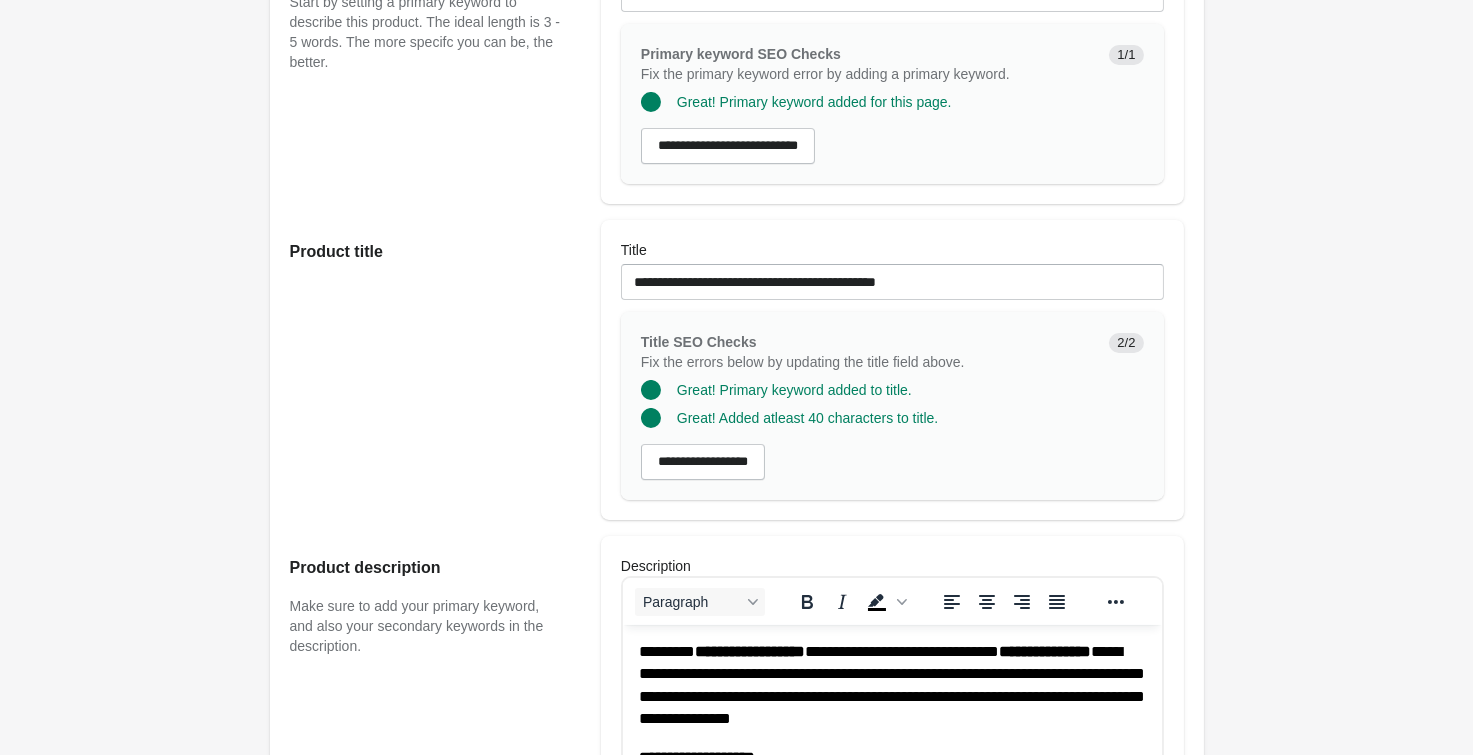 scroll, scrollTop: 418, scrollLeft: 0, axis: vertical 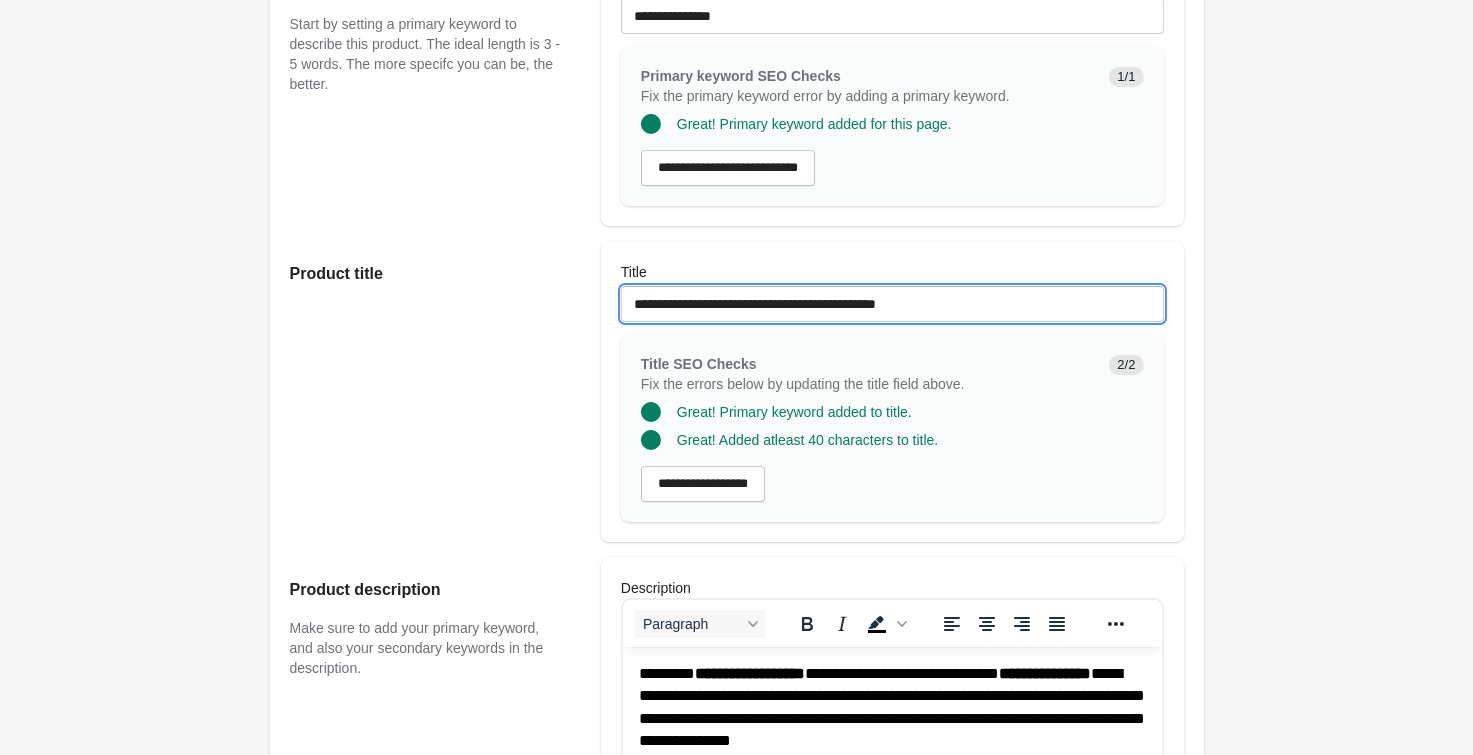 drag, startPoint x: 1014, startPoint y: 312, endPoint x: 947, endPoint y: 303, distance: 67.601776 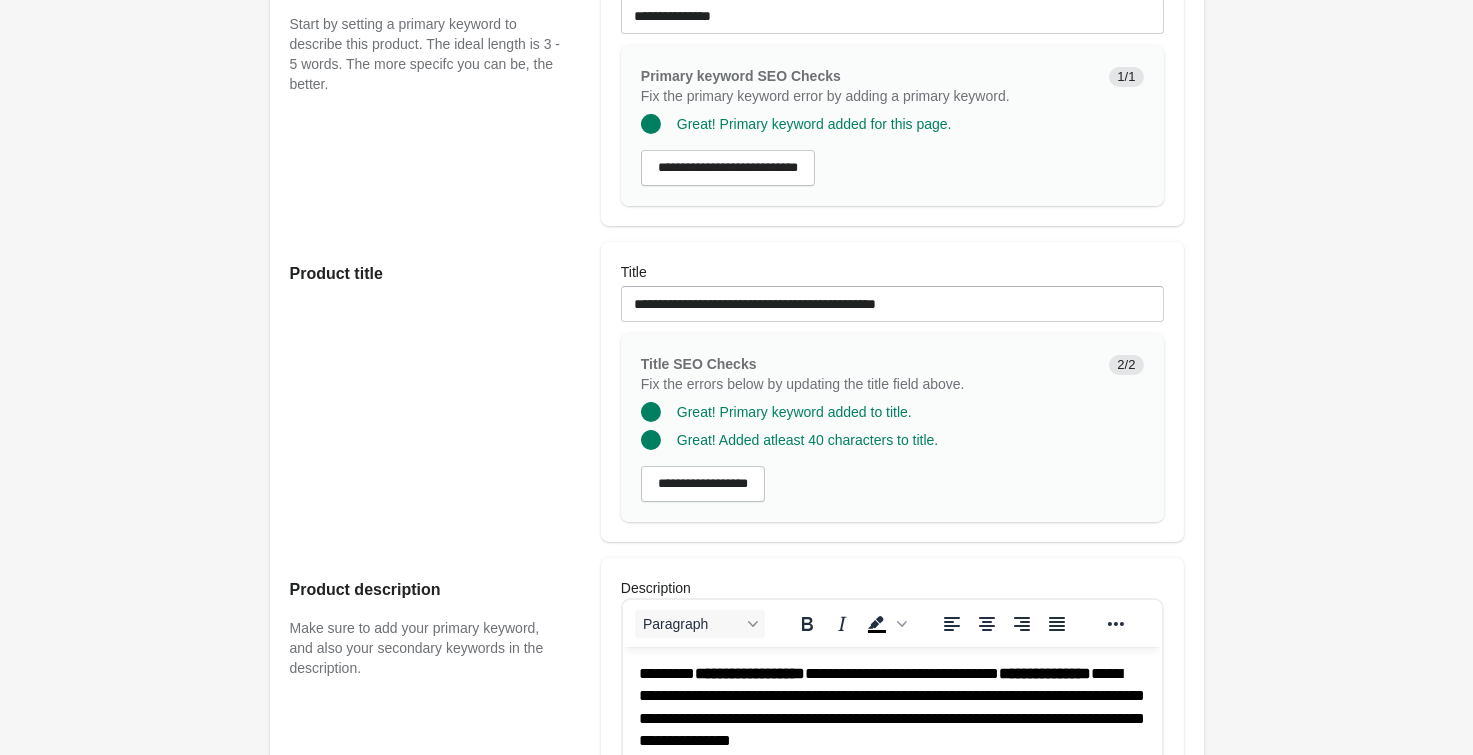 click on "Michi Links Jacket
Open on Shopify
Open on Shopify" at bounding box center [736, 829] 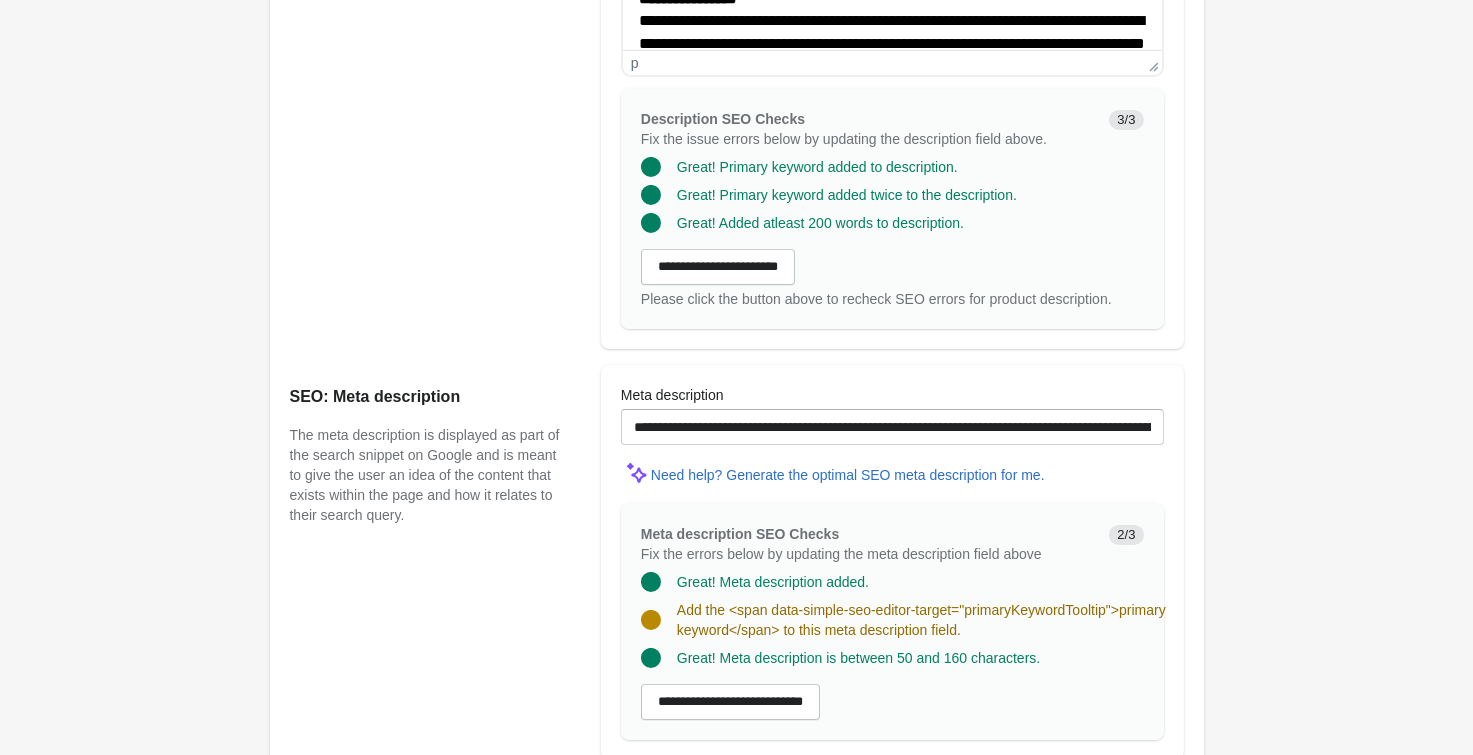 scroll, scrollTop: 1298, scrollLeft: 0, axis: vertical 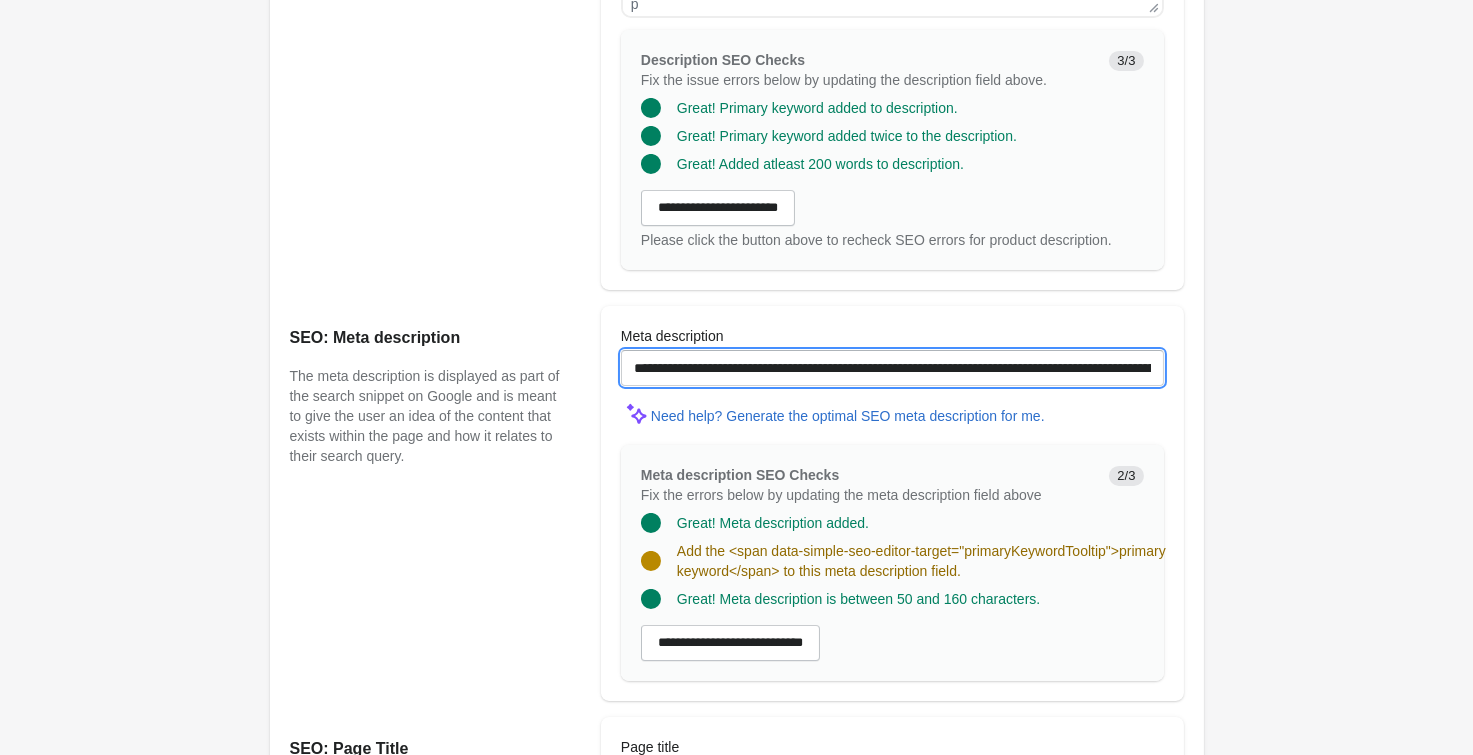 click on "**********" at bounding box center [892, 368] 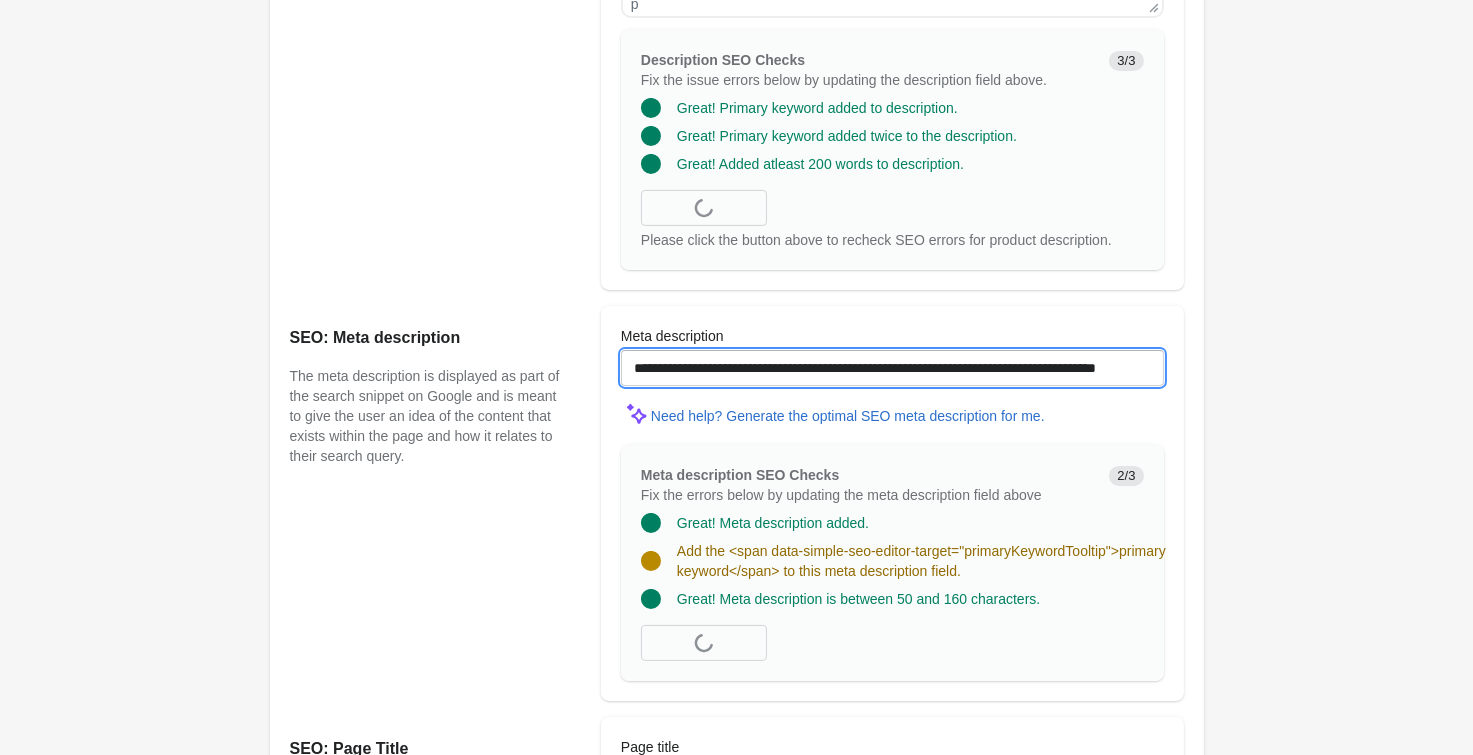 paste on "**********" 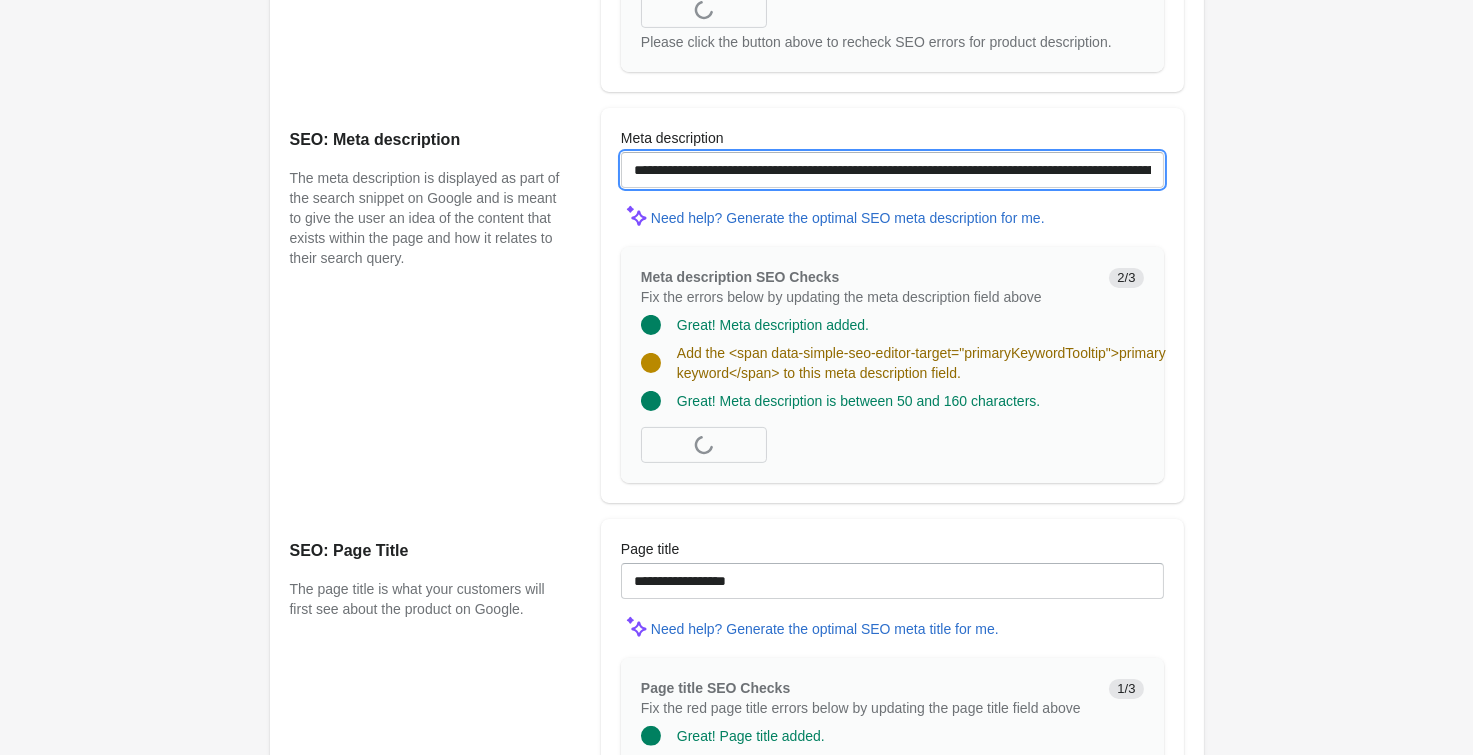 scroll, scrollTop: 1628, scrollLeft: 0, axis: vertical 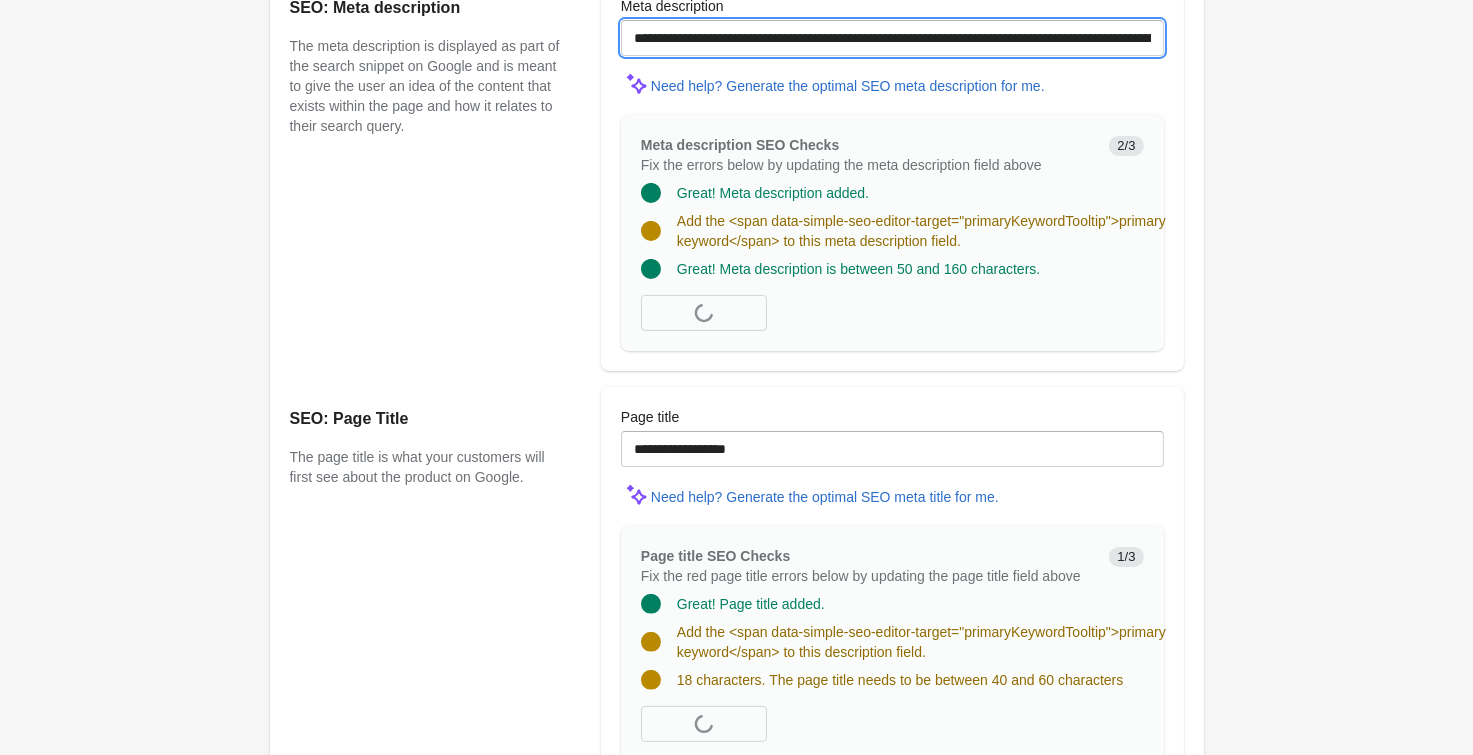 type on "**********" 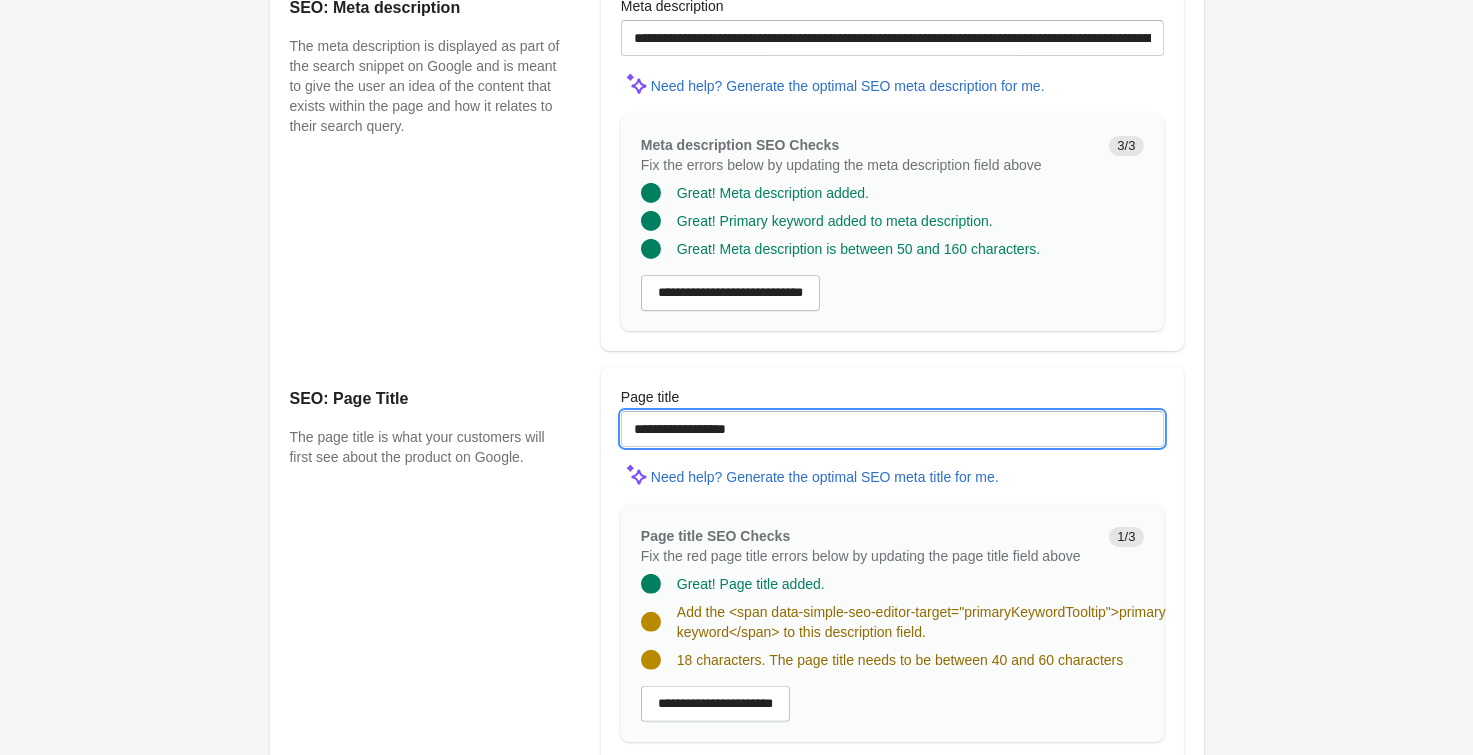 drag, startPoint x: 758, startPoint y: 446, endPoint x: 513, endPoint y: 438, distance: 245.13058 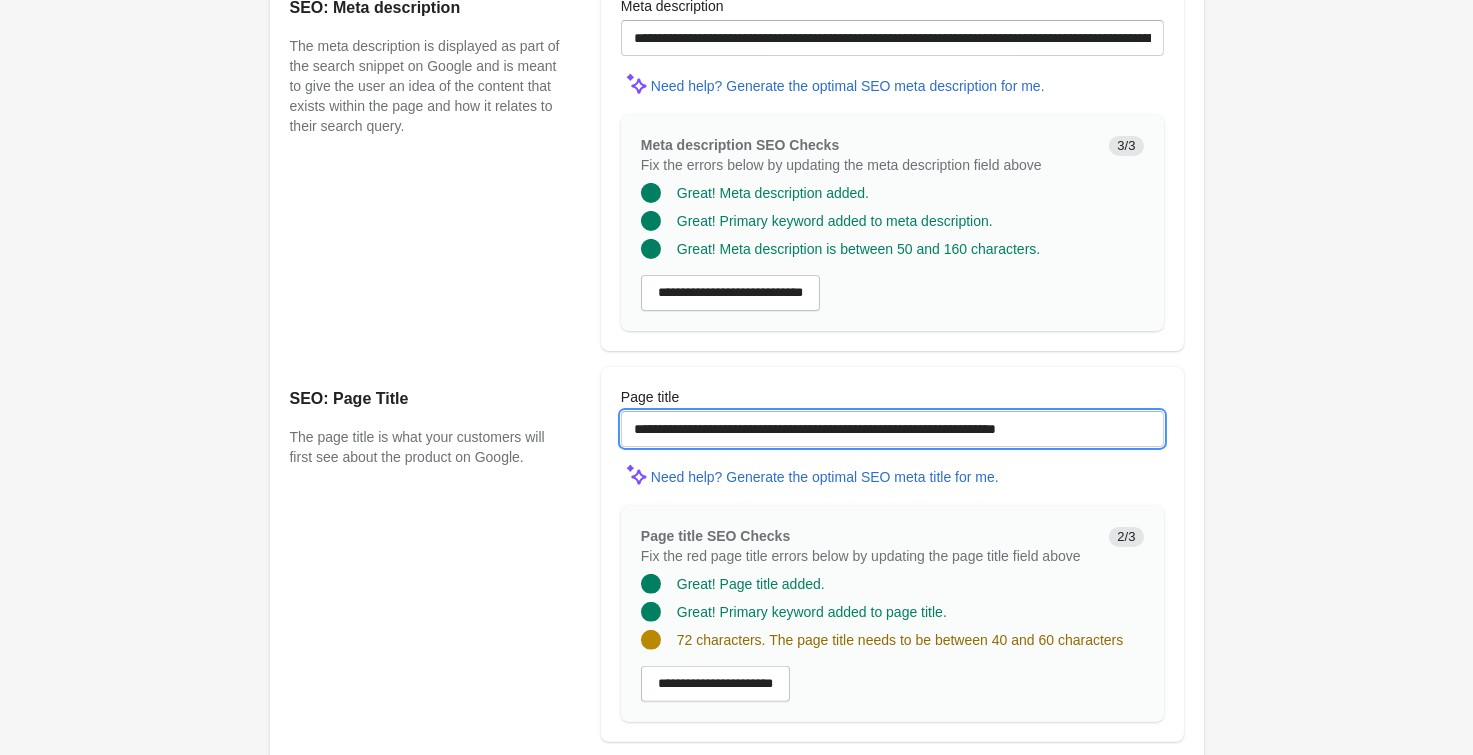 click on "**********" at bounding box center (892, 429) 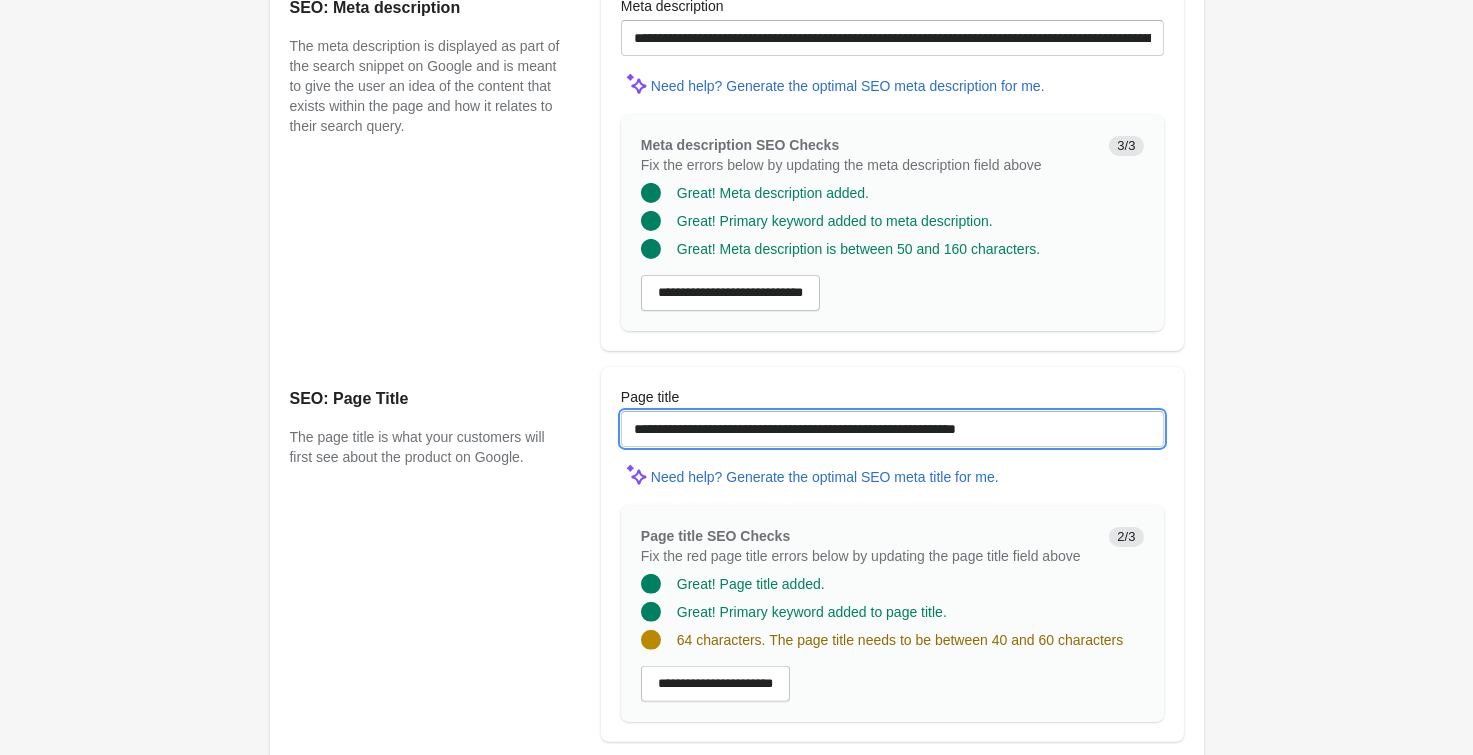 click on "**********" at bounding box center [892, 429] 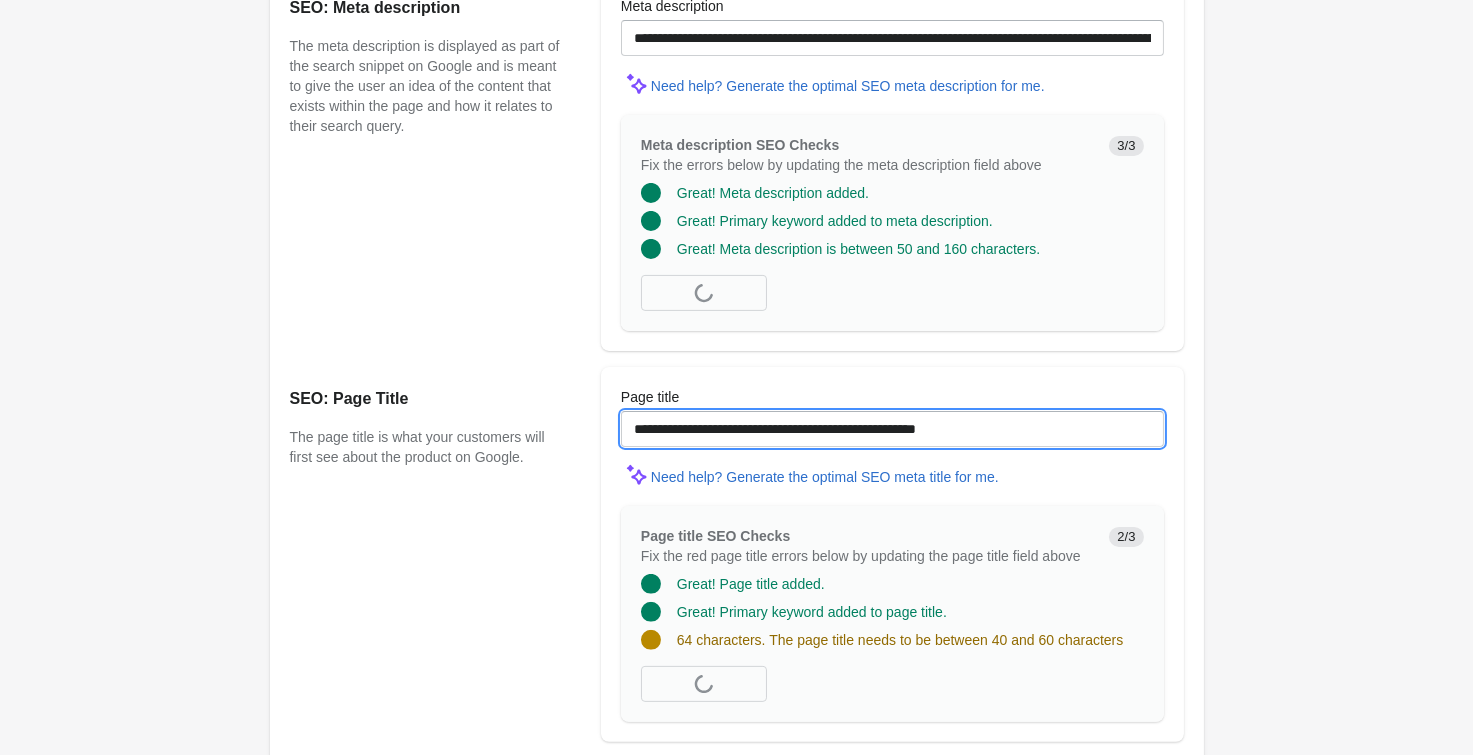 type on "**********" 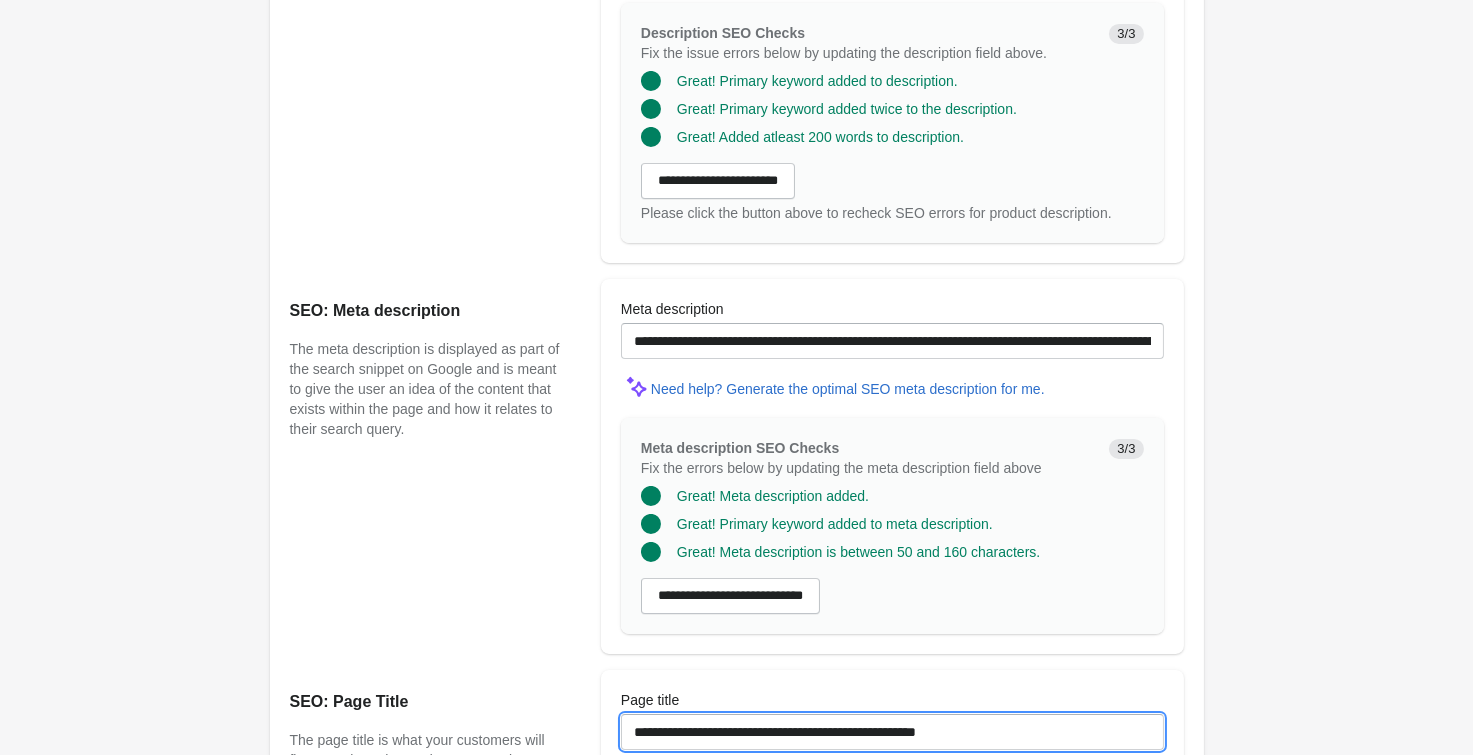 scroll, scrollTop: 1298, scrollLeft: 0, axis: vertical 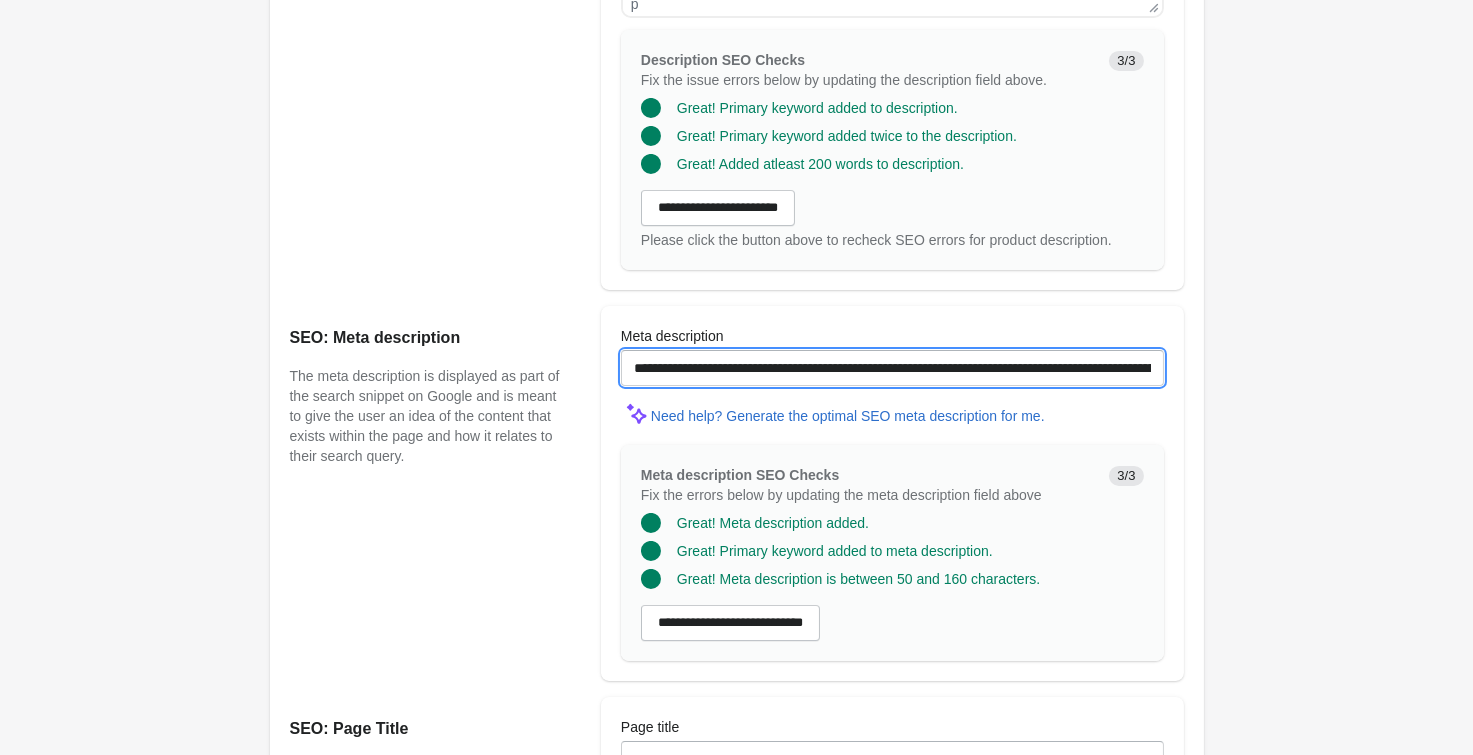 click on "**********" at bounding box center [892, 368] 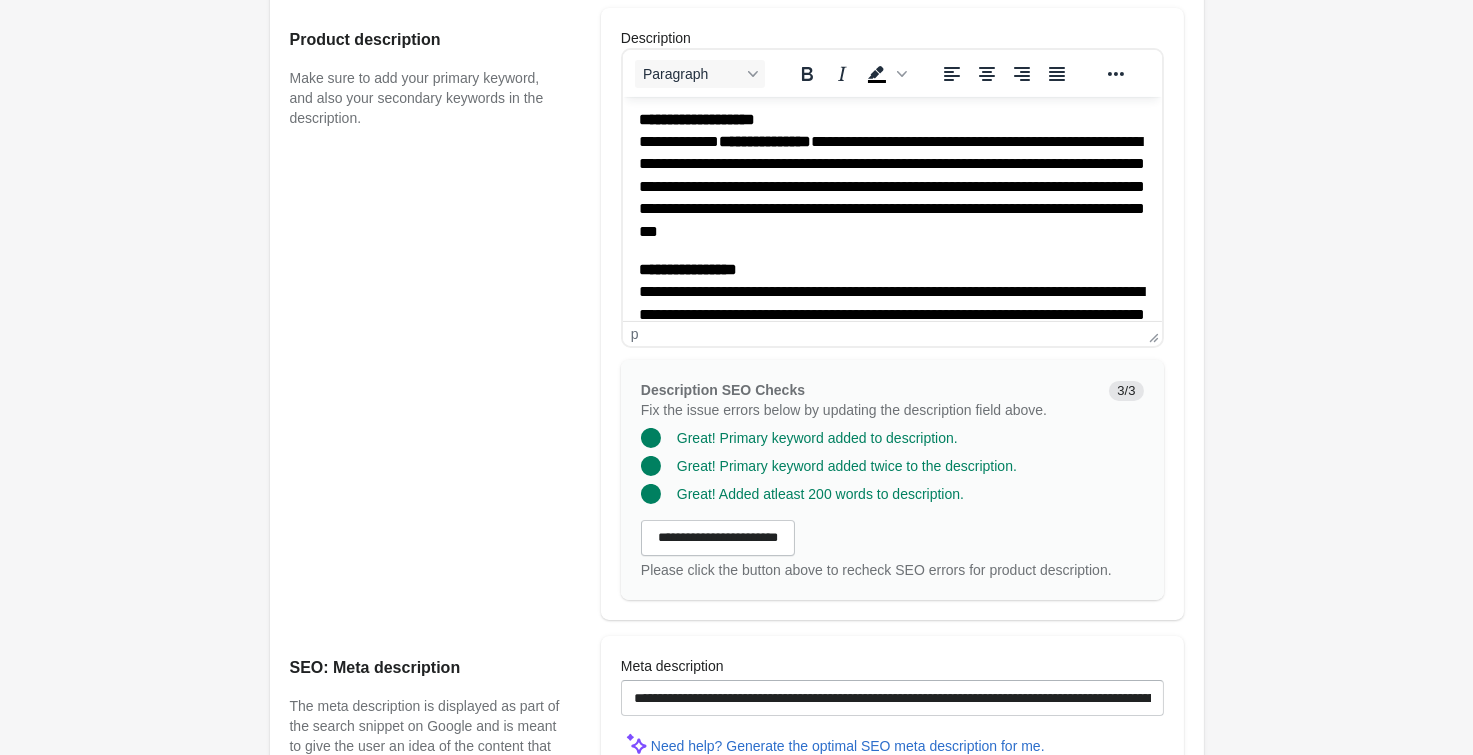 click on "**********" at bounding box center (891, 315) 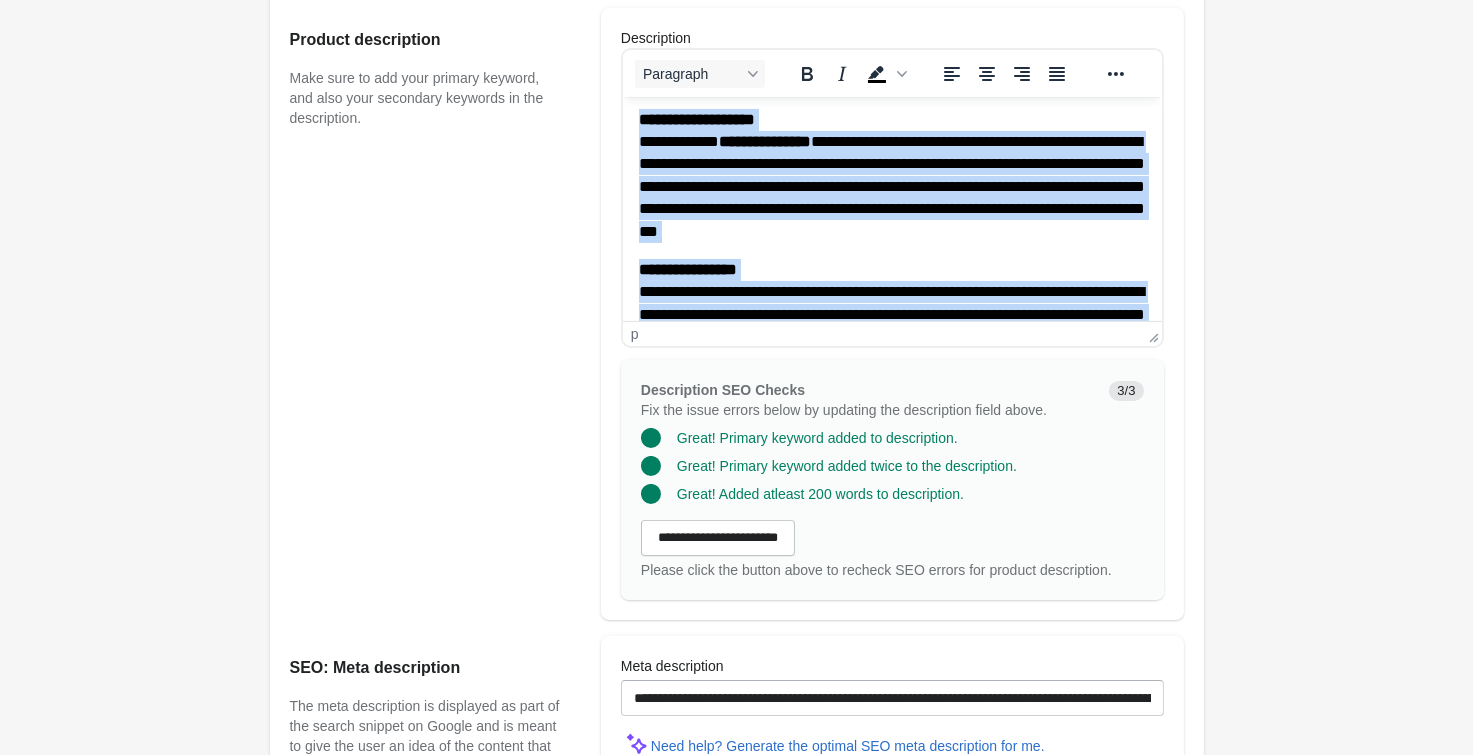 copy on "**********" 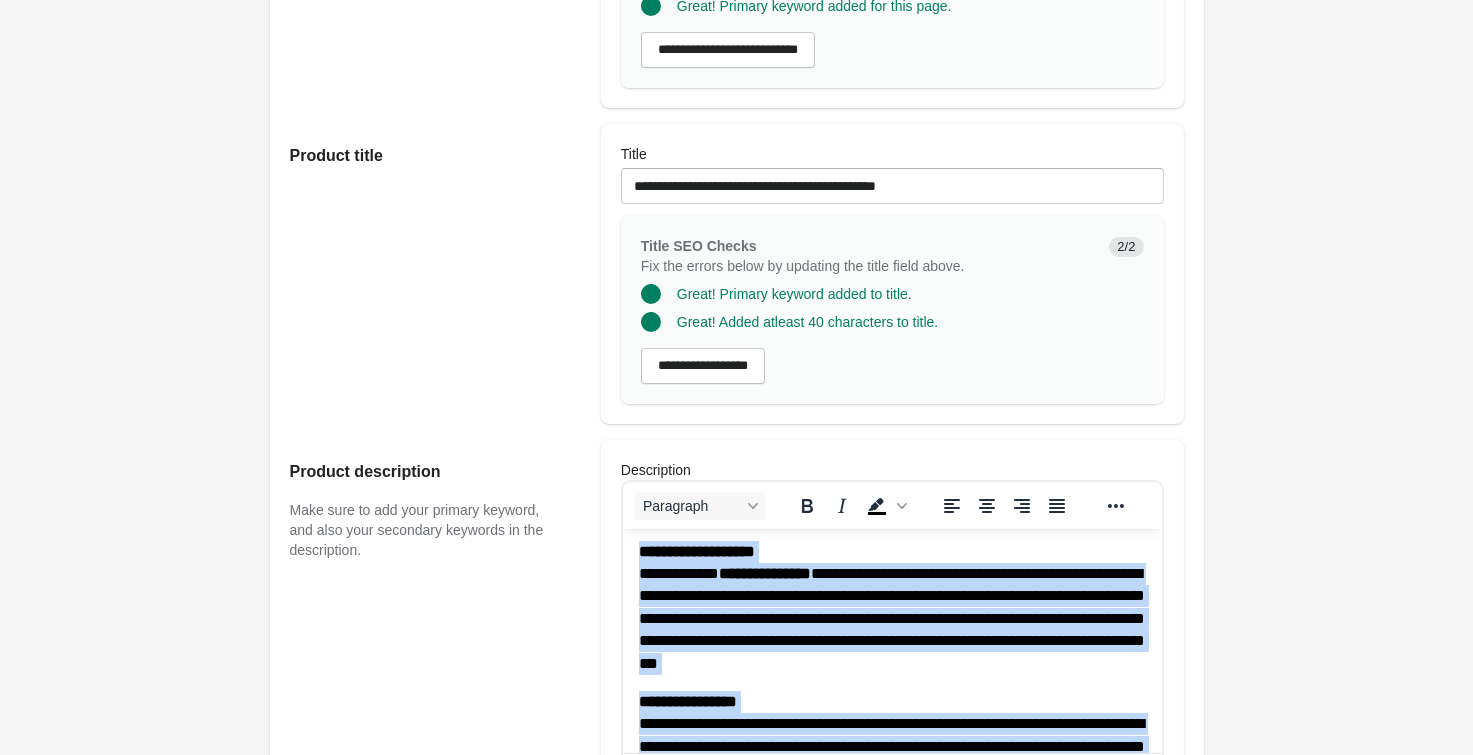 scroll, scrollTop: 418, scrollLeft: 0, axis: vertical 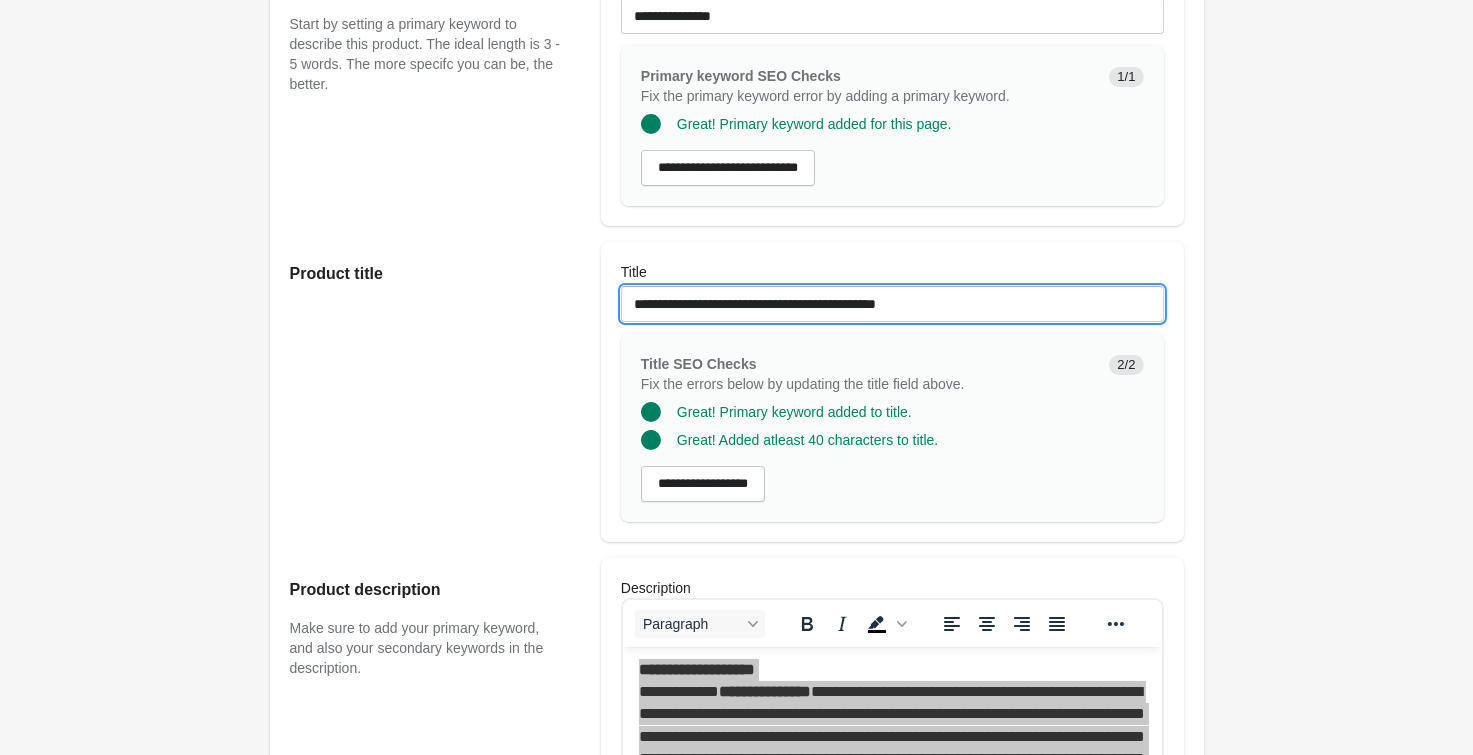 click on "**********" at bounding box center (892, 304) 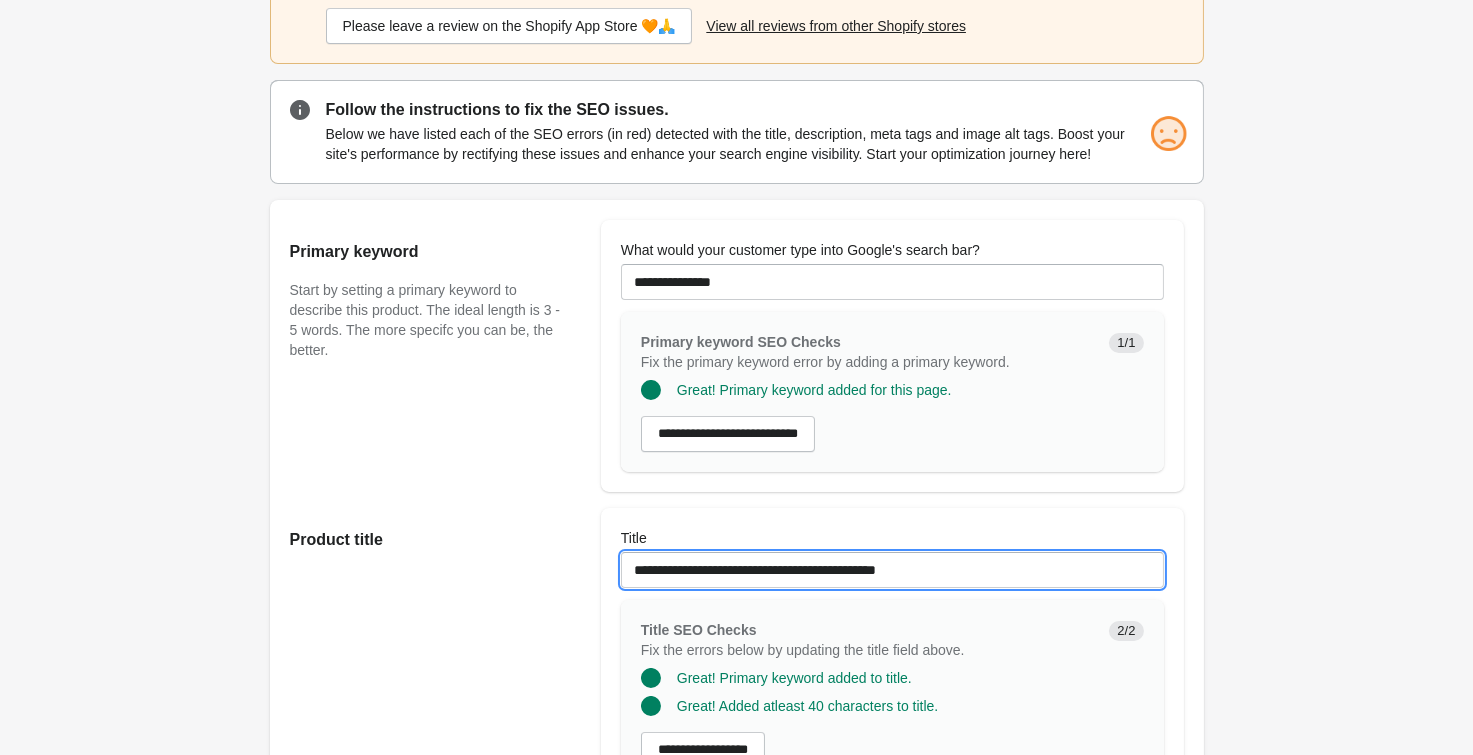 scroll, scrollTop: 88, scrollLeft: 0, axis: vertical 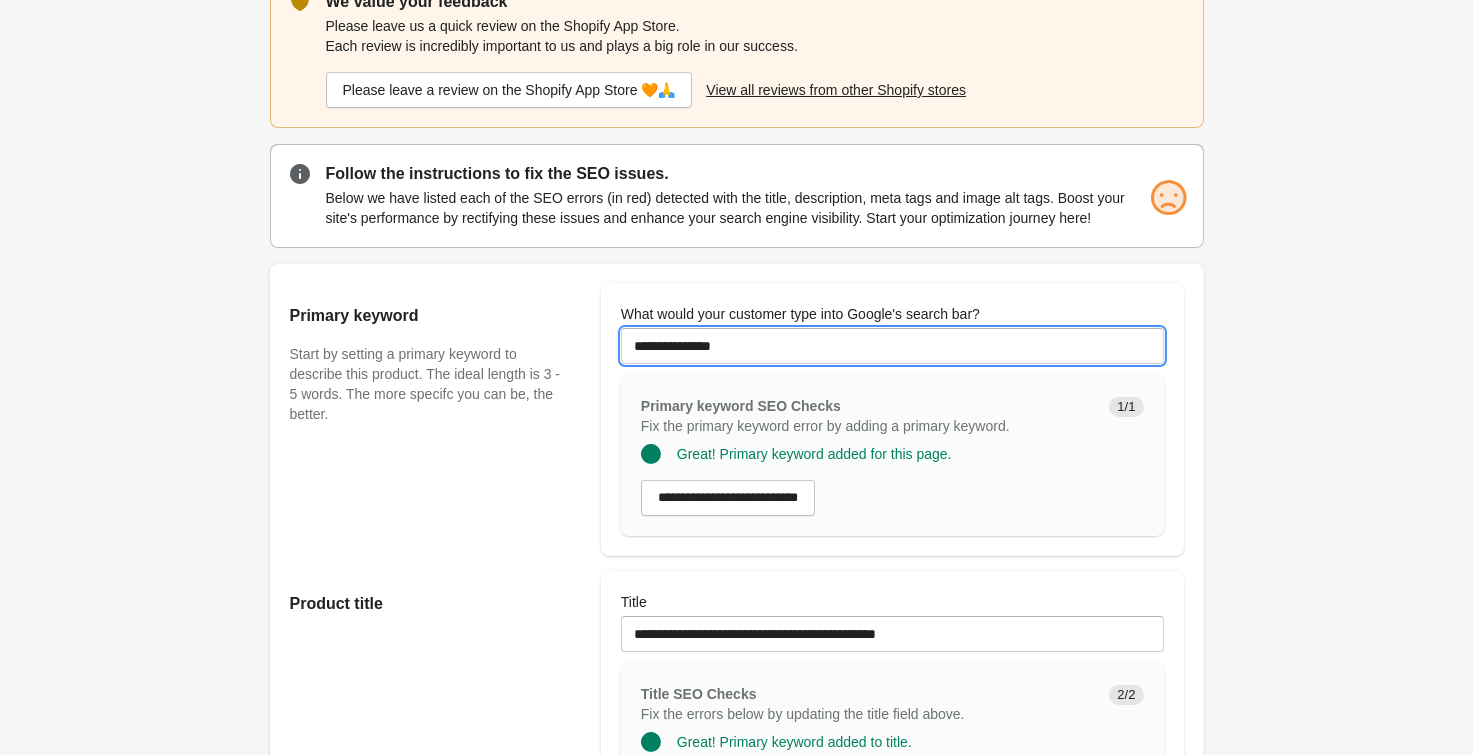 click on "**********" at bounding box center [892, 346] 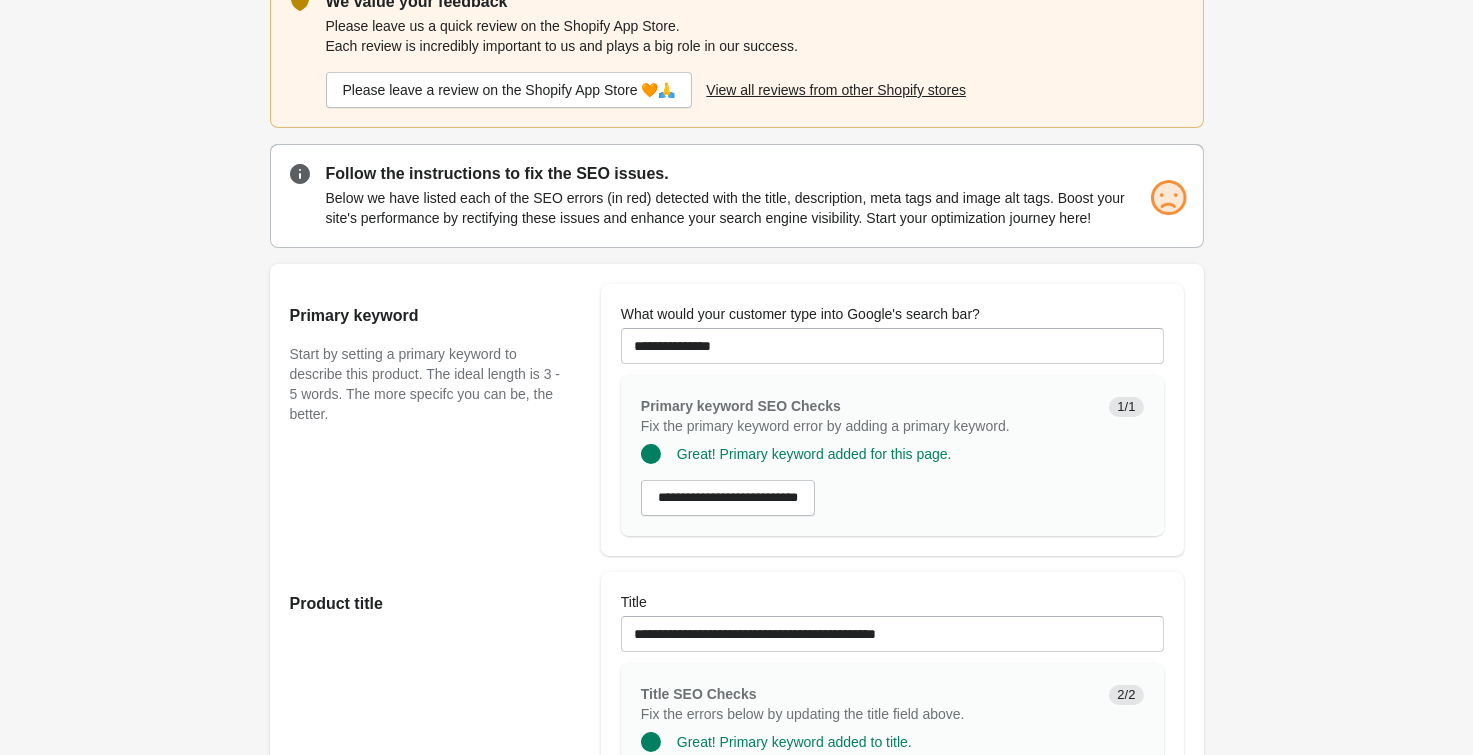 click on "Michi Links Jacket
Open on Shopify
Open on Shopify" at bounding box center (736, 1139) 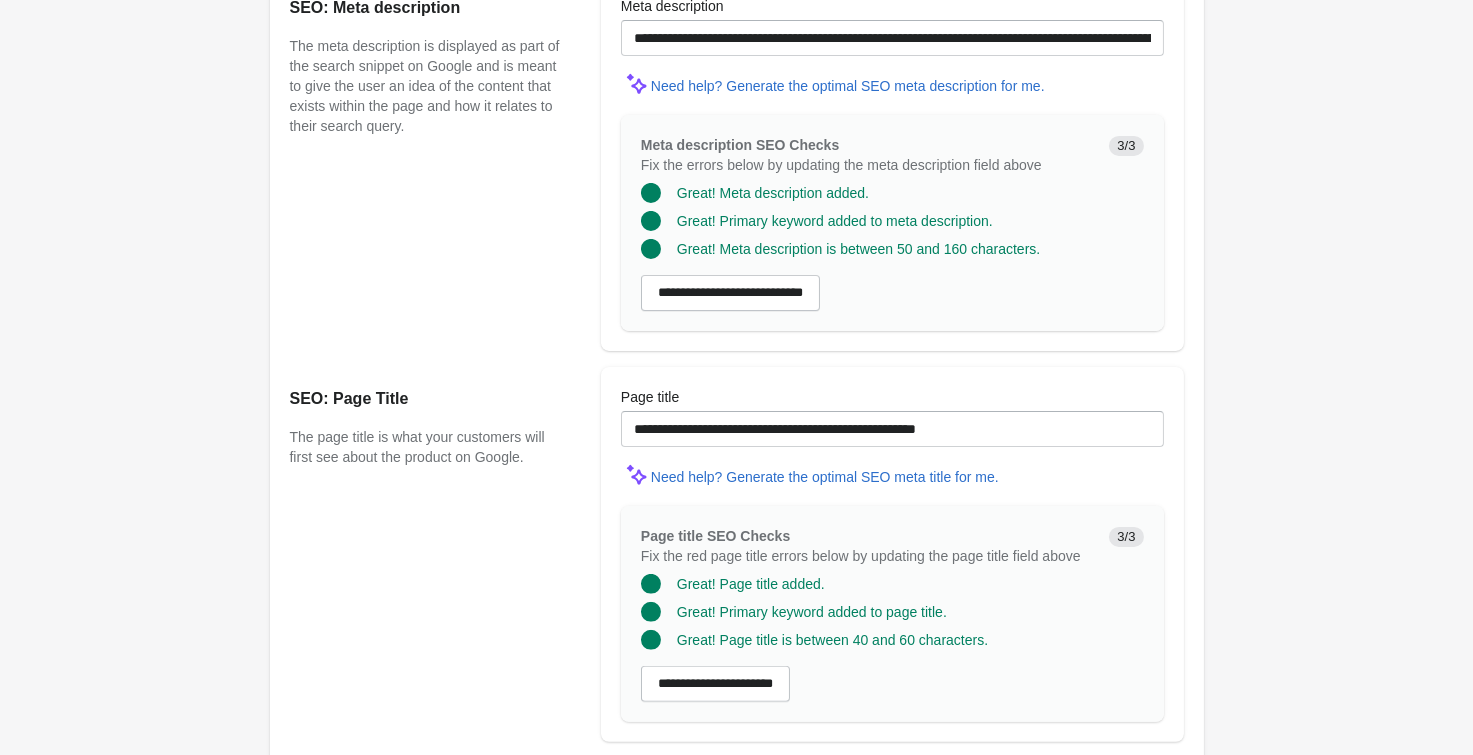 scroll, scrollTop: 1697, scrollLeft: 0, axis: vertical 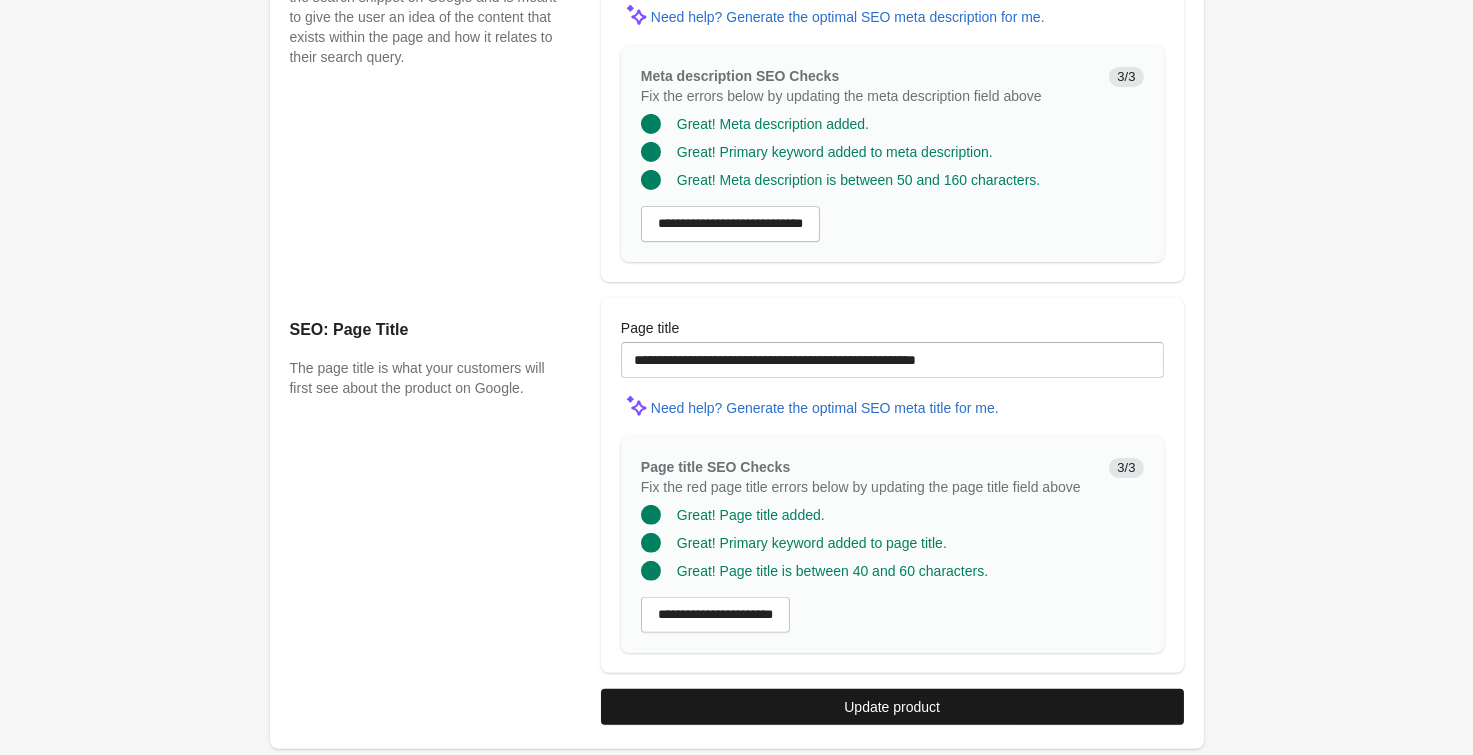 click on "Update product" at bounding box center (892, 707) 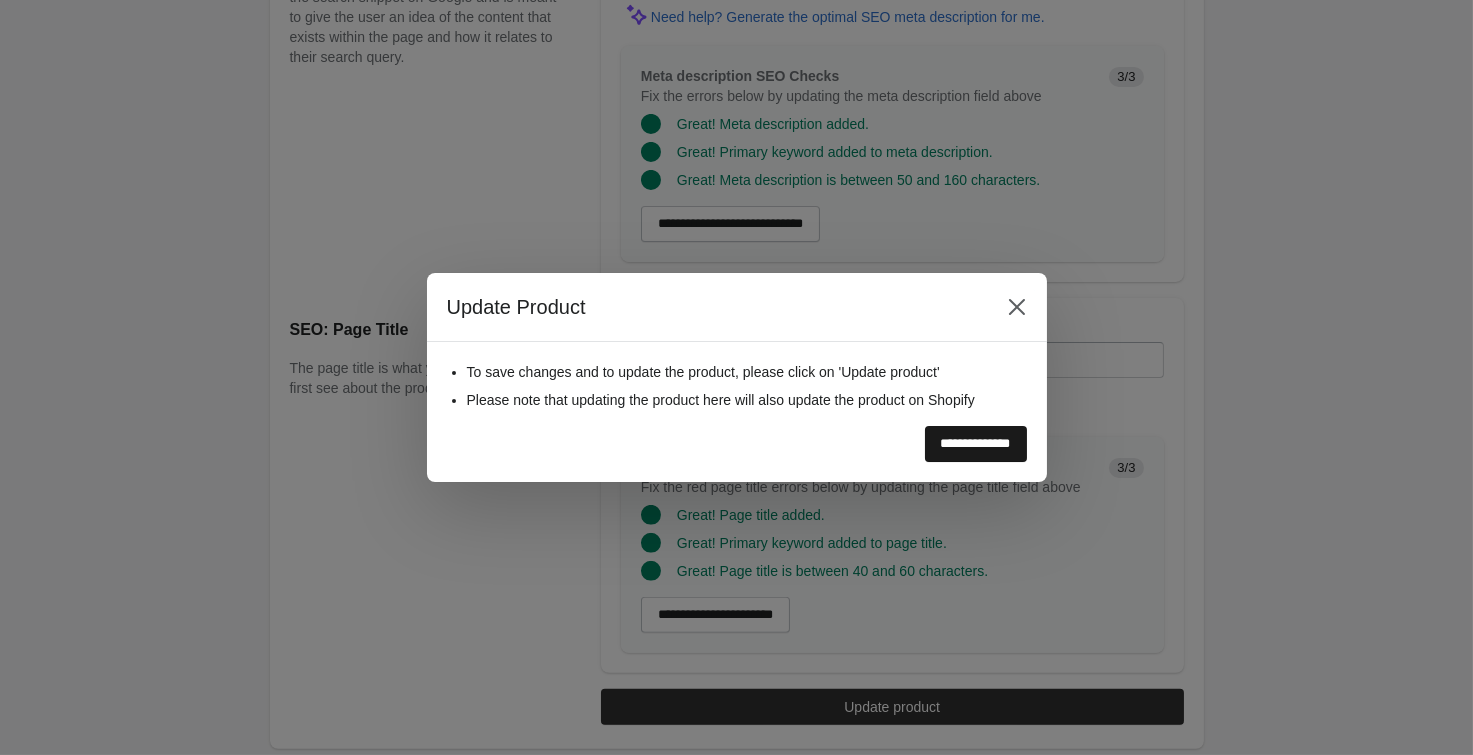 click on "**********" at bounding box center [976, 444] 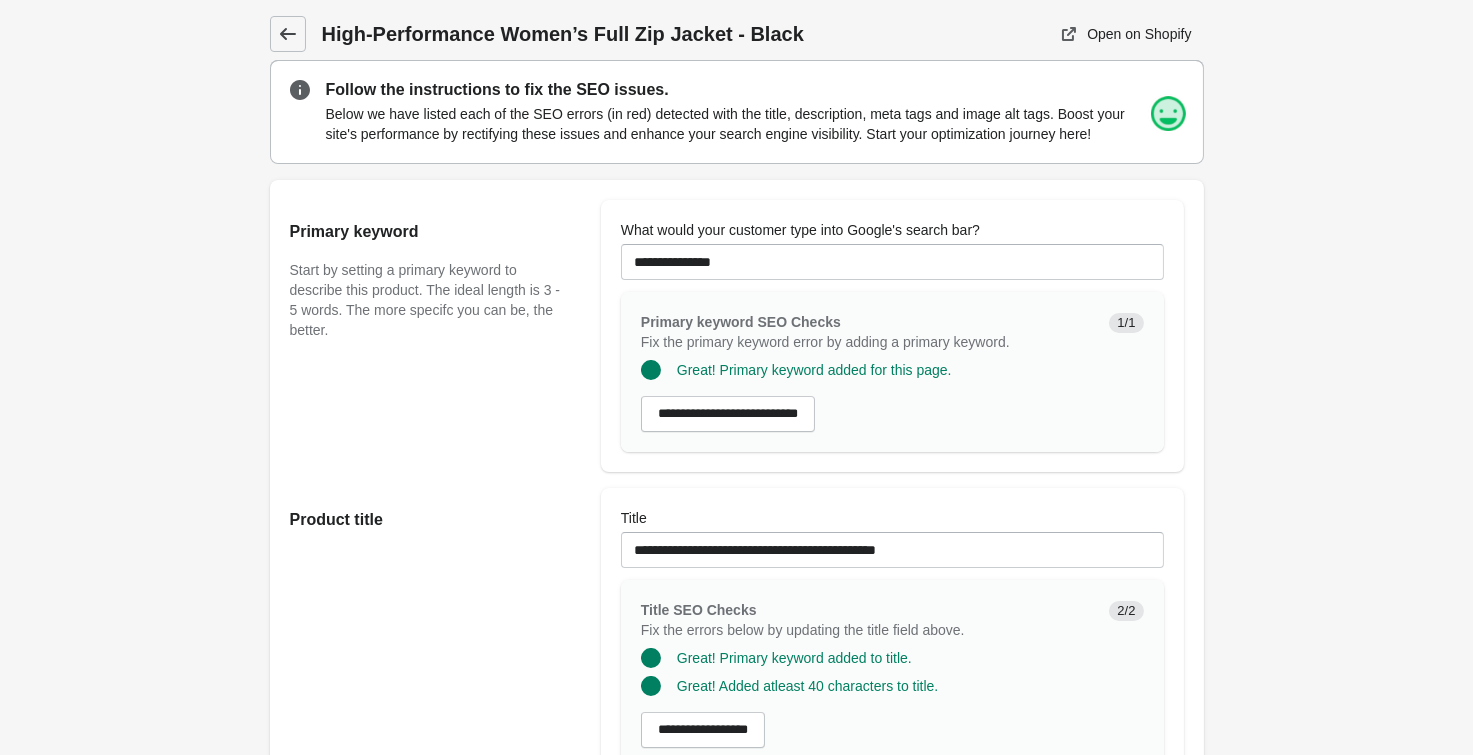 scroll, scrollTop: 0, scrollLeft: 0, axis: both 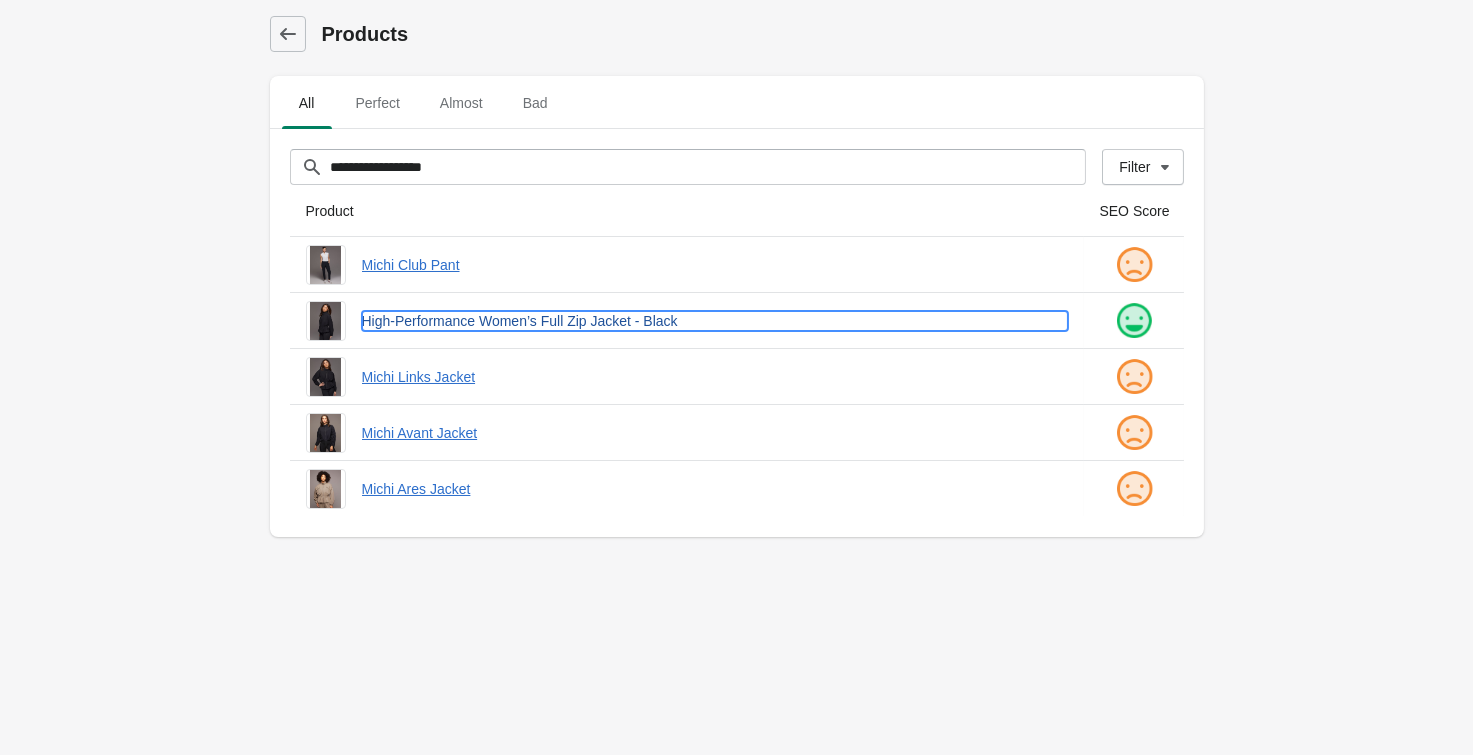 click on "High-Performance Women’s Full Zip Jacket - Black" at bounding box center (715, 321) 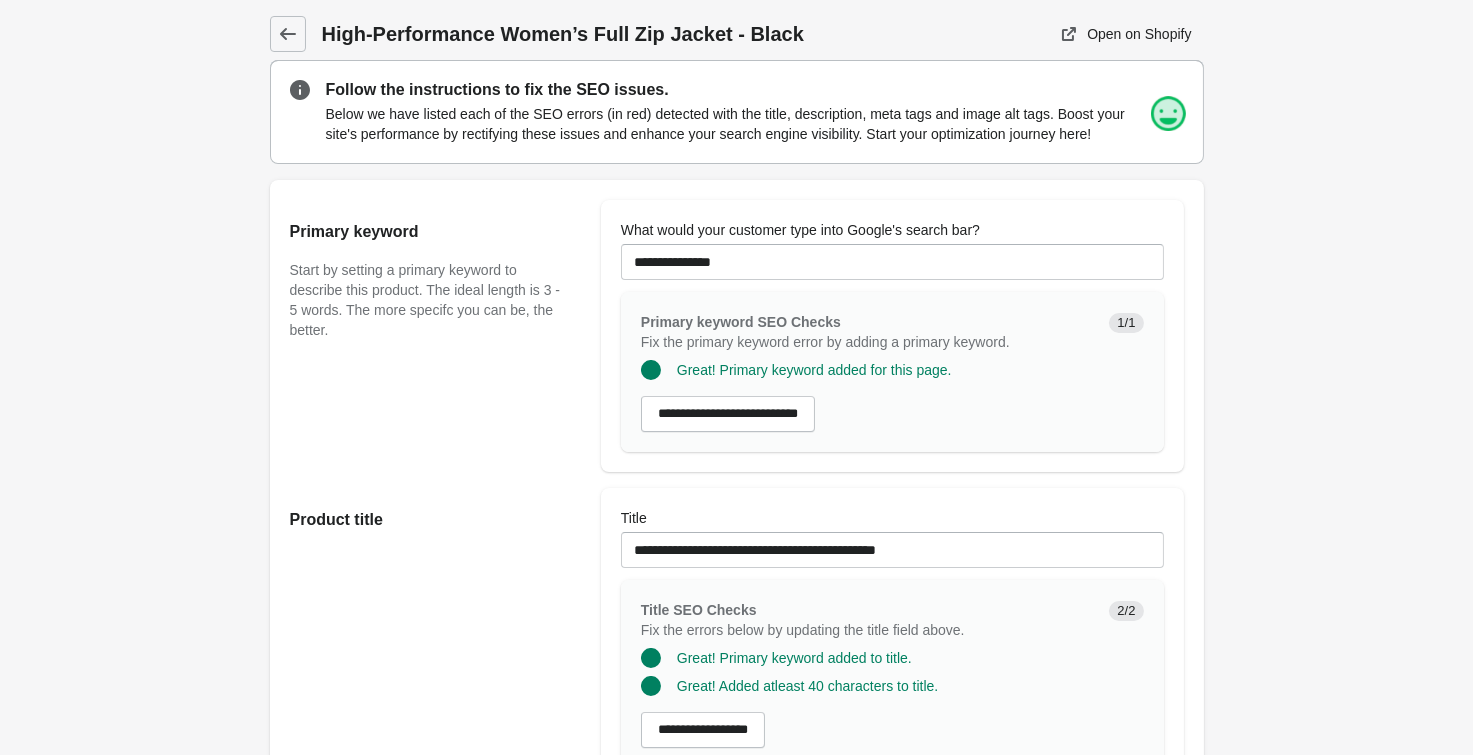scroll, scrollTop: 0, scrollLeft: 0, axis: both 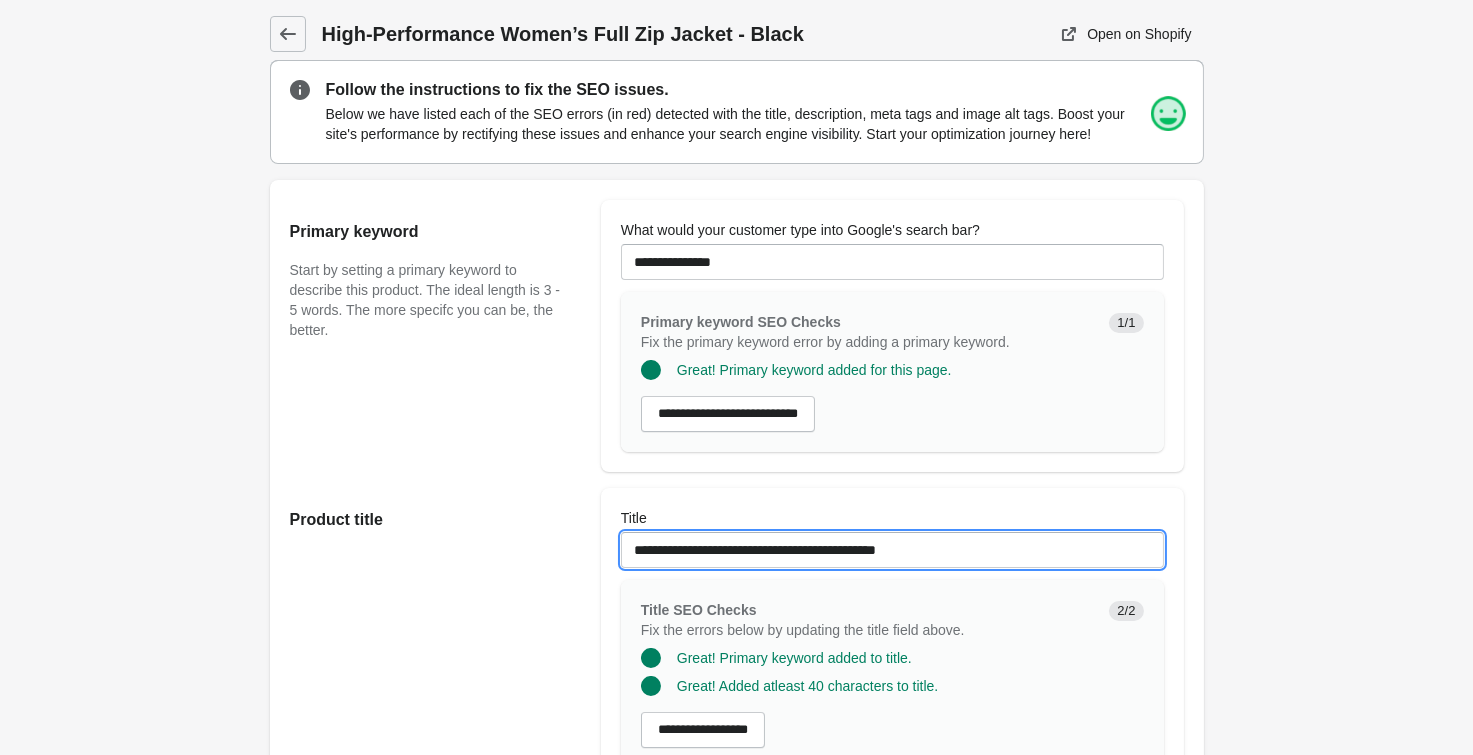 drag, startPoint x: 911, startPoint y: 556, endPoint x: 1043, endPoint y: 552, distance: 132.0606 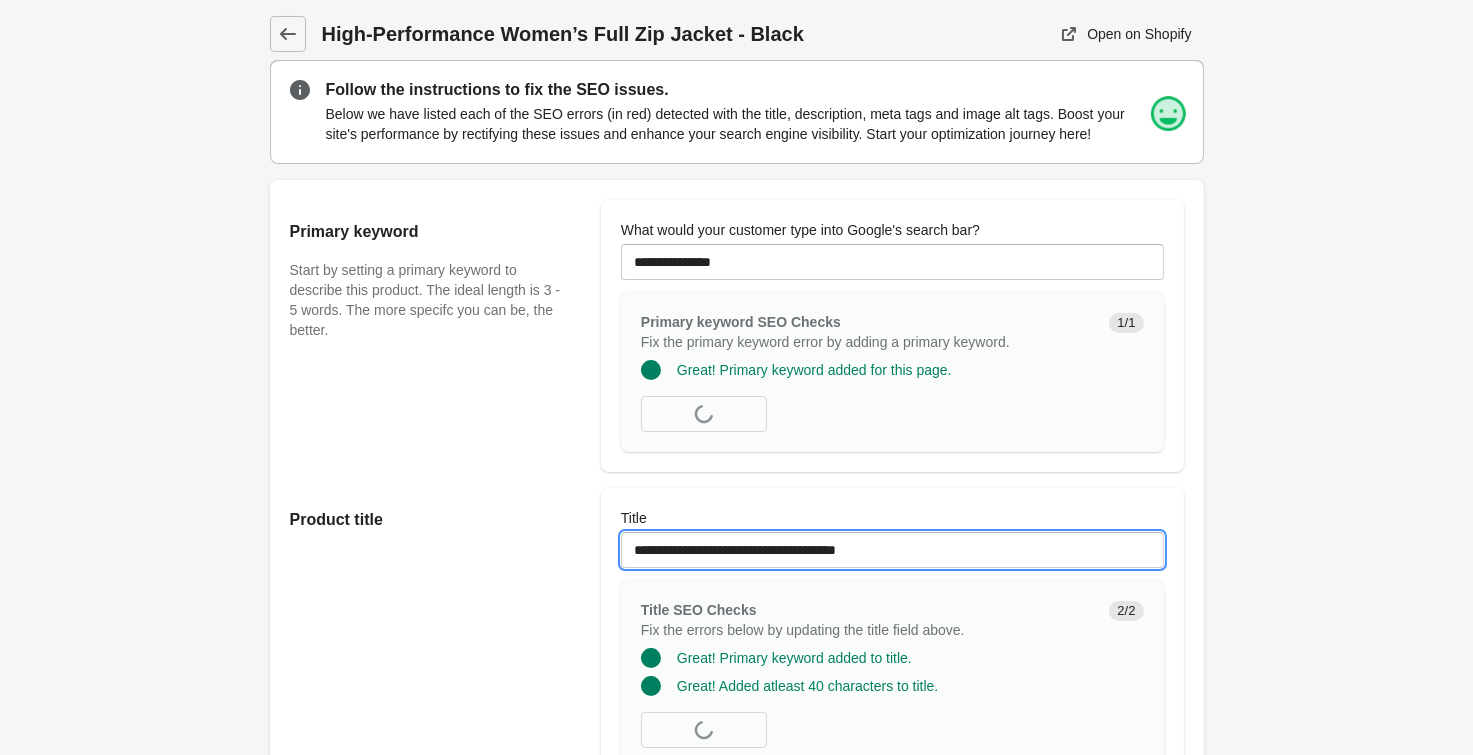 type on "**********" 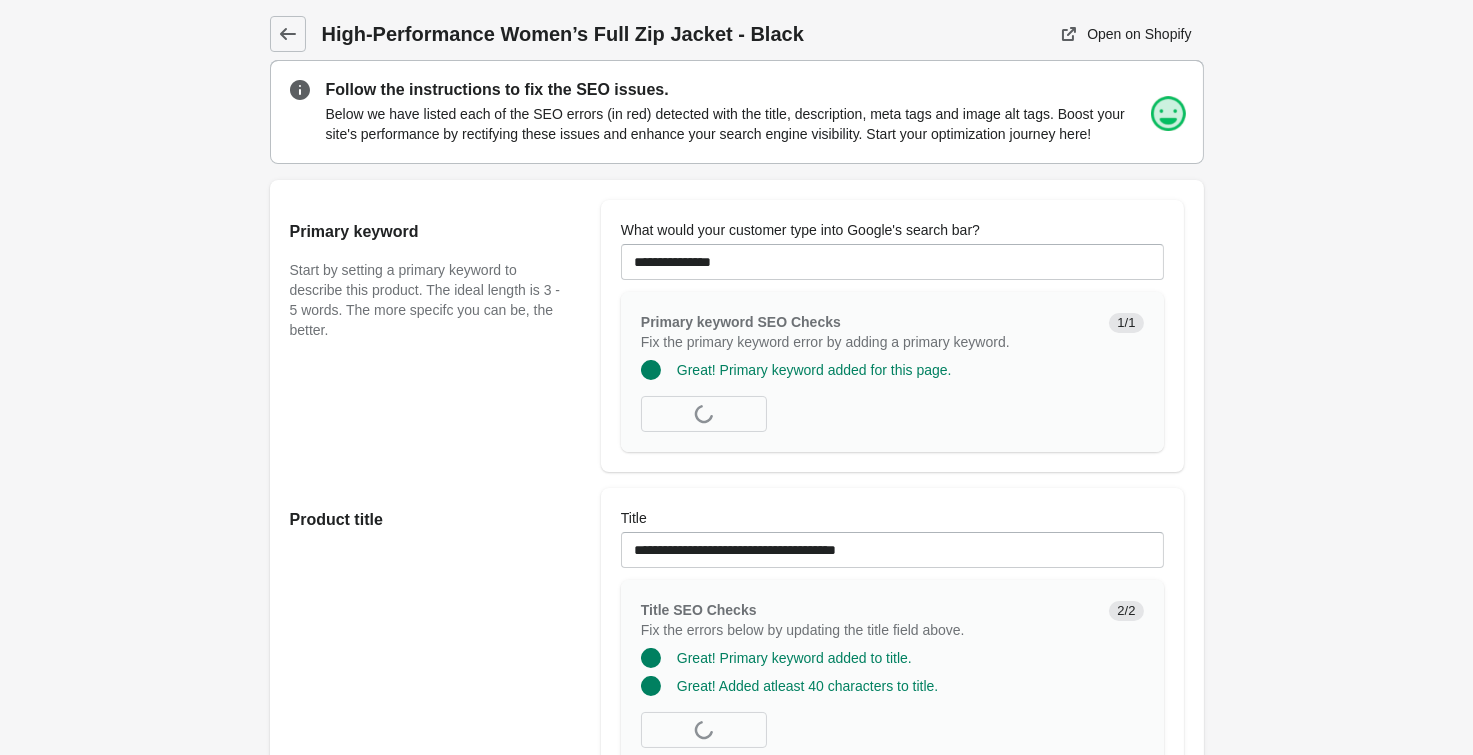 click on "High-Performance Women’s Full Zip Jacket - Black
Open on Shopify" at bounding box center (736, 1141) 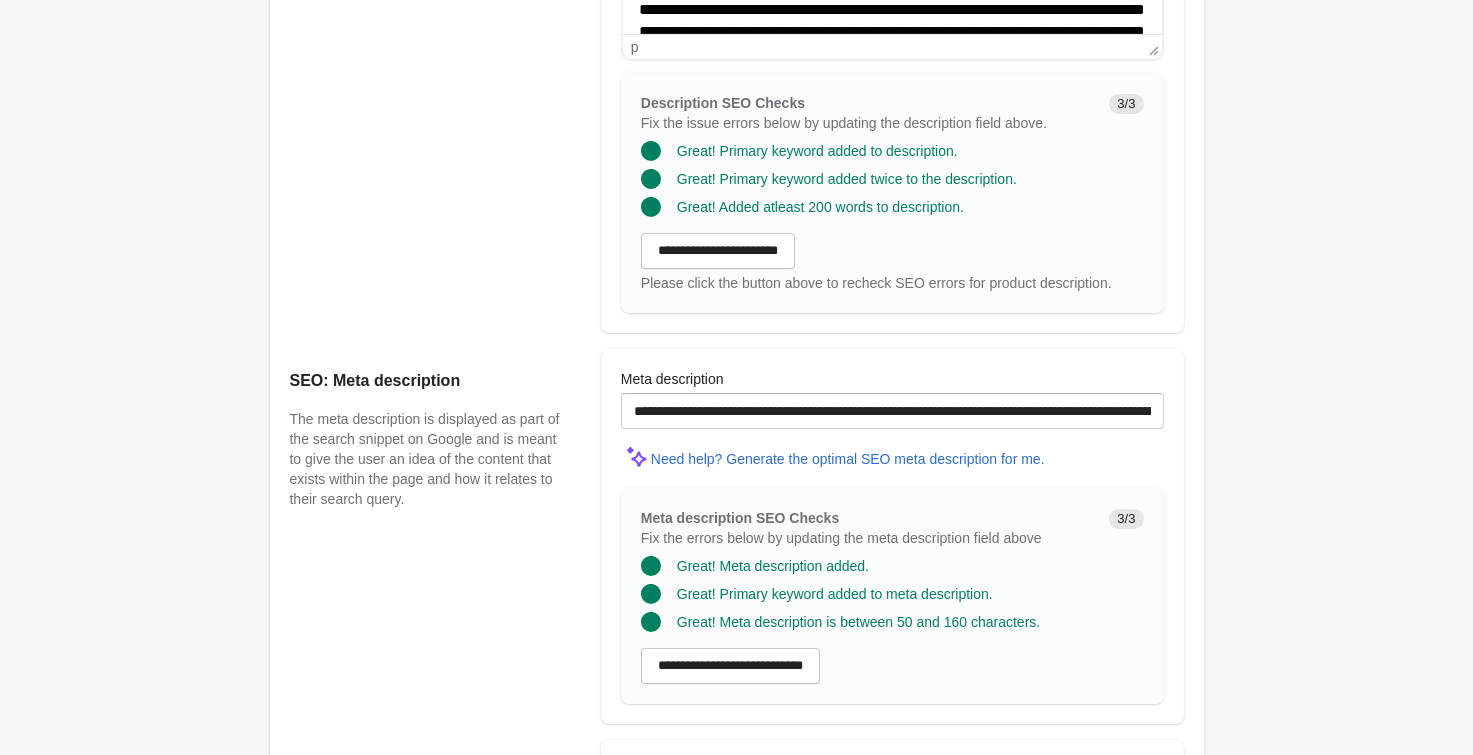 scroll, scrollTop: 1100, scrollLeft: 0, axis: vertical 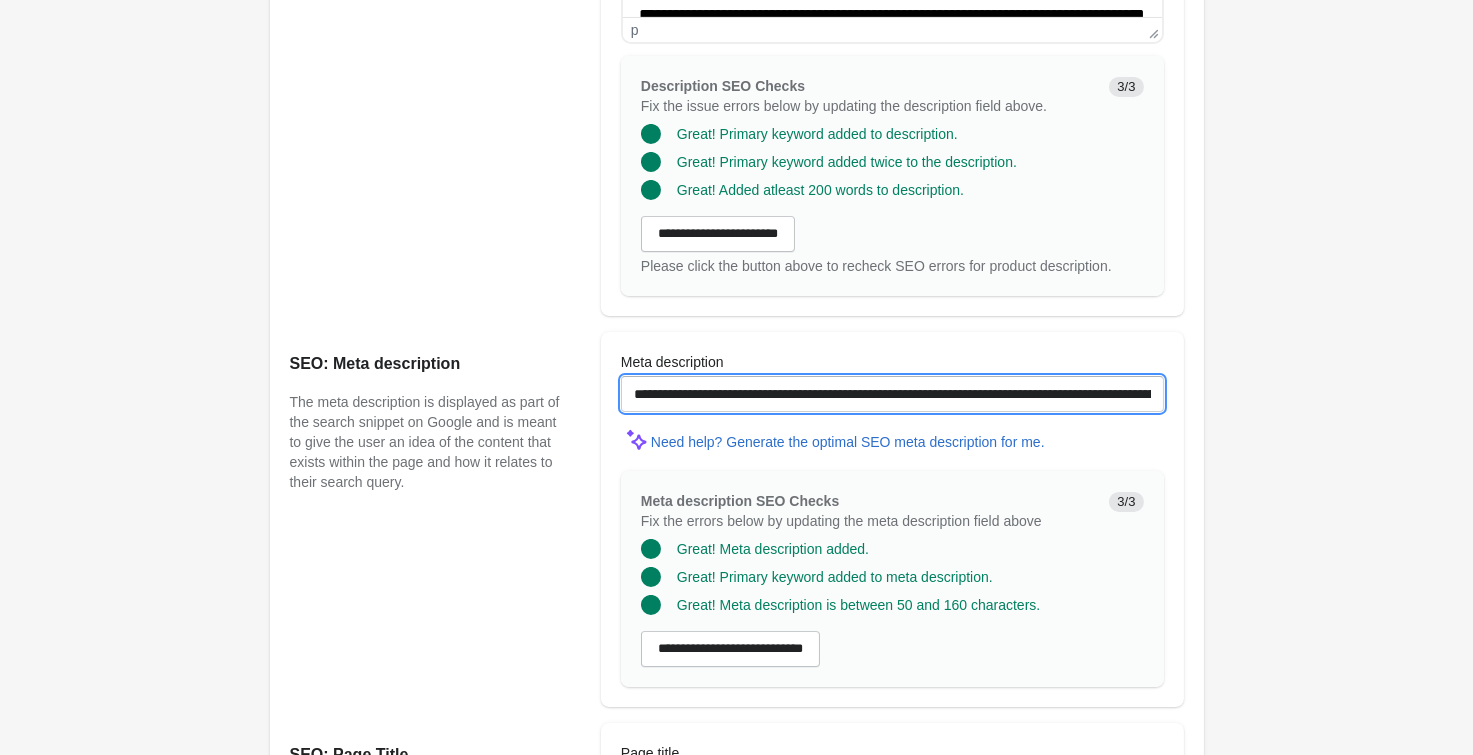 click on "**********" at bounding box center [892, 394] 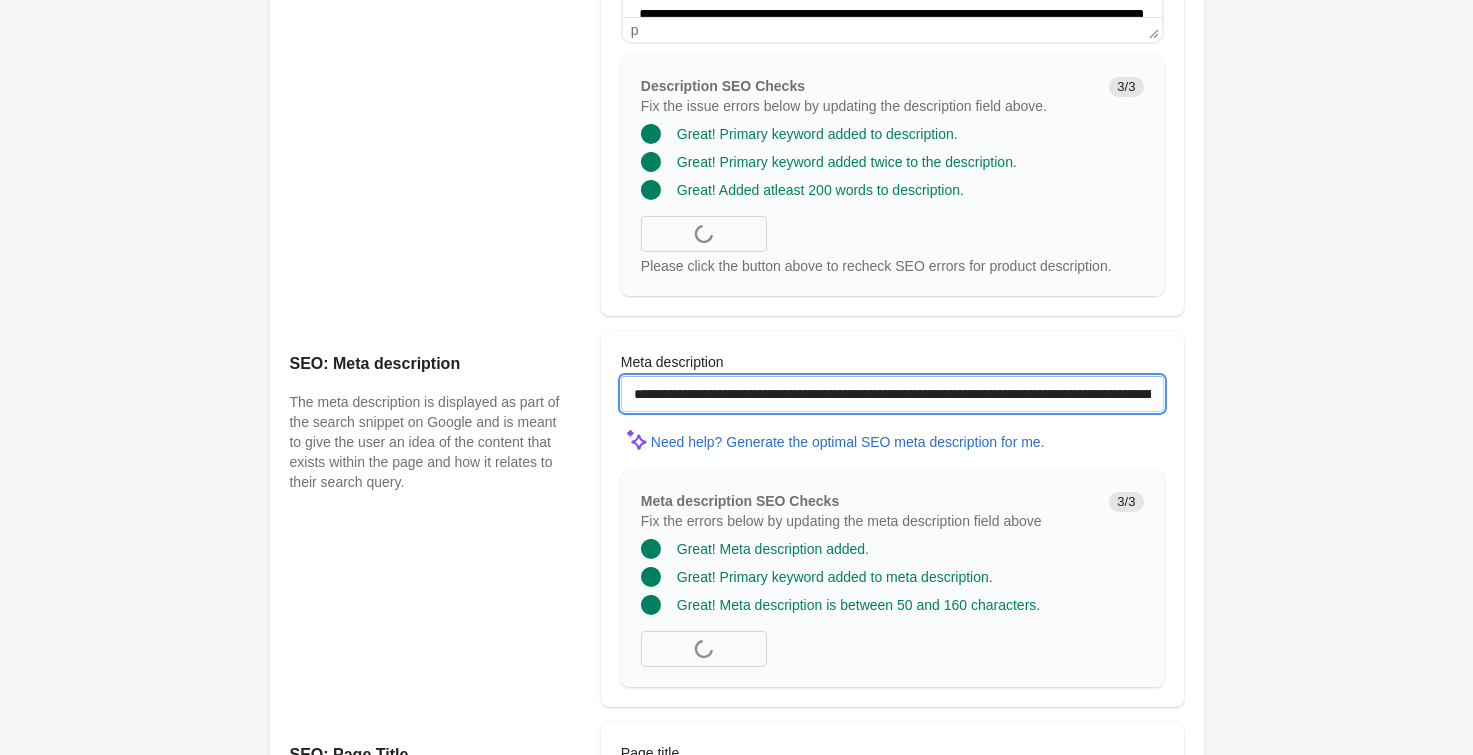 type on "**********" 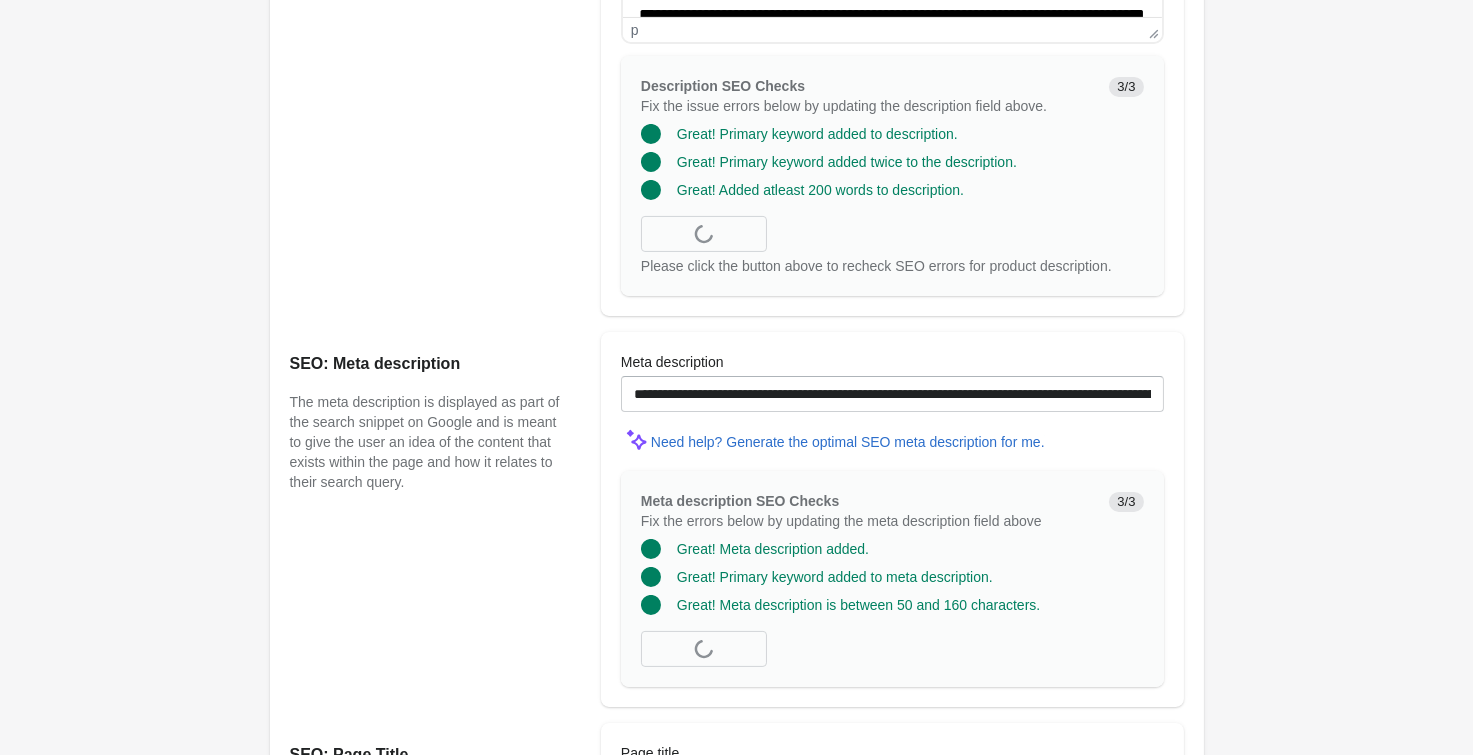 click on "High-Performance Women’s Full Zip Jacket - Black
Open on Shopify" at bounding box center [736, 41] 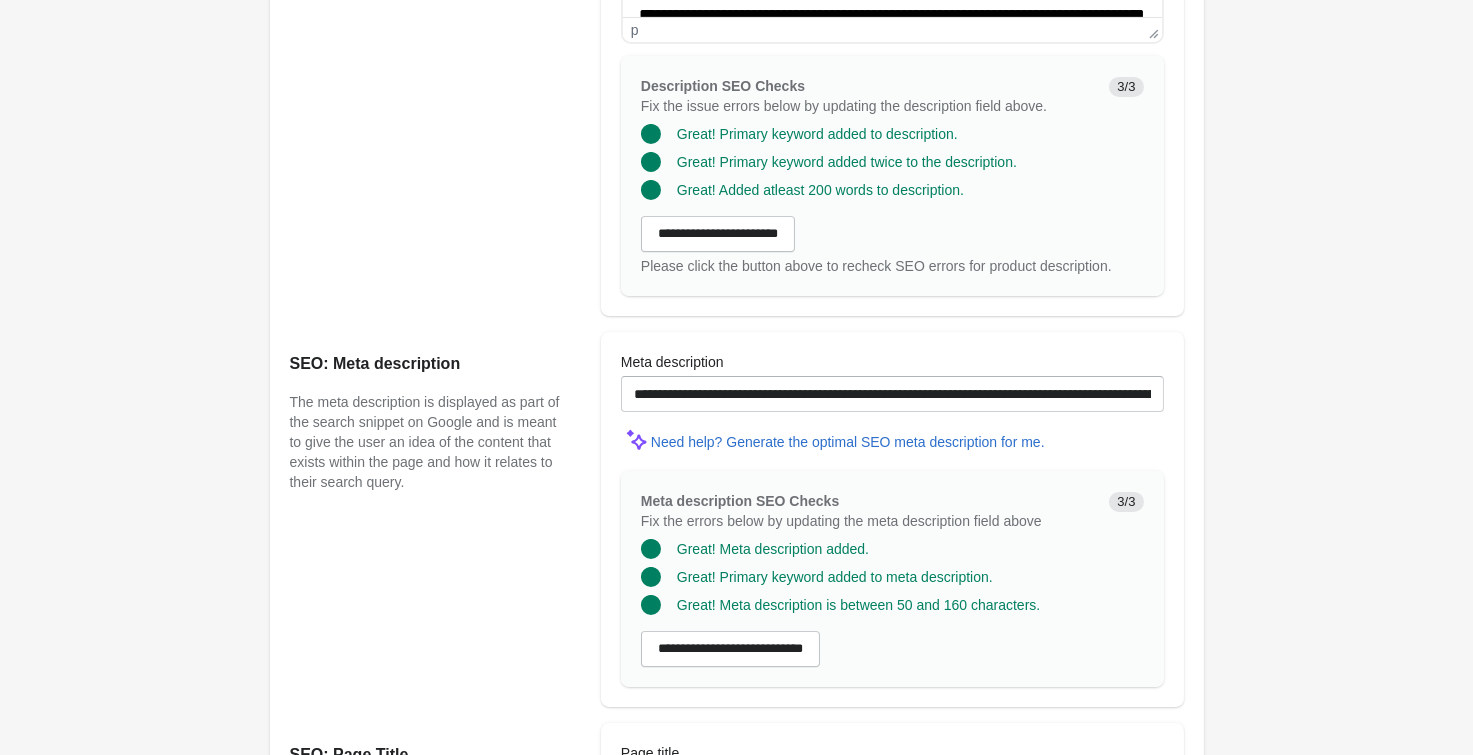 scroll, scrollTop: 1525, scrollLeft: 0, axis: vertical 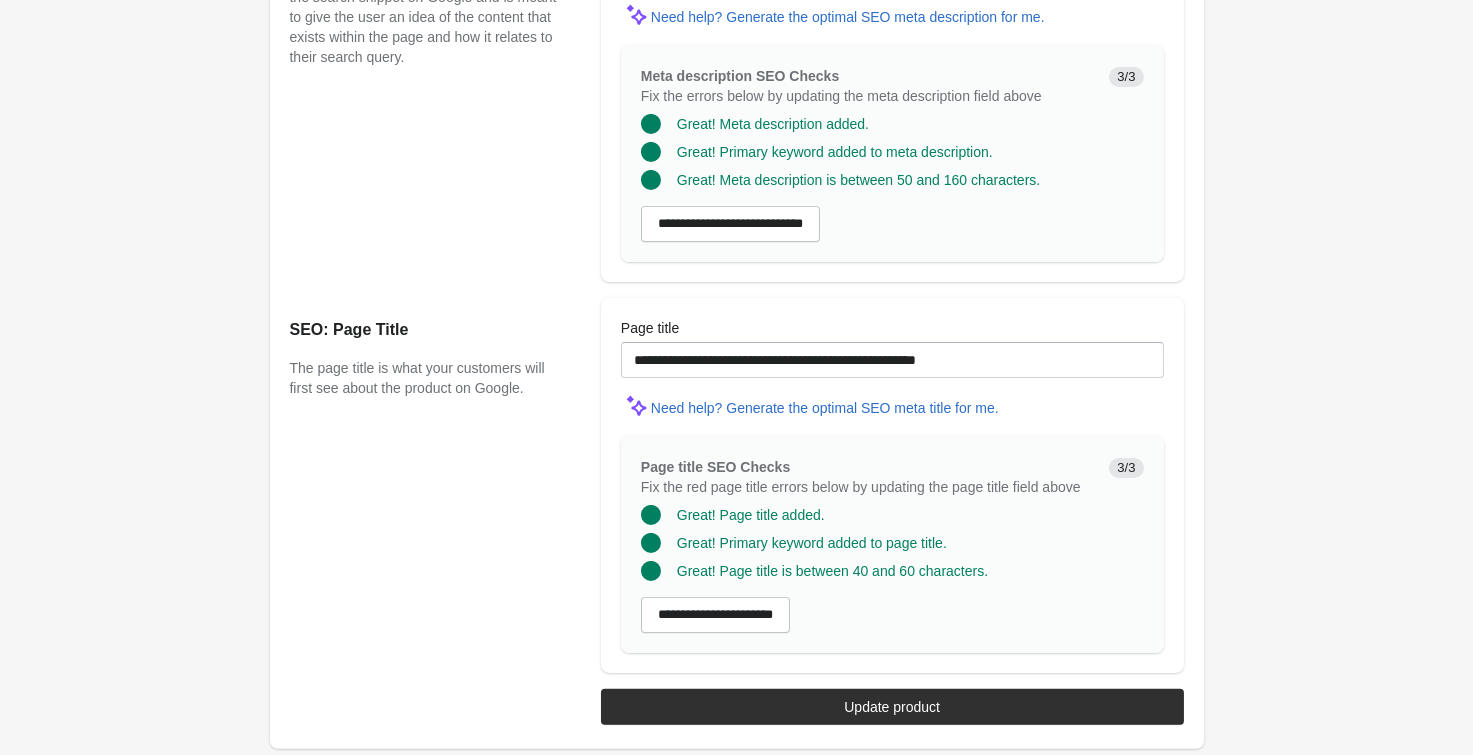 click on "Update product" at bounding box center [892, 707] 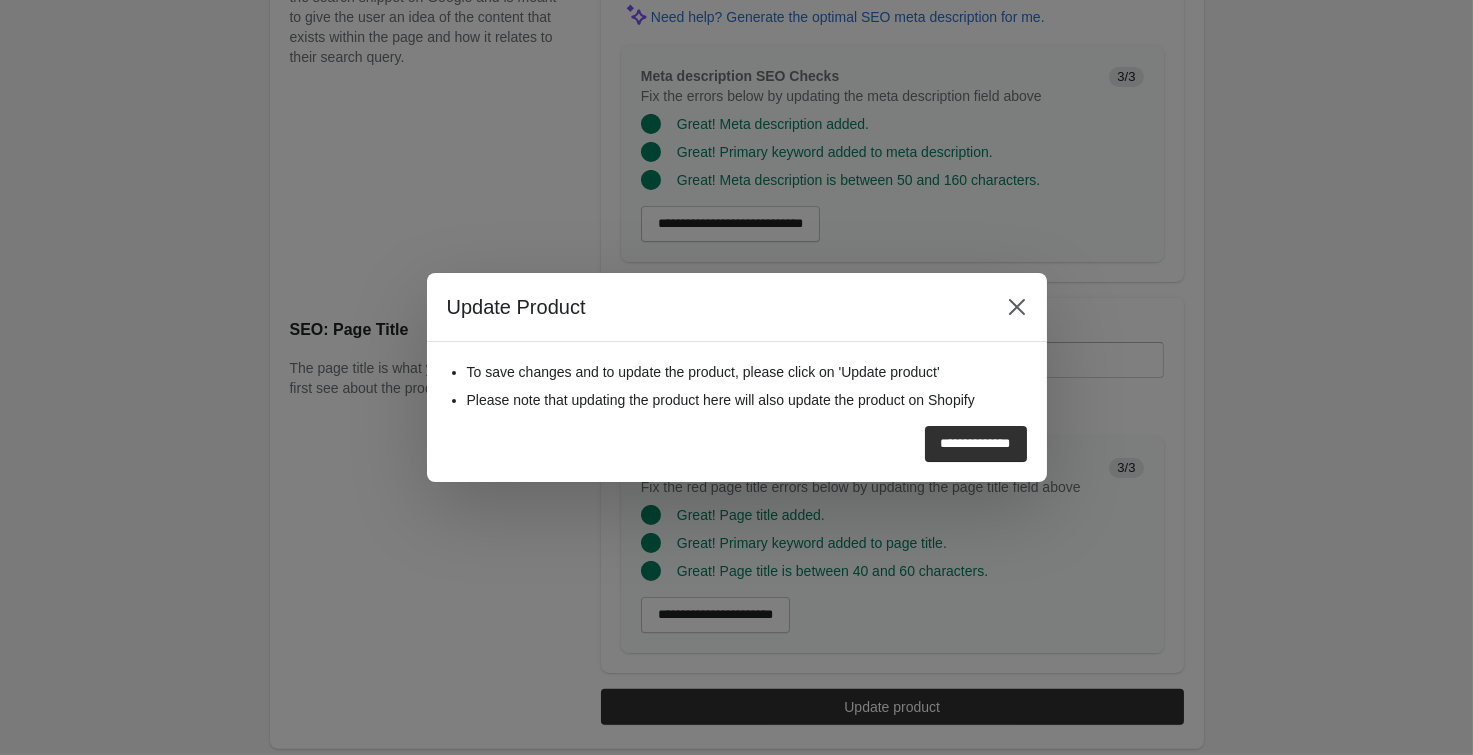 click on "**********" at bounding box center [976, 444] 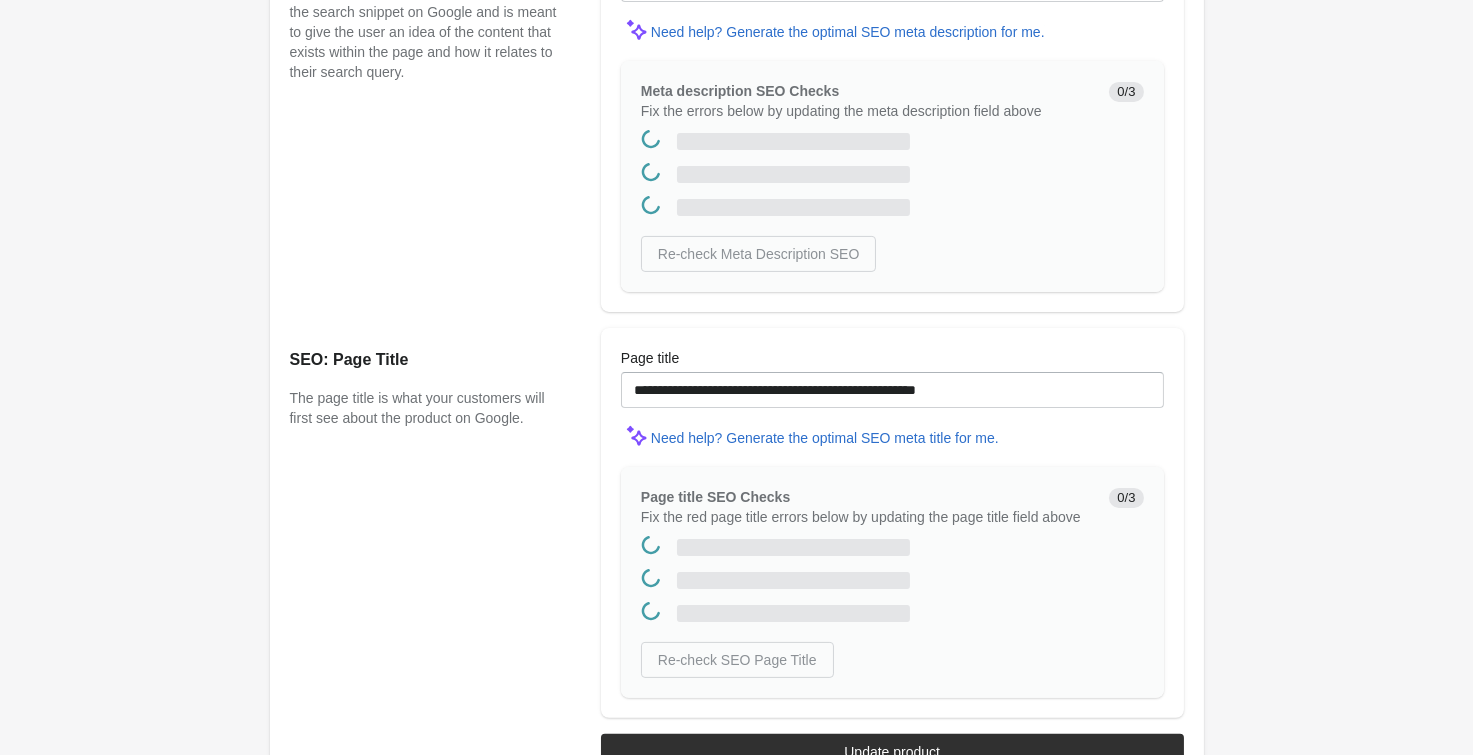 scroll, scrollTop: 0, scrollLeft: 0, axis: both 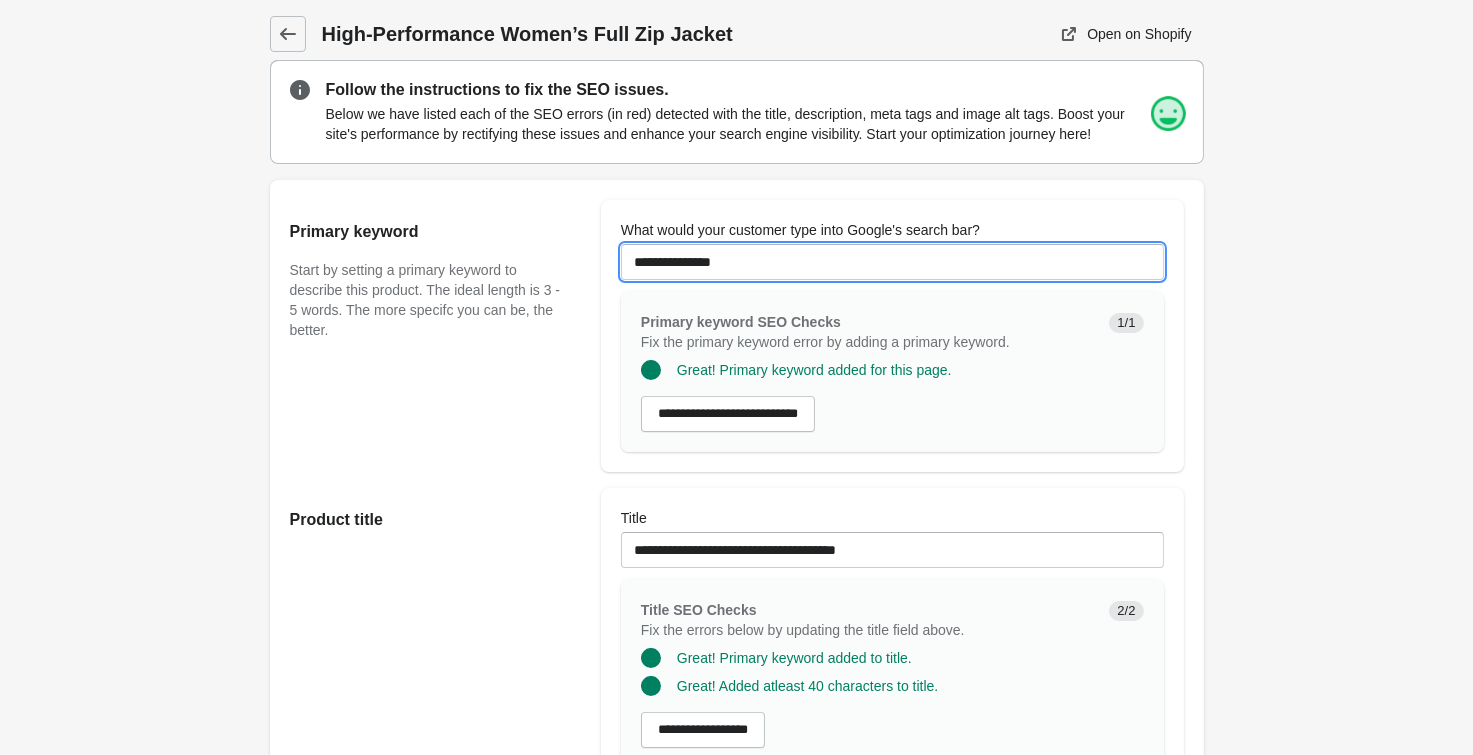 click on "**********" at bounding box center (892, 262) 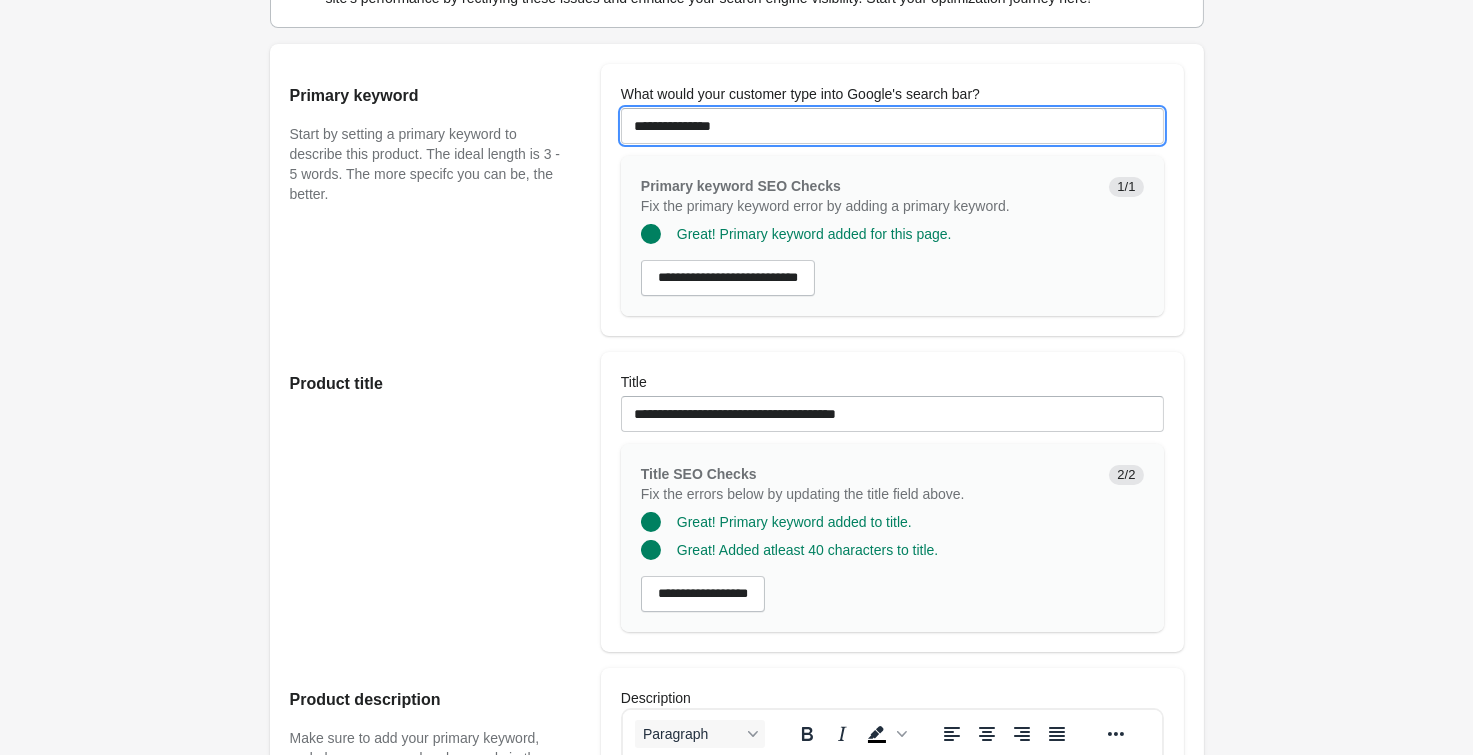 scroll, scrollTop: 330, scrollLeft: 0, axis: vertical 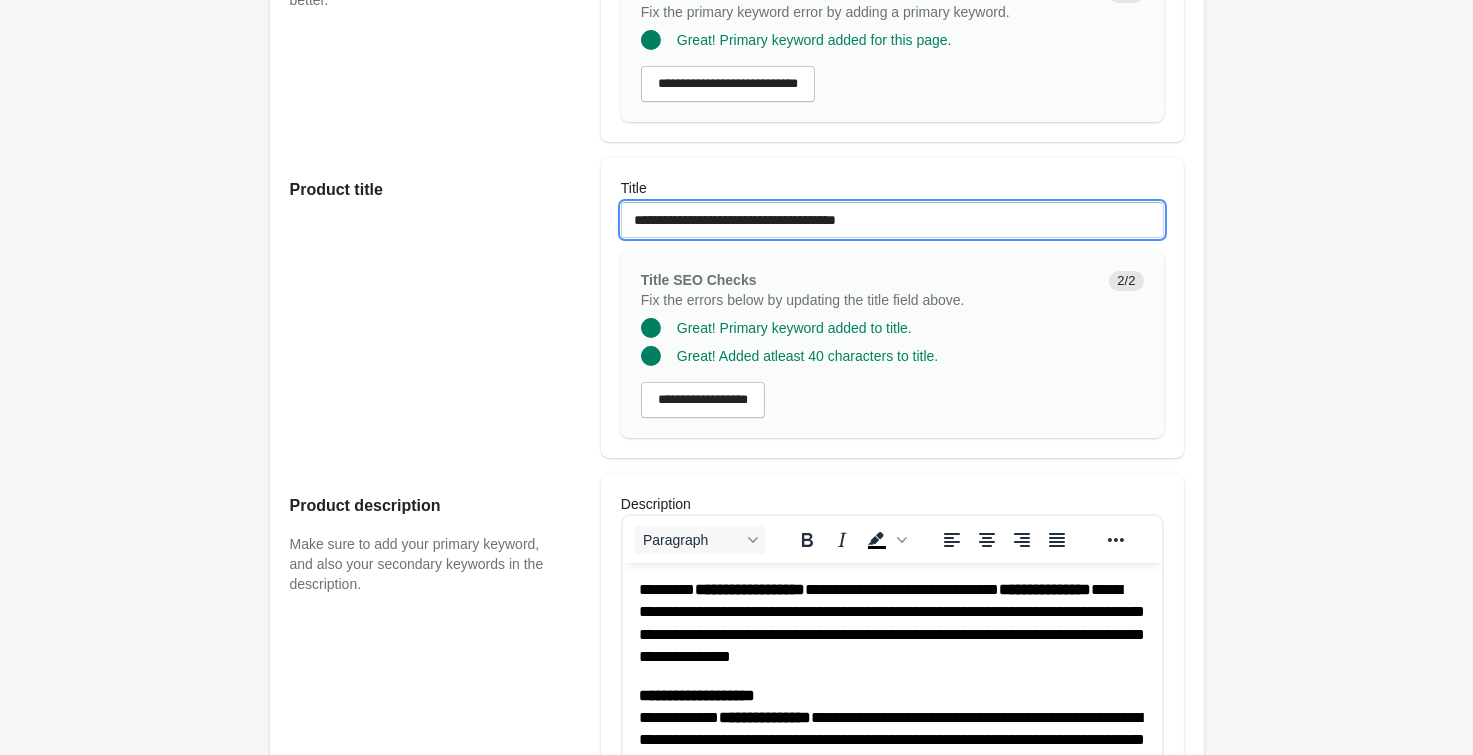 click on "**********" at bounding box center [892, 220] 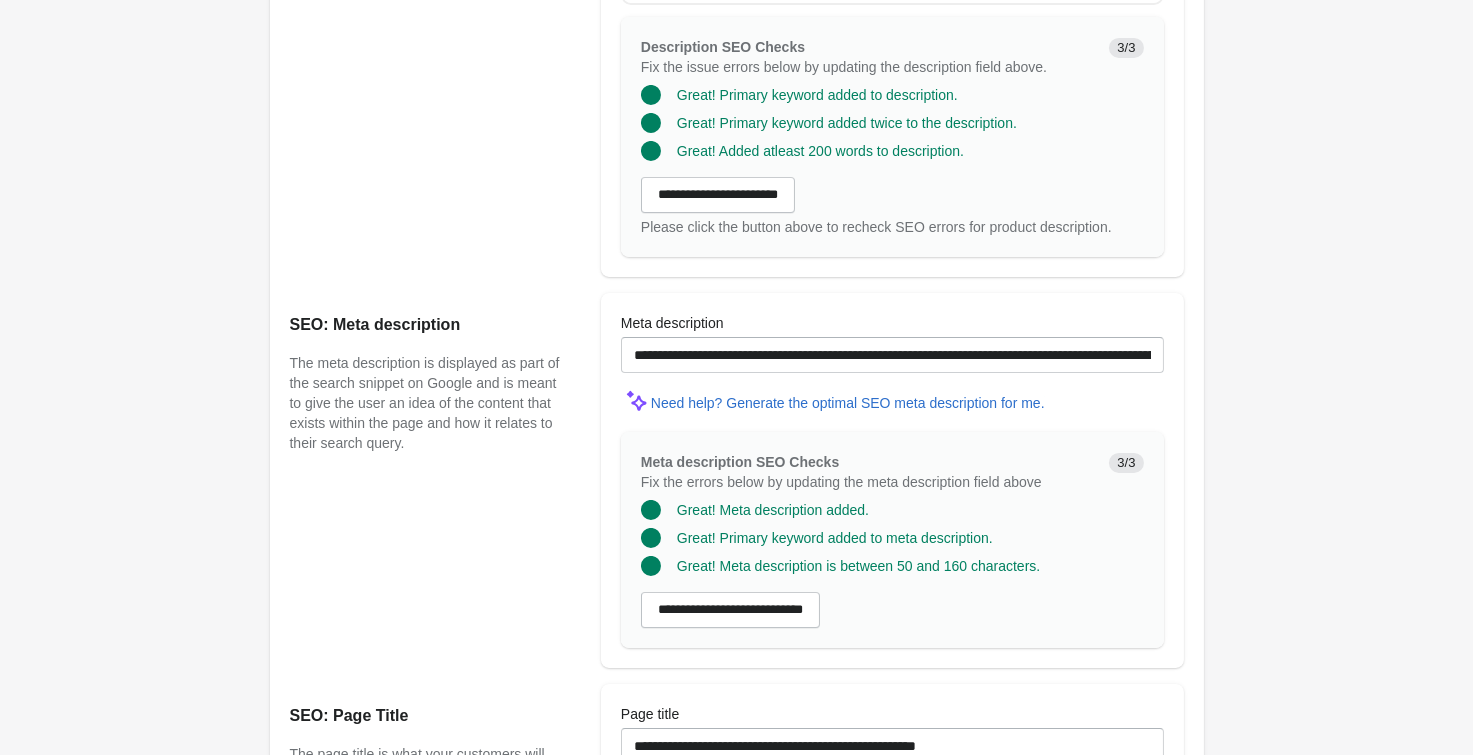 scroll, scrollTop: 1210, scrollLeft: 0, axis: vertical 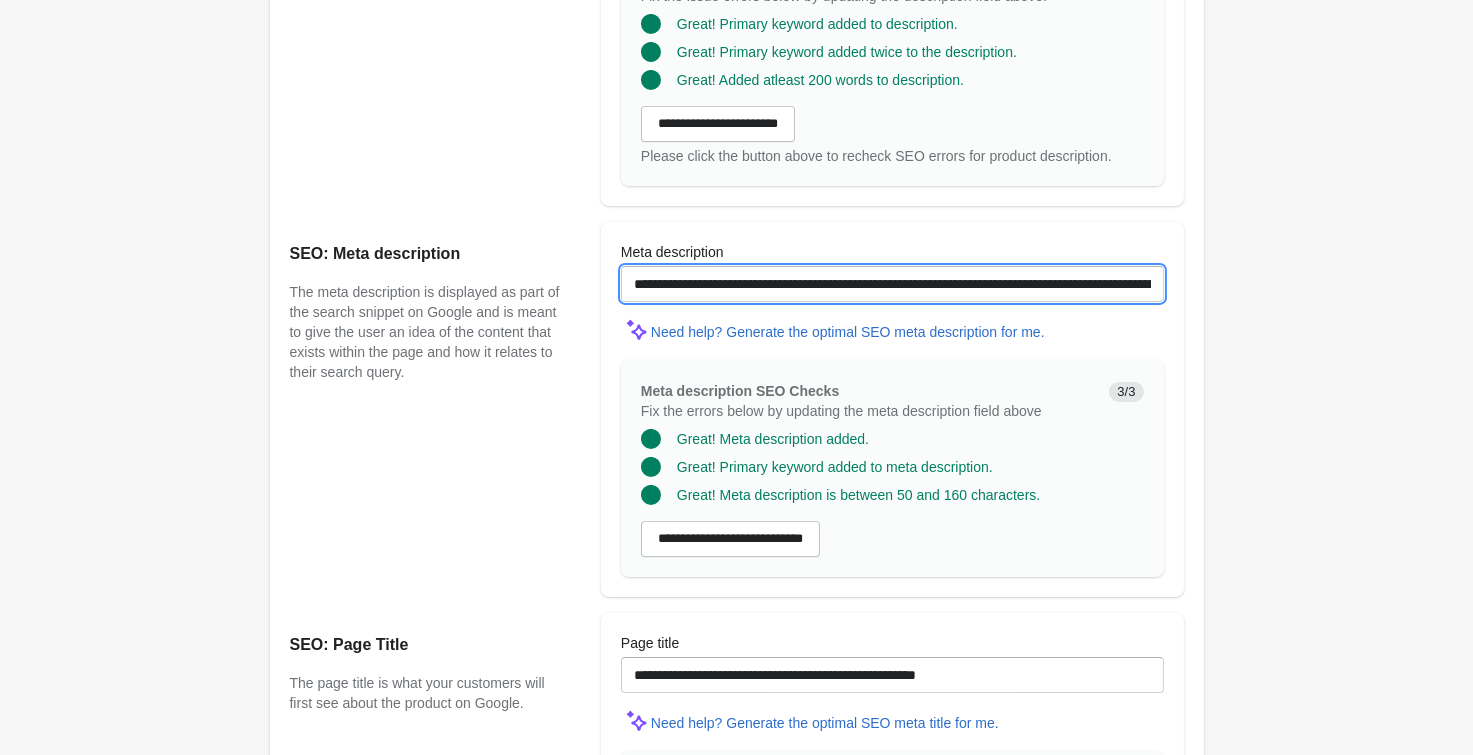 click on "**********" at bounding box center (892, 284) 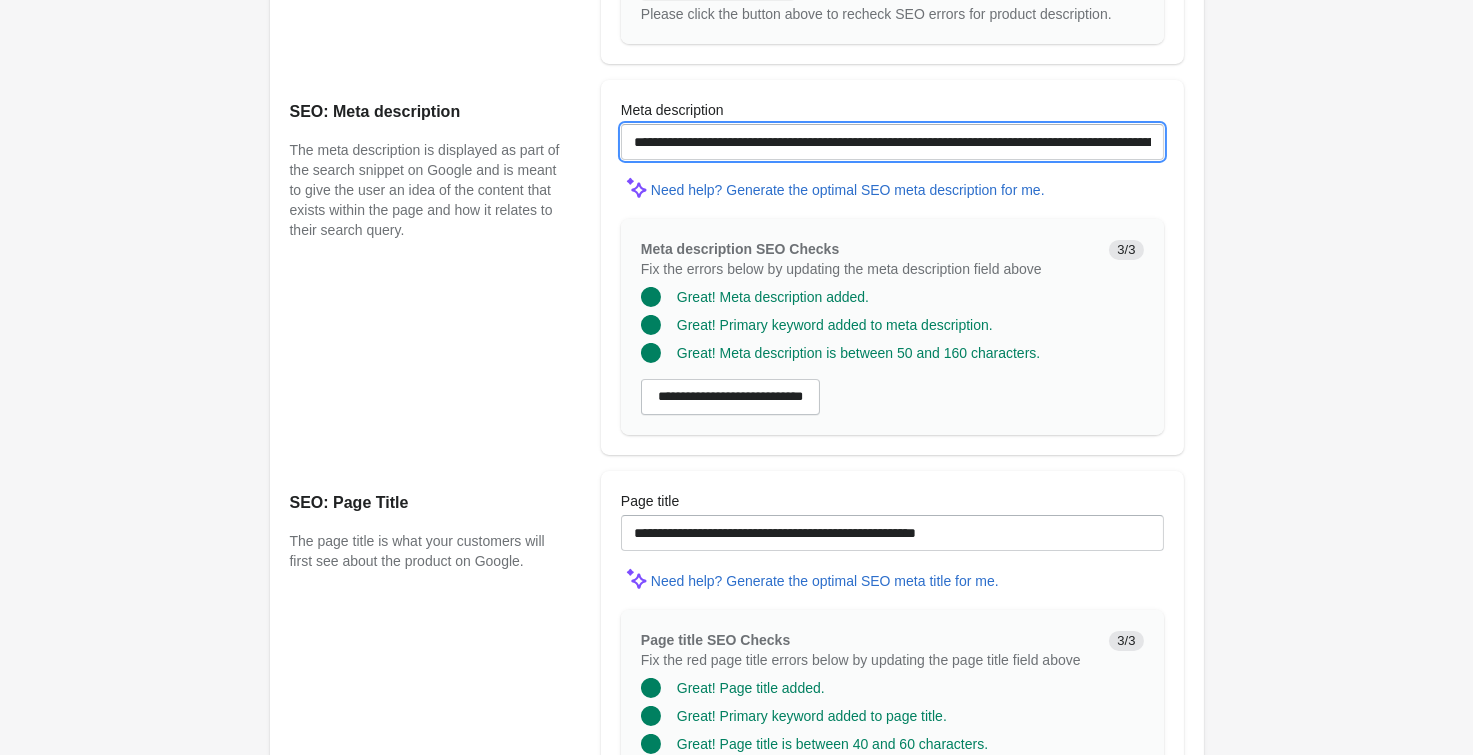scroll, scrollTop: 1525, scrollLeft: 0, axis: vertical 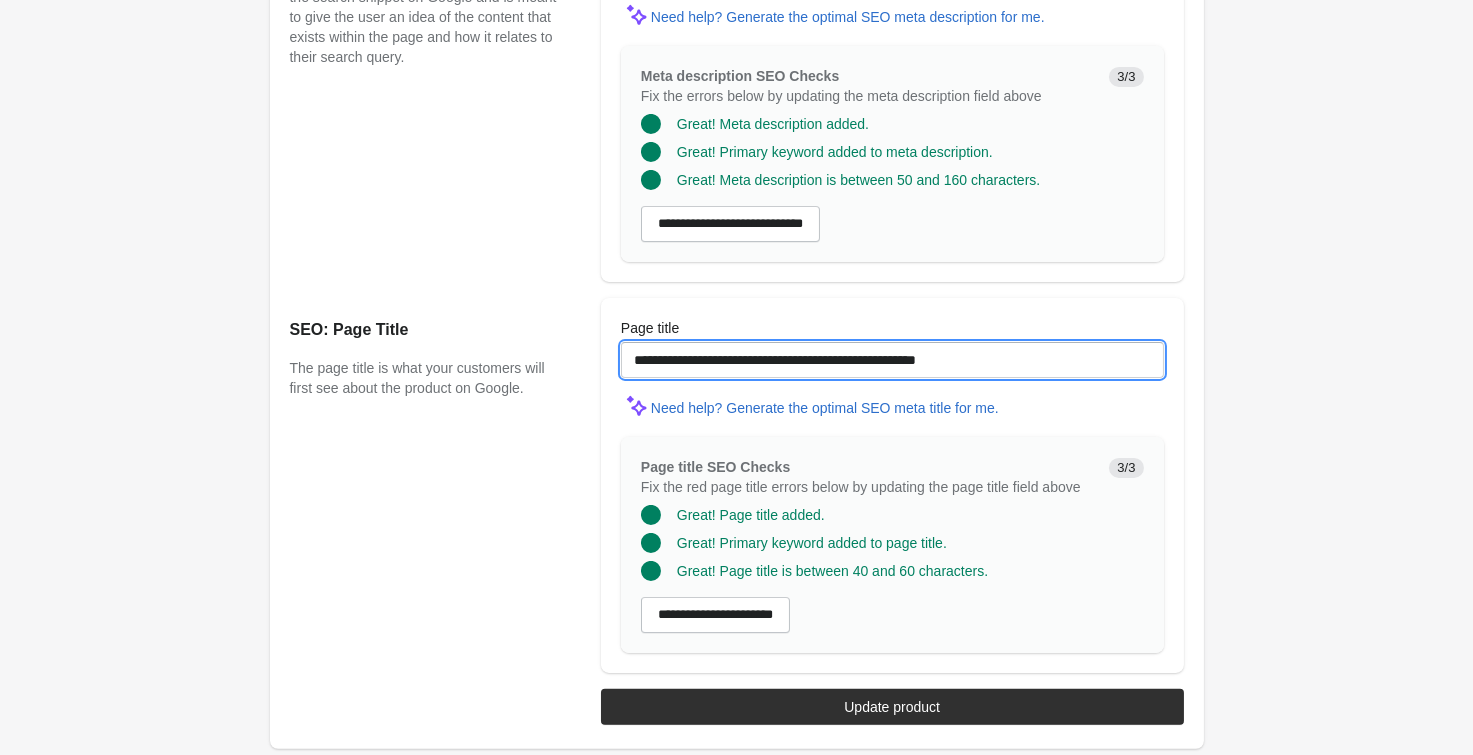 click on "**********" at bounding box center [892, 360] 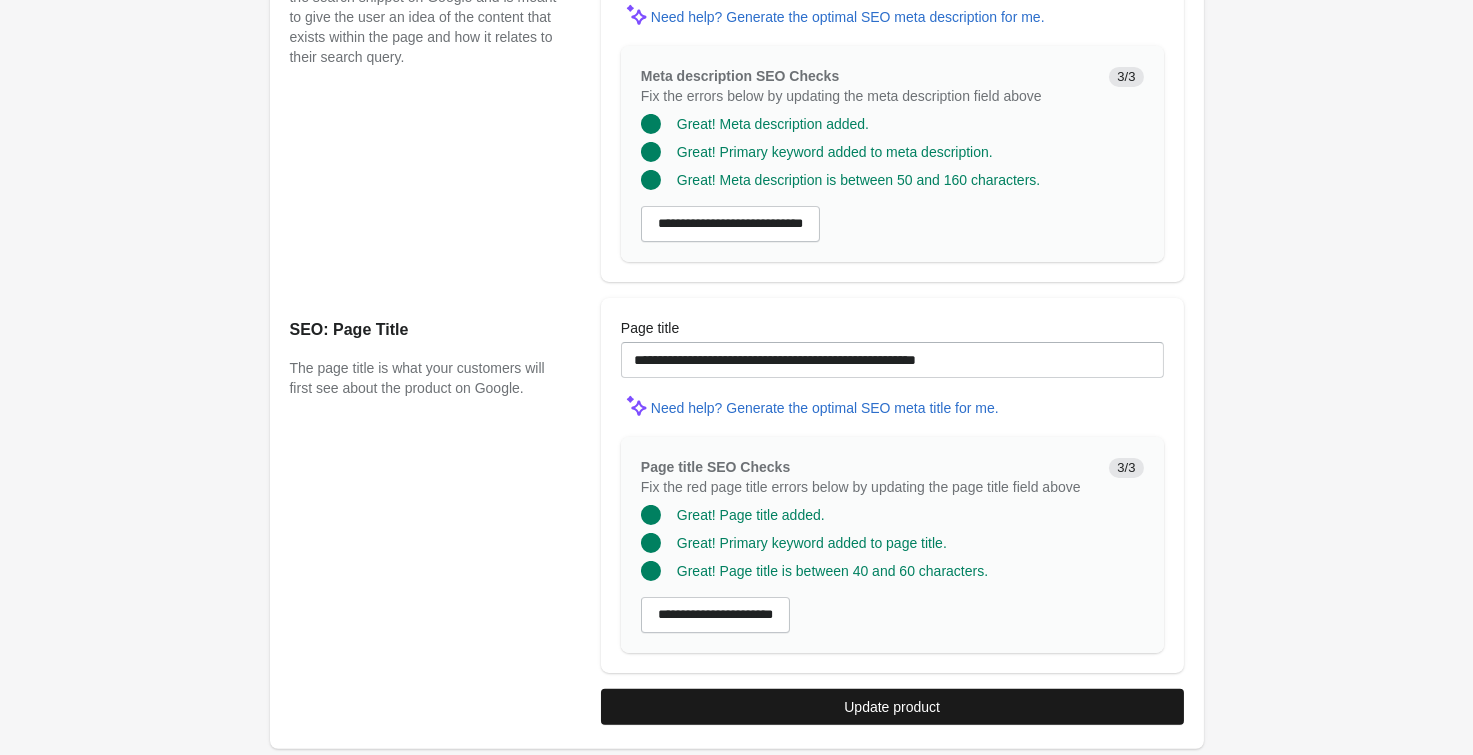 click on "Update product" at bounding box center [892, 707] 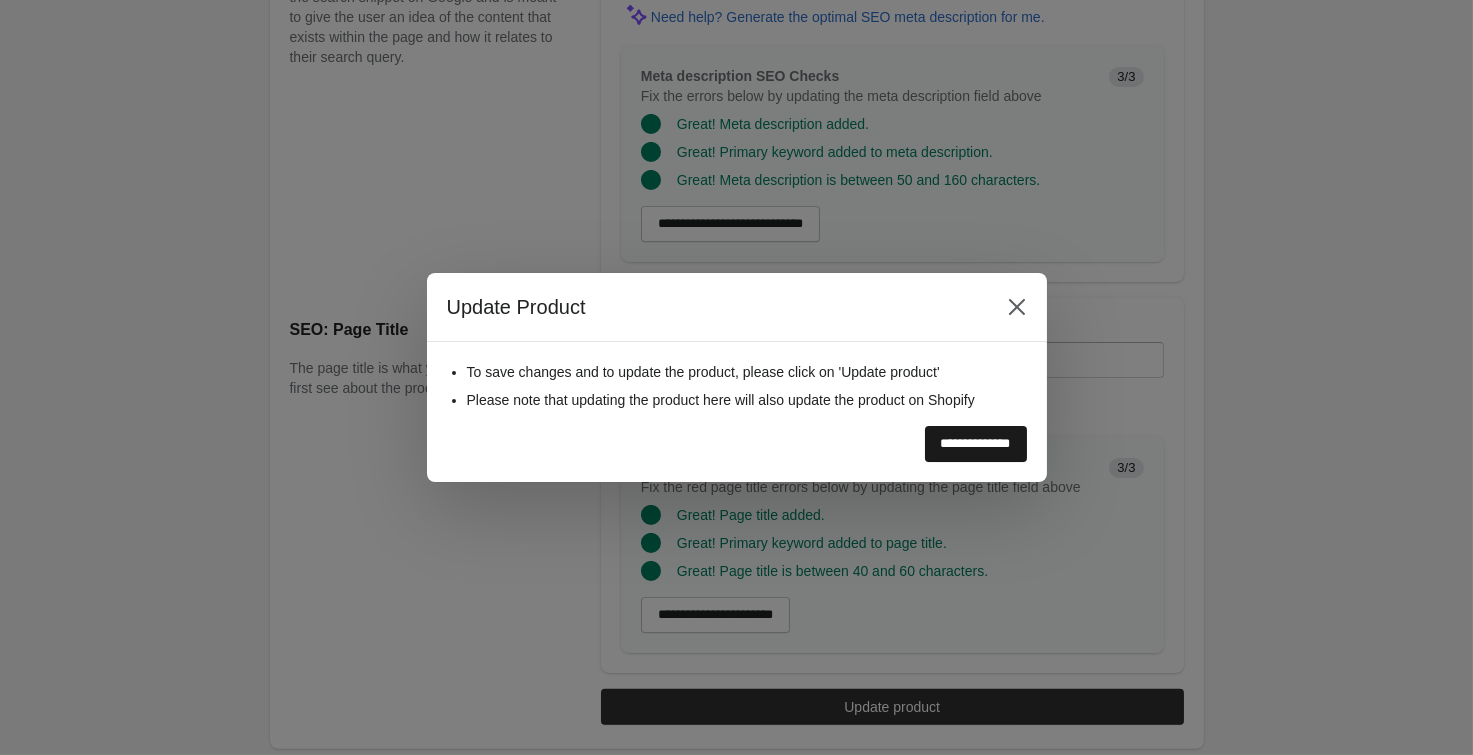 click on "**********" at bounding box center [976, 444] 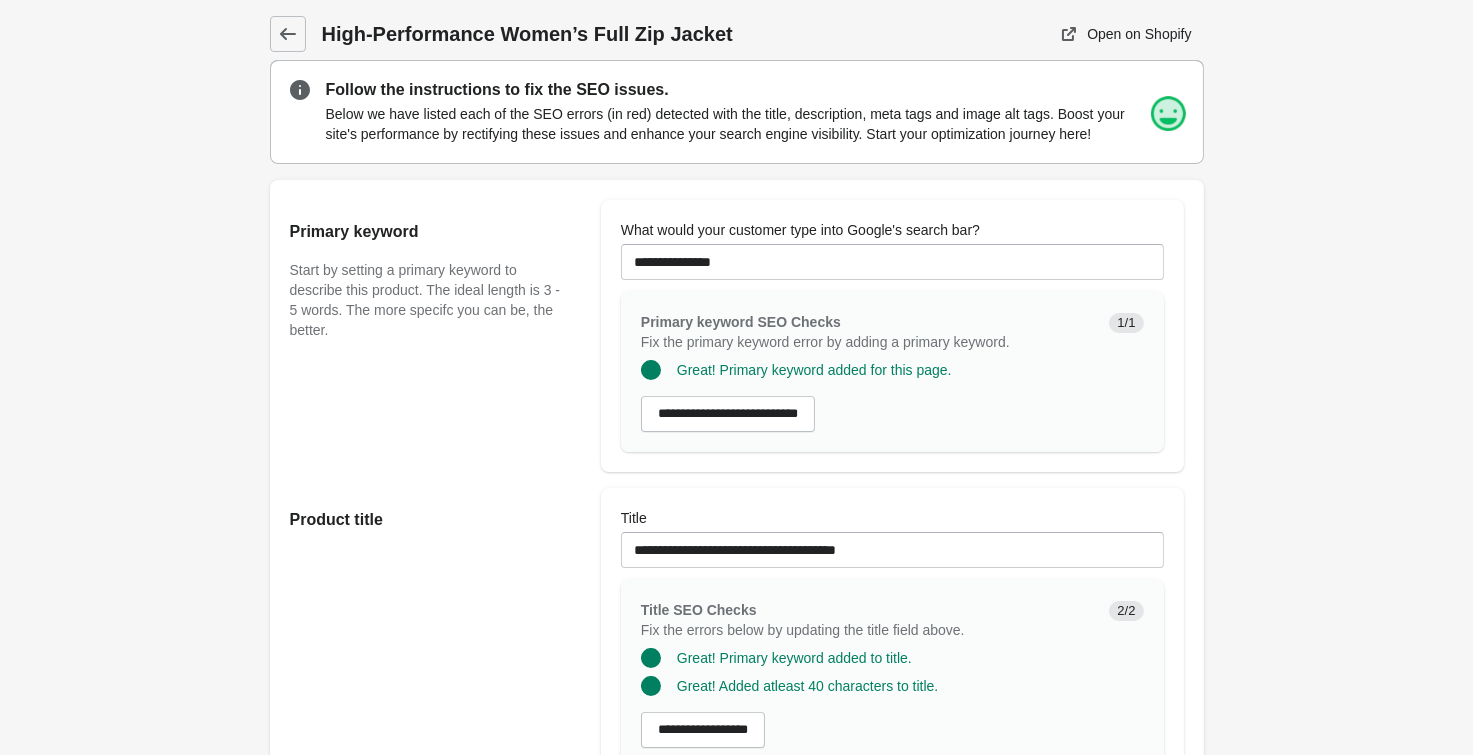 scroll, scrollTop: 0, scrollLeft: 0, axis: both 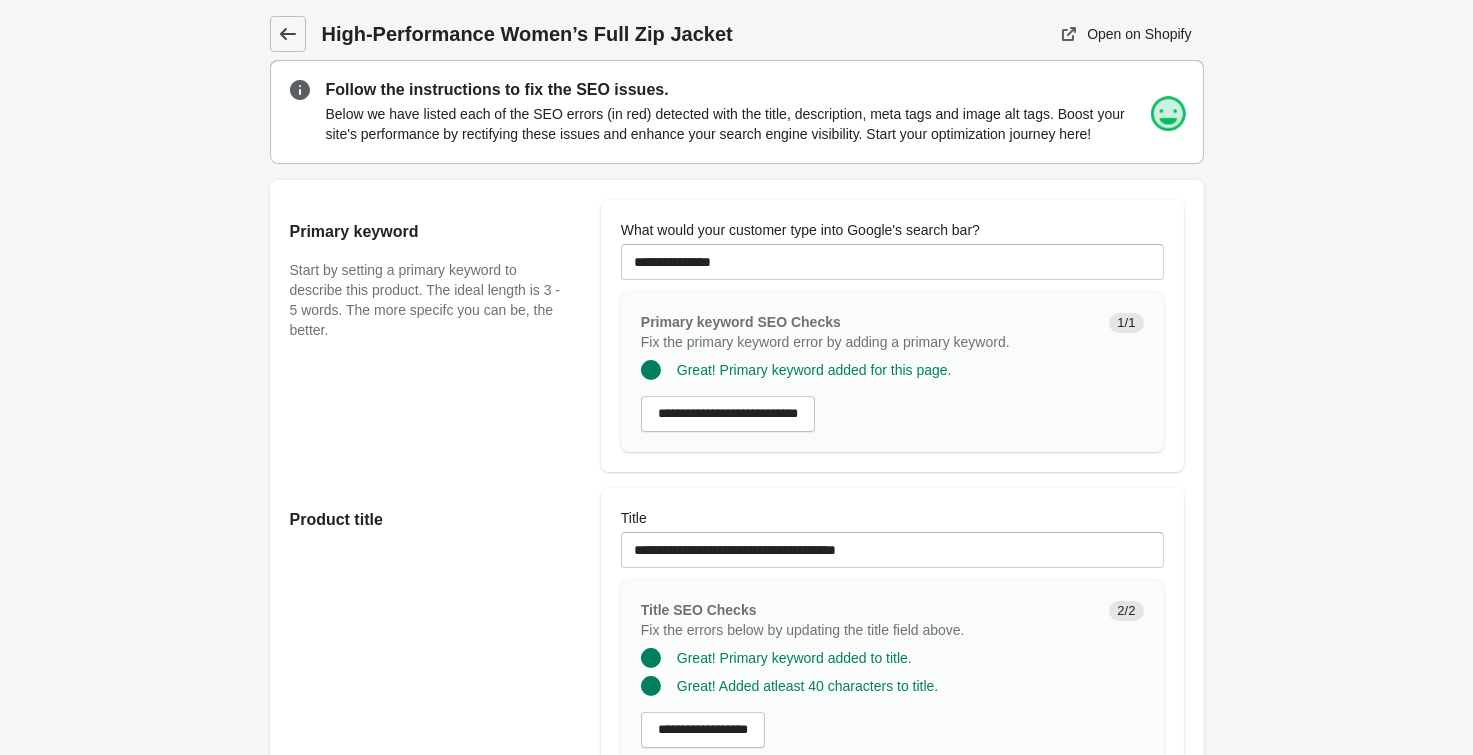 click 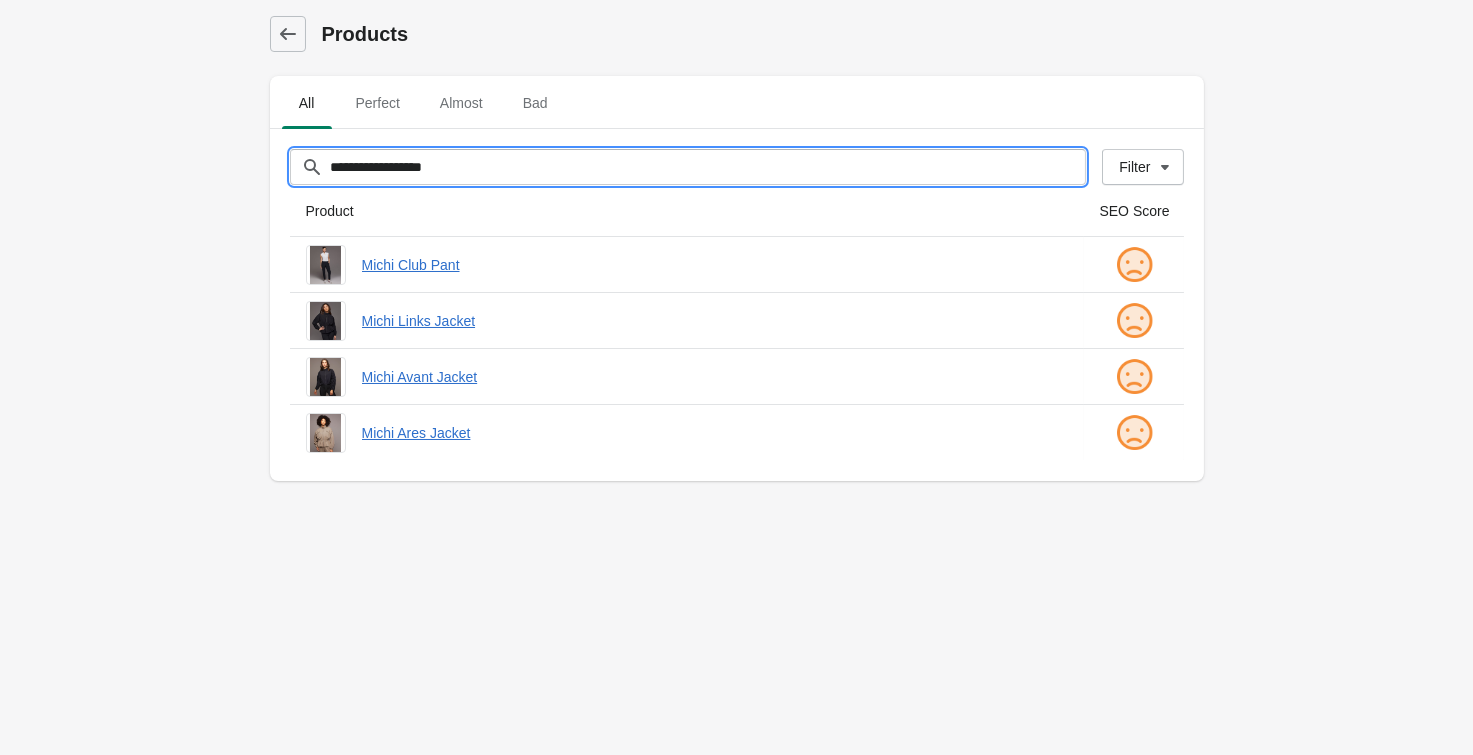 drag, startPoint x: 504, startPoint y: 164, endPoint x: 68, endPoint y: 171, distance: 436.05618 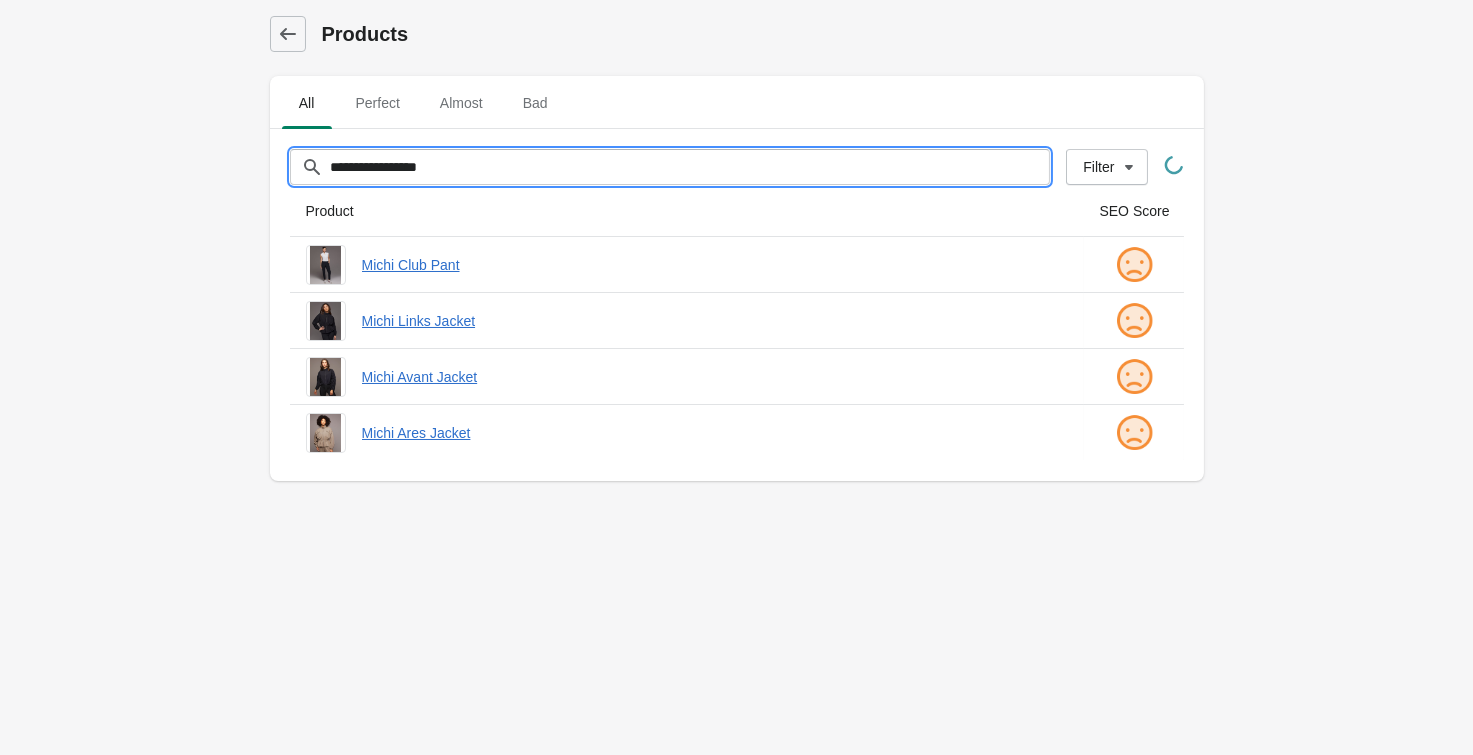 type on "**********" 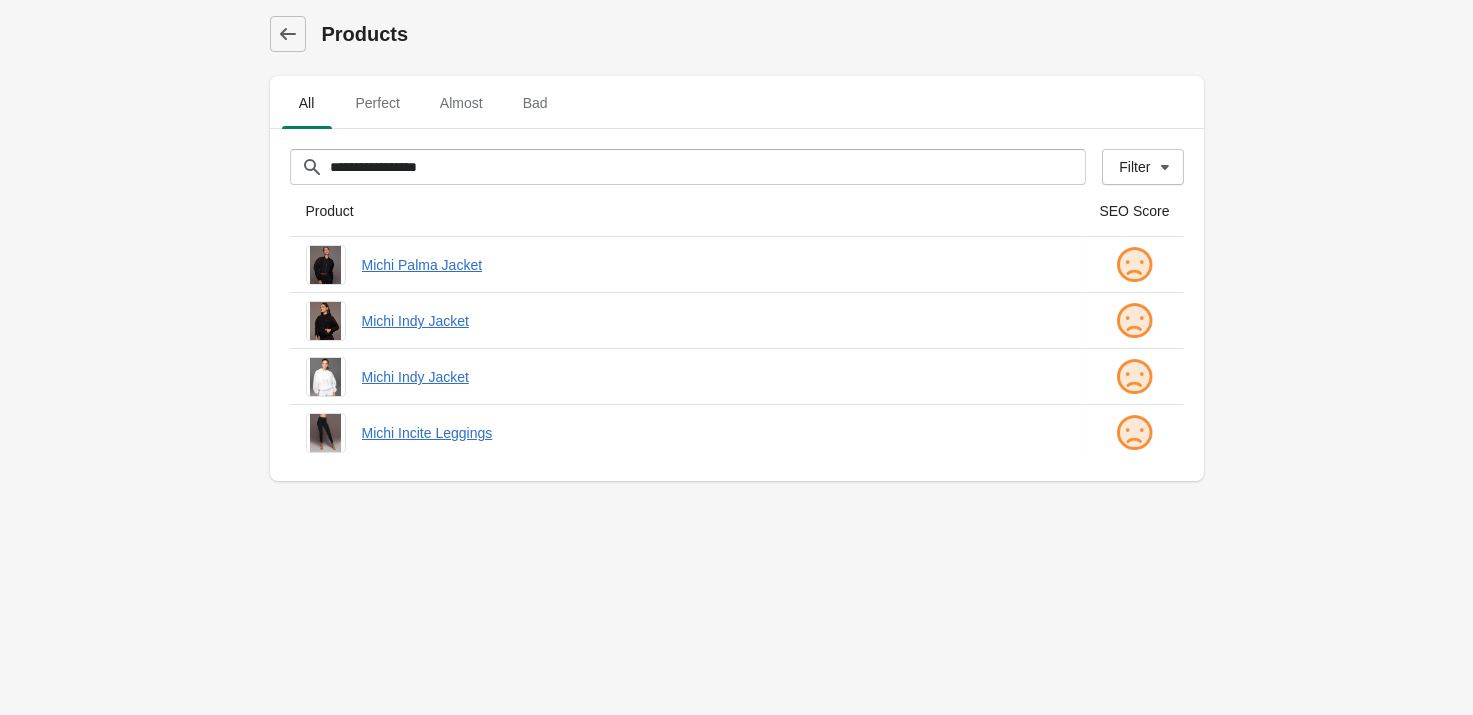 drag, startPoint x: 432, startPoint y: 643, endPoint x: 431, endPoint y: 547, distance: 96.00521 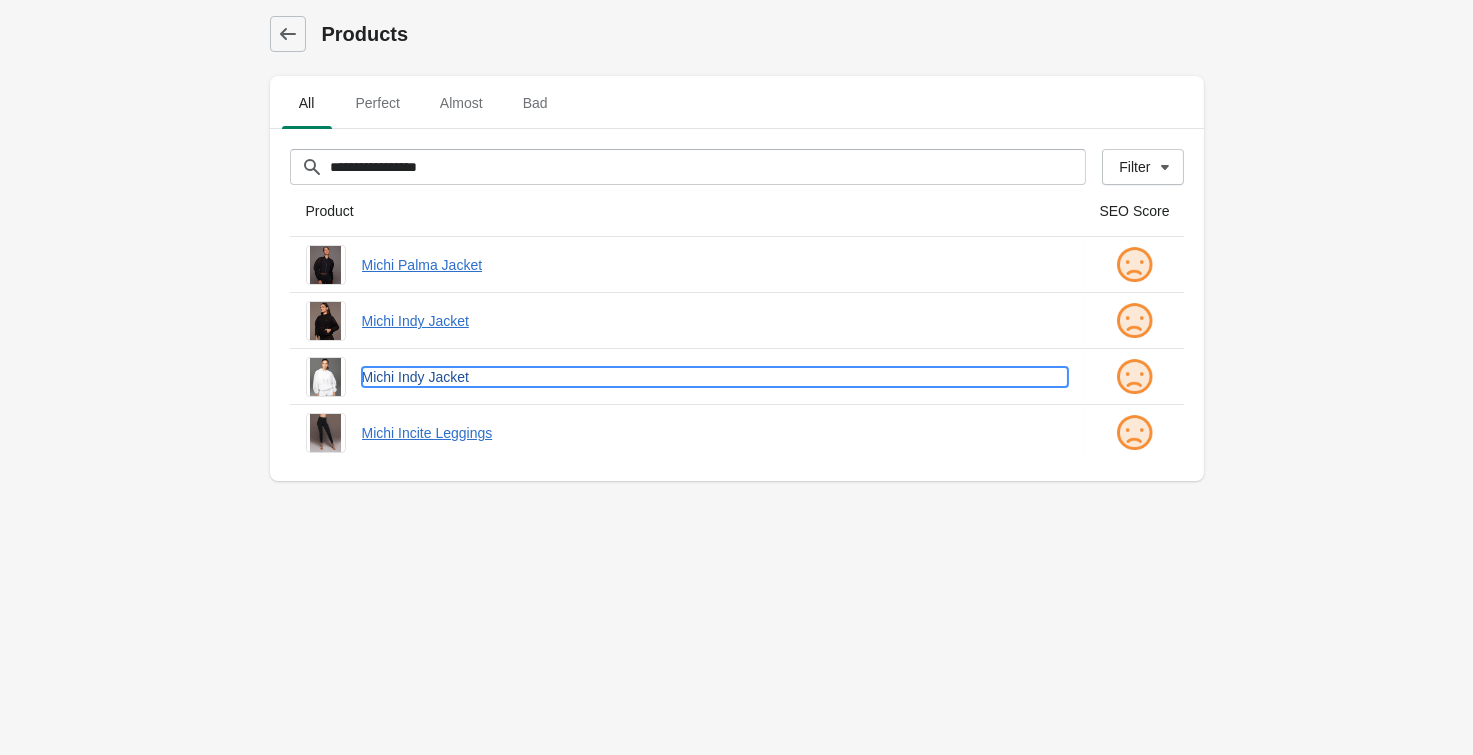 click on "Michi Indy Jacket" at bounding box center [715, 377] 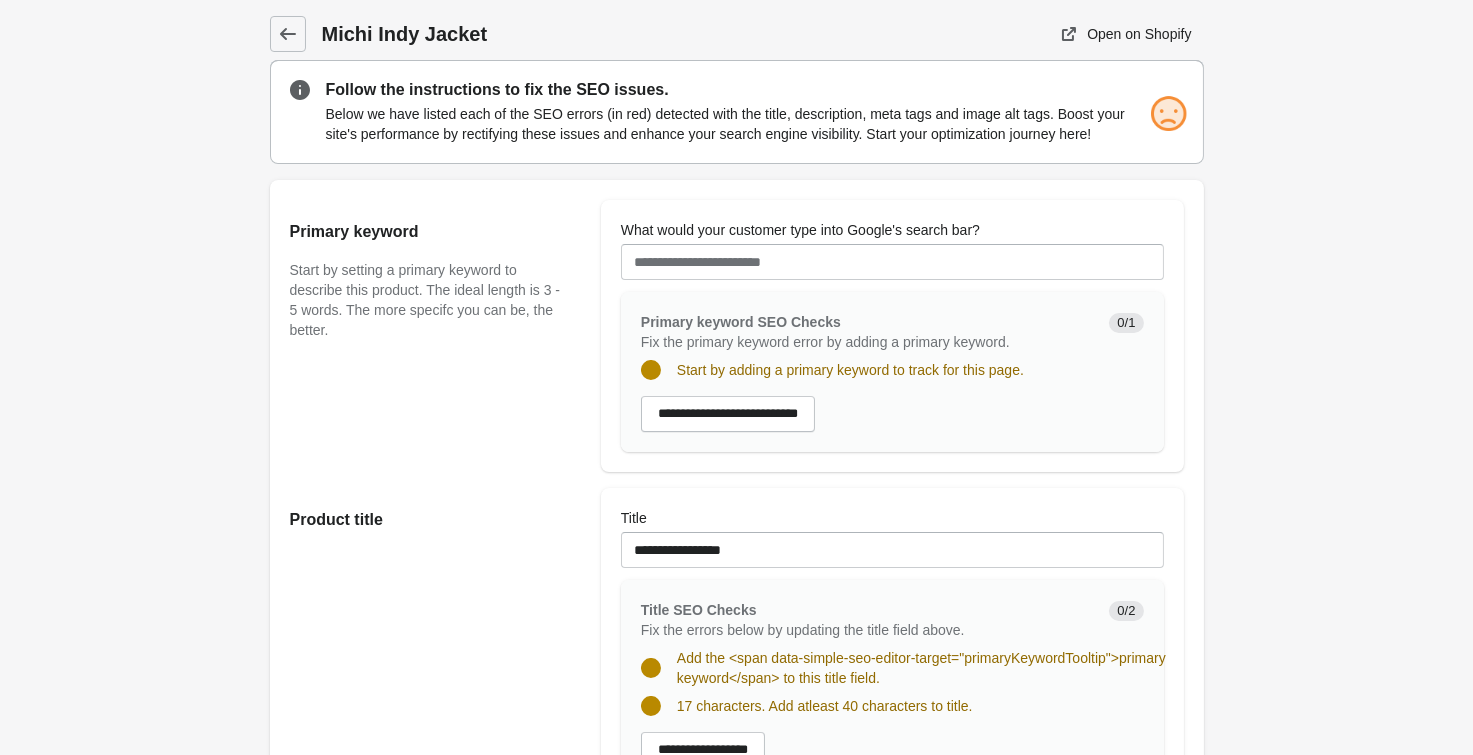 scroll, scrollTop: 0, scrollLeft: 0, axis: both 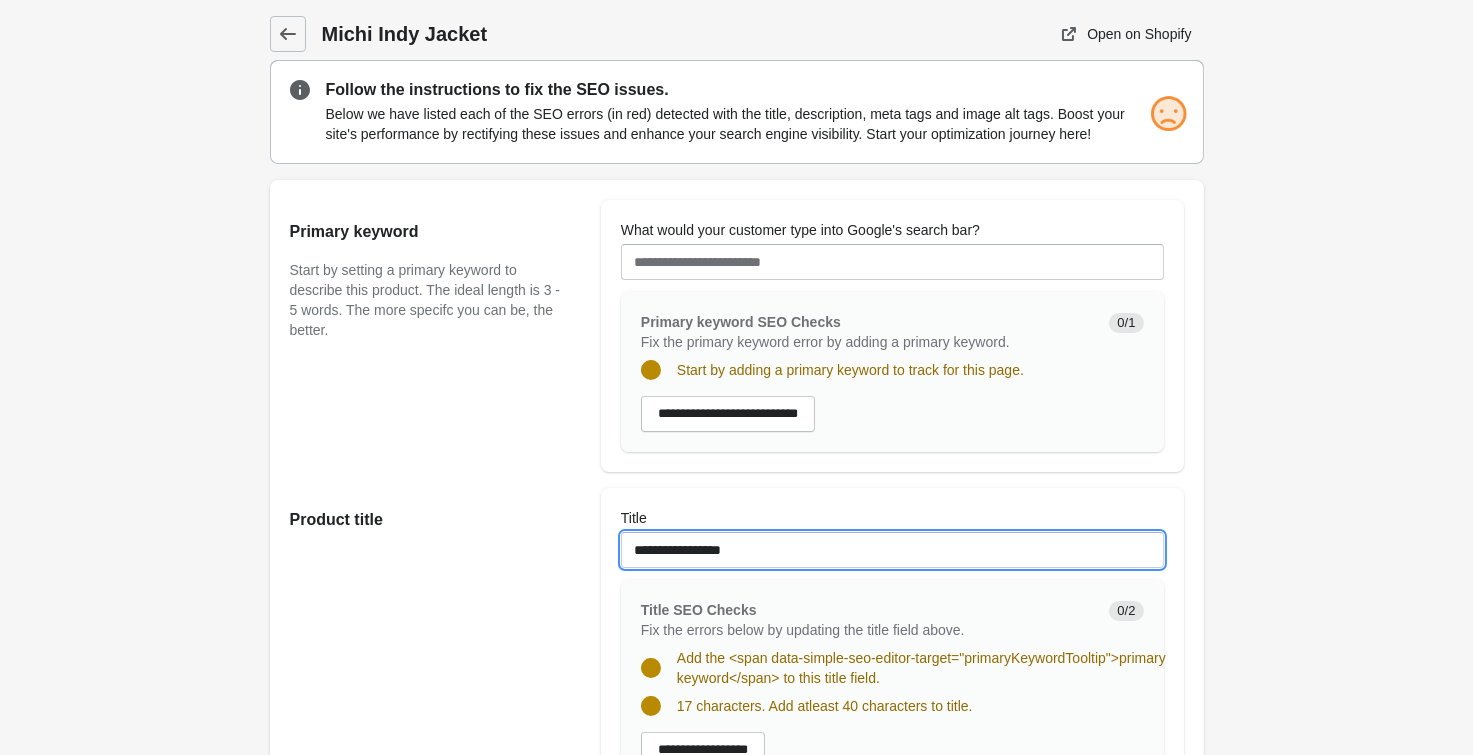 click on "**********" at bounding box center [892, 550] 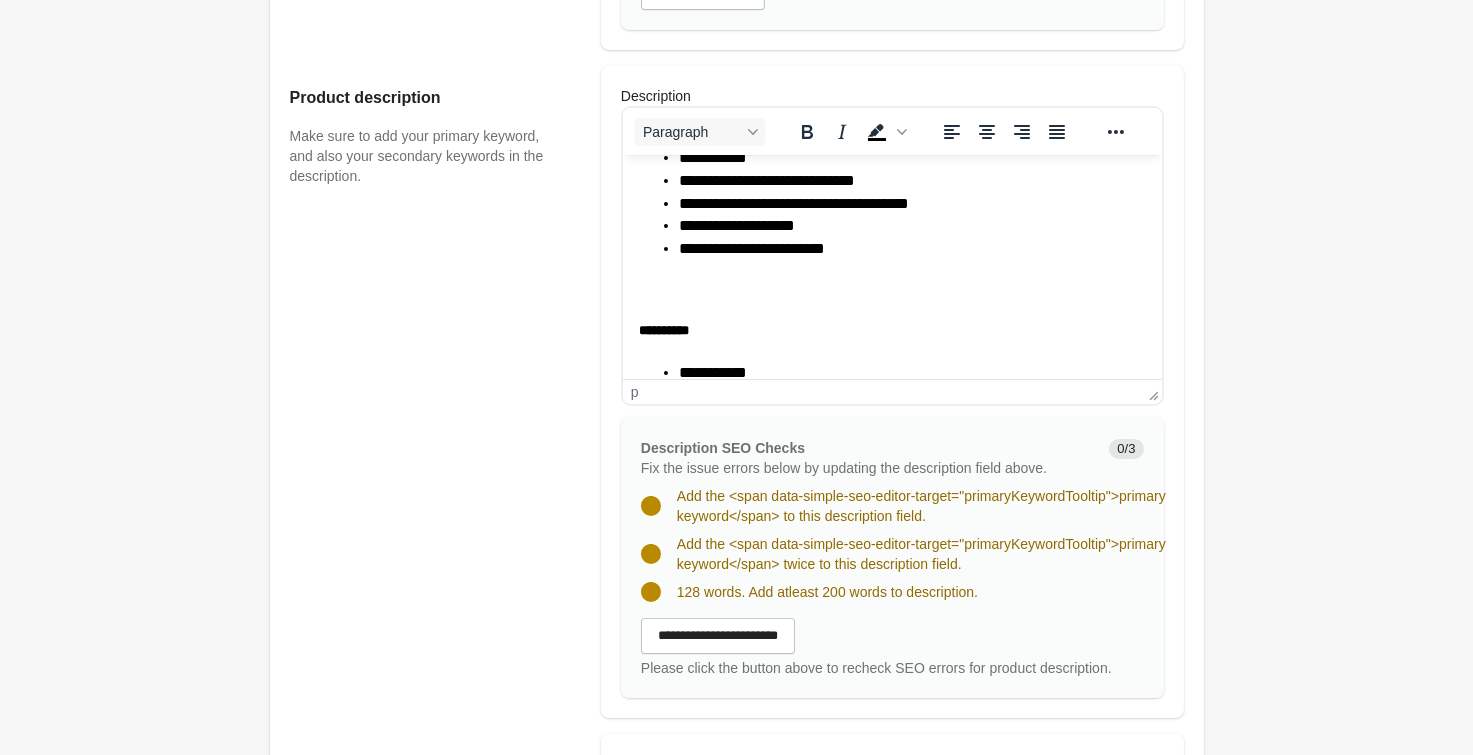 scroll, scrollTop: 770, scrollLeft: 0, axis: vertical 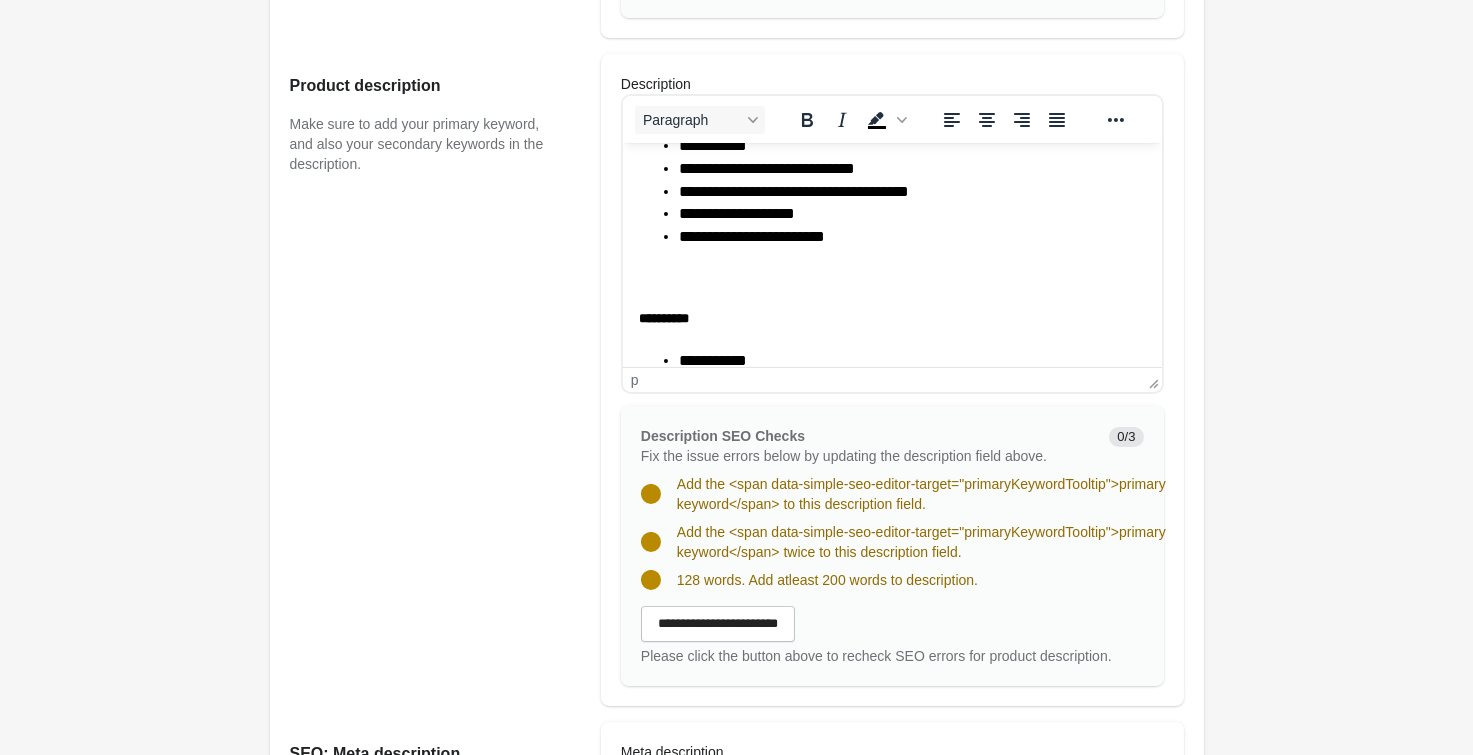 click on "**********" at bounding box center [891, 252] 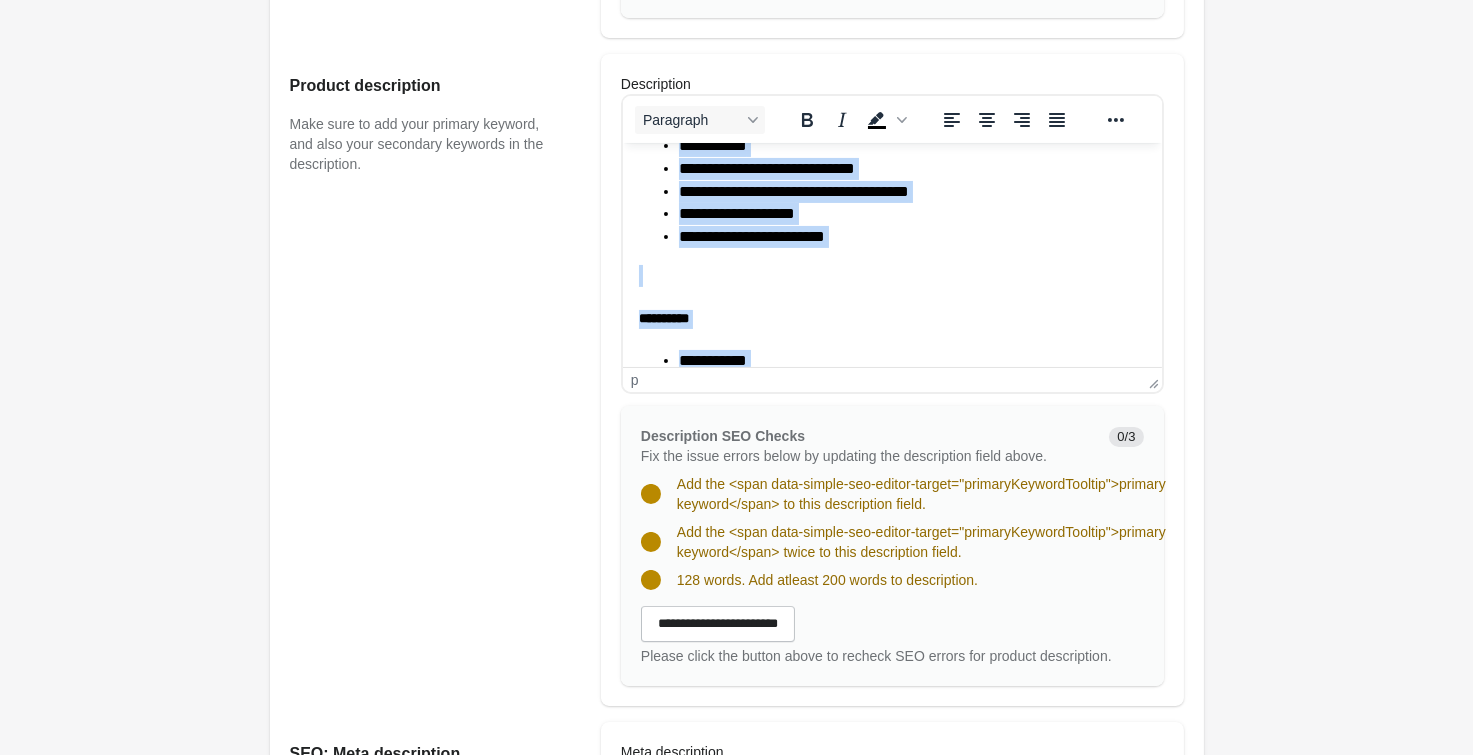 copy on "**********" 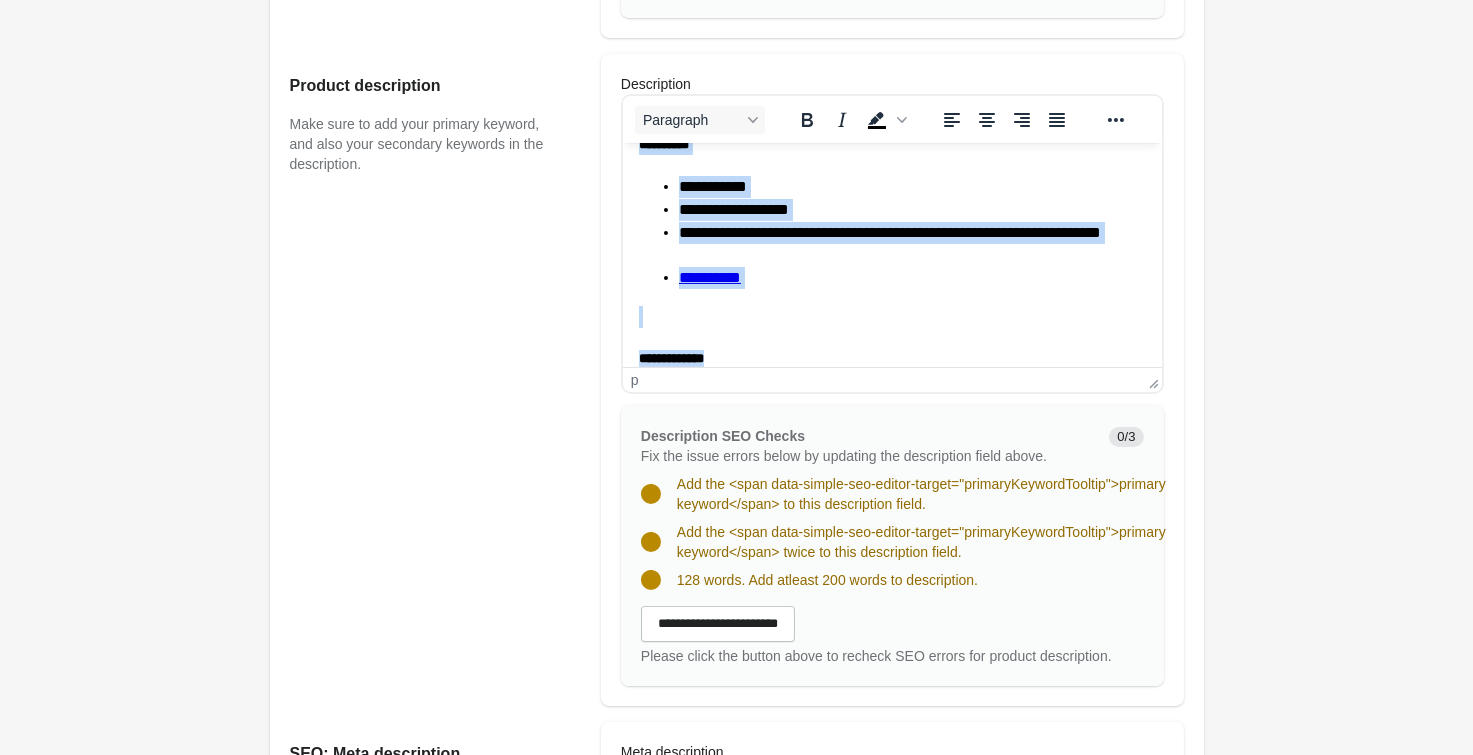 scroll, scrollTop: 658, scrollLeft: 0, axis: vertical 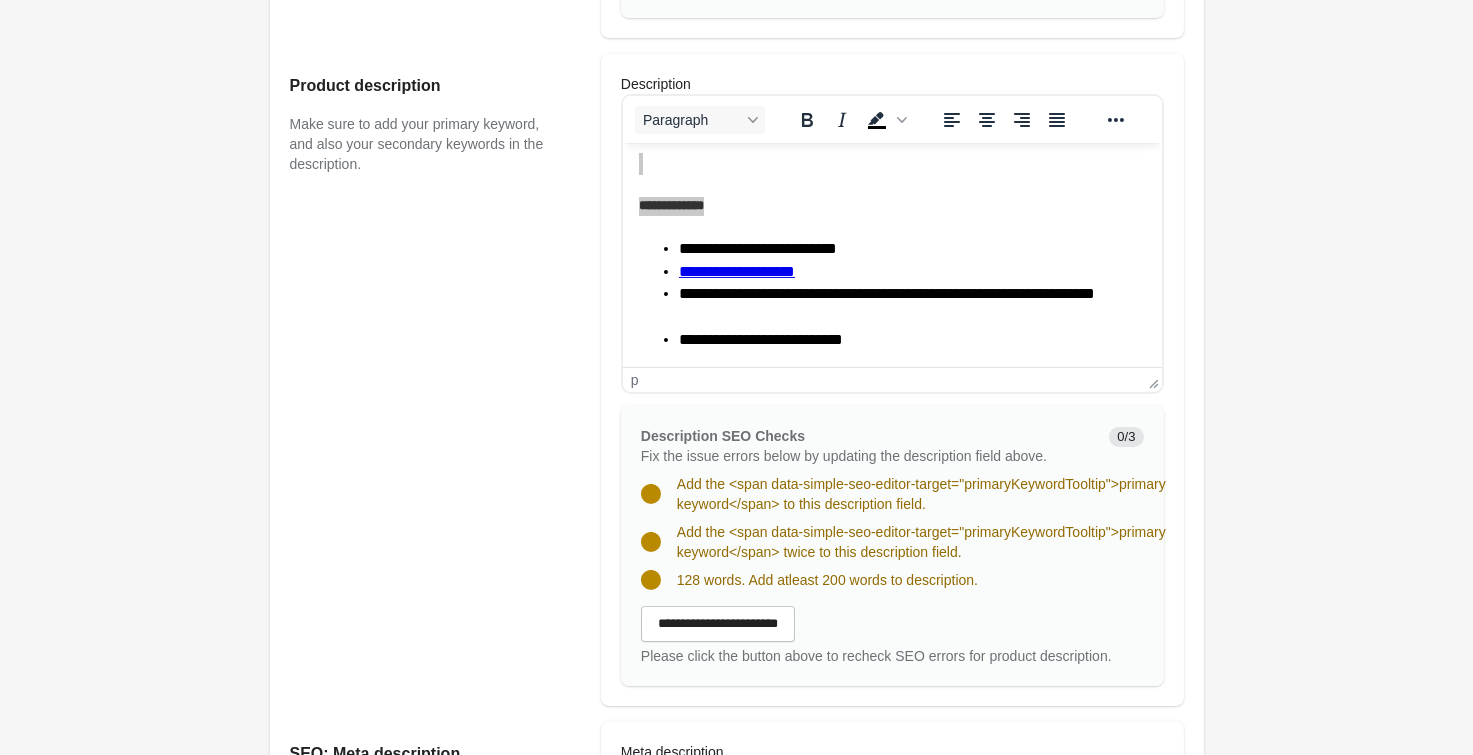 click on "Michi Indy Jacket
Open on Shopify
Open on Shopify" at bounding box center [736, 421] 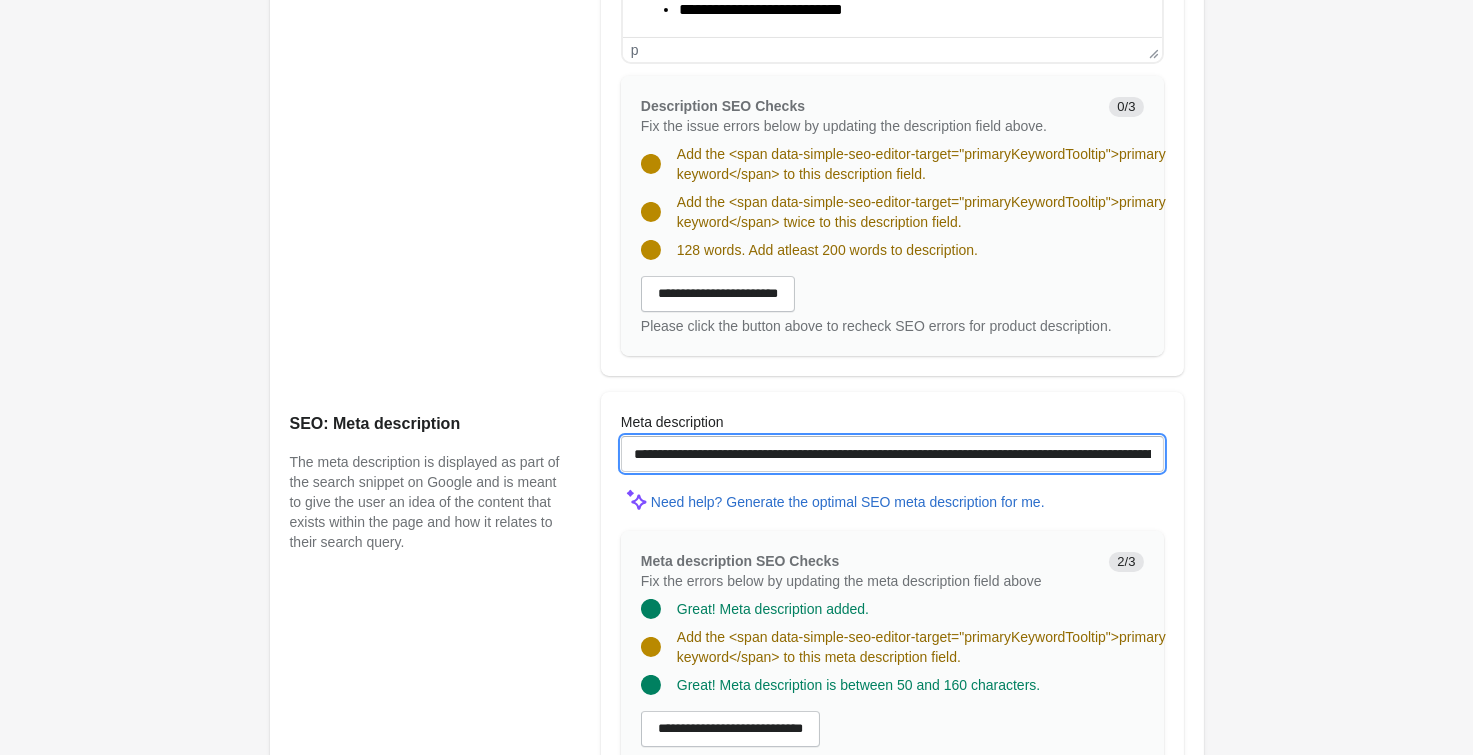 click on "**********" at bounding box center [892, 454] 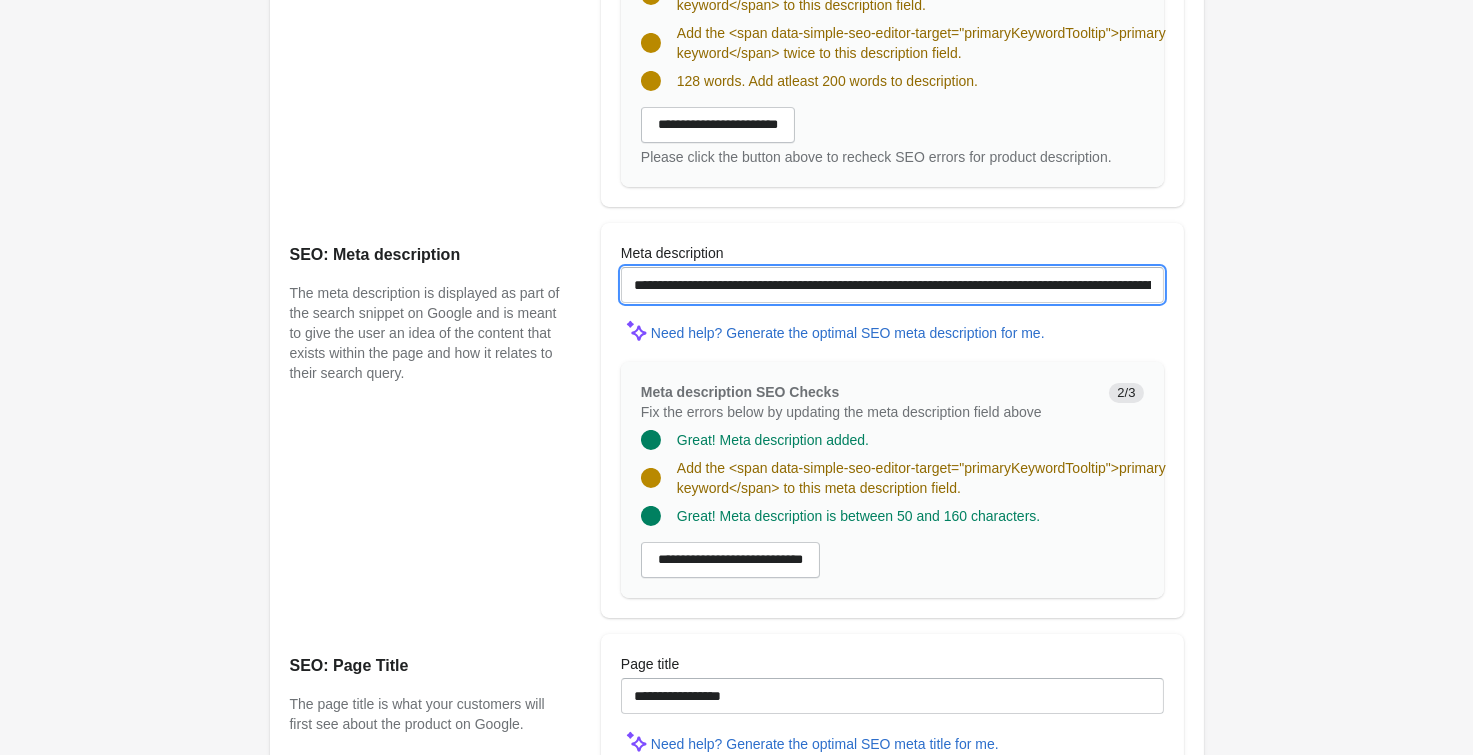 scroll, scrollTop: 1430, scrollLeft: 0, axis: vertical 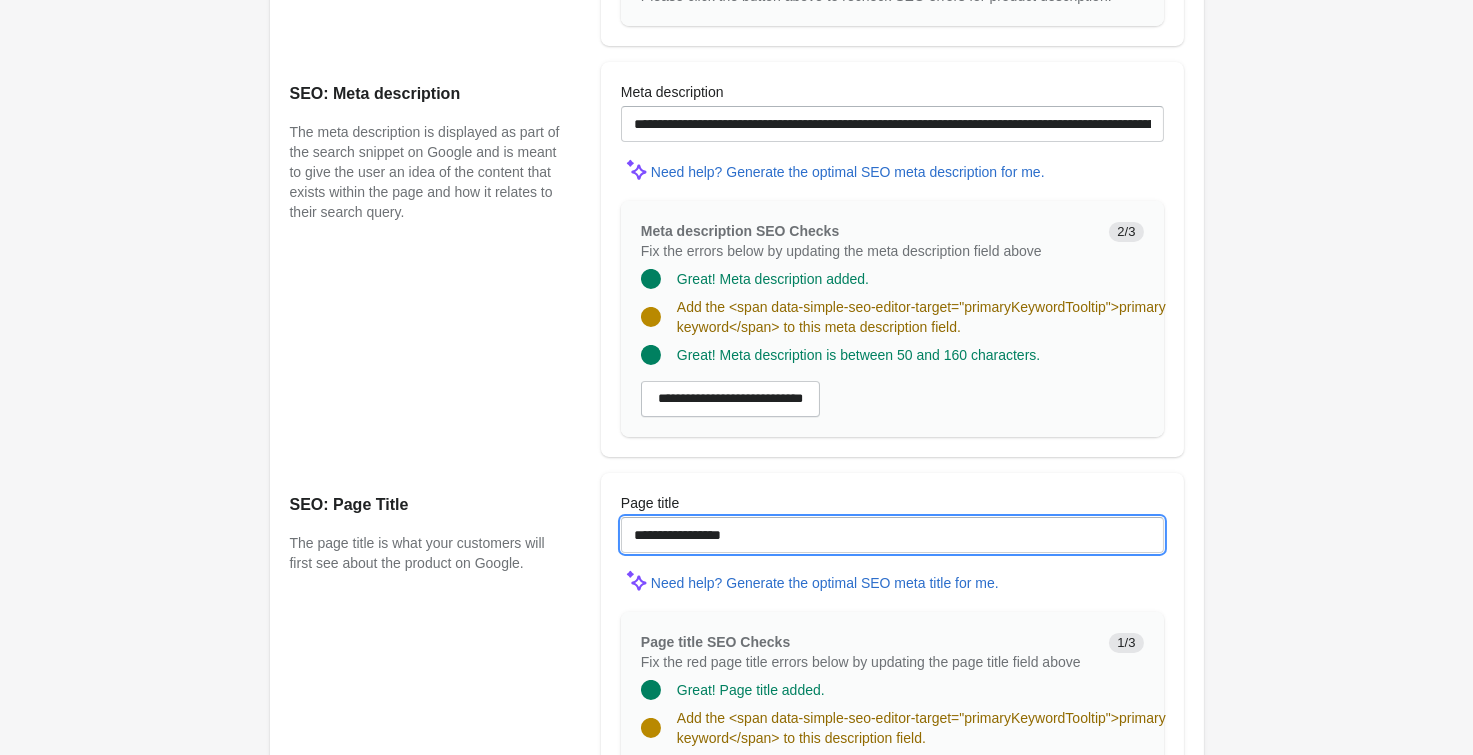 click on "**********" at bounding box center (892, 535) 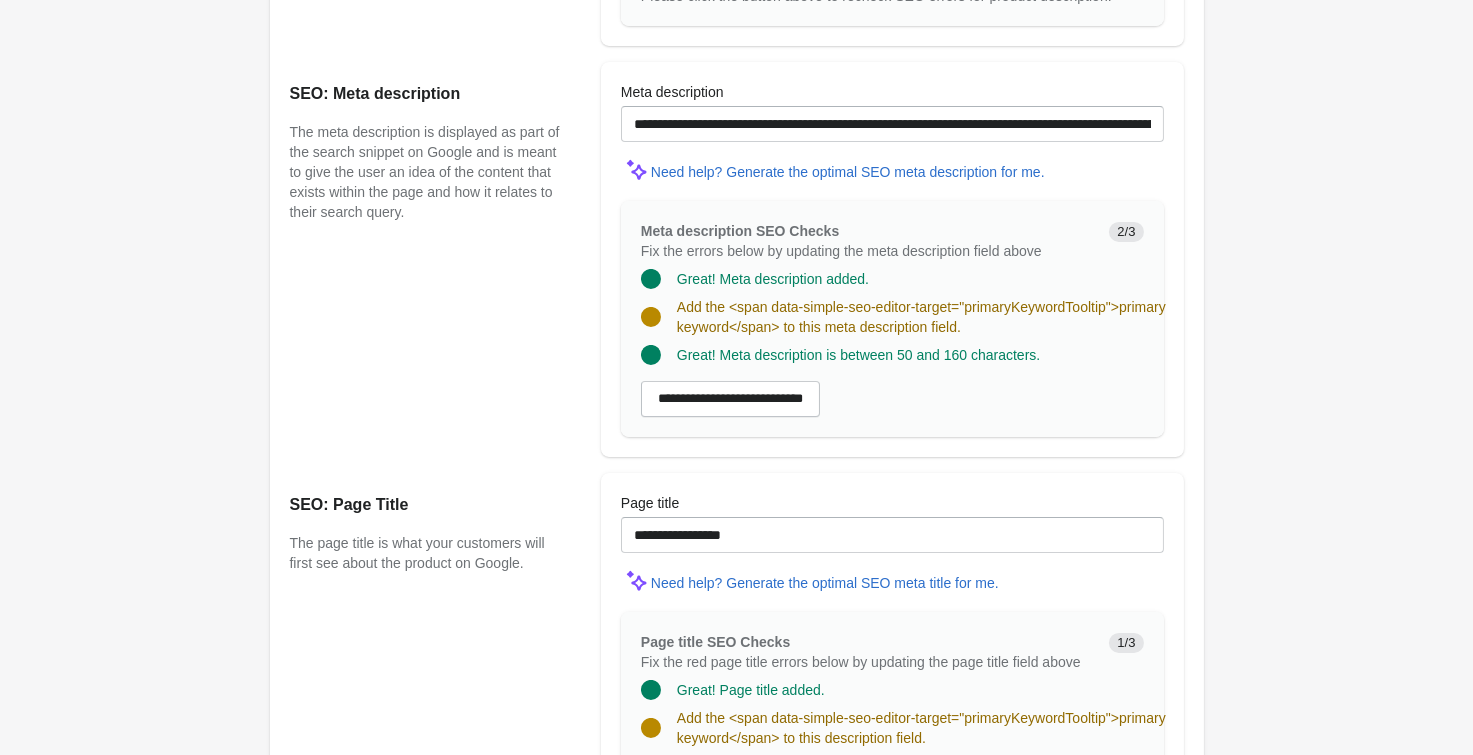 click on "Michi Indy Jacket
Open on Shopify
Open on Shopify" at bounding box center (736, -239) 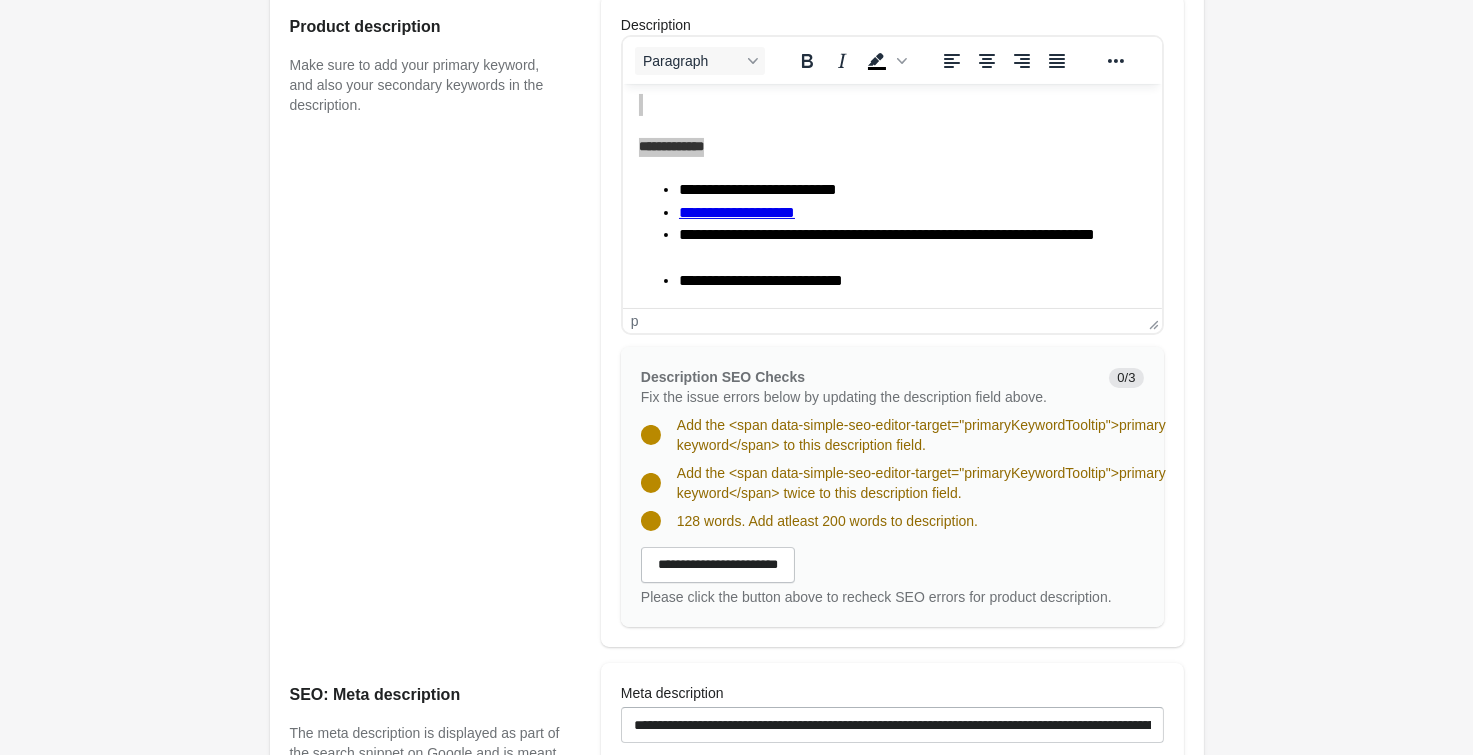 scroll, scrollTop: 660, scrollLeft: 0, axis: vertical 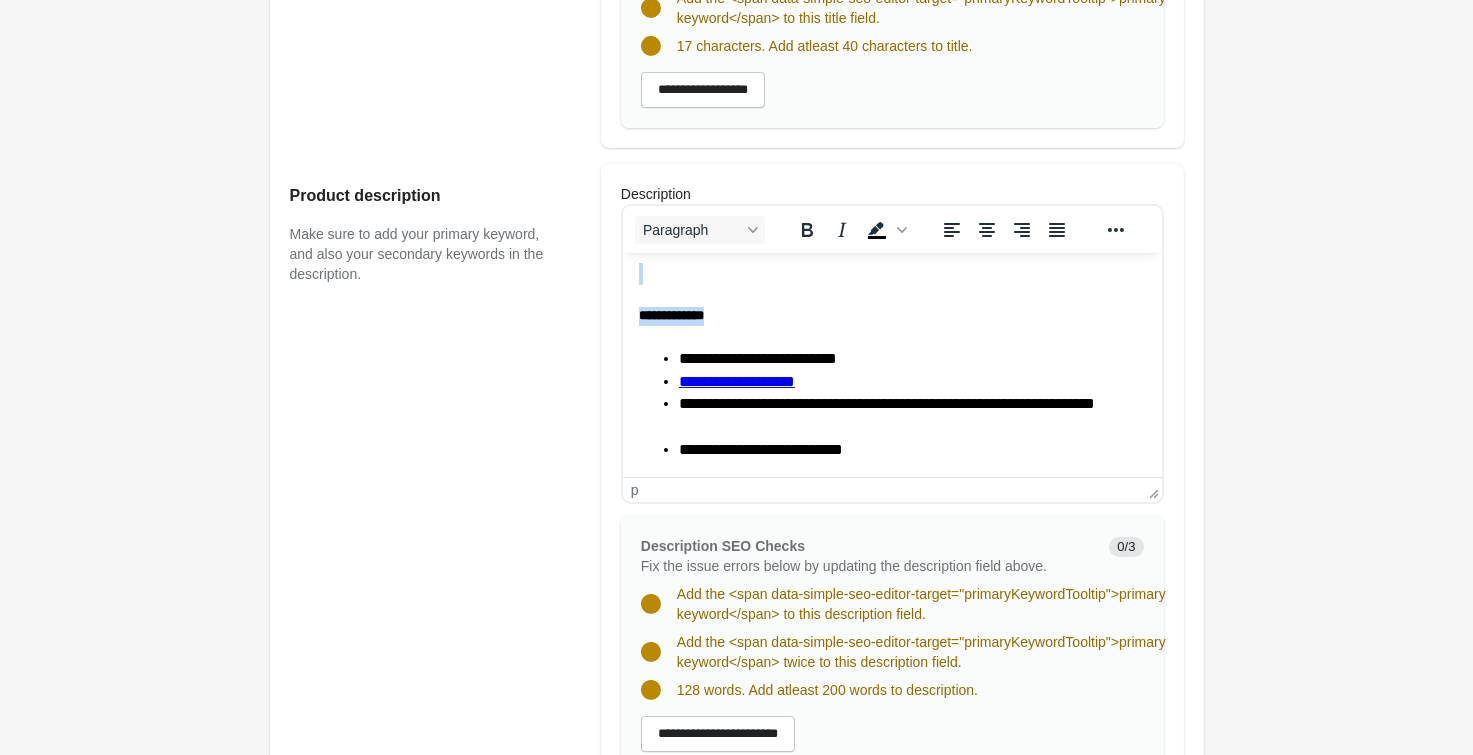 click on "**********" at bounding box center [911, 414] 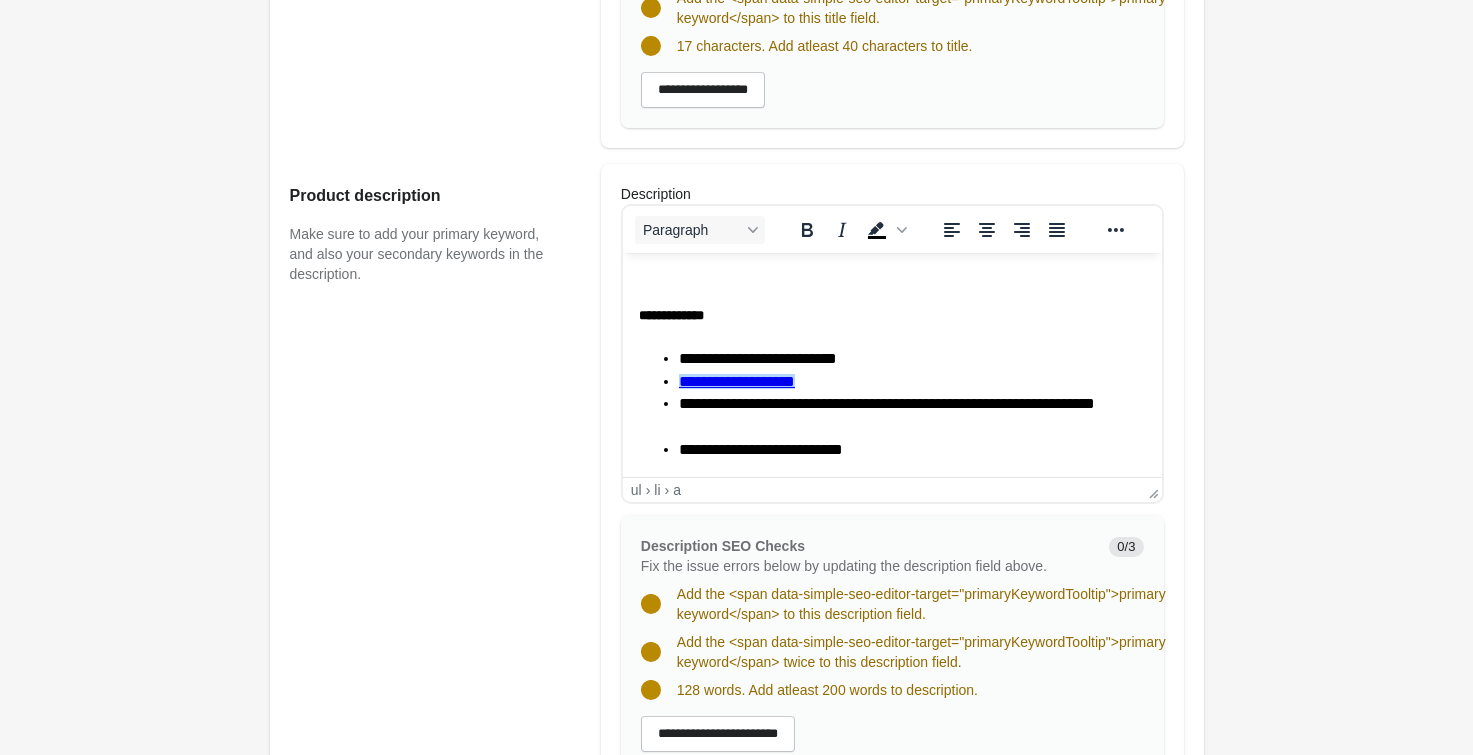 click on "**********" at bounding box center (736, 380) 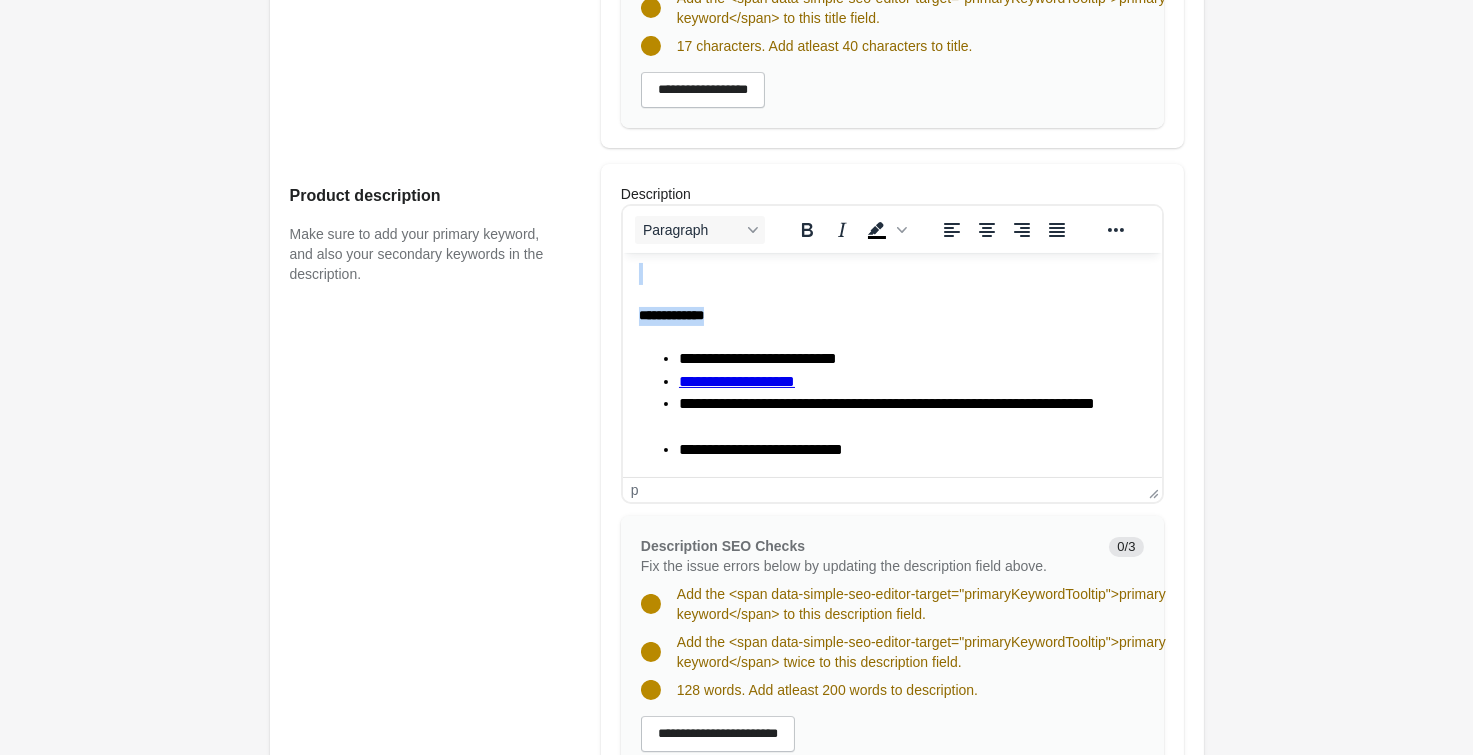 paste 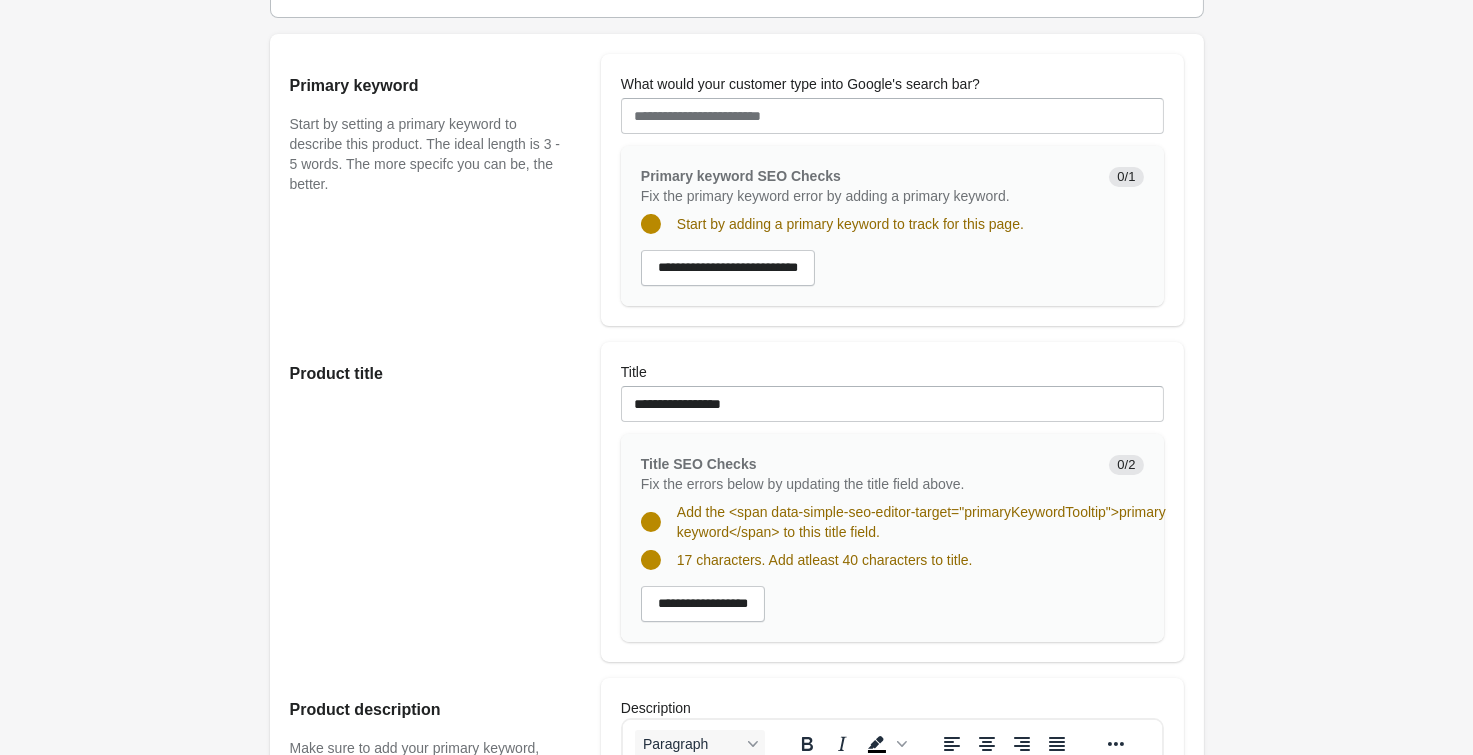 scroll, scrollTop: 0, scrollLeft: 0, axis: both 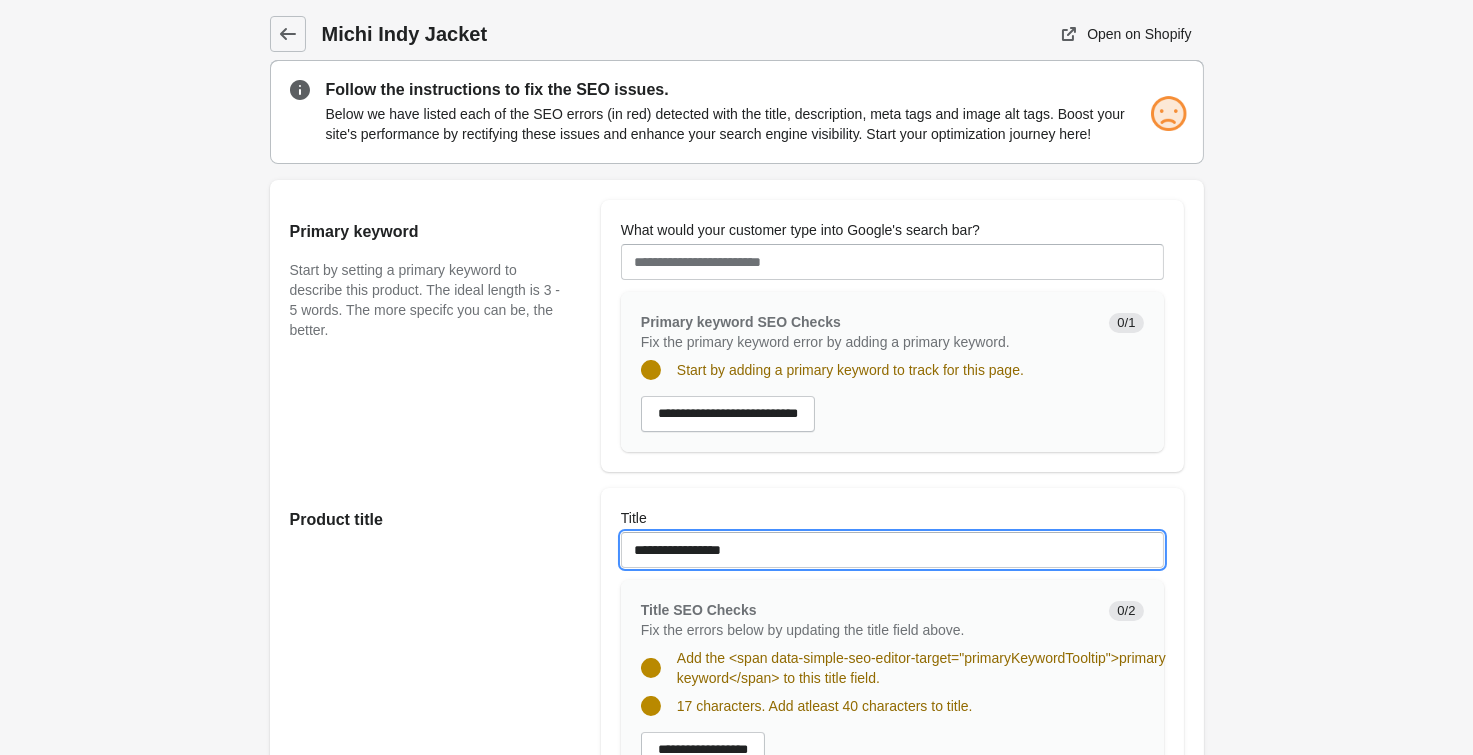 drag, startPoint x: 743, startPoint y: 556, endPoint x: 592, endPoint y: 544, distance: 151.47607 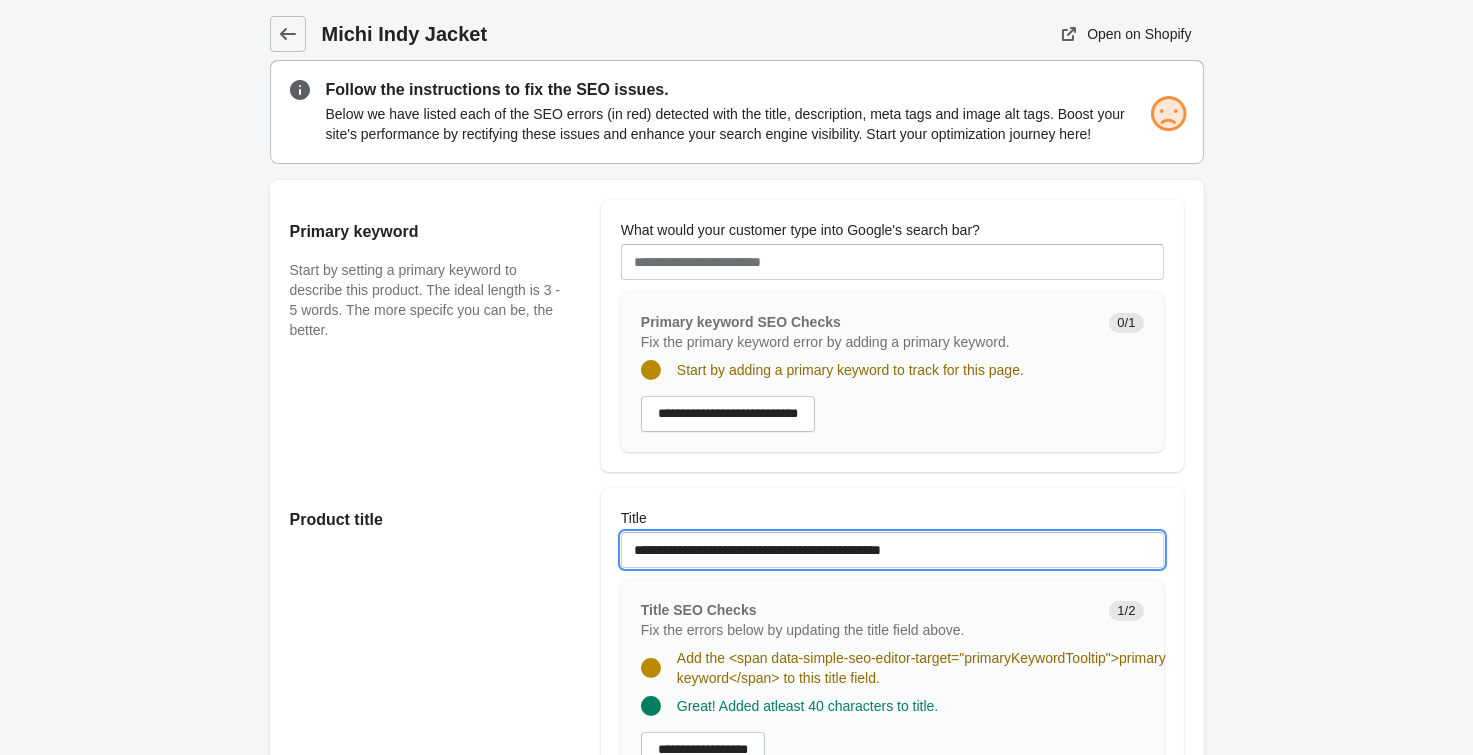 type on "**********" 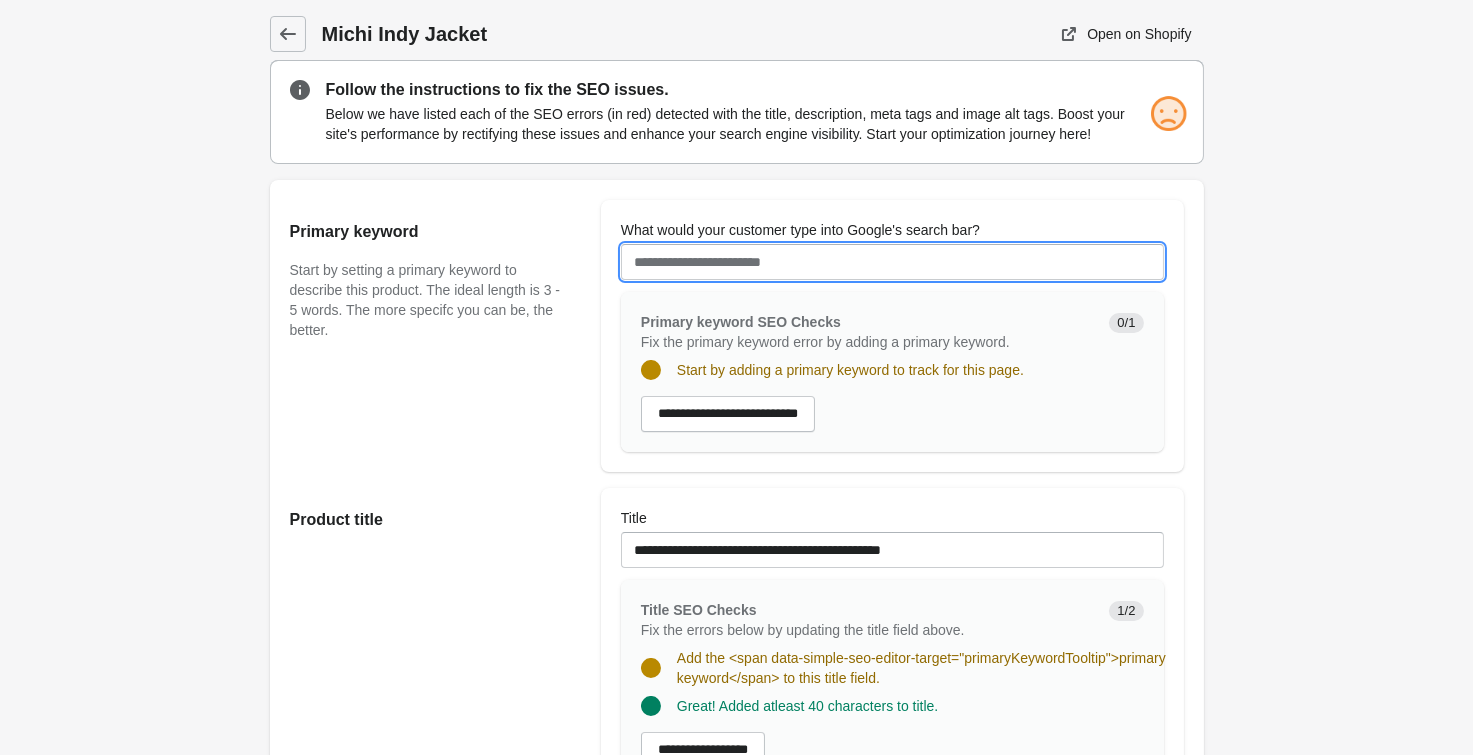 click on "What would your customer type into Google's search bar?" at bounding box center [892, 262] 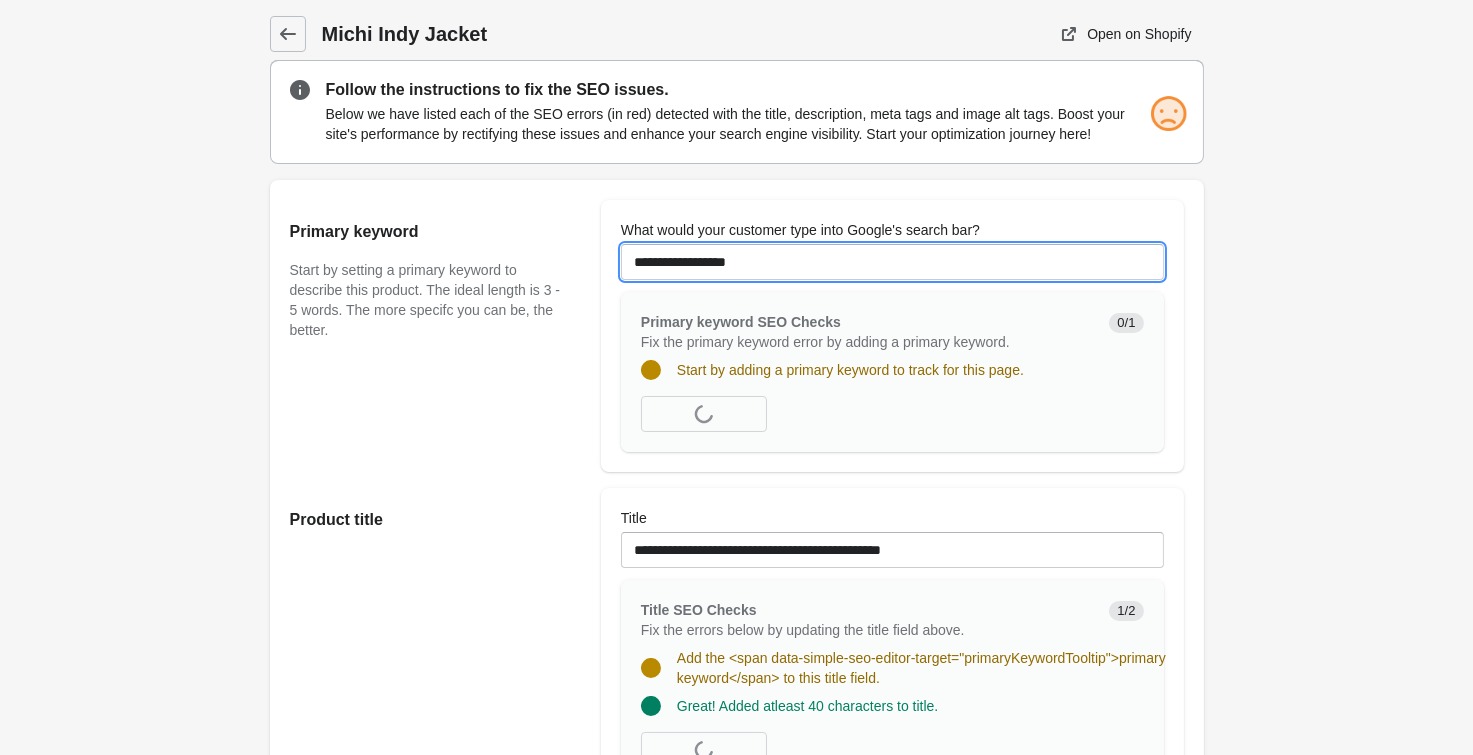 type on "**********" 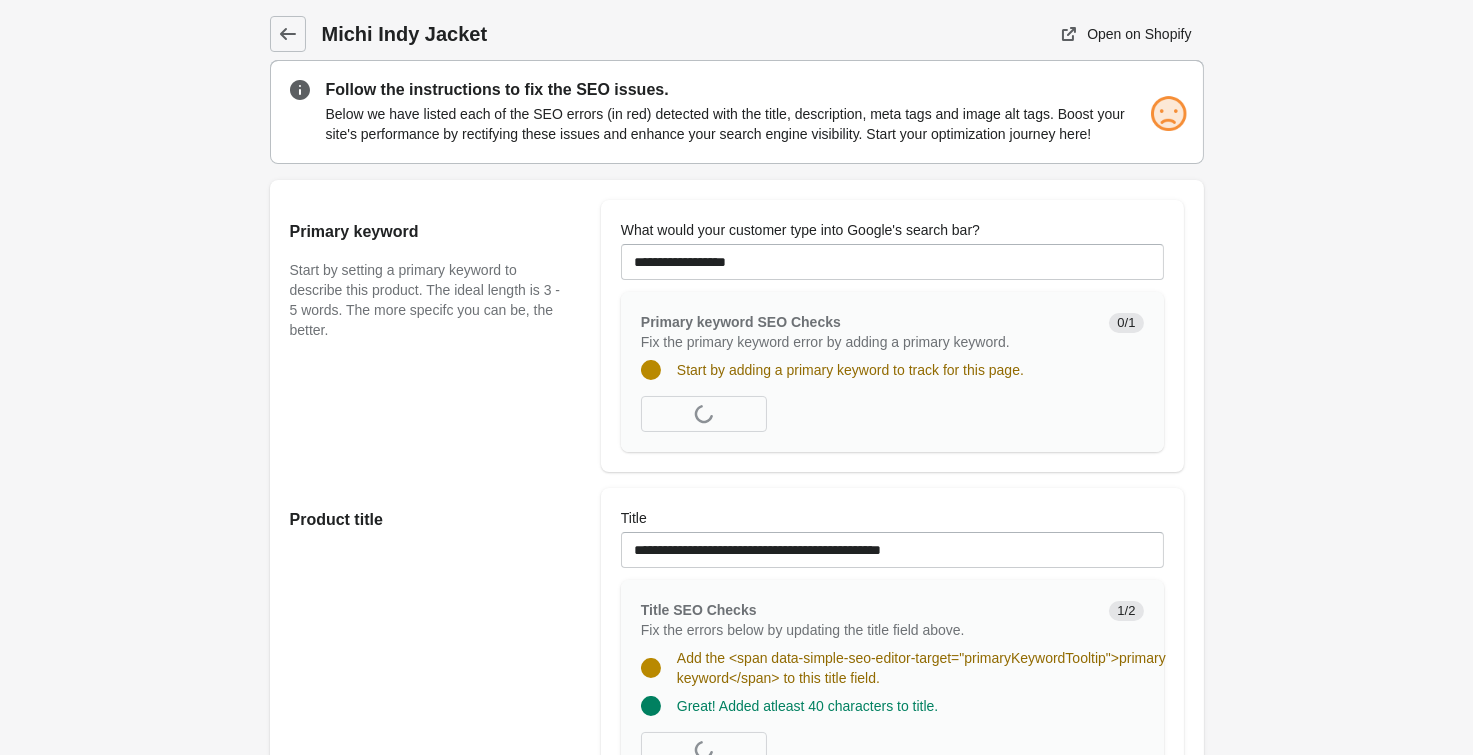 click on "Michi Indy Jacket
Open on Shopify
Open on Shopify" at bounding box center (736, 1191) 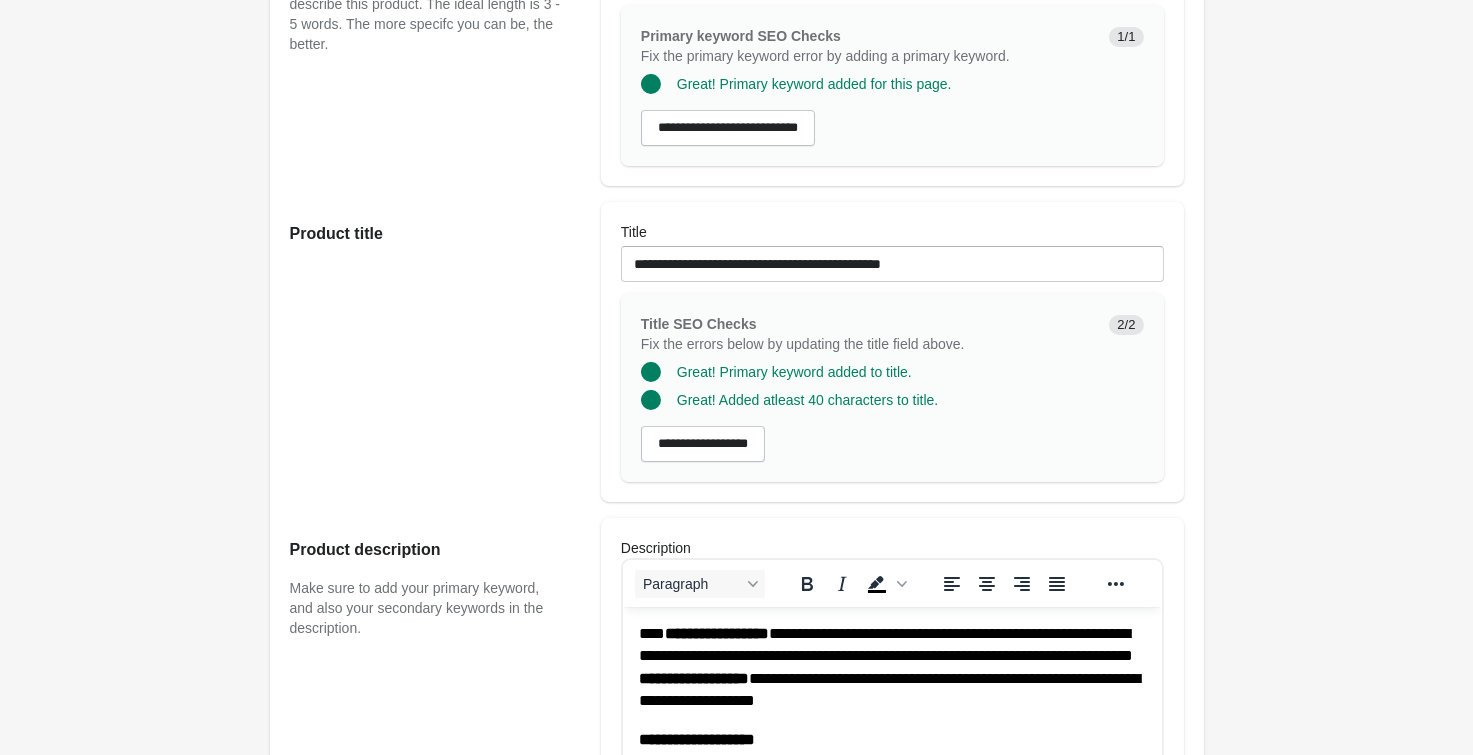 scroll, scrollTop: 110, scrollLeft: 0, axis: vertical 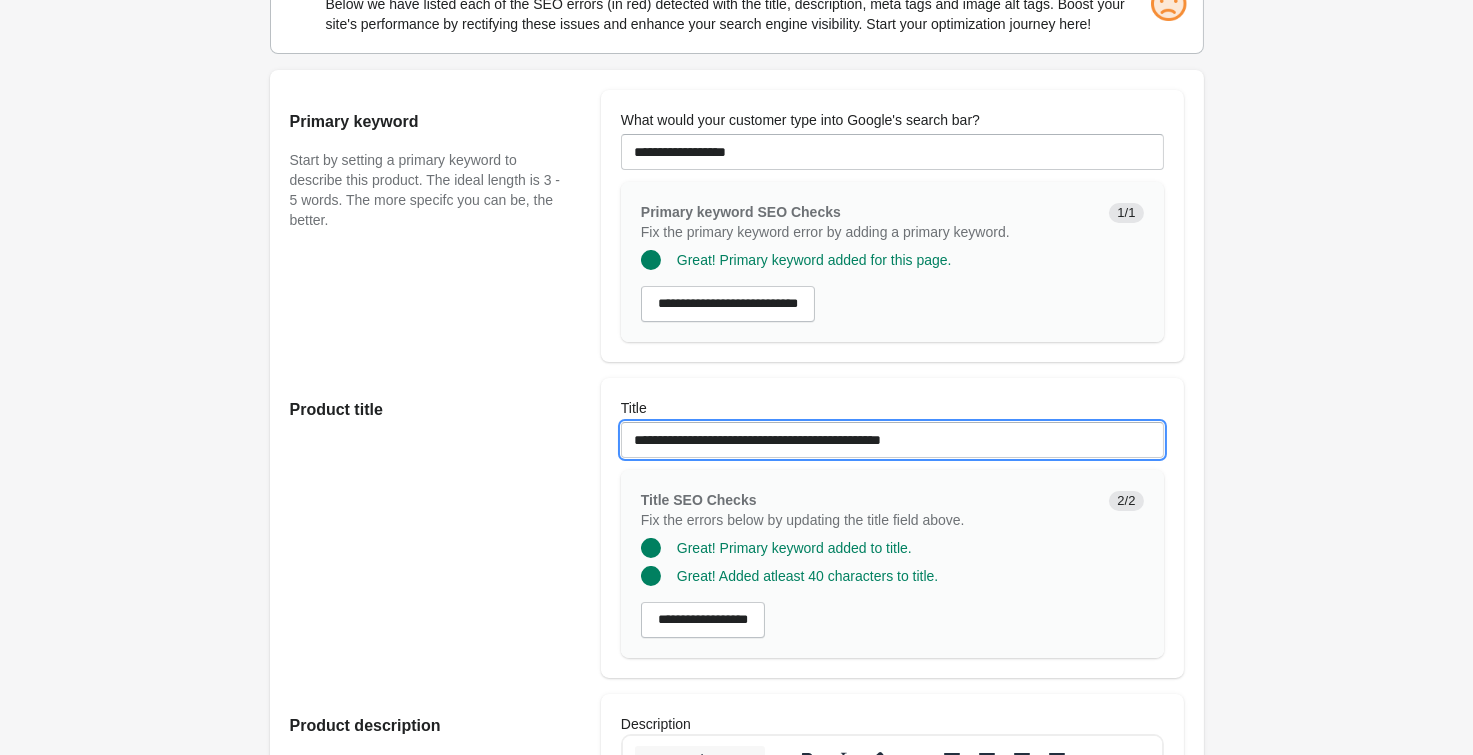 drag, startPoint x: 952, startPoint y: 438, endPoint x: 447, endPoint y: 438, distance: 505 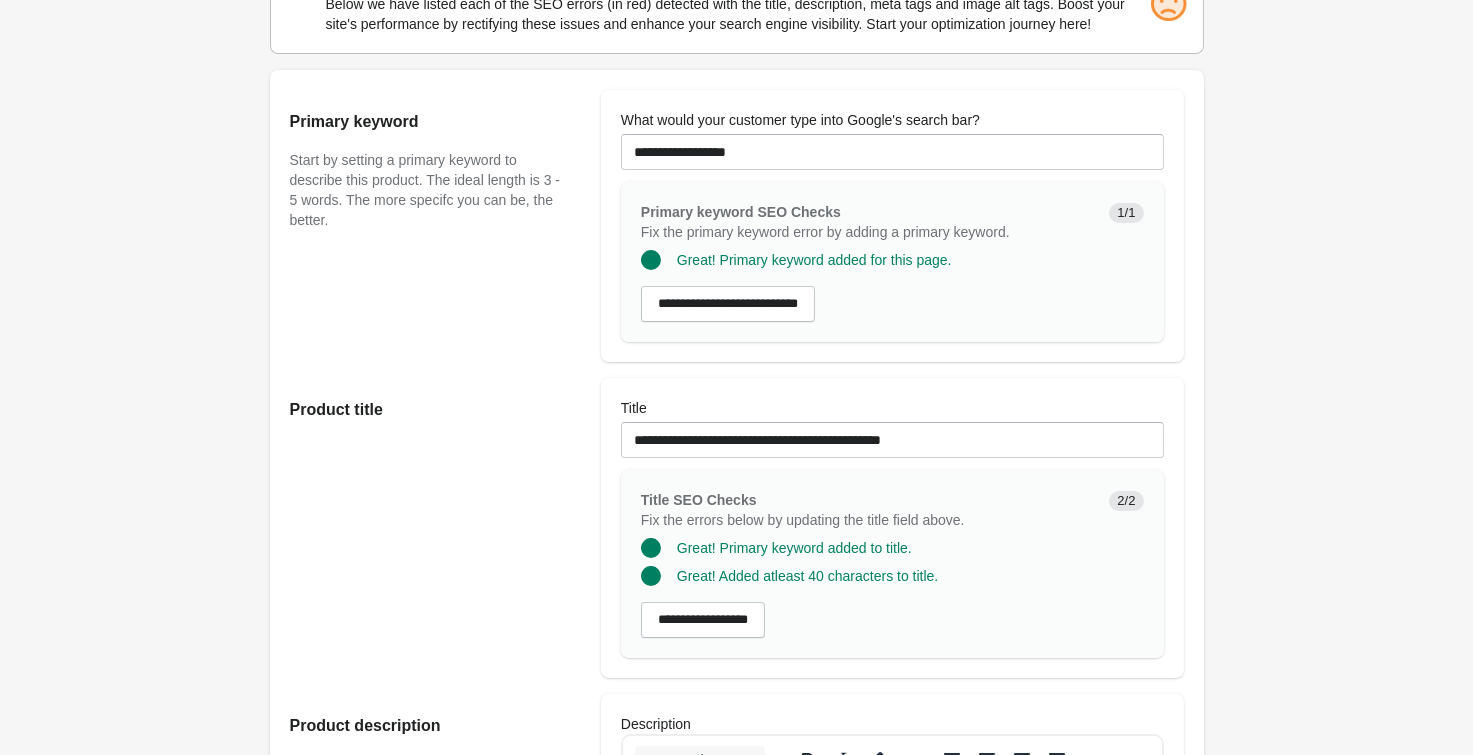 click on "Michi Indy Jacket
Open on Shopify
Open on Shopify" at bounding box center [736, 1051] 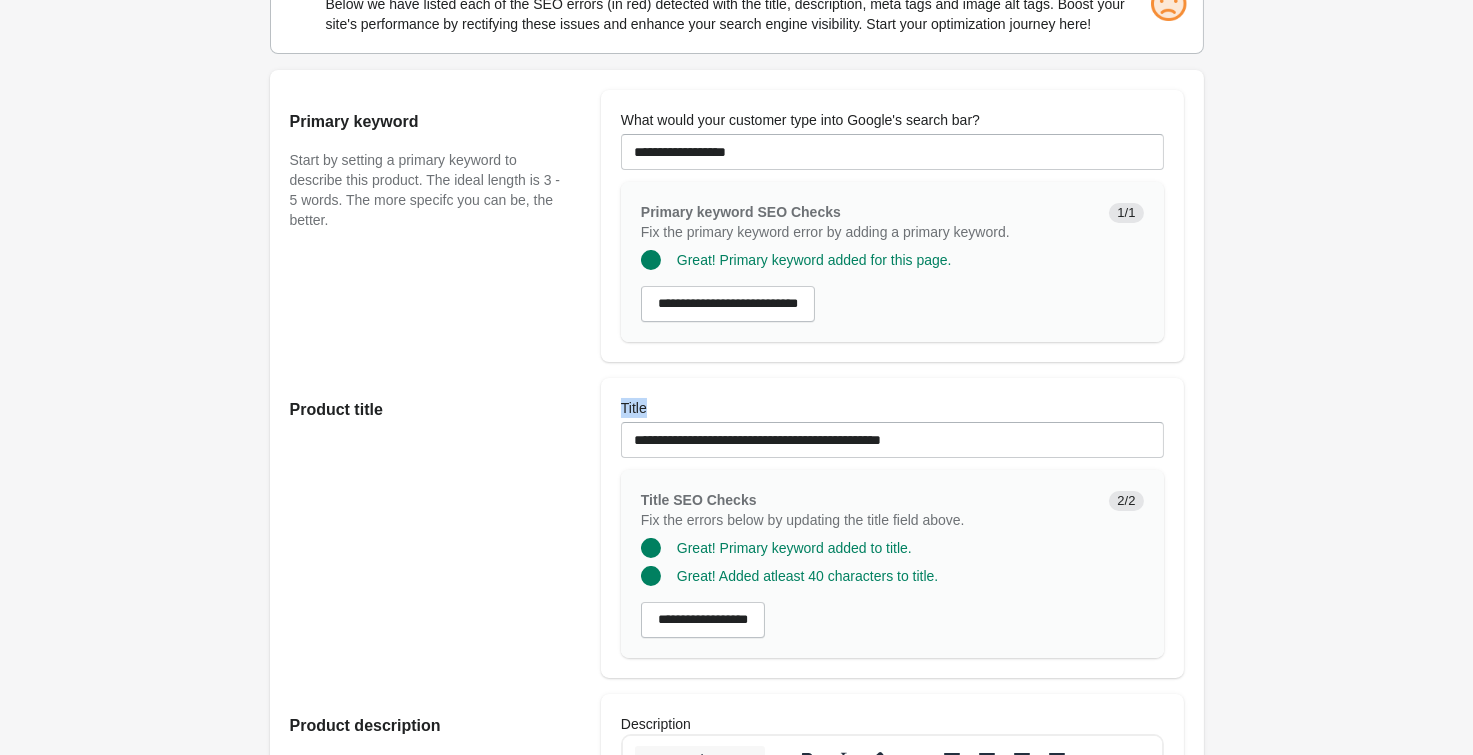 click on "Michi Indy Jacket
Open on Shopify
Open on Shopify" at bounding box center [736, 1051] 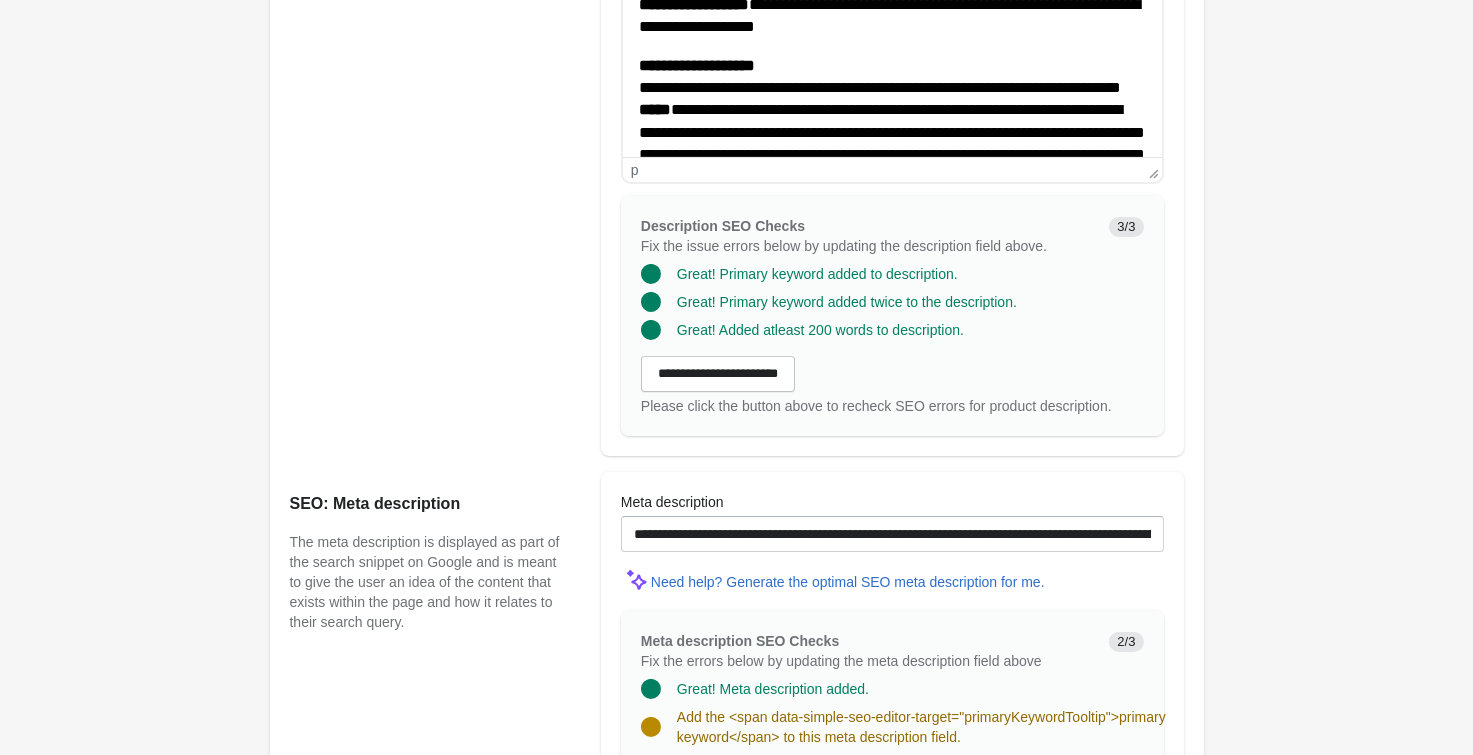 scroll, scrollTop: 1100, scrollLeft: 0, axis: vertical 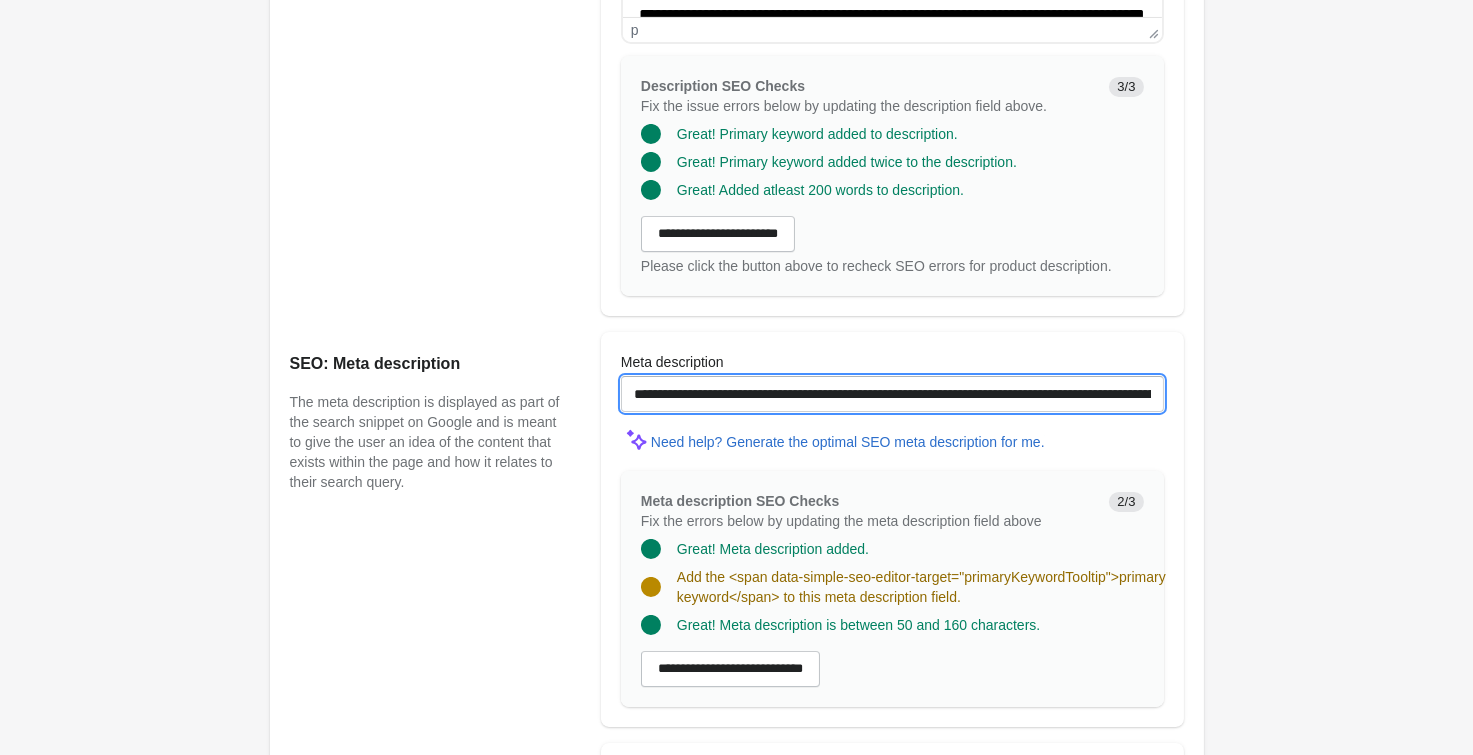 click on "**********" at bounding box center (892, 394) 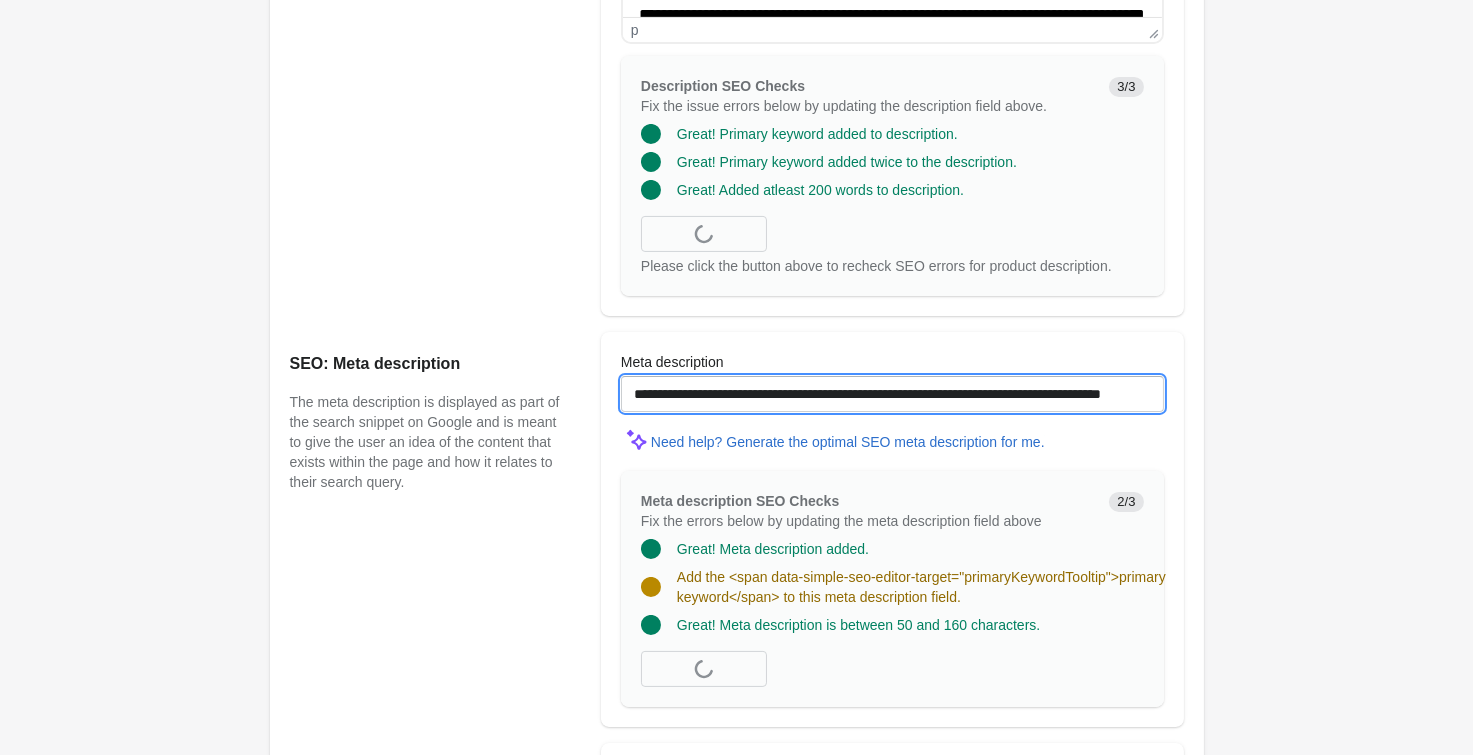 paste on "**********" 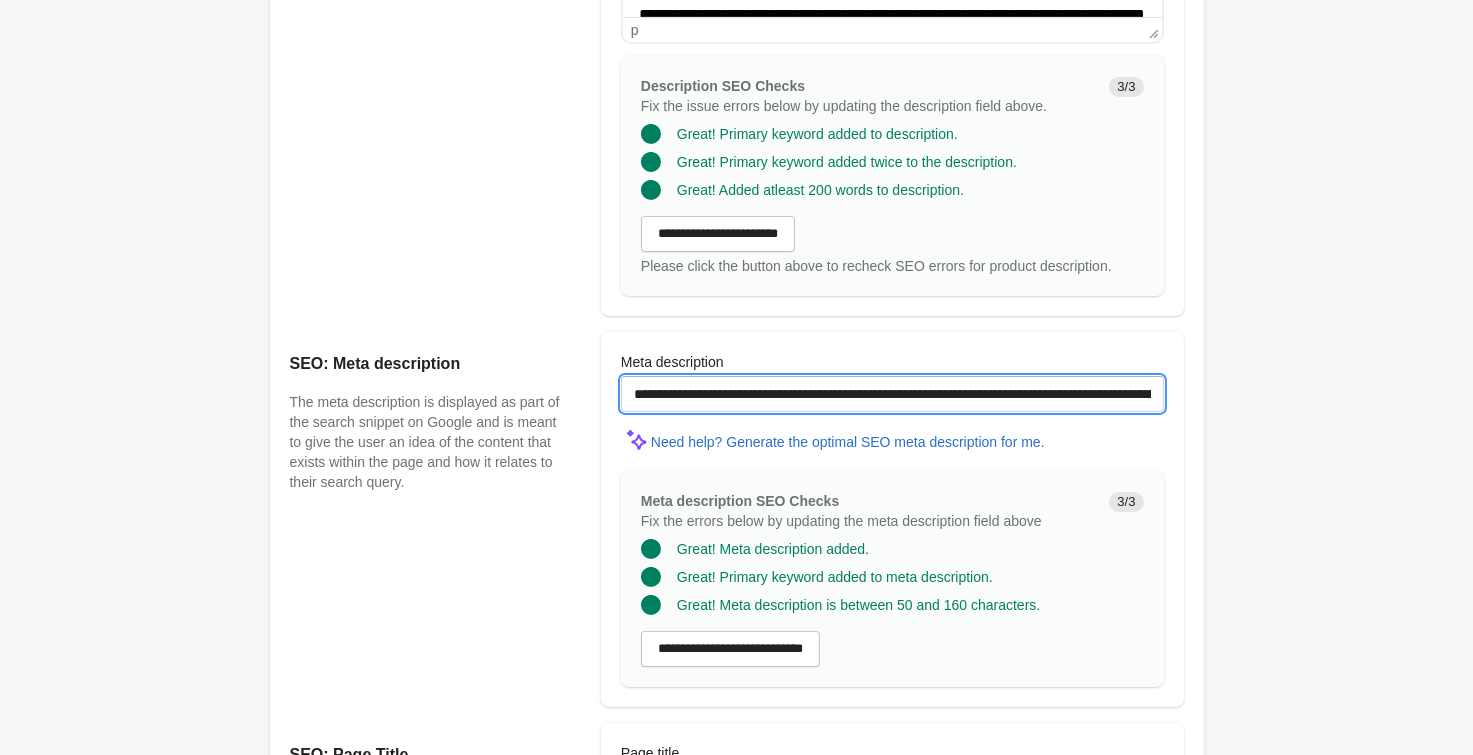 scroll, scrollTop: 1430, scrollLeft: 0, axis: vertical 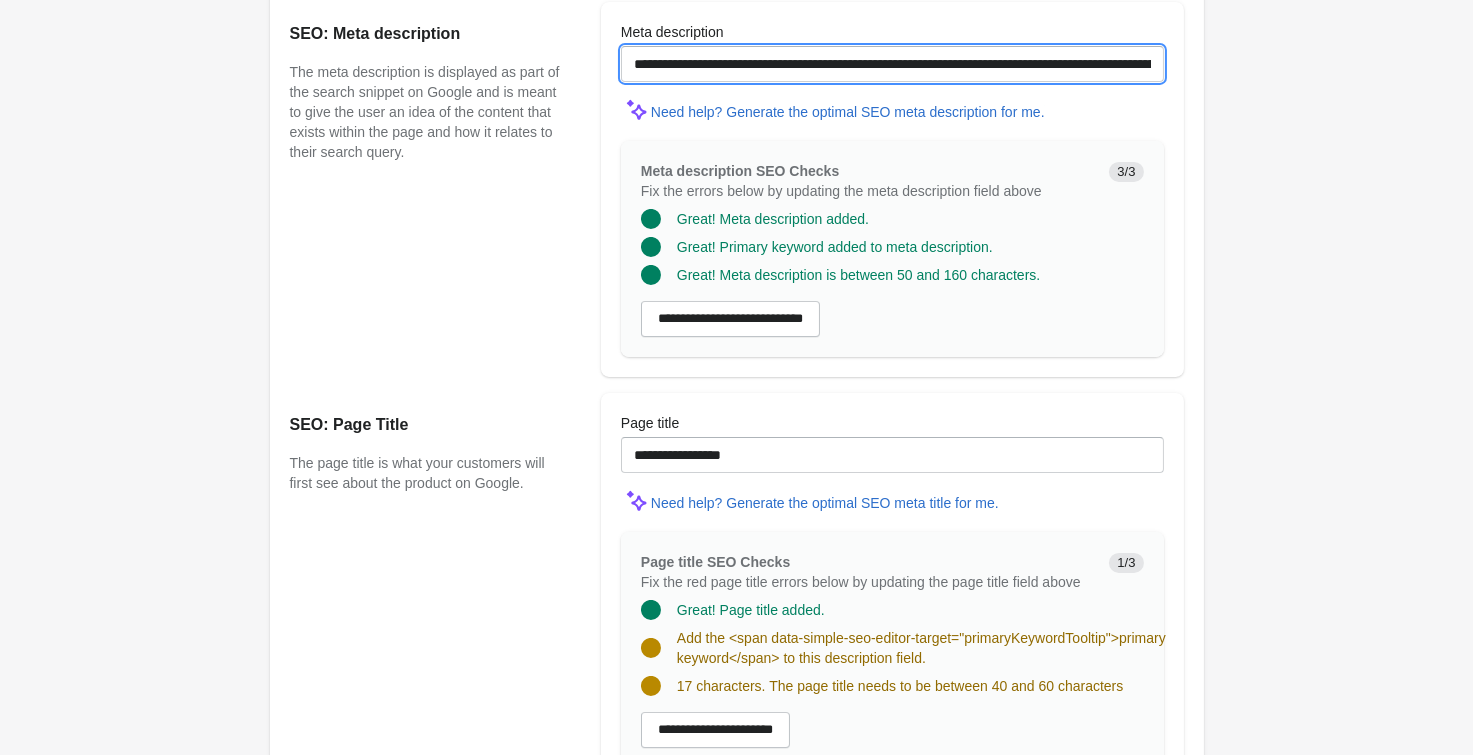 type on "**********" 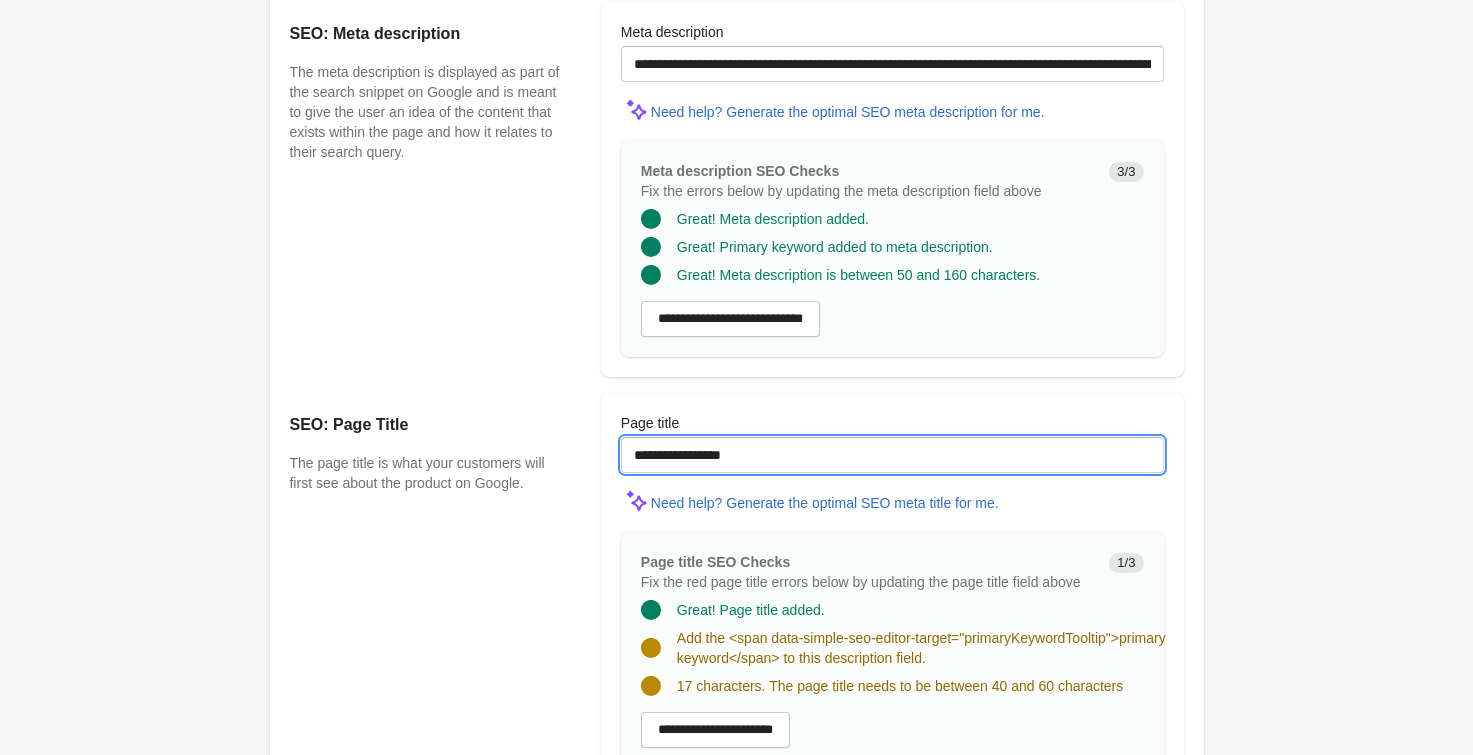 drag, startPoint x: 797, startPoint y: 462, endPoint x: 432, endPoint y: 409, distance: 368.82788 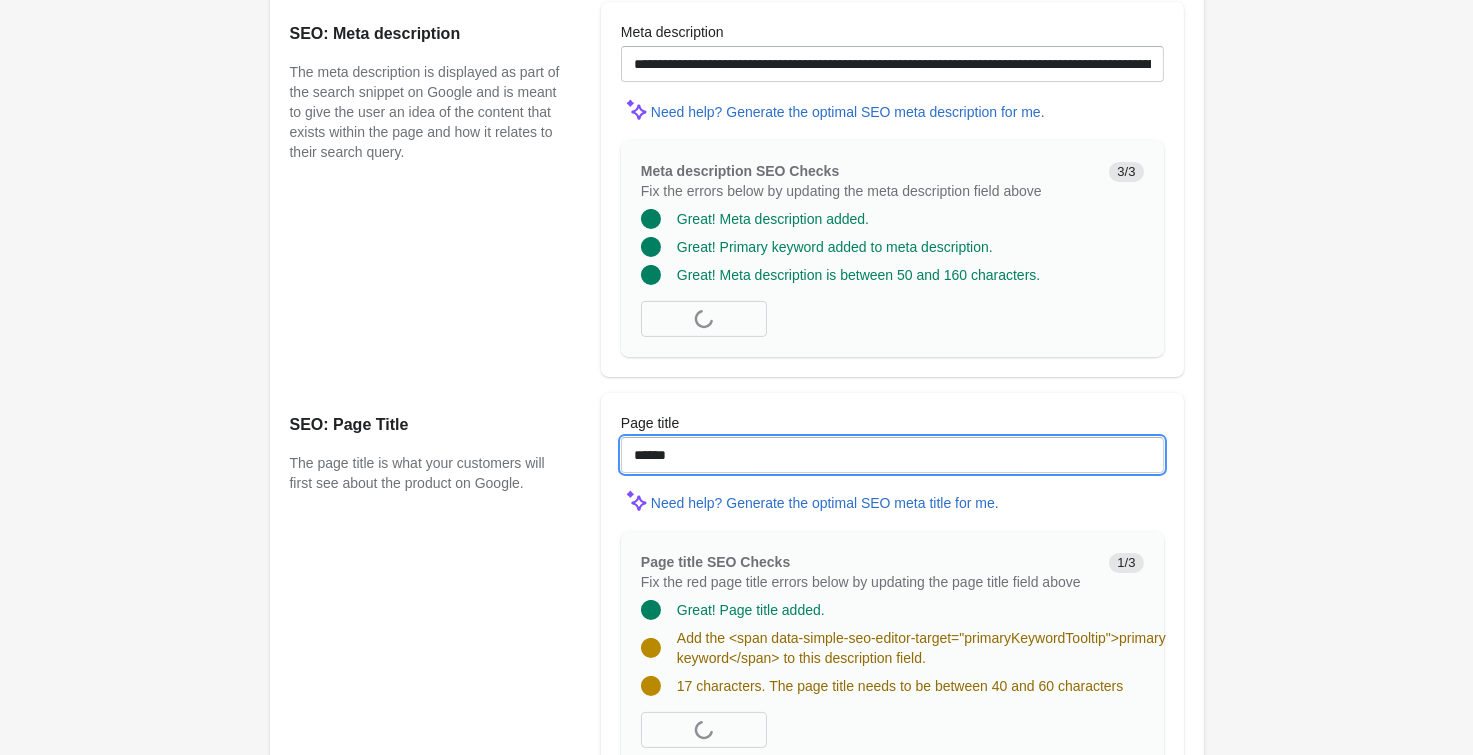 paste on "**********" 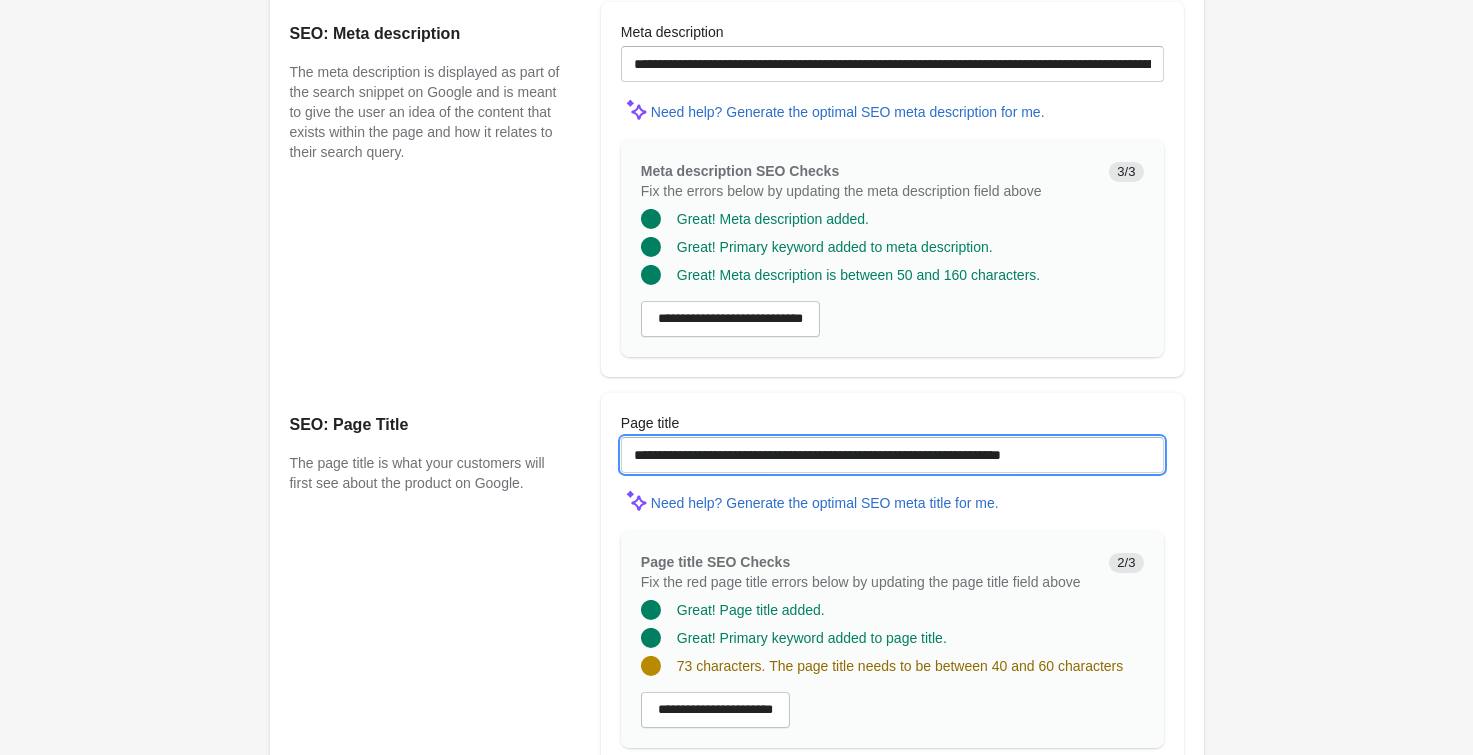 click on "**********" at bounding box center [892, 455] 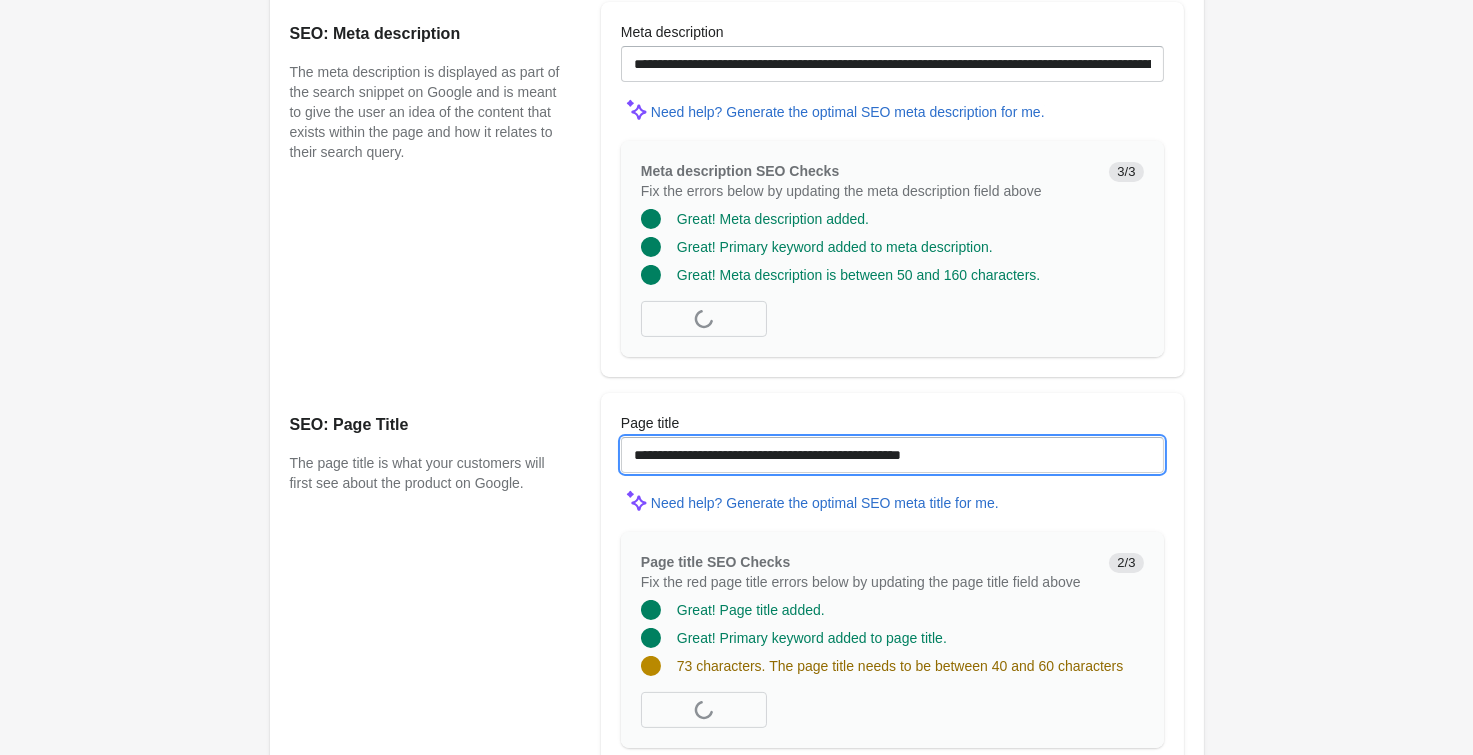 type on "**********" 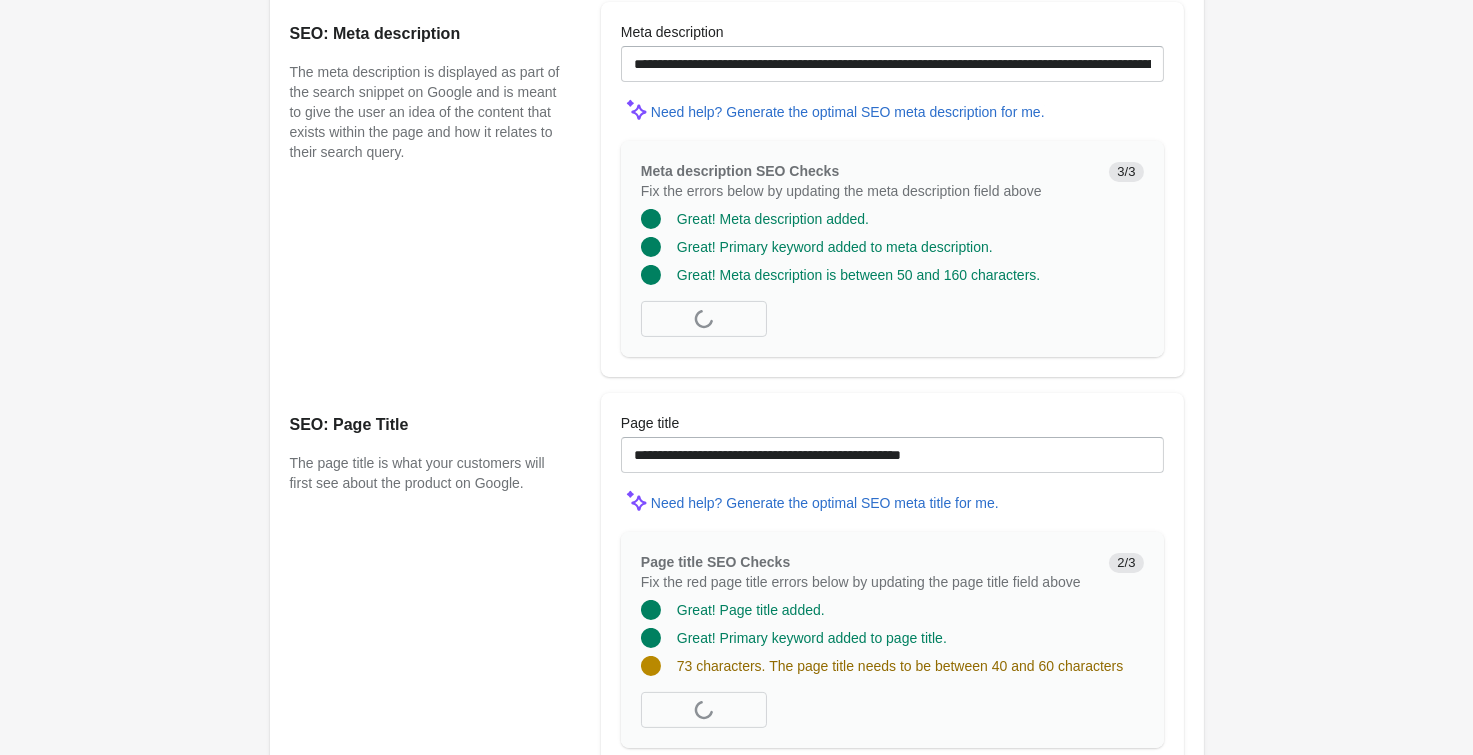 click on "Michi Indy Jacket
Open on Shopify
Open on Shopify" at bounding box center (736, -289) 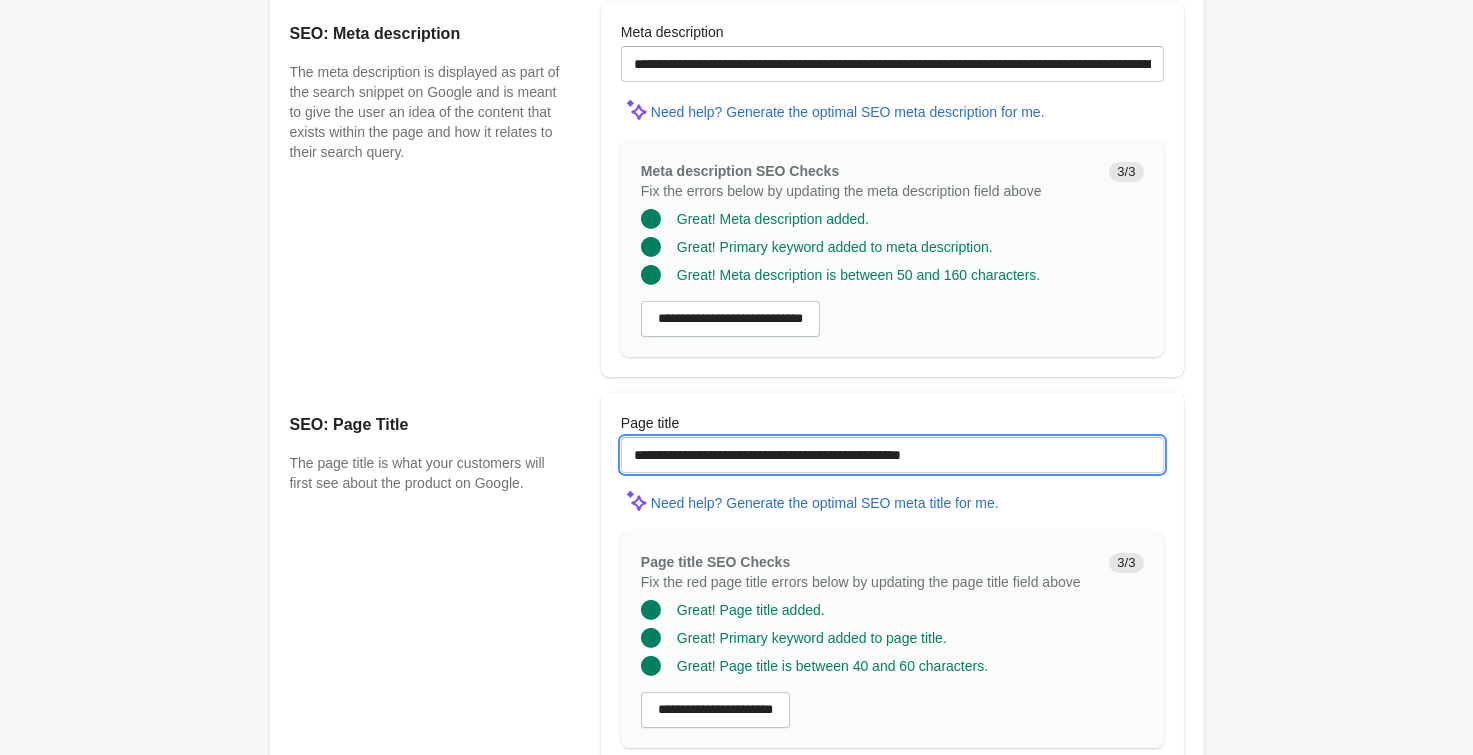 click on "**********" at bounding box center [892, 455] 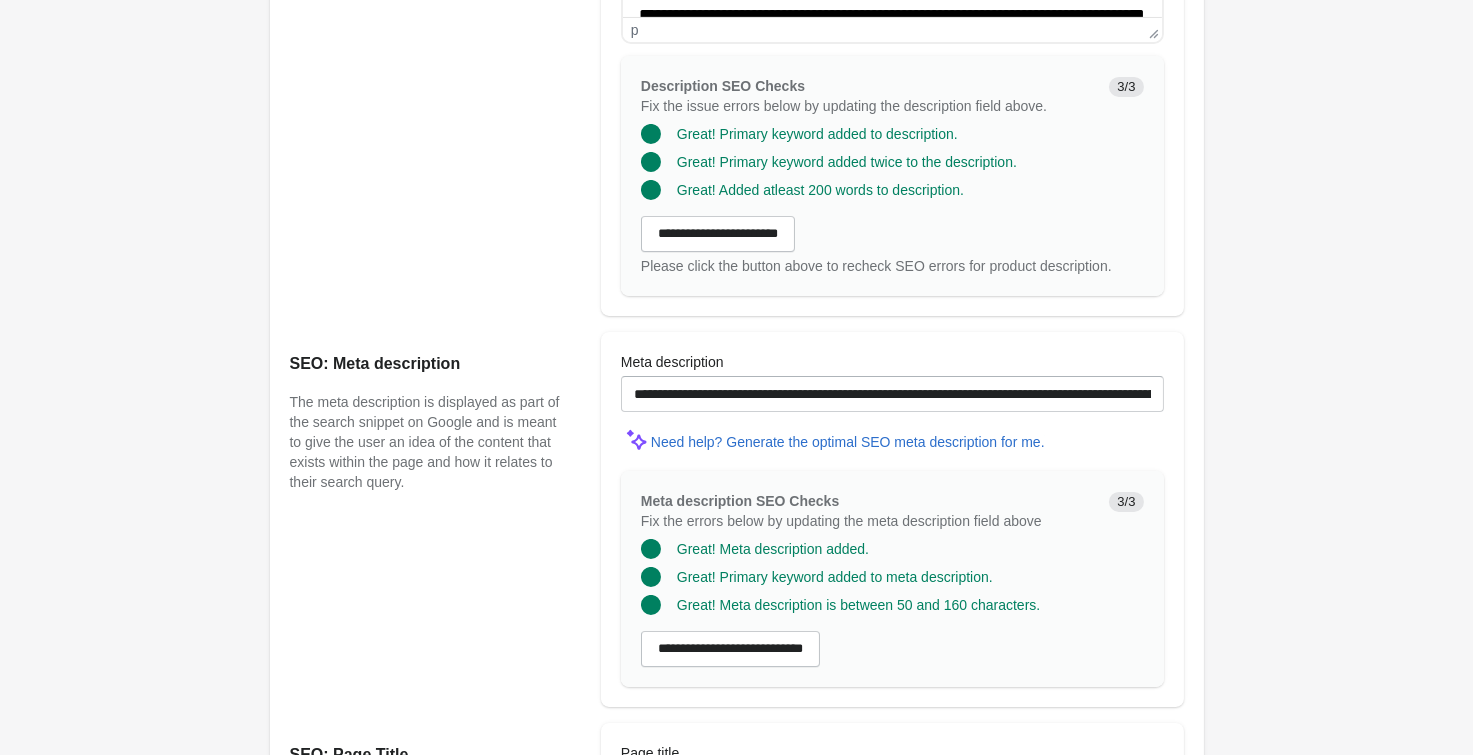 scroll, scrollTop: 1100, scrollLeft: 0, axis: vertical 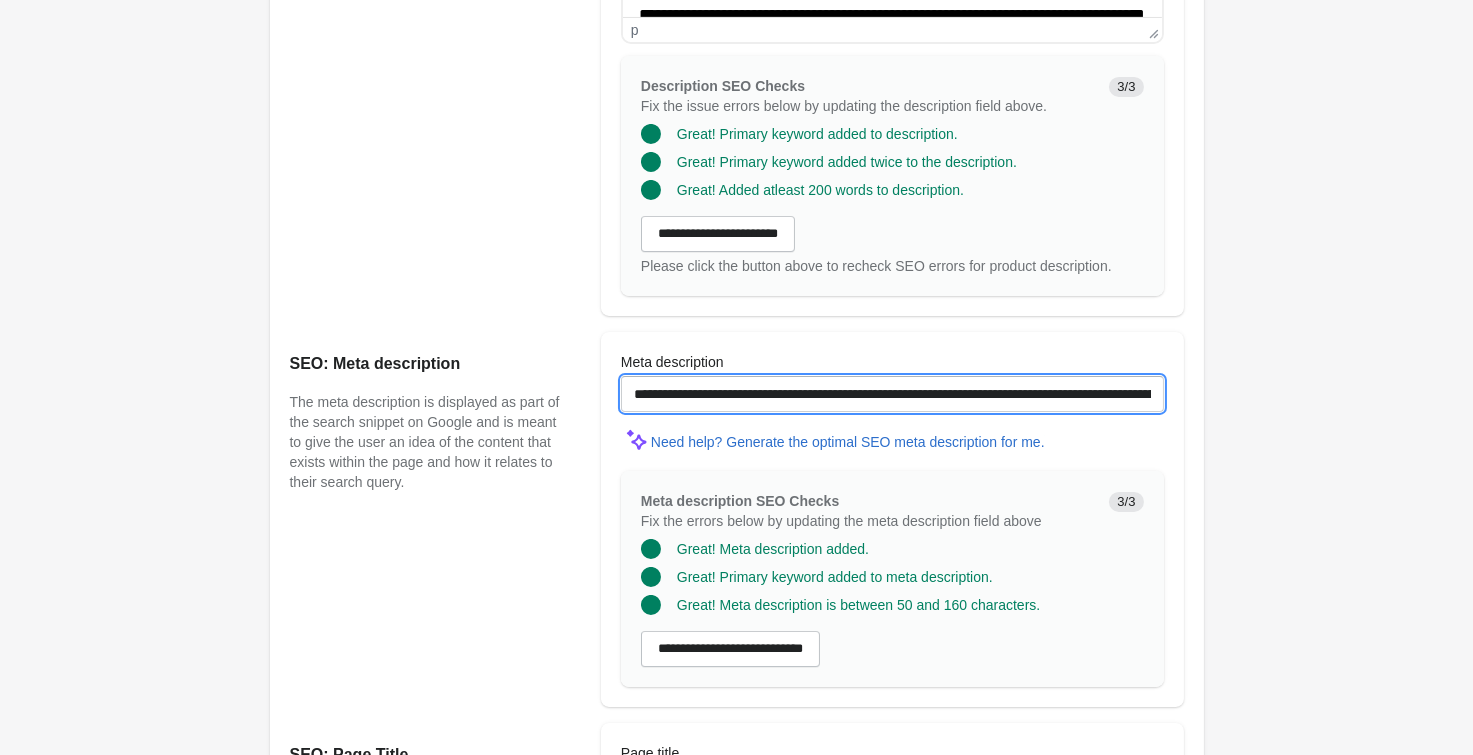 click on "**********" at bounding box center (892, 394) 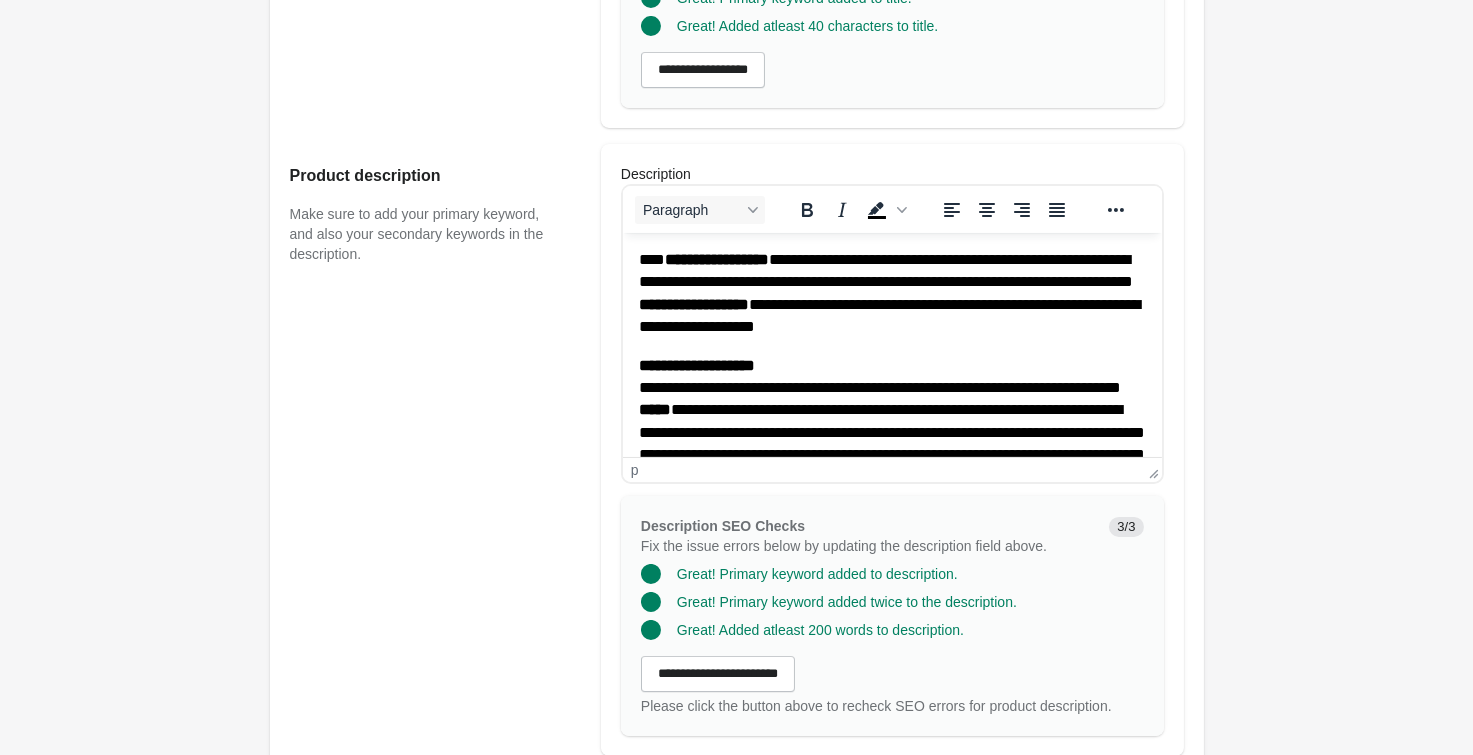 scroll, scrollTop: 660, scrollLeft: 0, axis: vertical 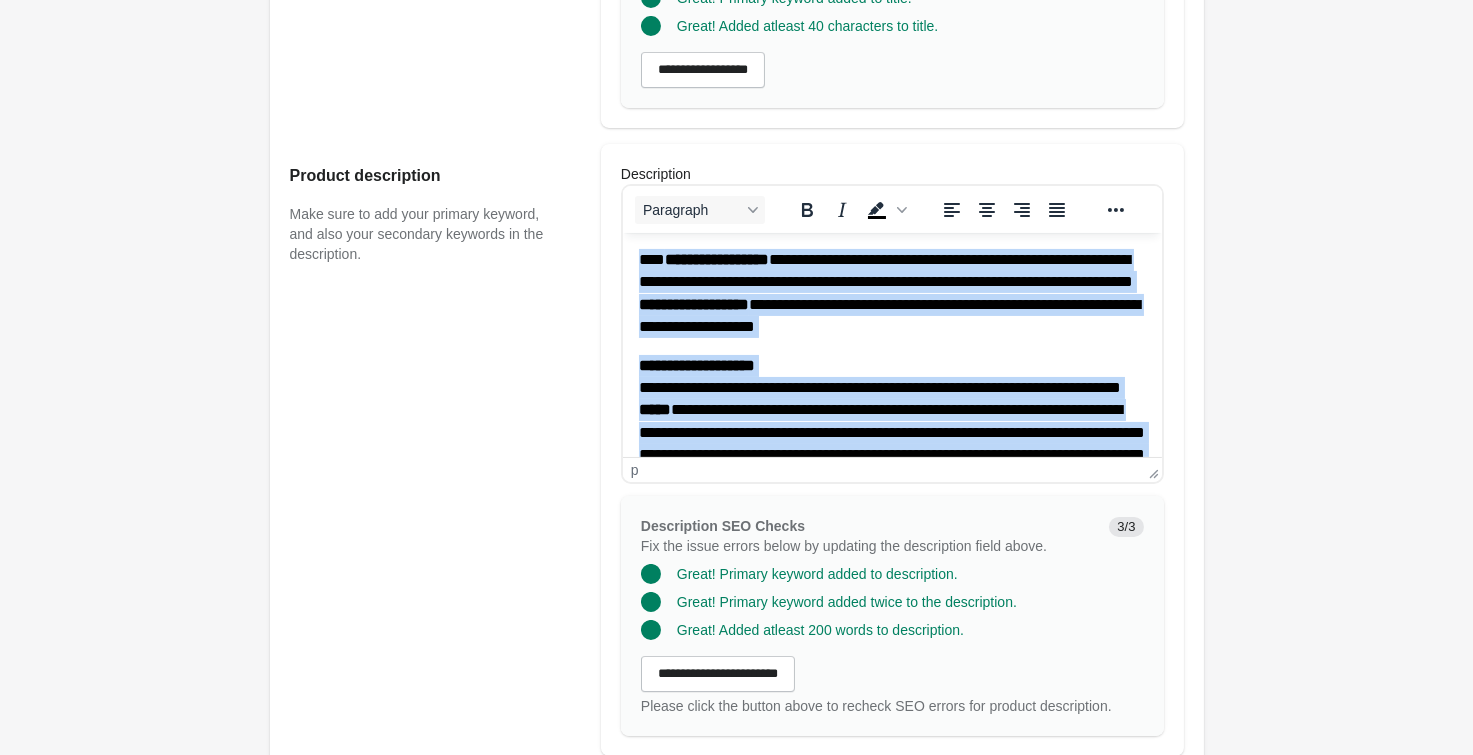 copy on "**********" 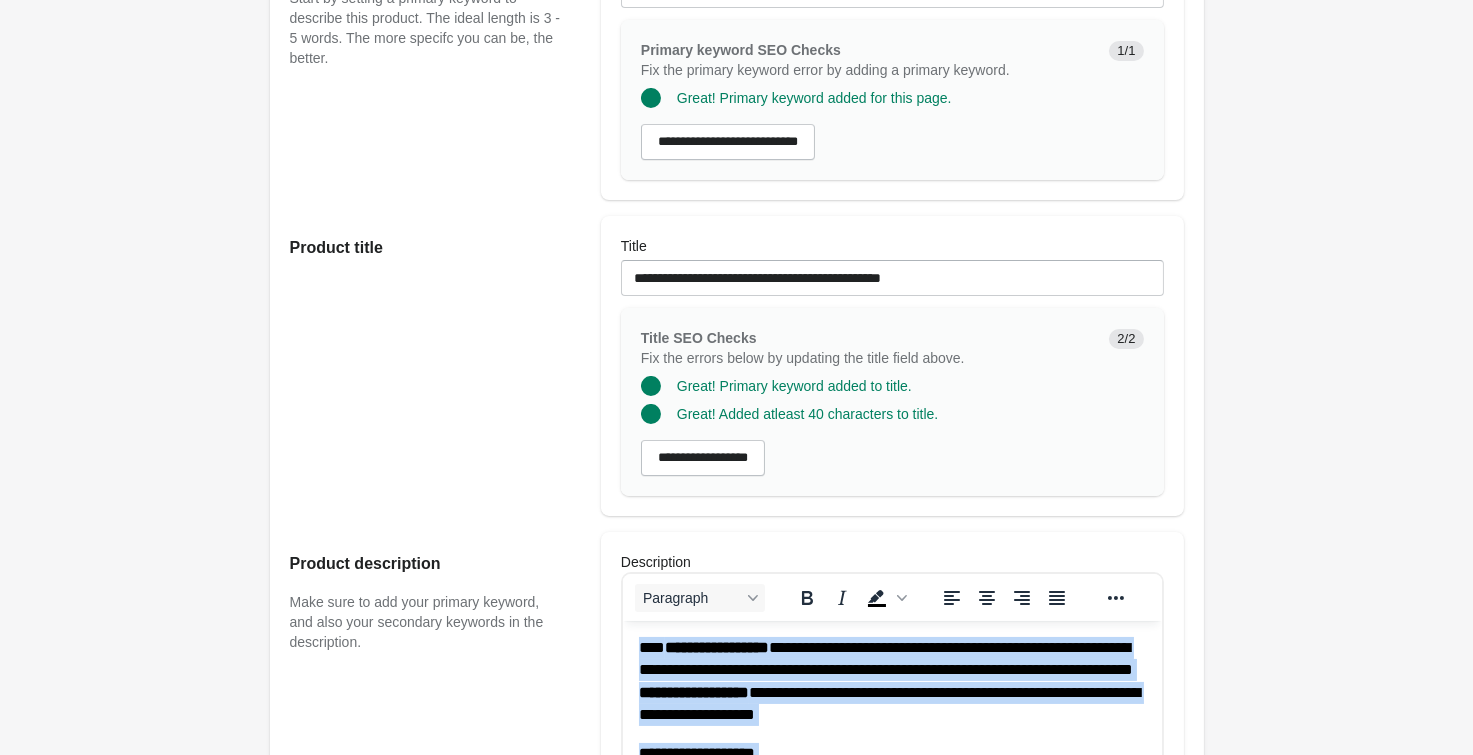 scroll, scrollTop: 220, scrollLeft: 0, axis: vertical 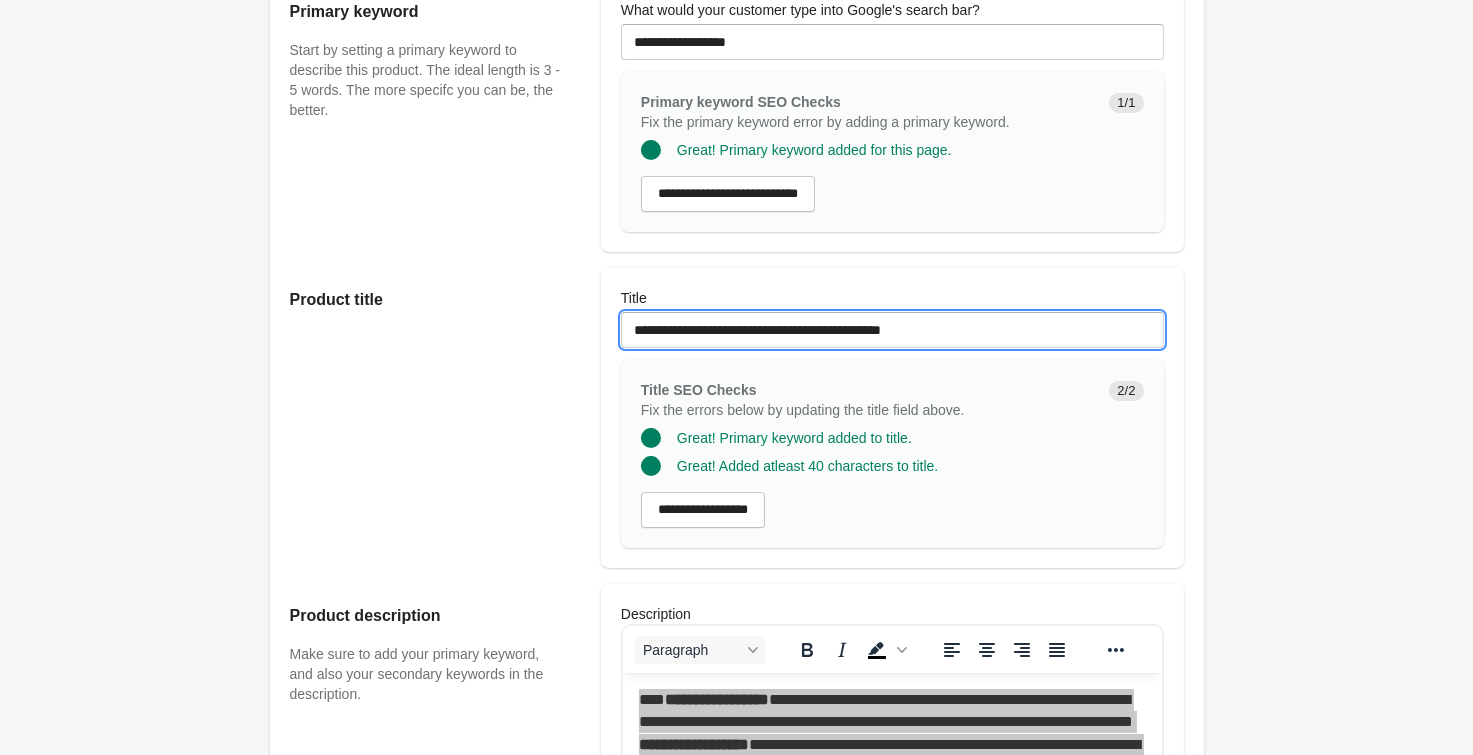 click on "**********" at bounding box center [892, 330] 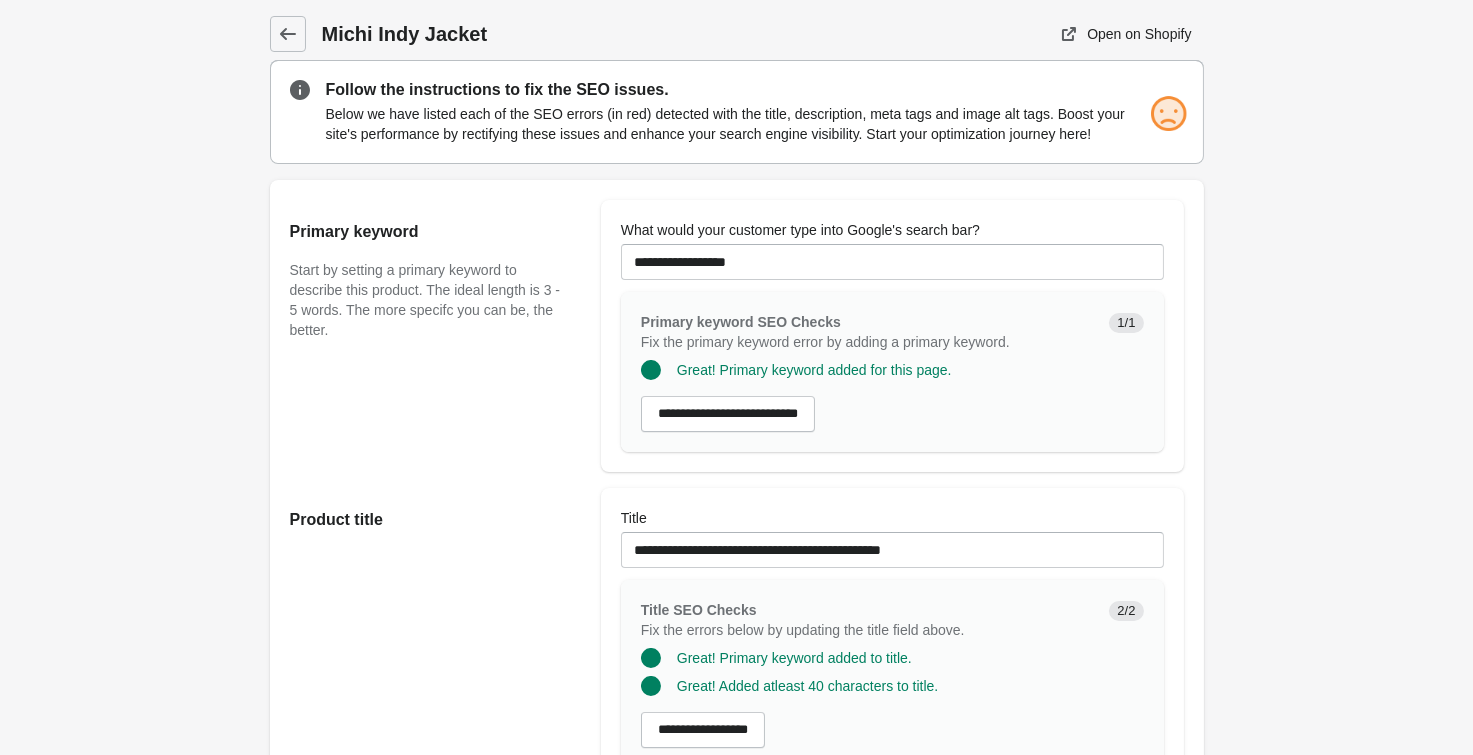click on "Michi Indy Jacket
Open on Shopify
Open on Shopify" at bounding box center [736, 1141] 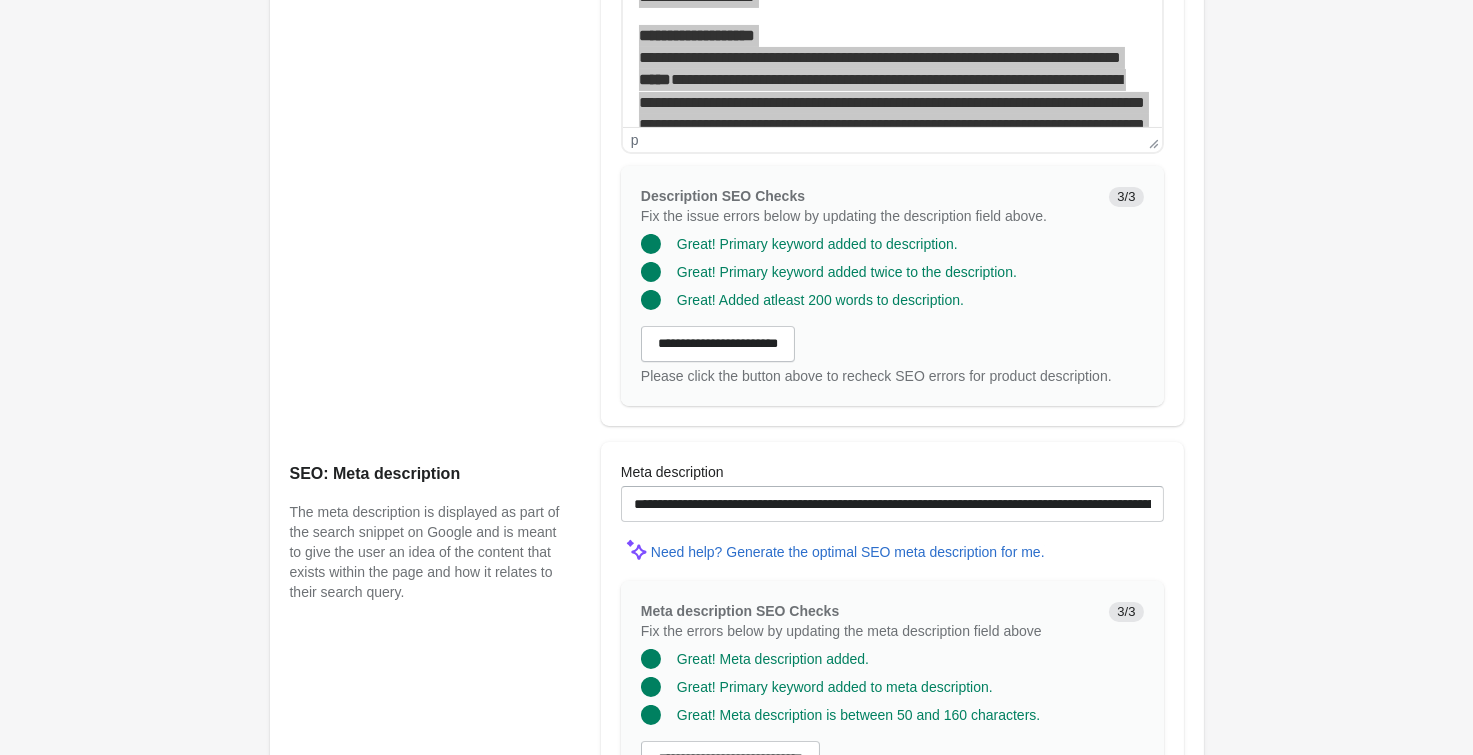 scroll, scrollTop: 1525, scrollLeft: 0, axis: vertical 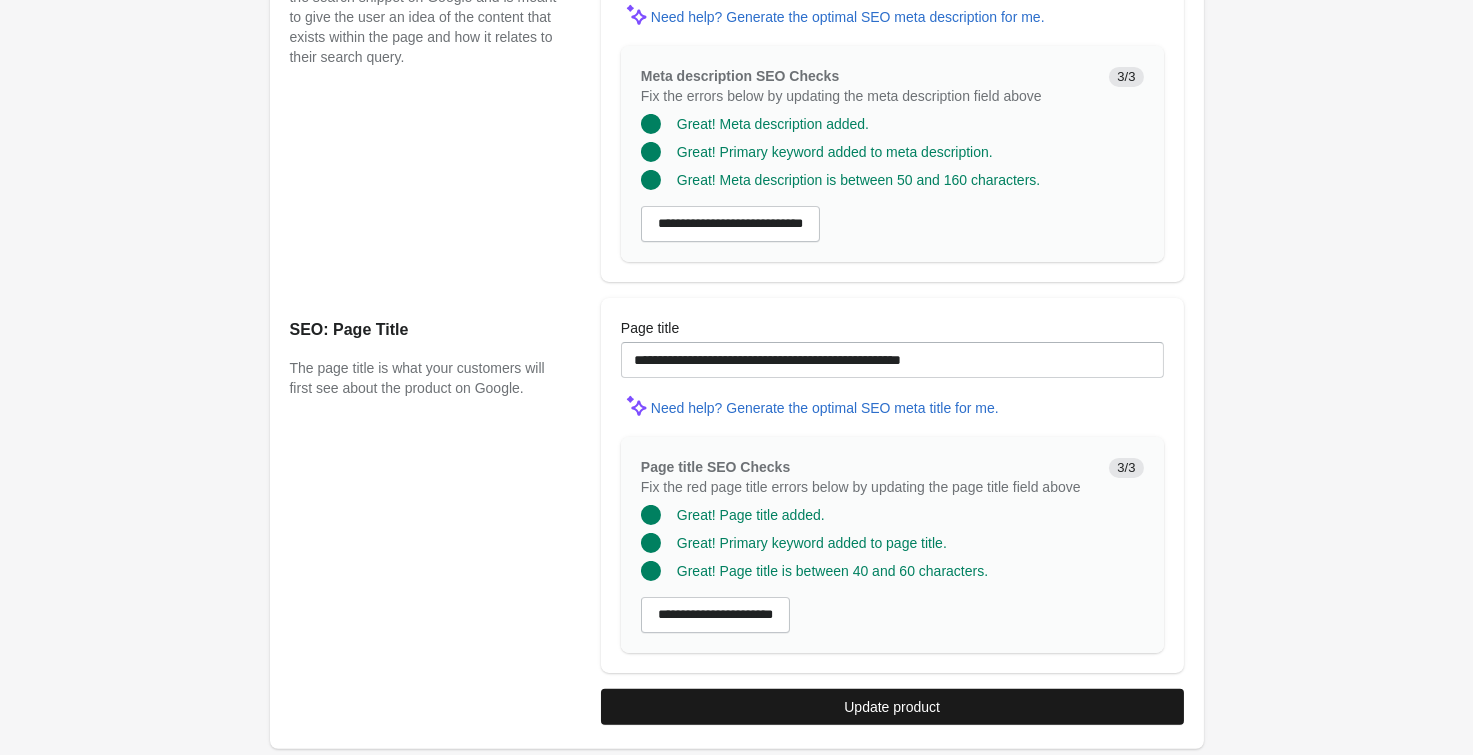 click on "Update product" at bounding box center [892, 707] 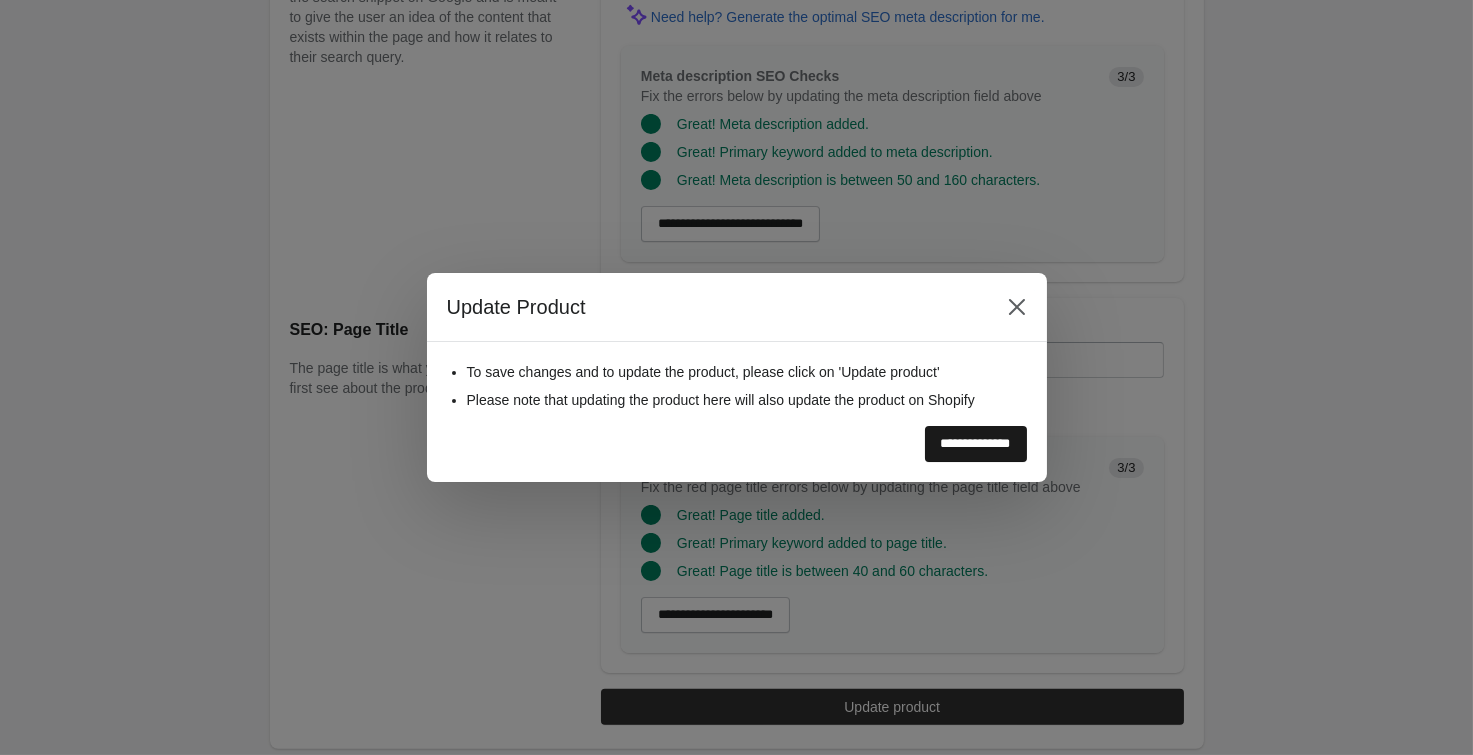 click on "**********" at bounding box center [976, 444] 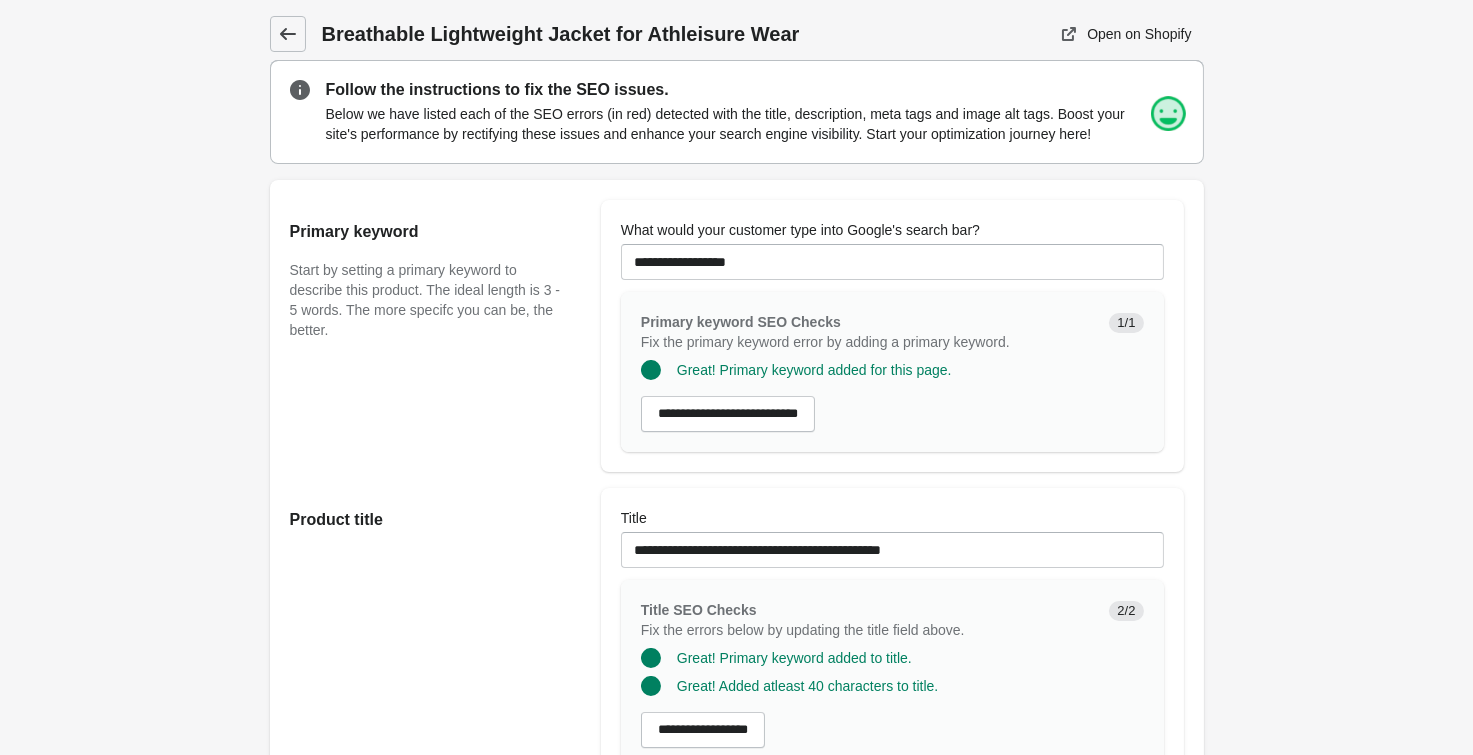 scroll, scrollTop: 0, scrollLeft: 0, axis: both 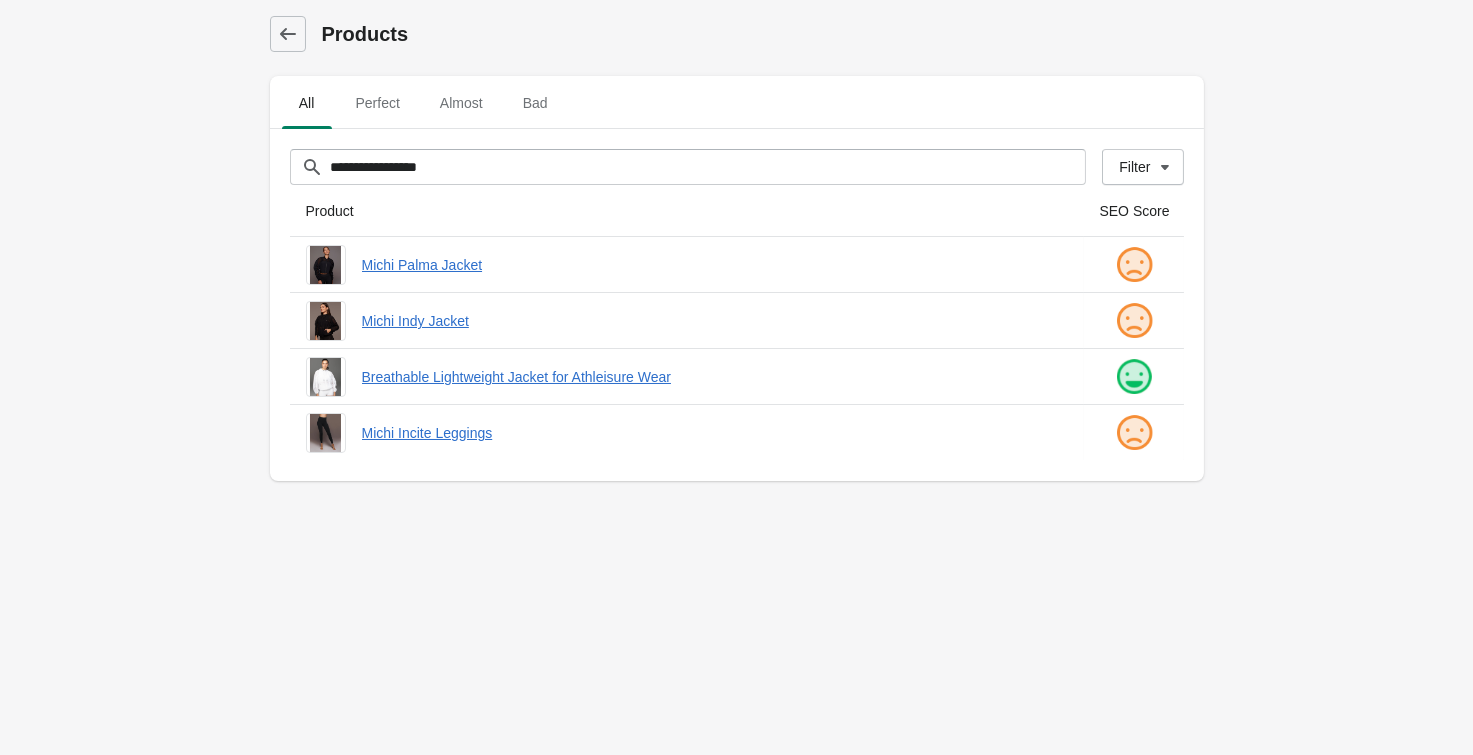 click on "**********" at bounding box center (736, 377) 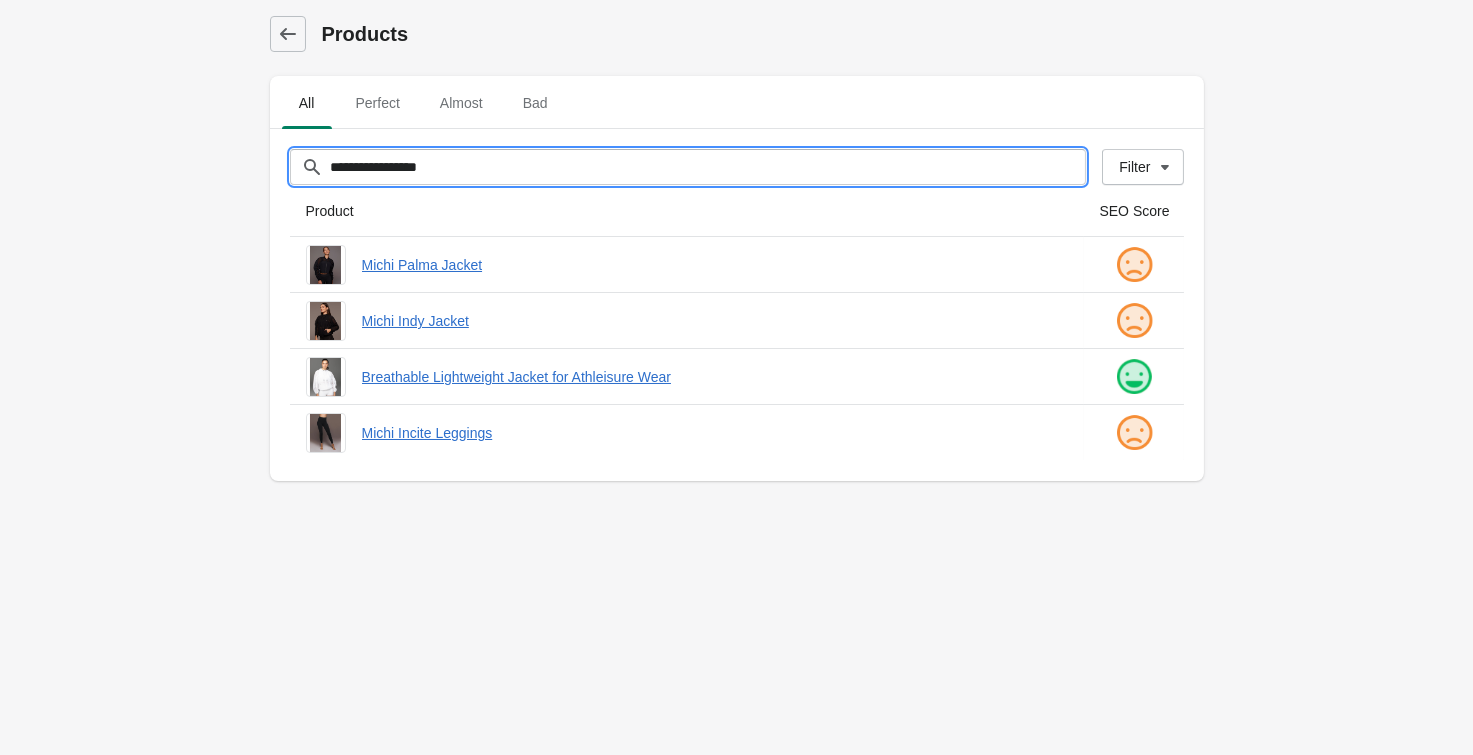 drag, startPoint x: 507, startPoint y: 163, endPoint x: 167, endPoint y: 154, distance: 340.1191 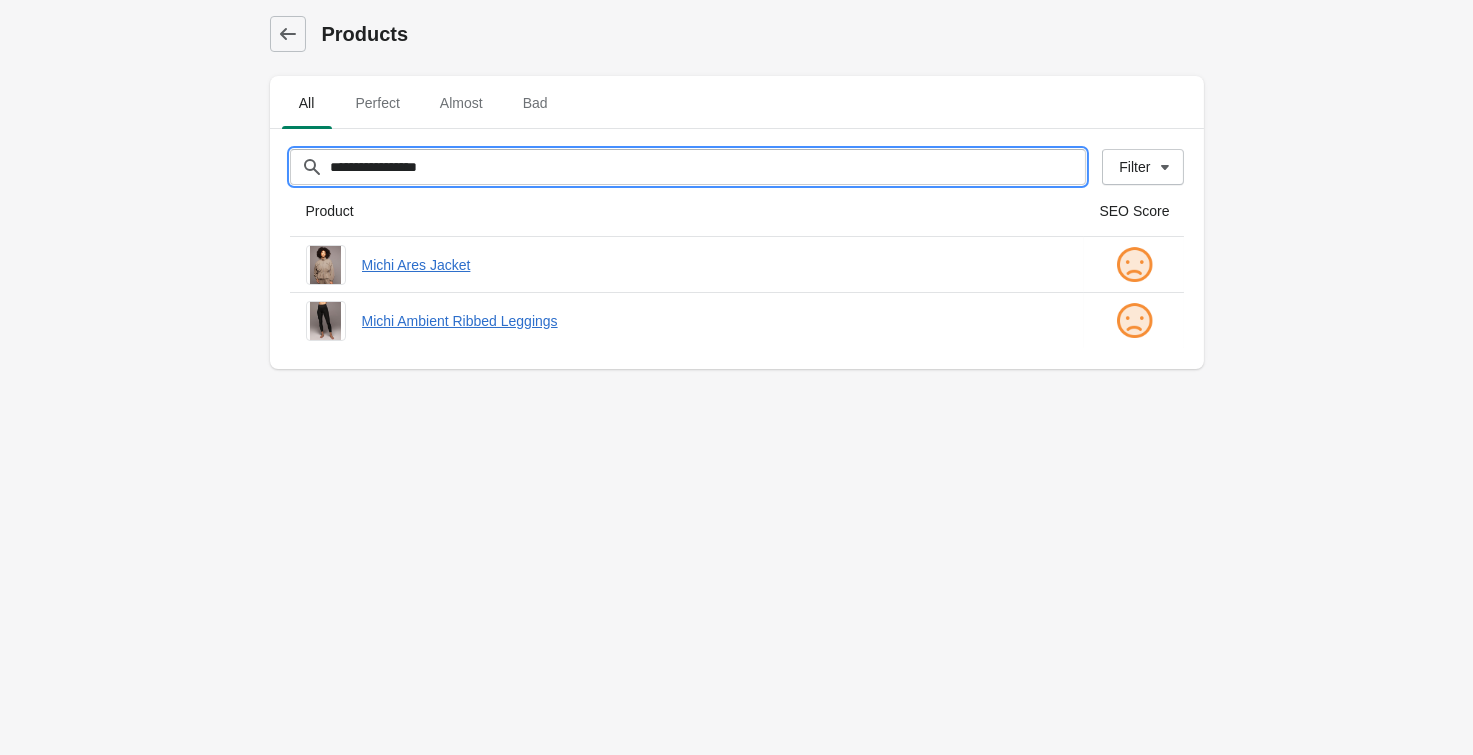 type on "**********" 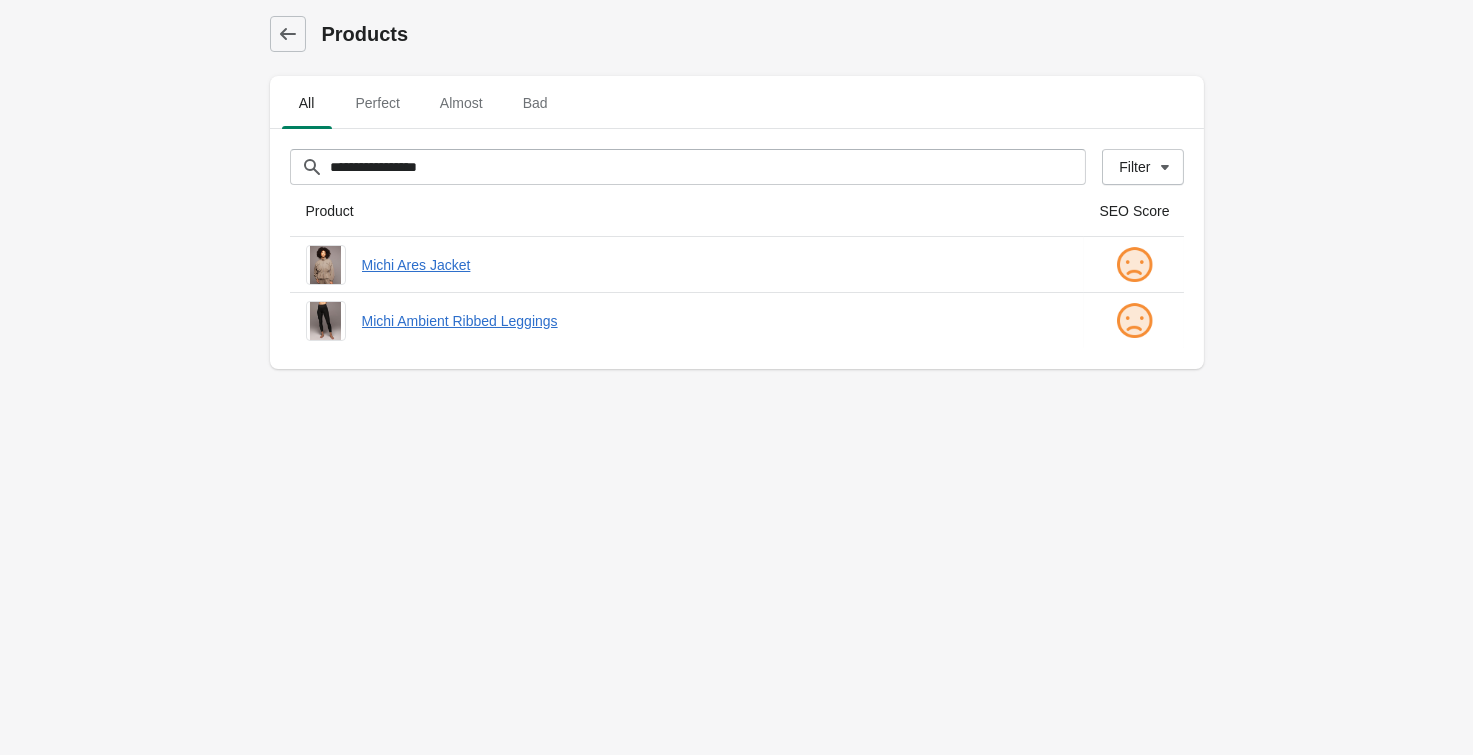 click on "**********" at bounding box center (736, 377) 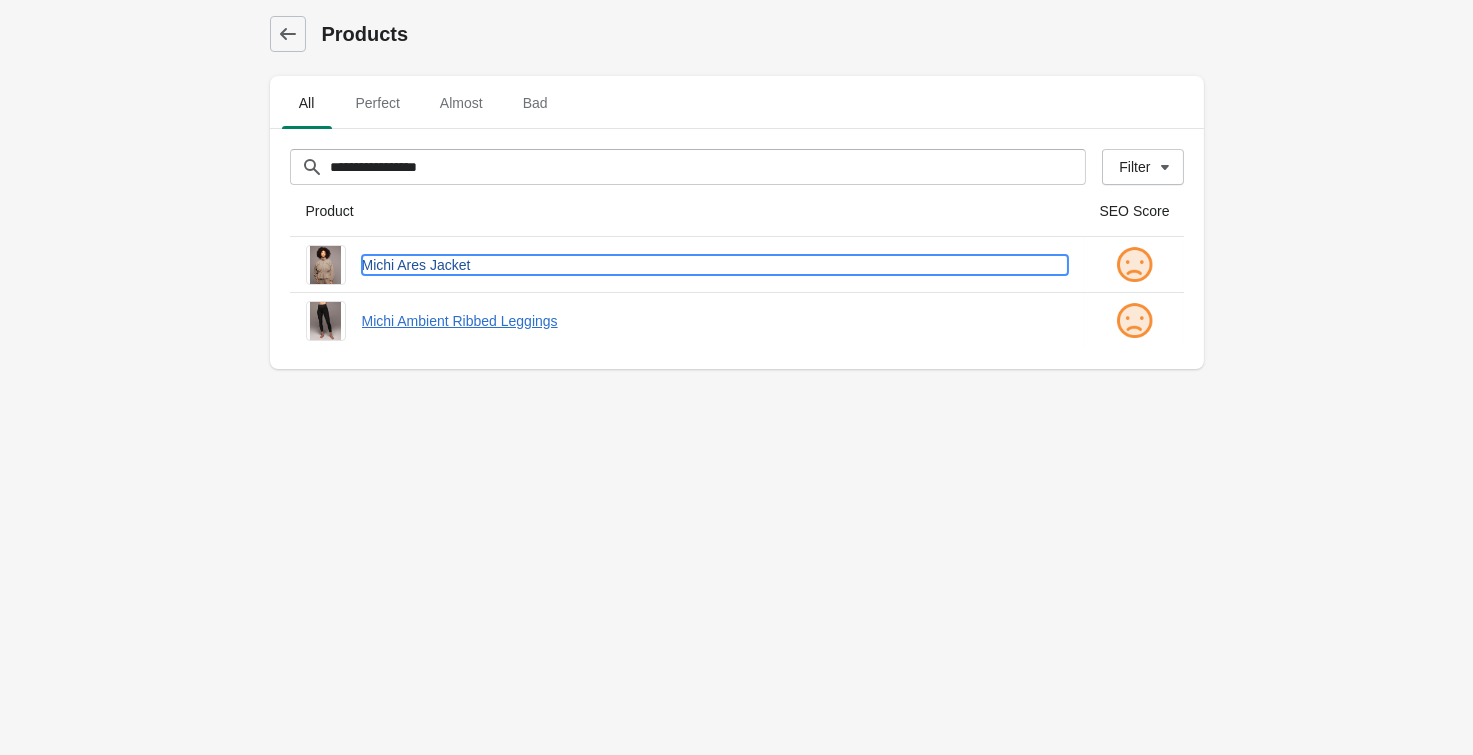 click on "Michi Ares Jacket" at bounding box center (715, 265) 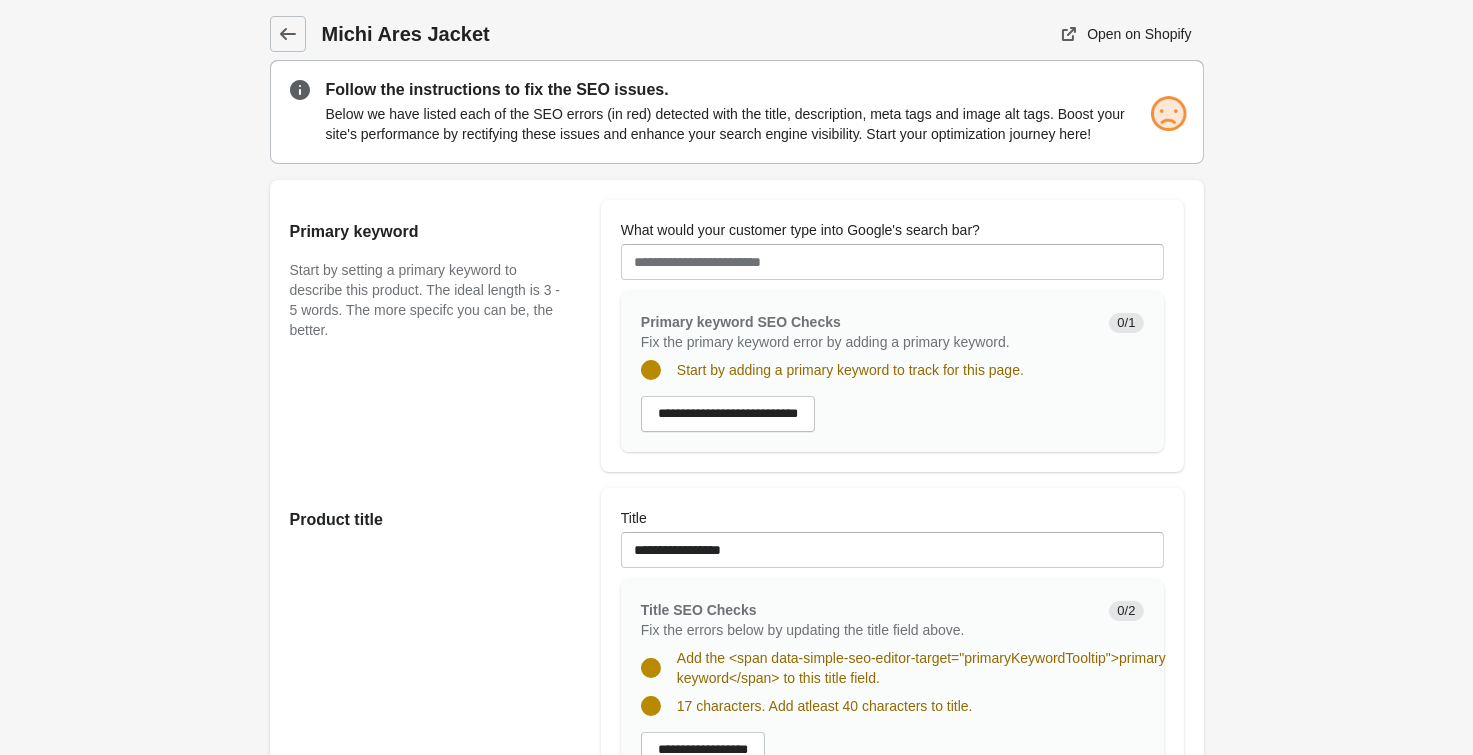scroll, scrollTop: 0, scrollLeft: 0, axis: both 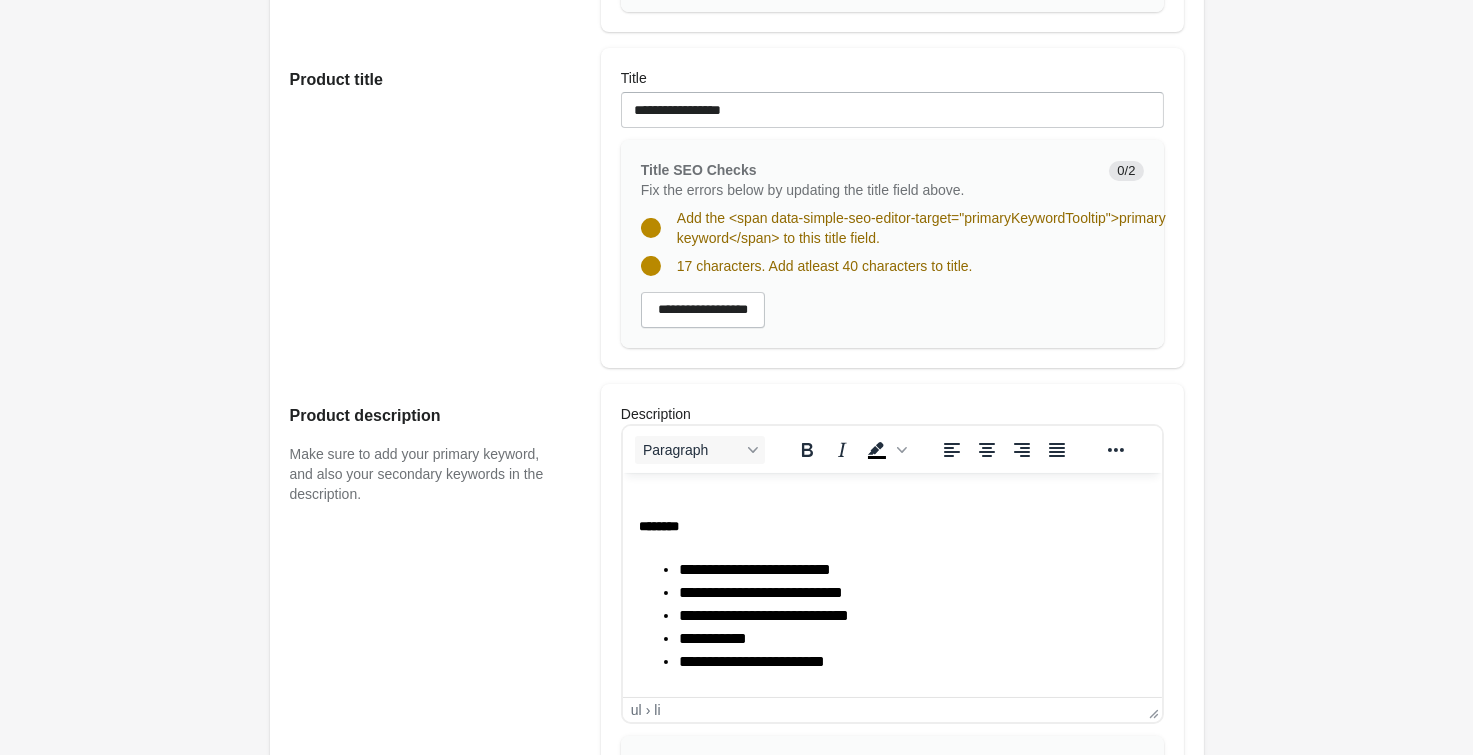 click on "**********" at bounding box center (911, 569) 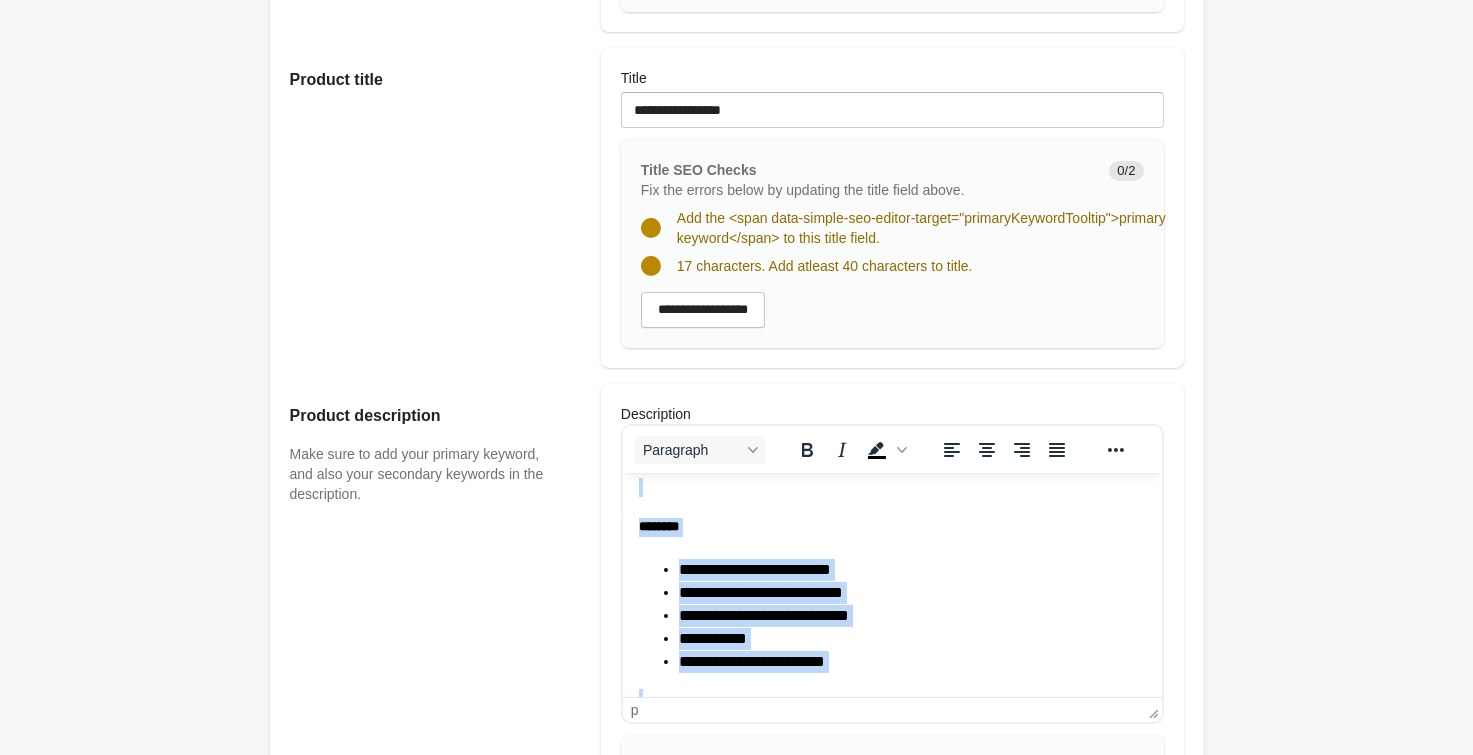 copy on "**********" 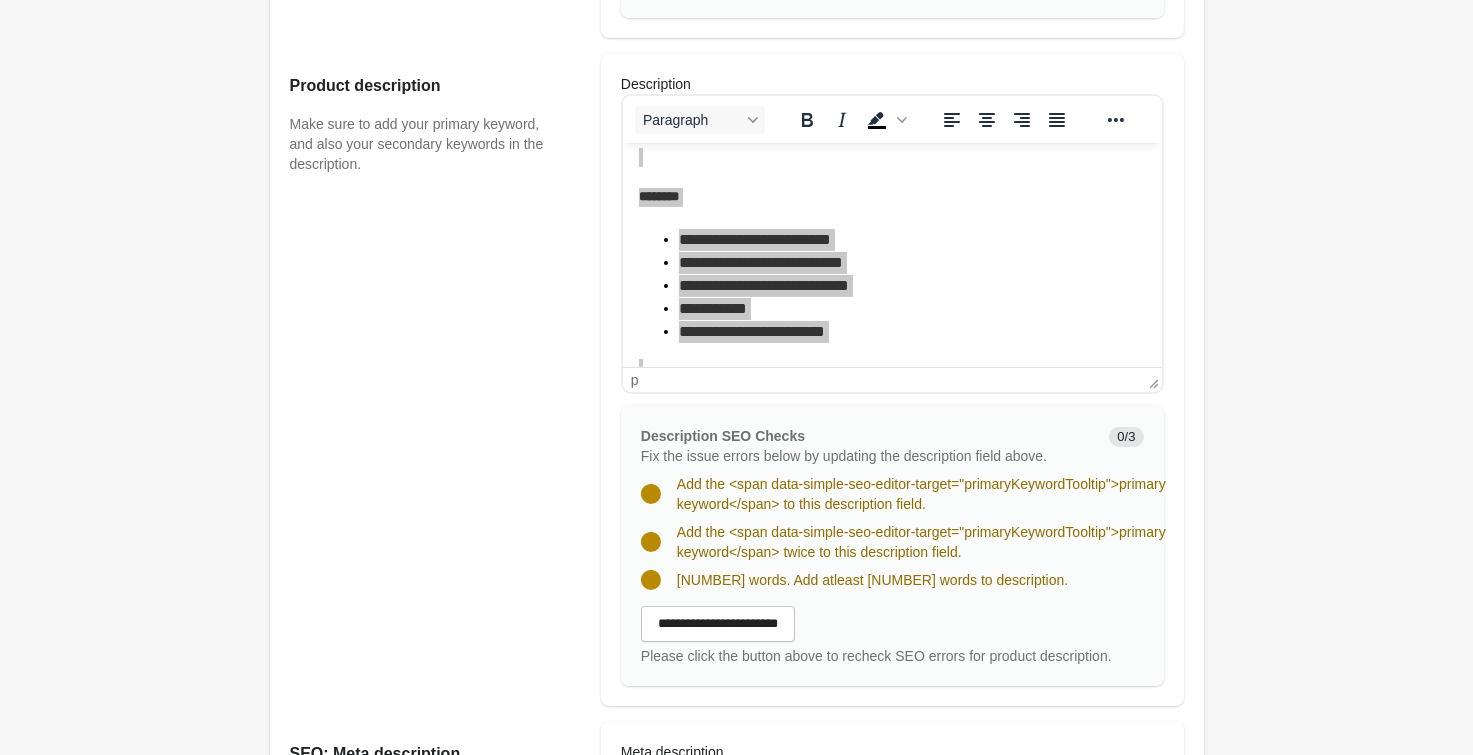 click on "Product description
Make sure to add your primary keyword, and also your secondary keywords in the description." at bounding box center (435, 380) 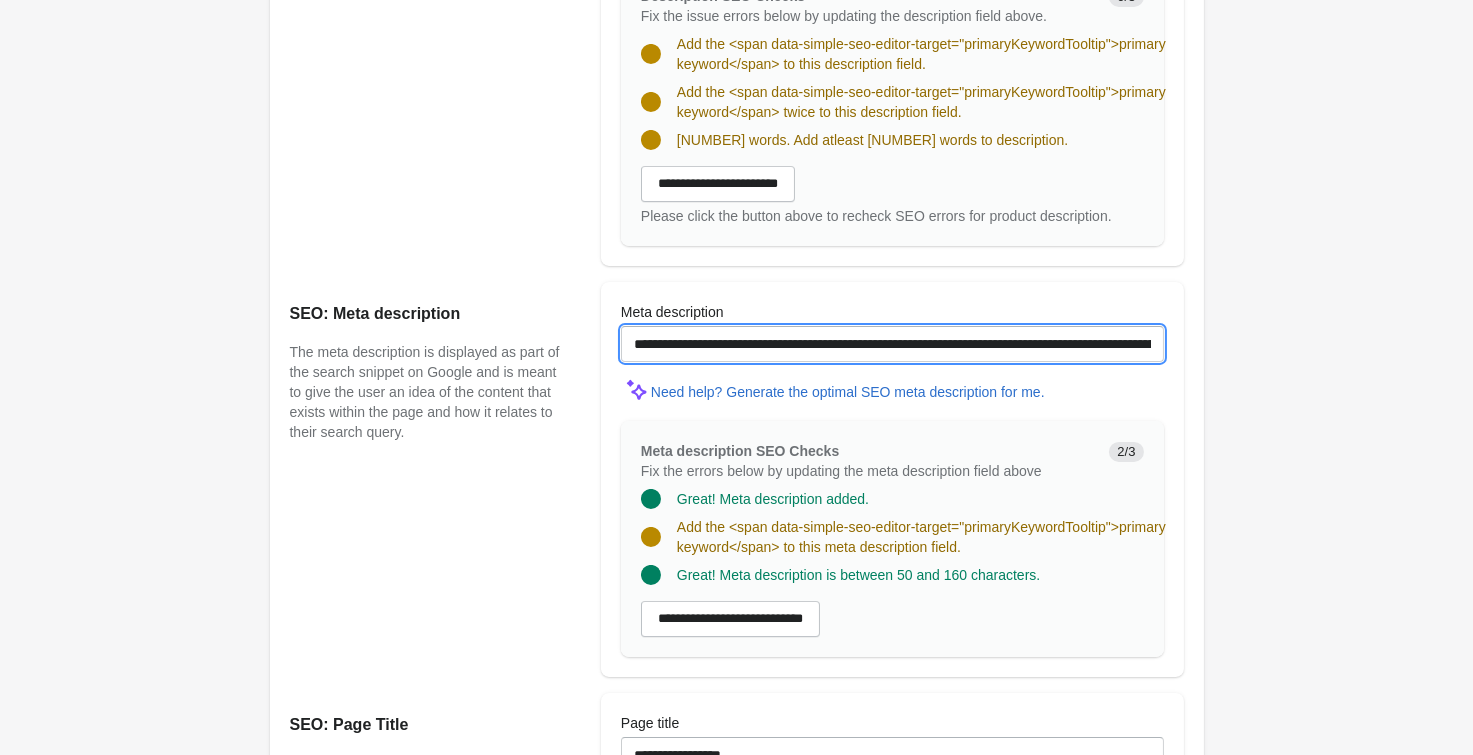click on "**********" at bounding box center (892, 344) 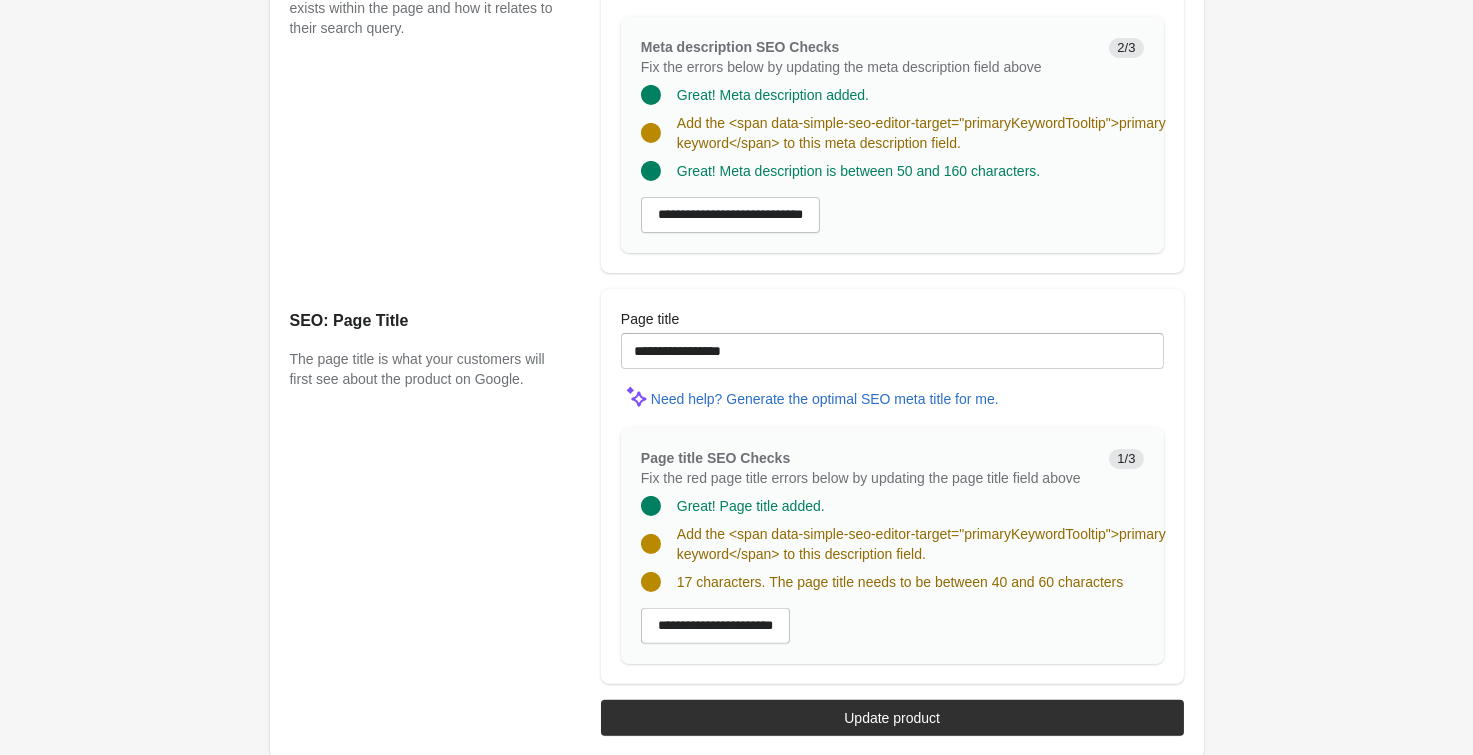 scroll, scrollTop: 1625, scrollLeft: 0, axis: vertical 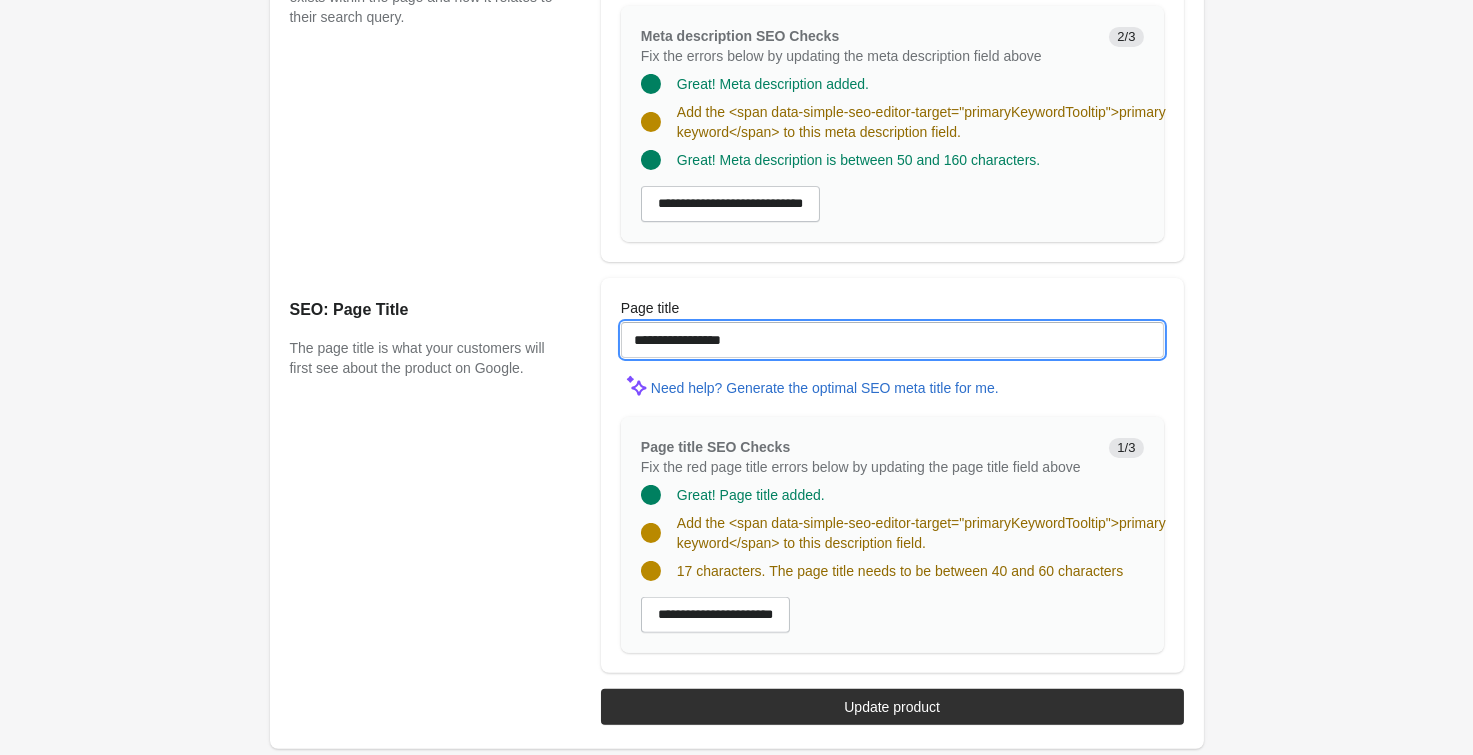 click on "**********" at bounding box center [892, 340] 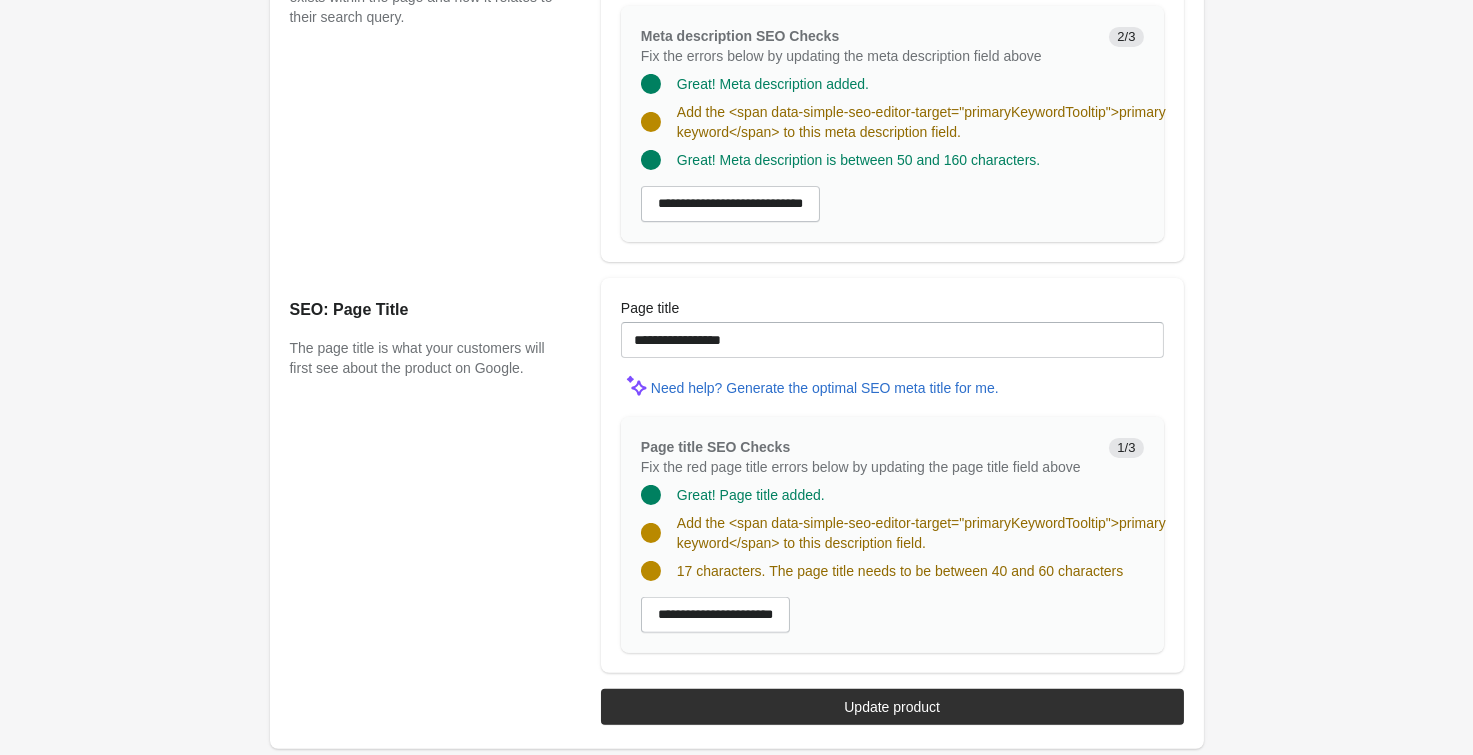 click on "SEO: Page Title
The page title is what your customers will first see about the product on Google." at bounding box center [435, 475] 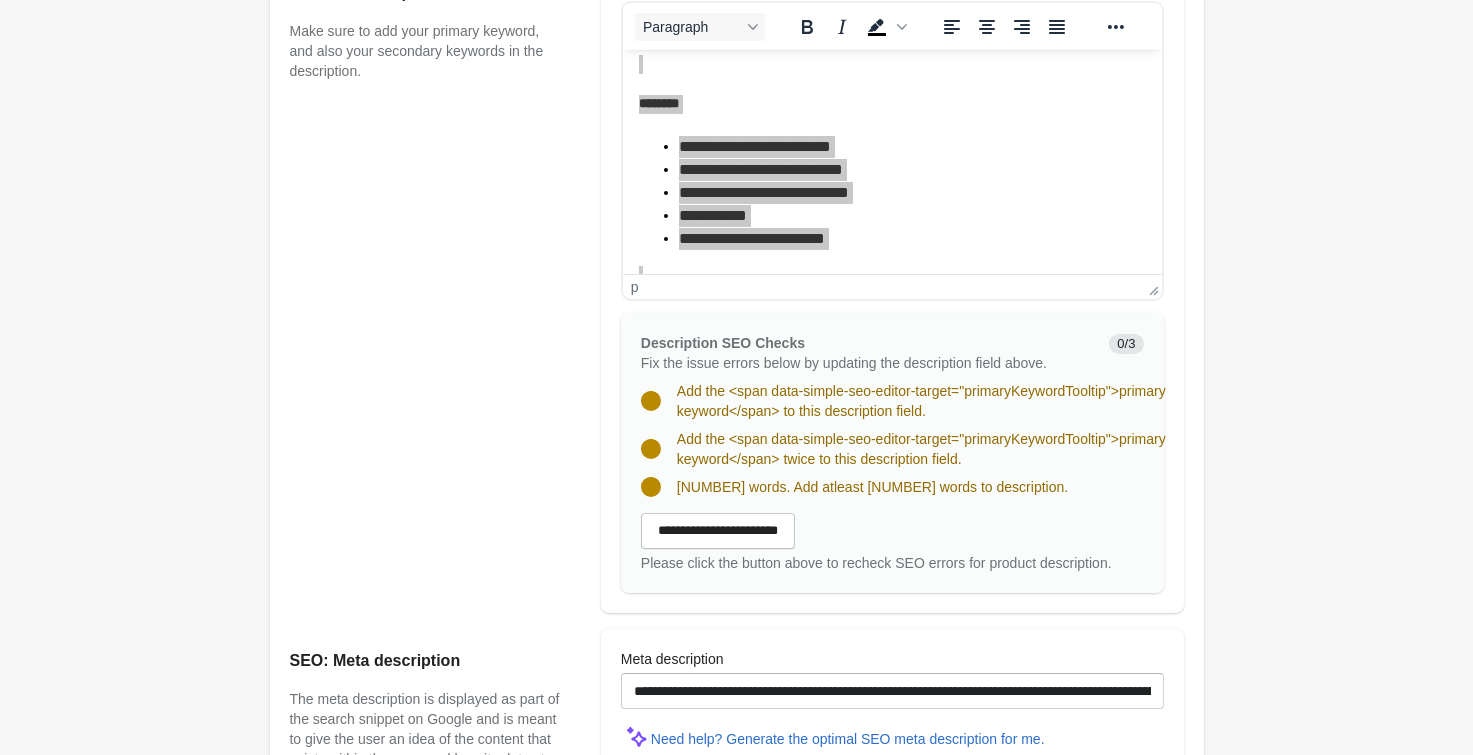 scroll, scrollTop: 745, scrollLeft: 0, axis: vertical 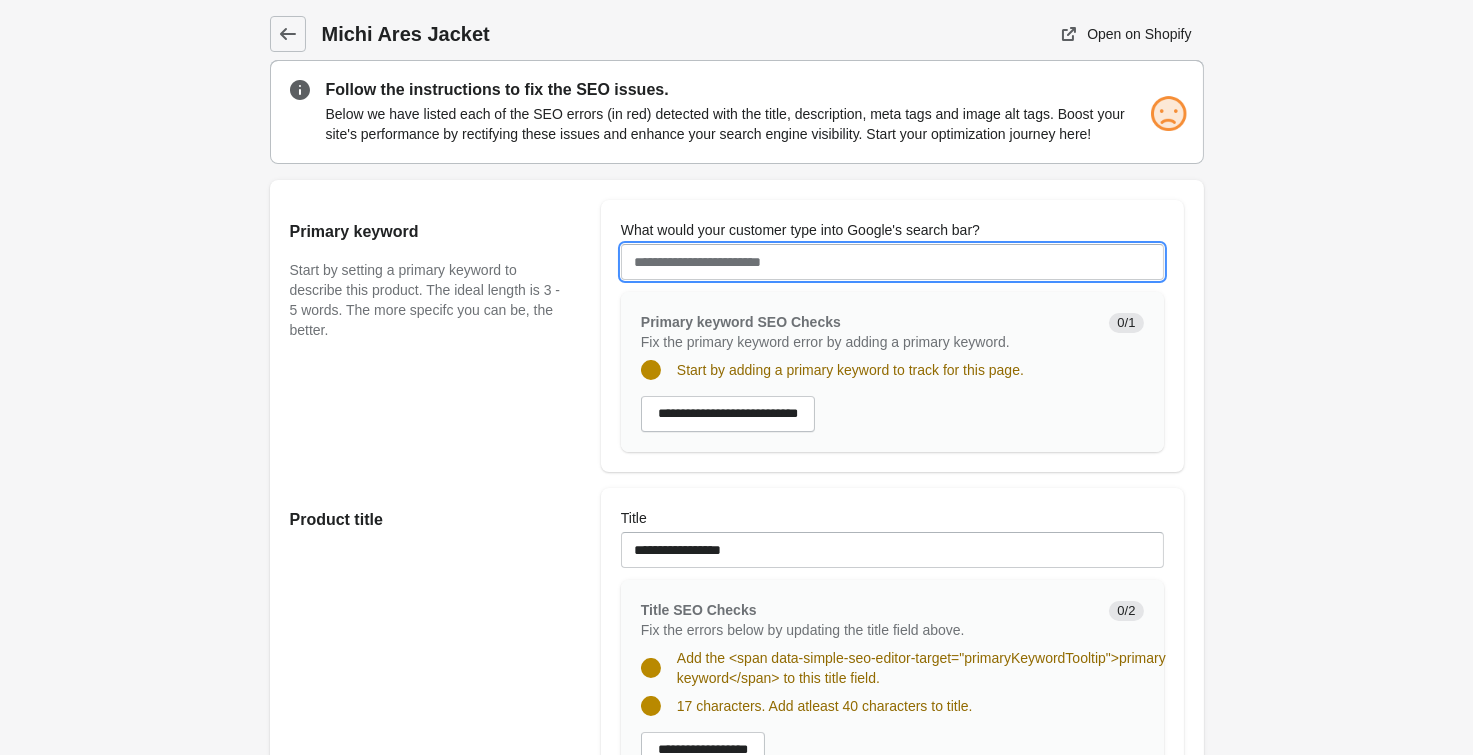 click on "What would your customer type into Google's search bar?" at bounding box center [892, 262] 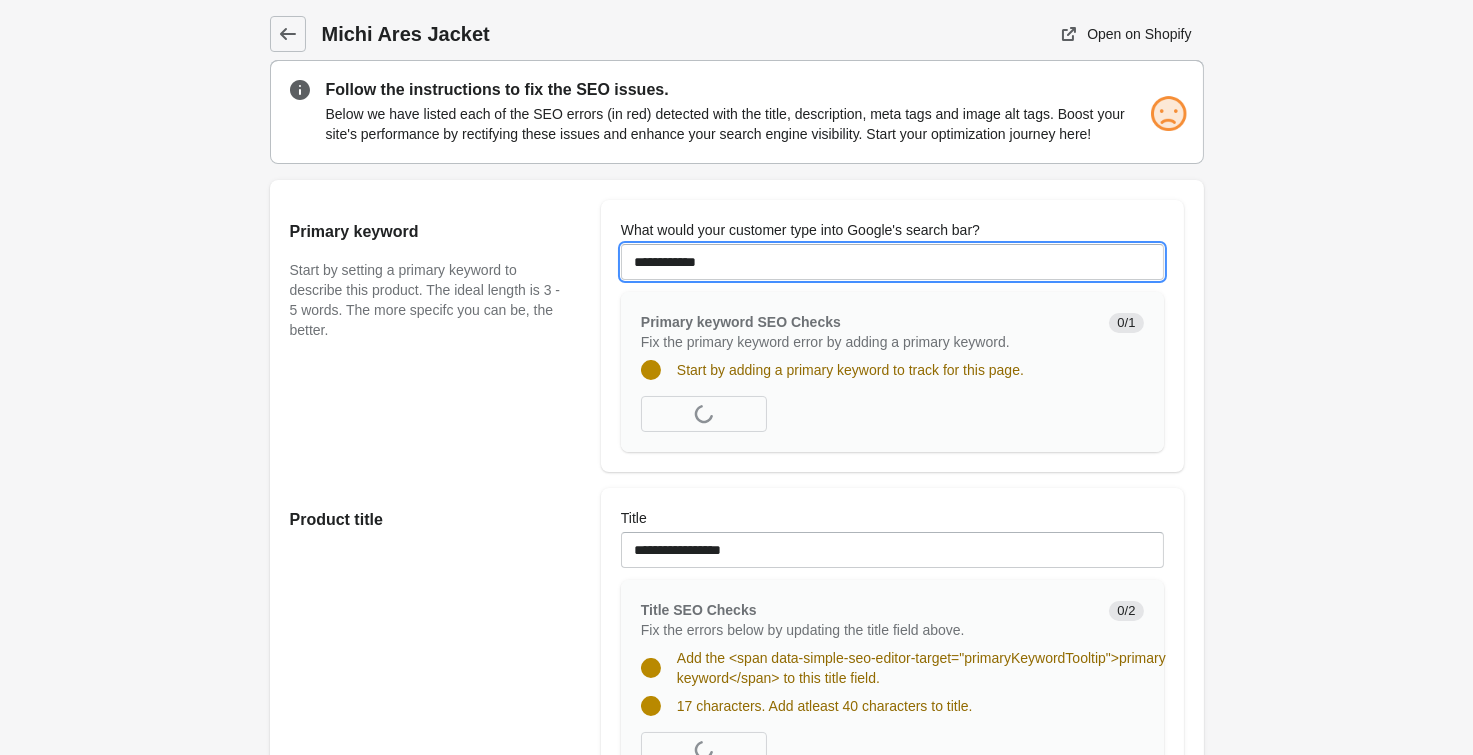 type on "**********" 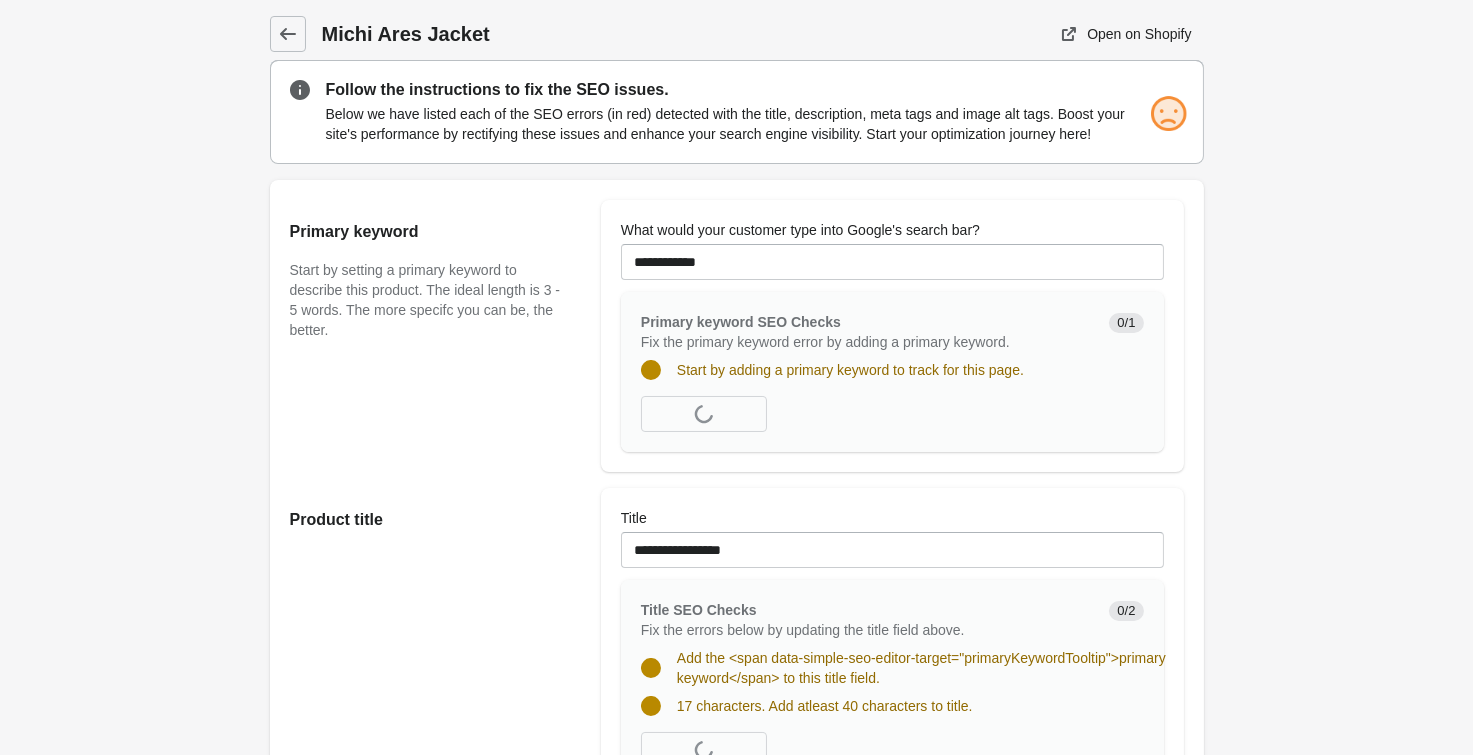 click on "Michi Ares Jacket
Open on Shopify
Open on Shopify" at bounding box center [736, 1191] 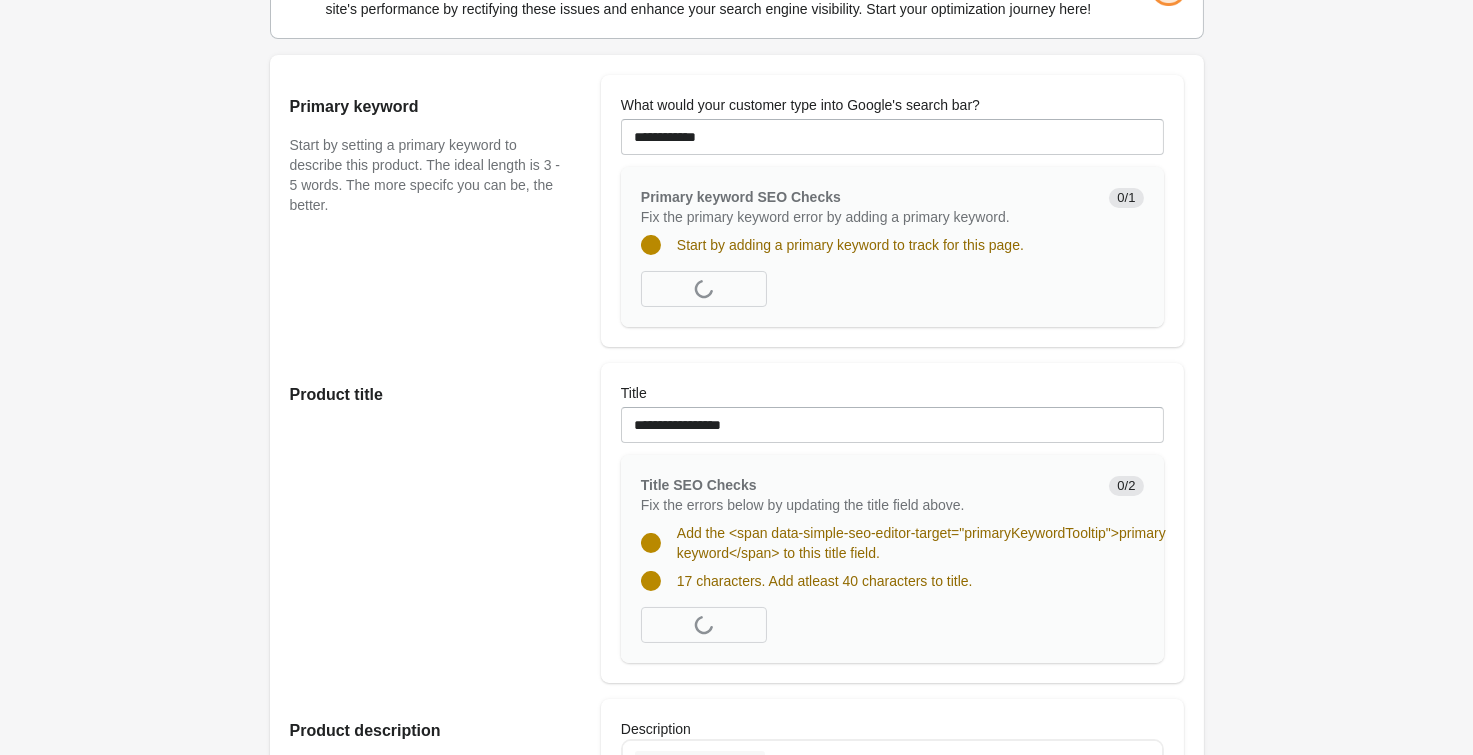 scroll, scrollTop: 220, scrollLeft: 0, axis: vertical 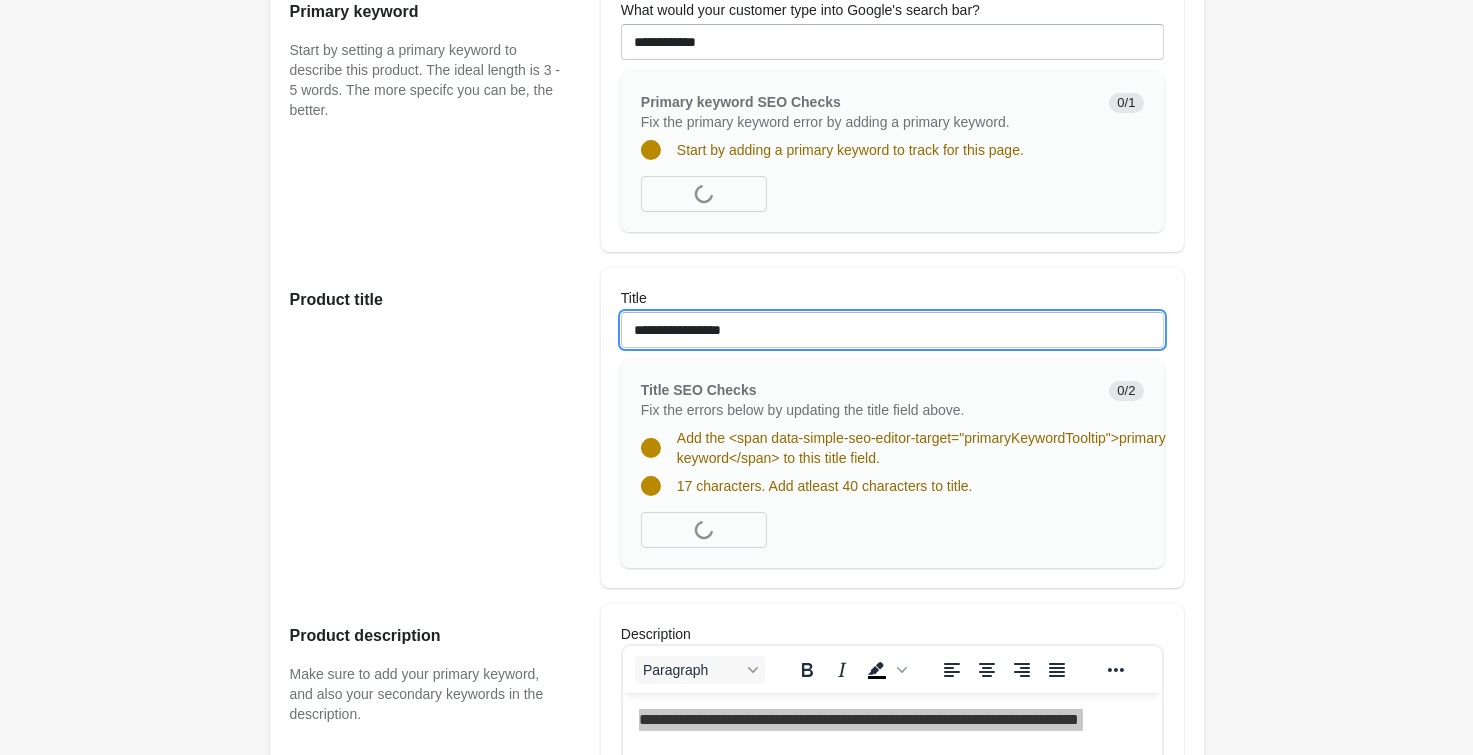 click on "**********" at bounding box center [892, 330] 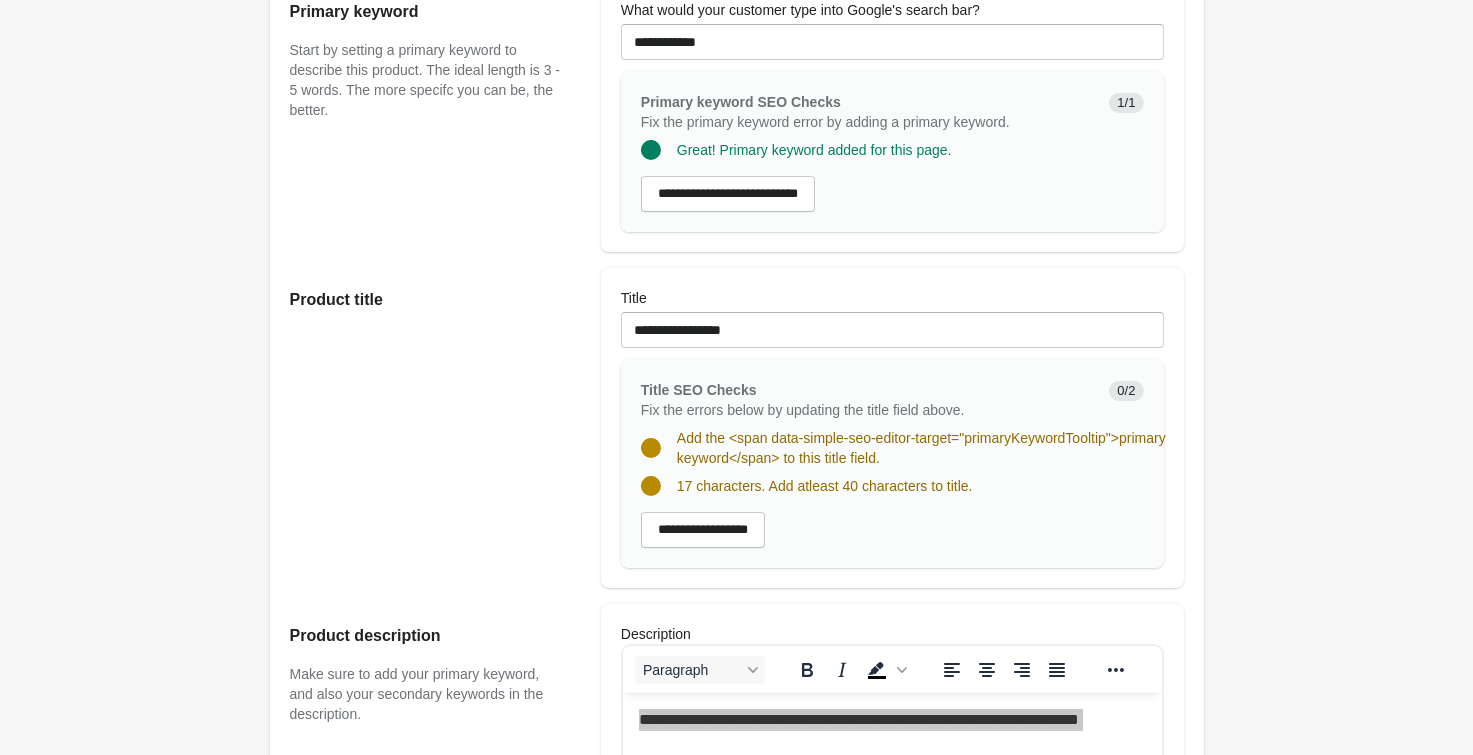 click on "Michi Ares Jacket
Open on Shopify
Open on Shopify" at bounding box center (736, 971) 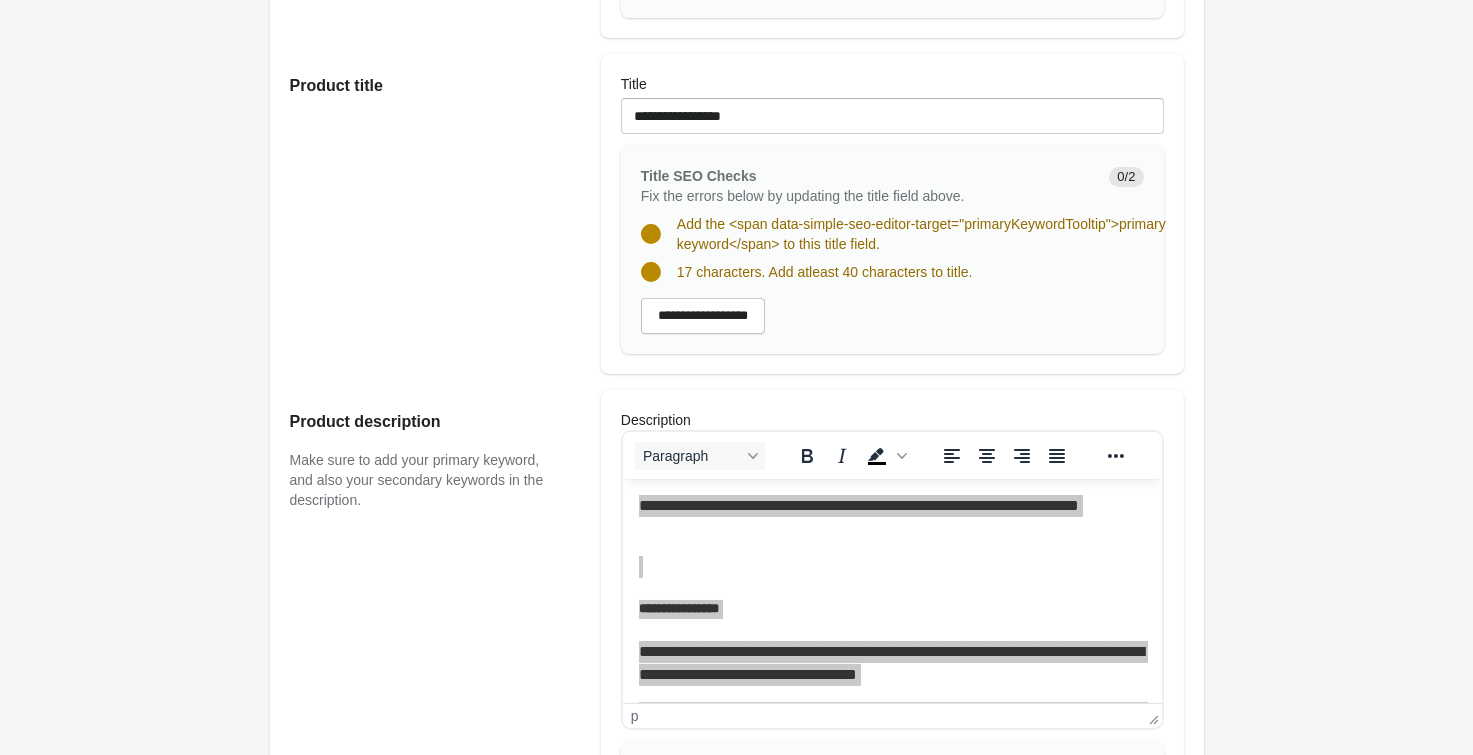 scroll, scrollTop: 550, scrollLeft: 0, axis: vertical 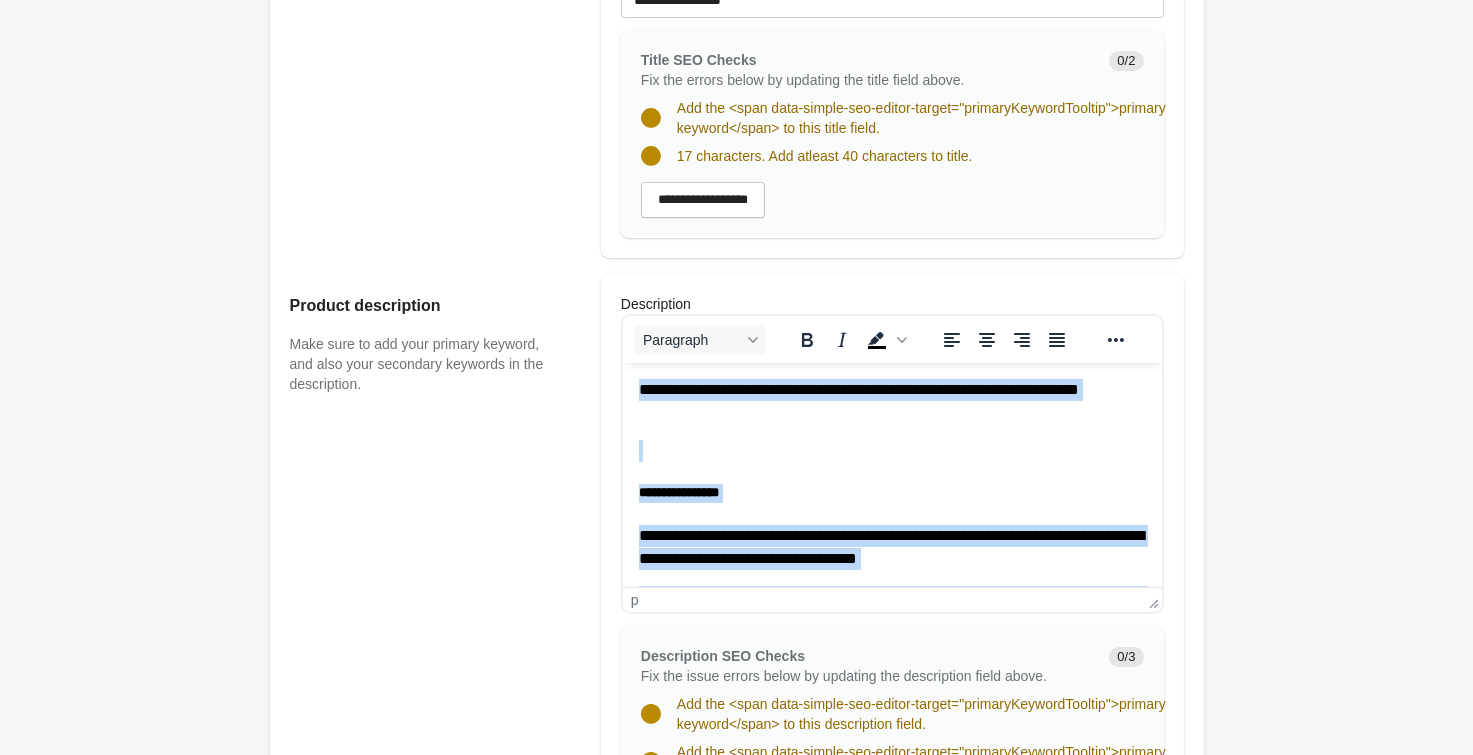 click on "**********" at bounding box center (891, 858) 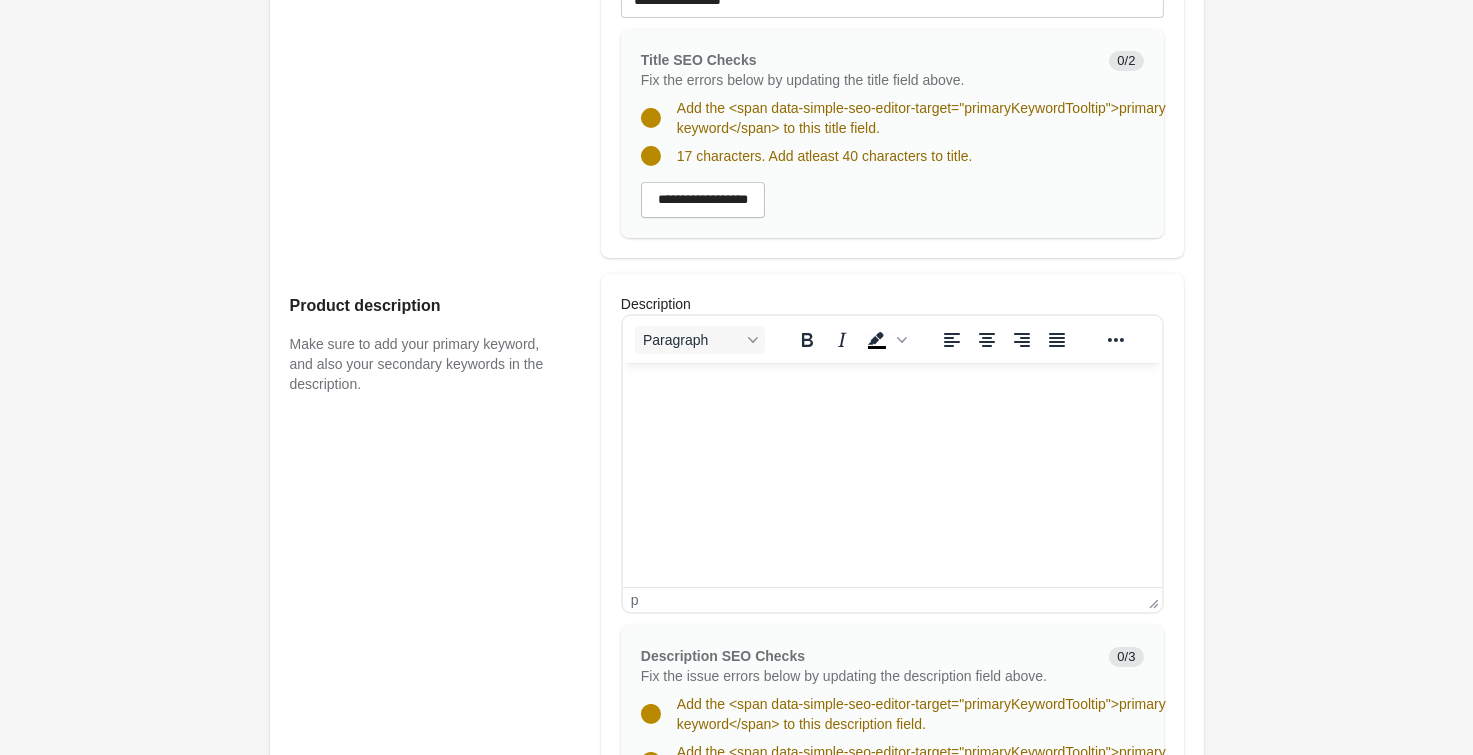 scroll, scrollTop: 451, scrollLeft: 0, axis: vertical 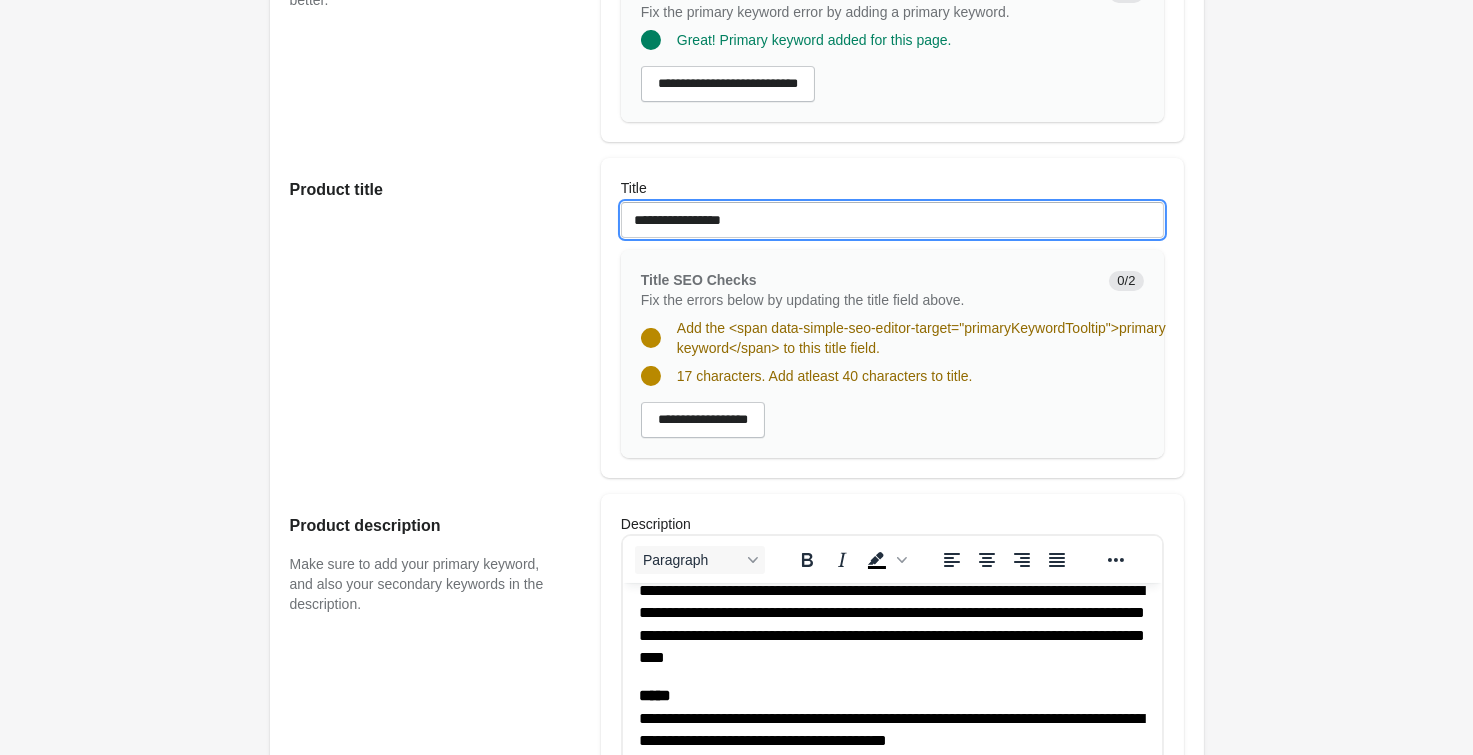 drag, startPoint x: 755, startPoint y: 220, endPoint x: 488, endPoint y: 221, distance: 267.00186 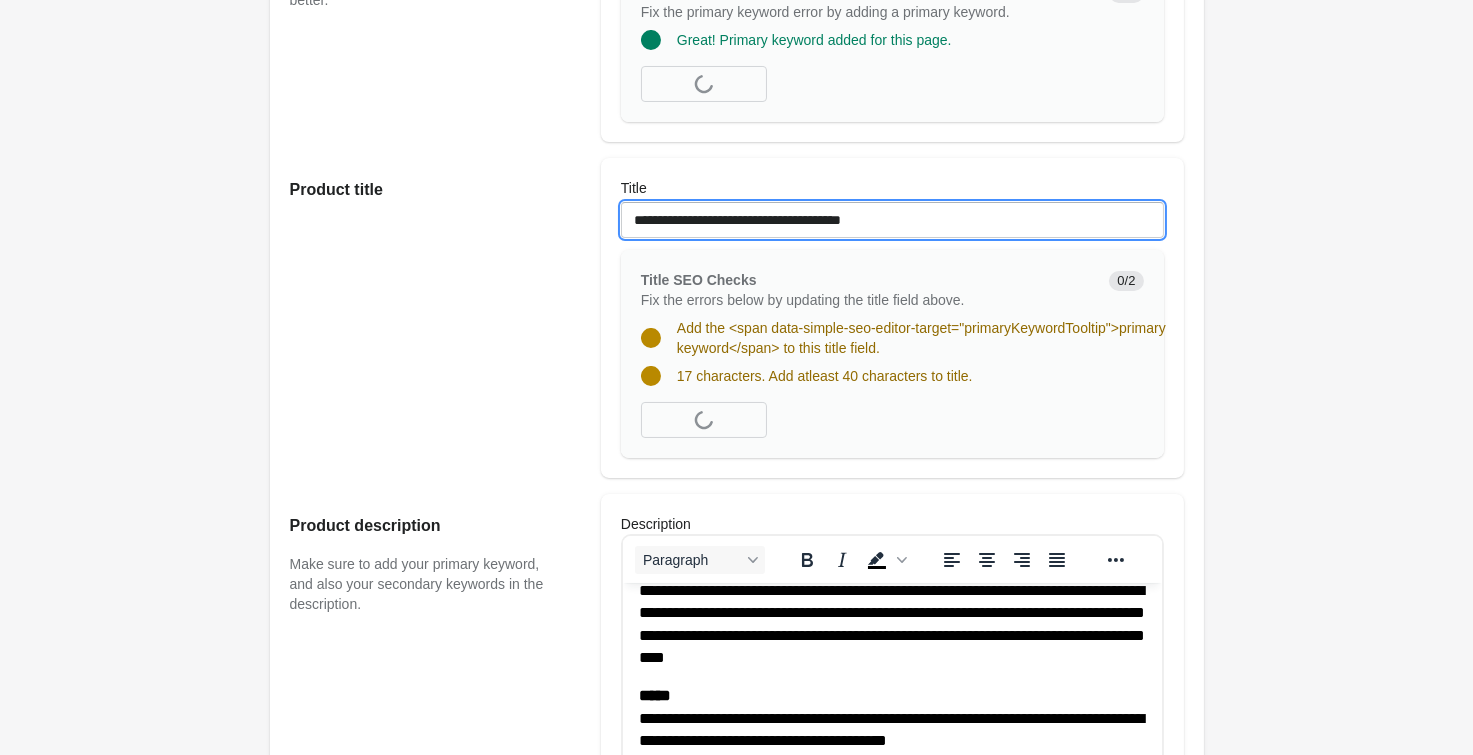 type on "**********" 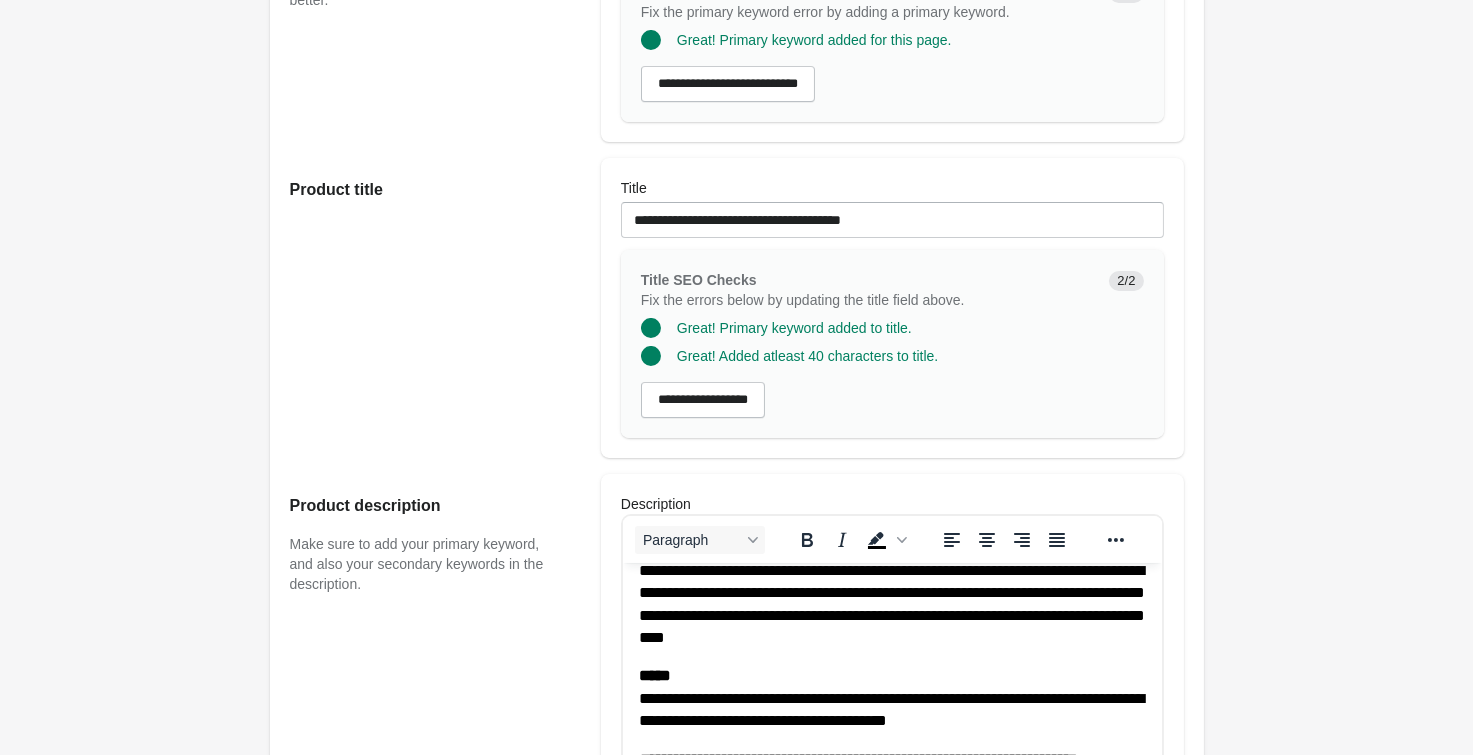 click on "Michi Ares Jacket
Open on Shopify
Open on Shopify" at bounding box center (736, 831) 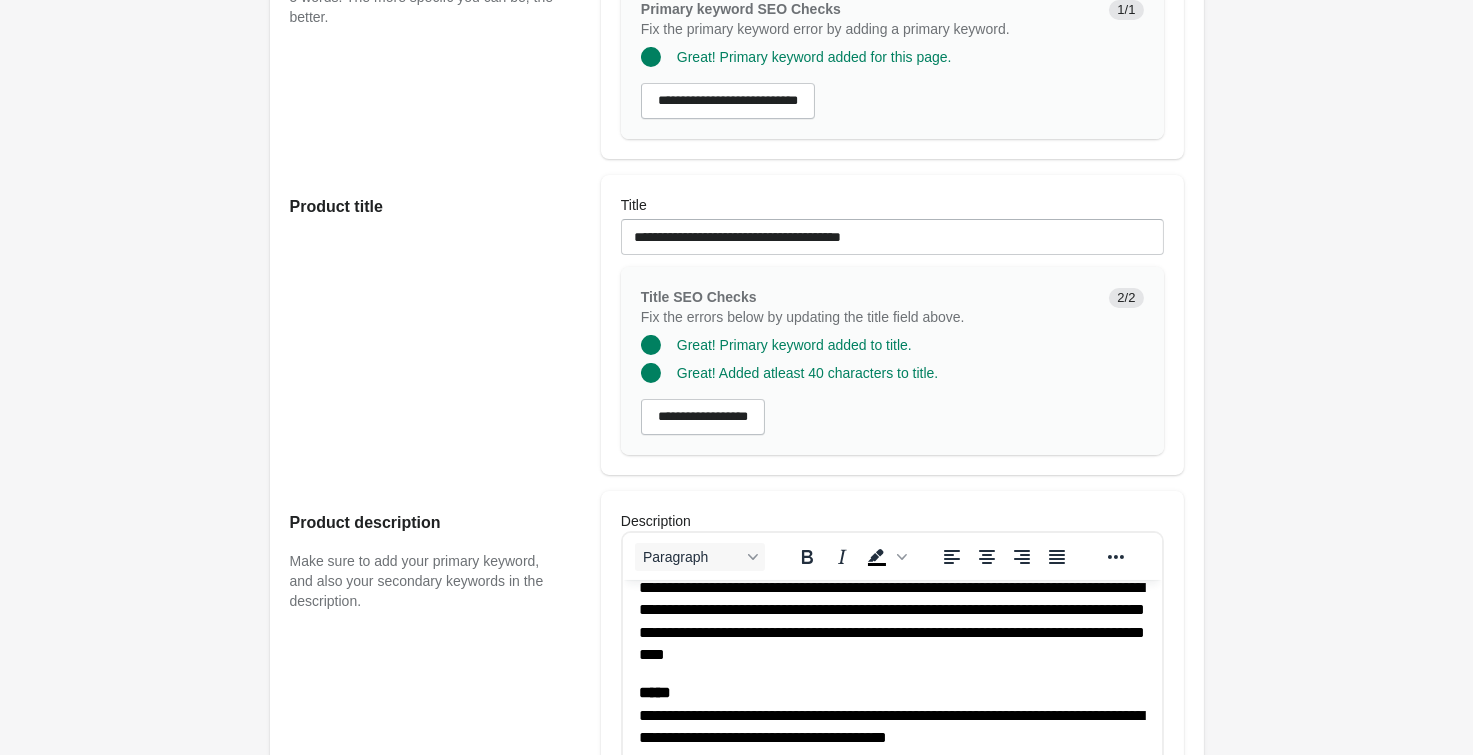 scroll, scrollTop: 330, scrollLeft: 0, axis: vertical 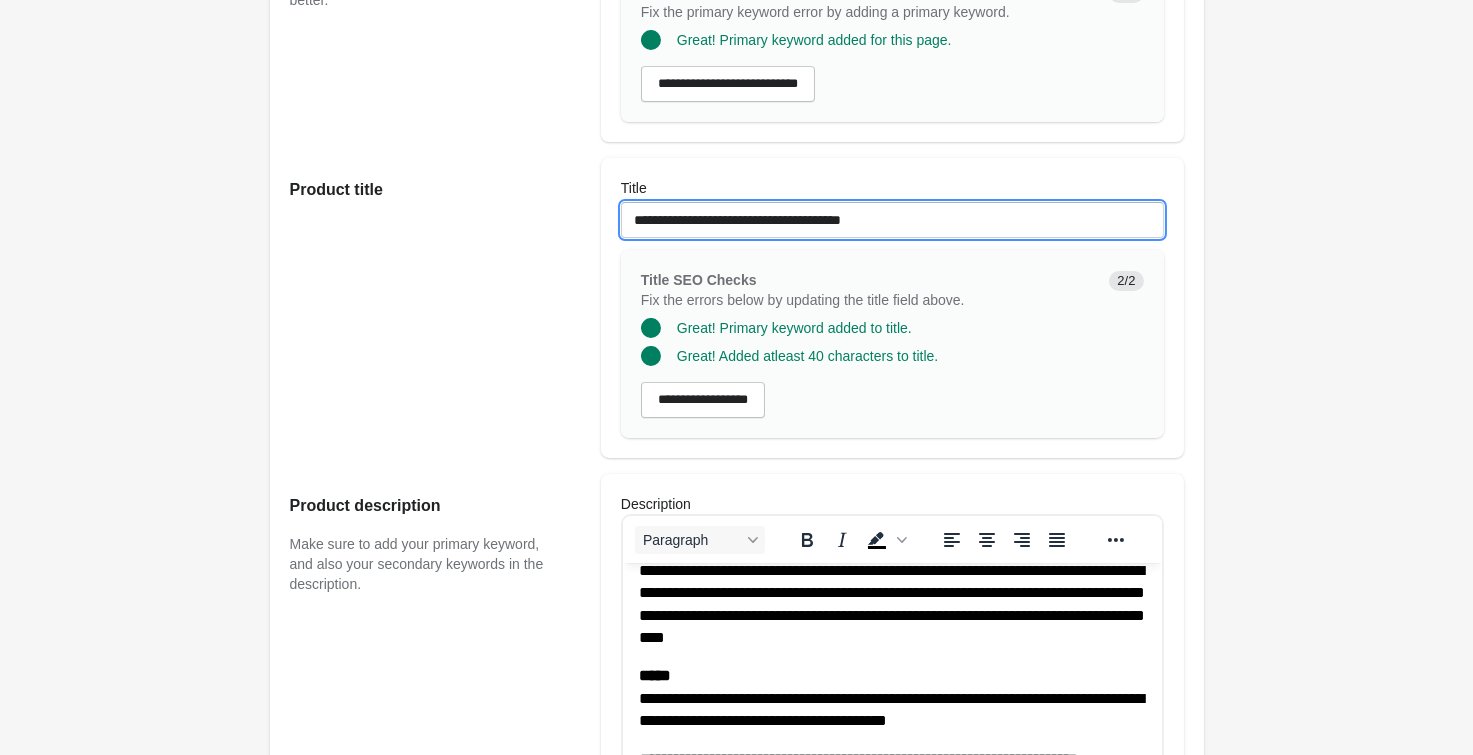 drag, startPoint x: 587, startPoint y: 198, endPoint x: 361, endPoint y: 189, distance: 226.17914 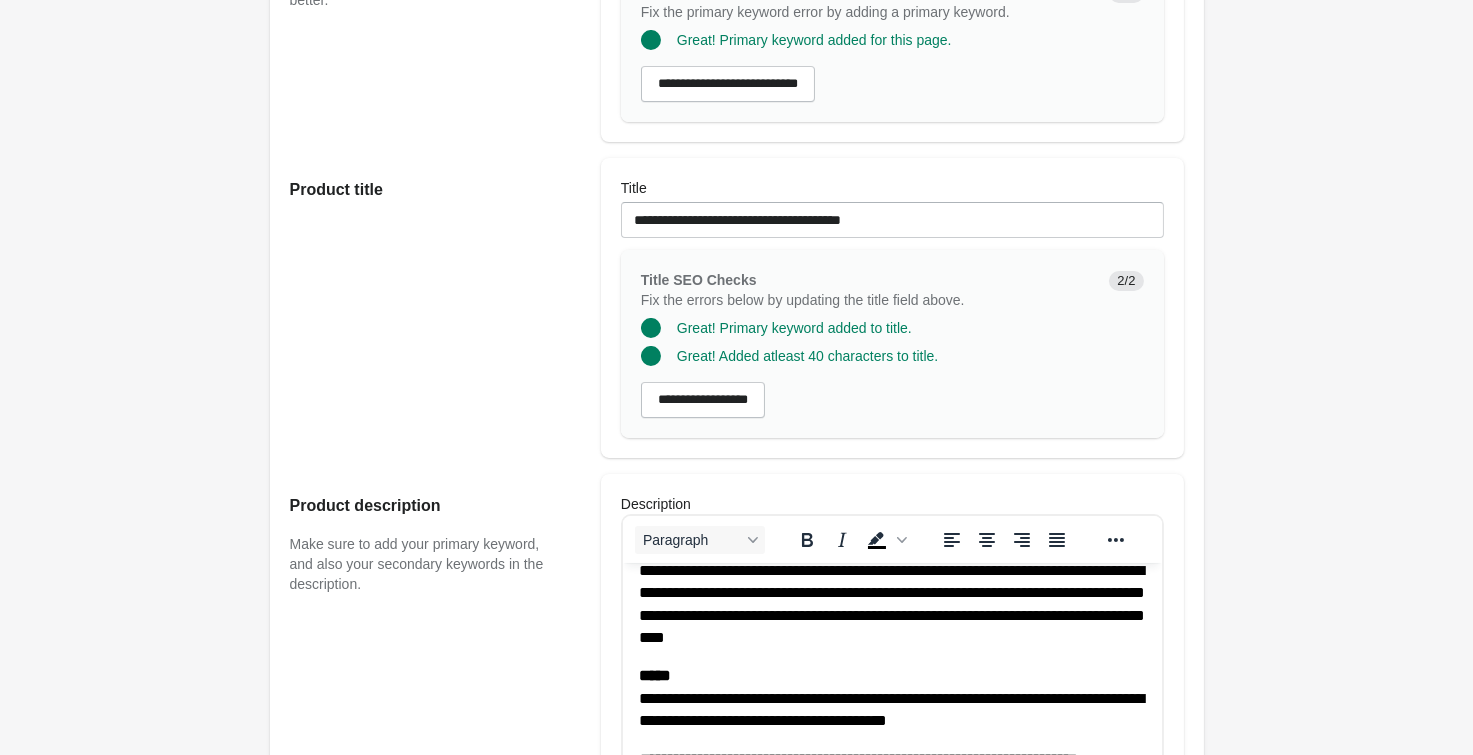 click on "Michi Ares Jacket
Open on Shopify
Open on Shopify" at bounding box center [736, 831] 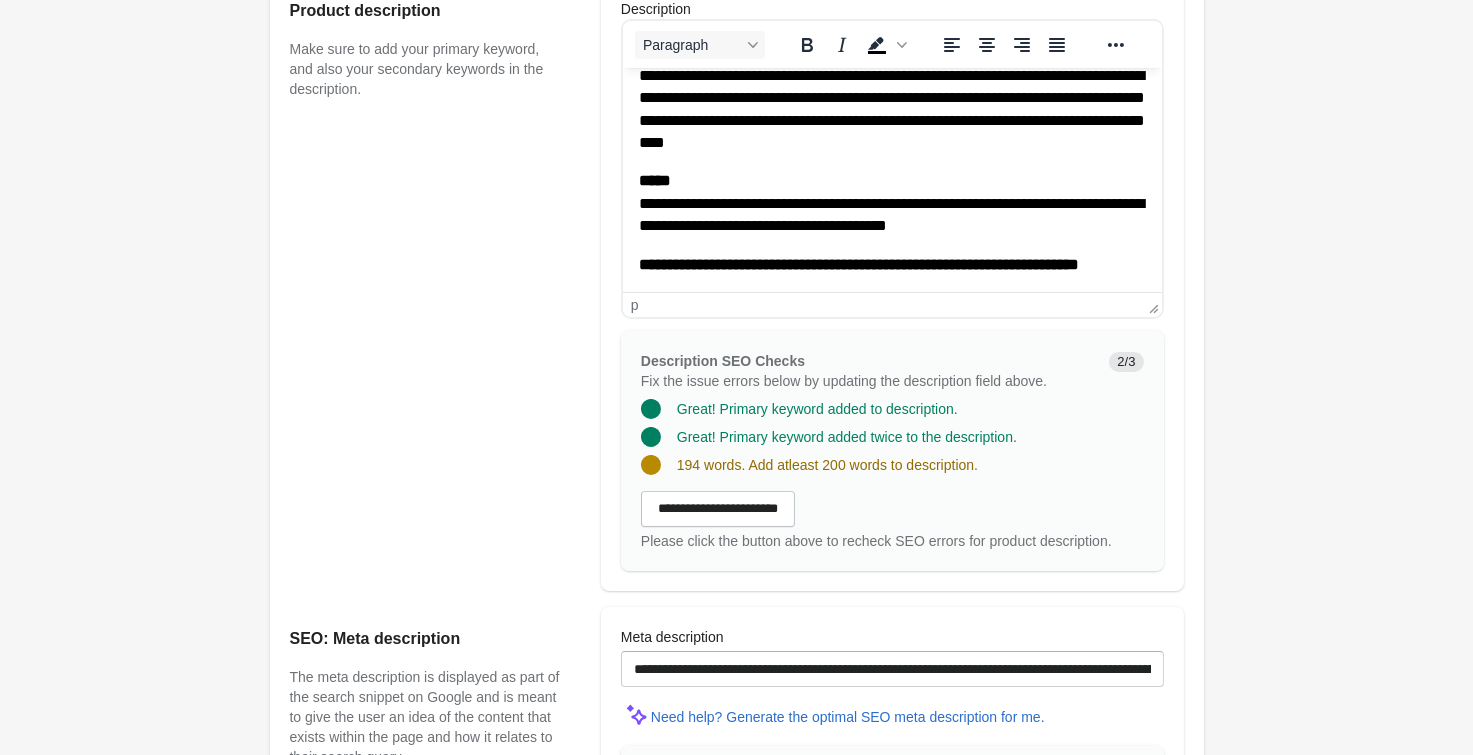 scroll, scrollTop: 770, scrollLeft: 0, axis: vertical 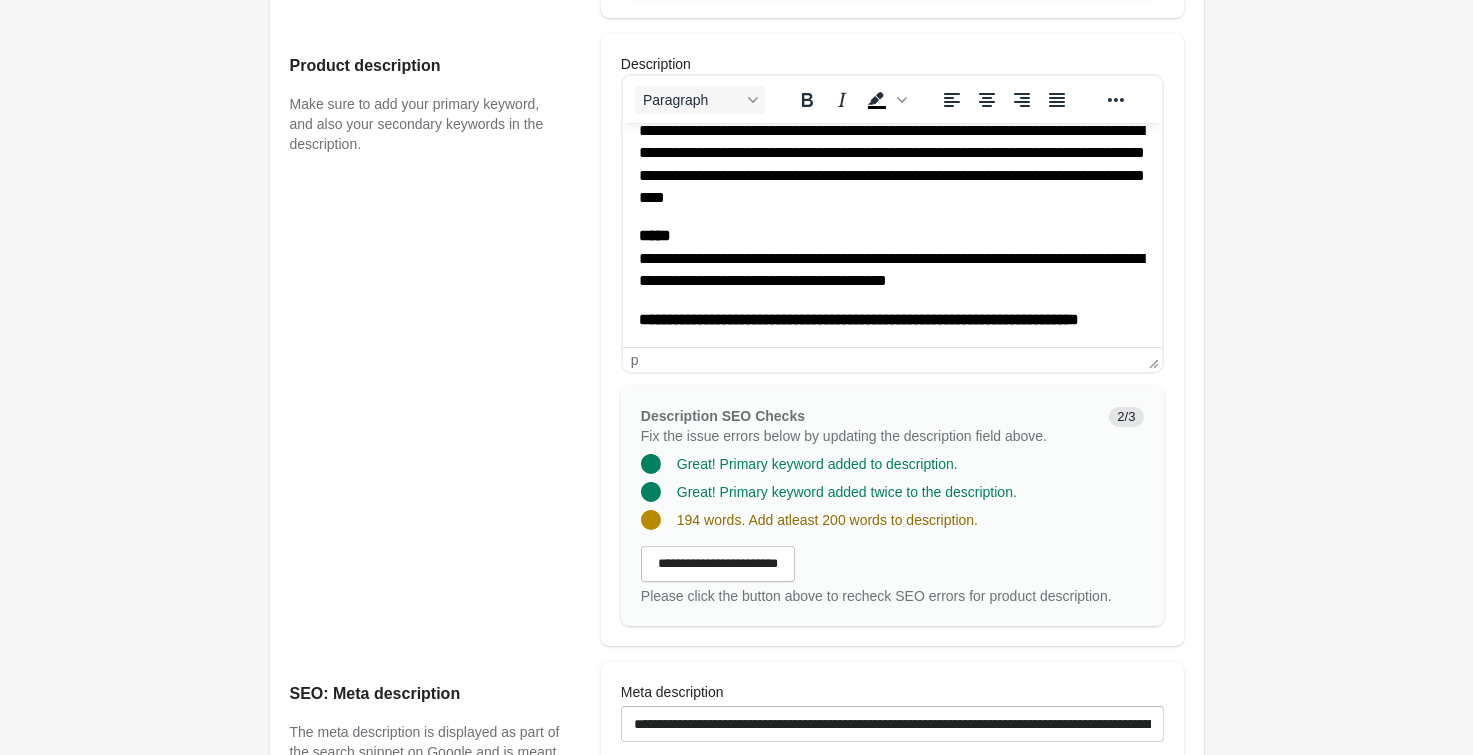 click on "**********" at bounding box center (891, 258) 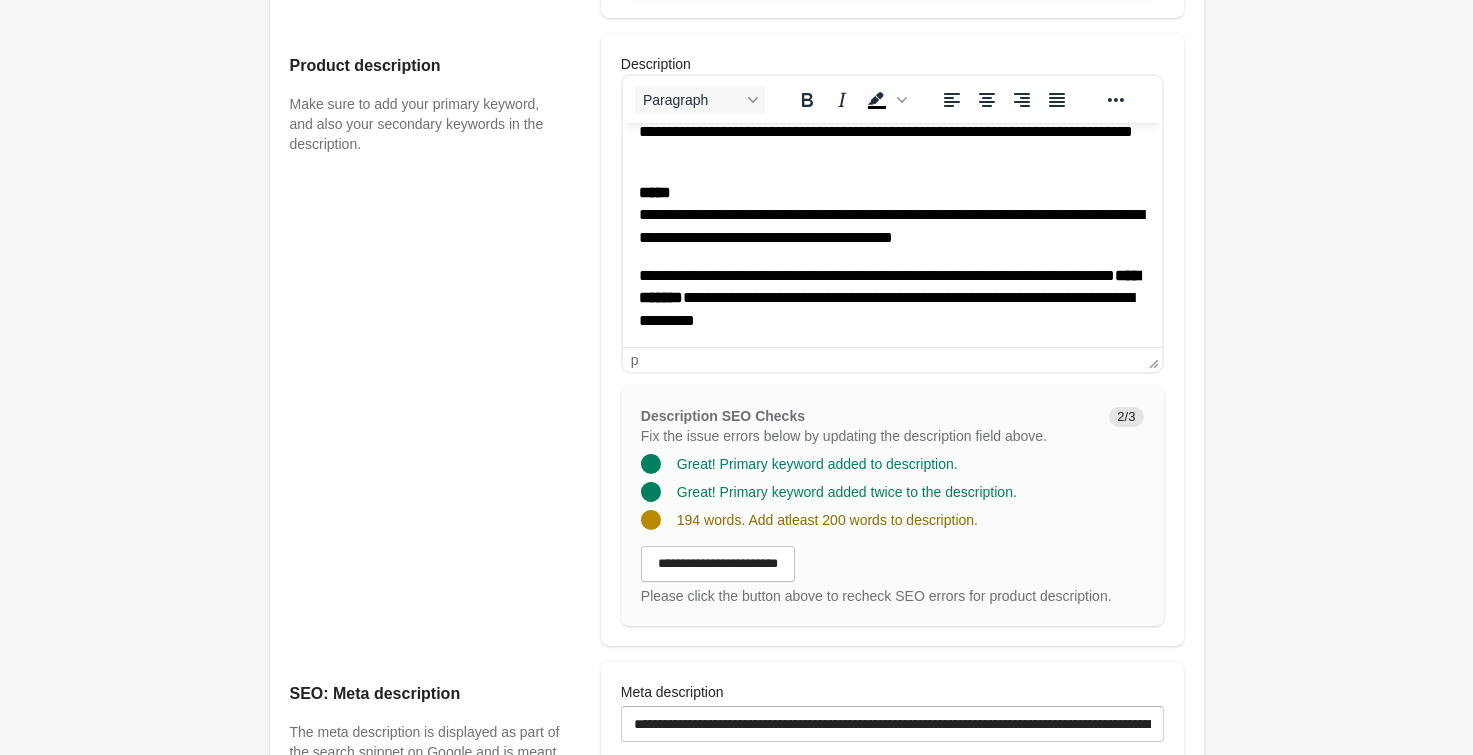 scroll, scrollTop: 184, scrollLeft: 0, axis: vertical 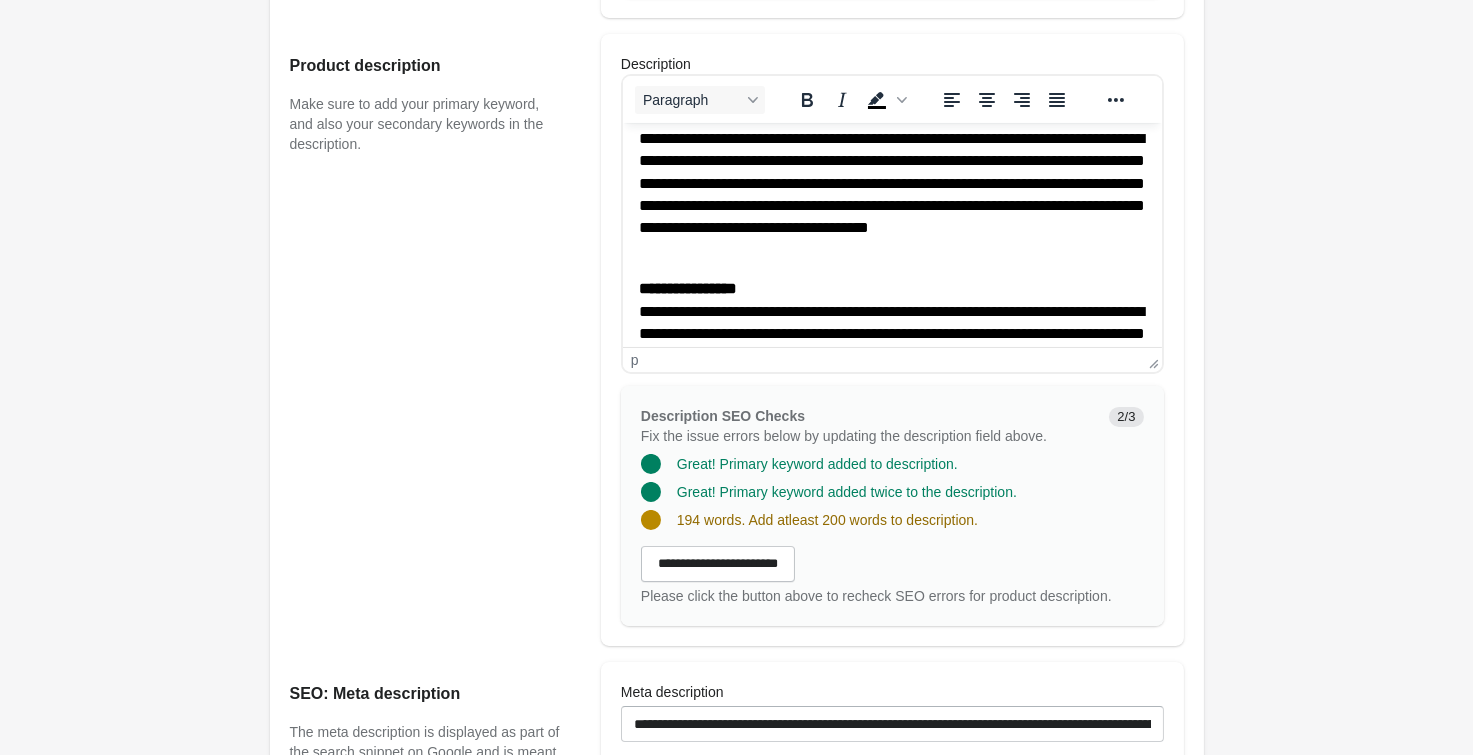 click on "**********" at bounding box center [891, 308] 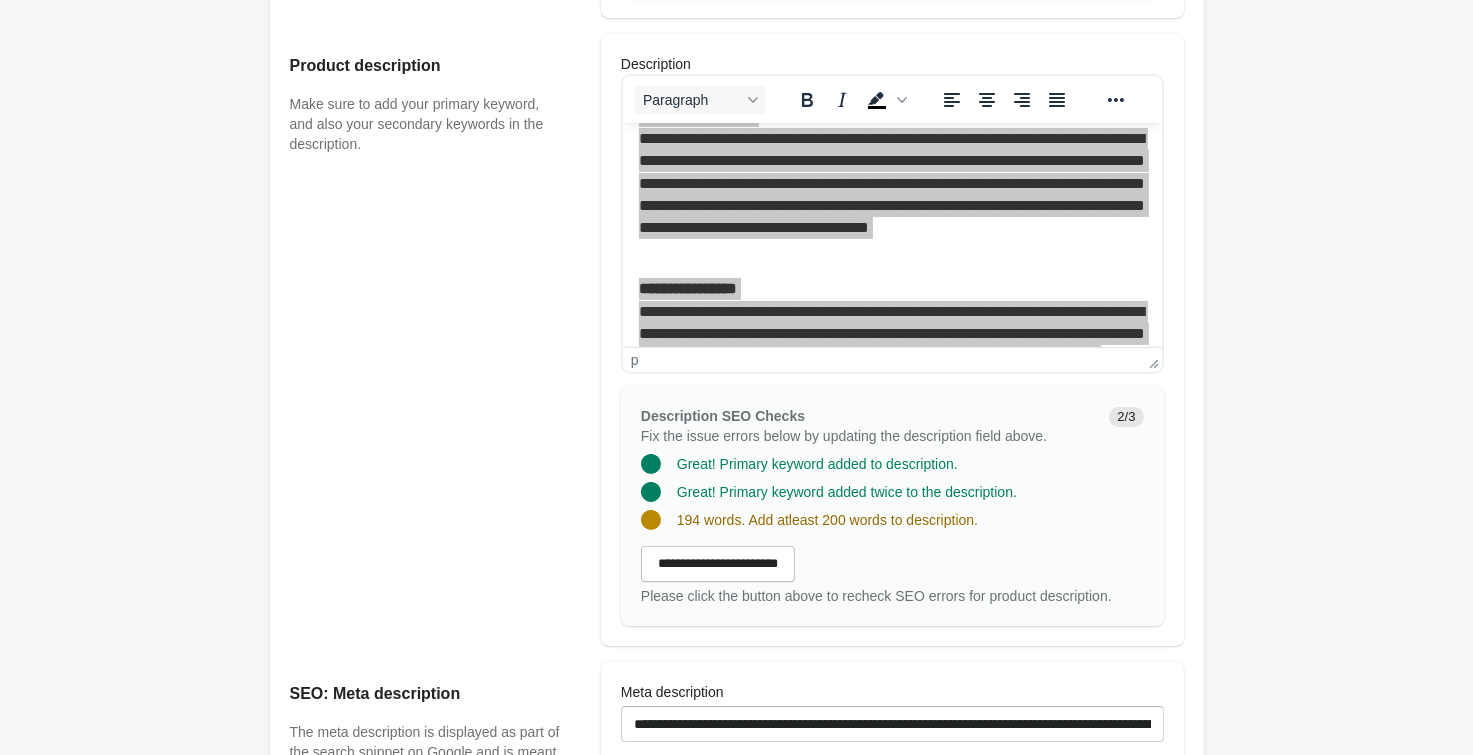 drag, startPoint x: 666, startPoint y: 555, endPoint x: 695, endPoint y: 565, distance: 30.675724 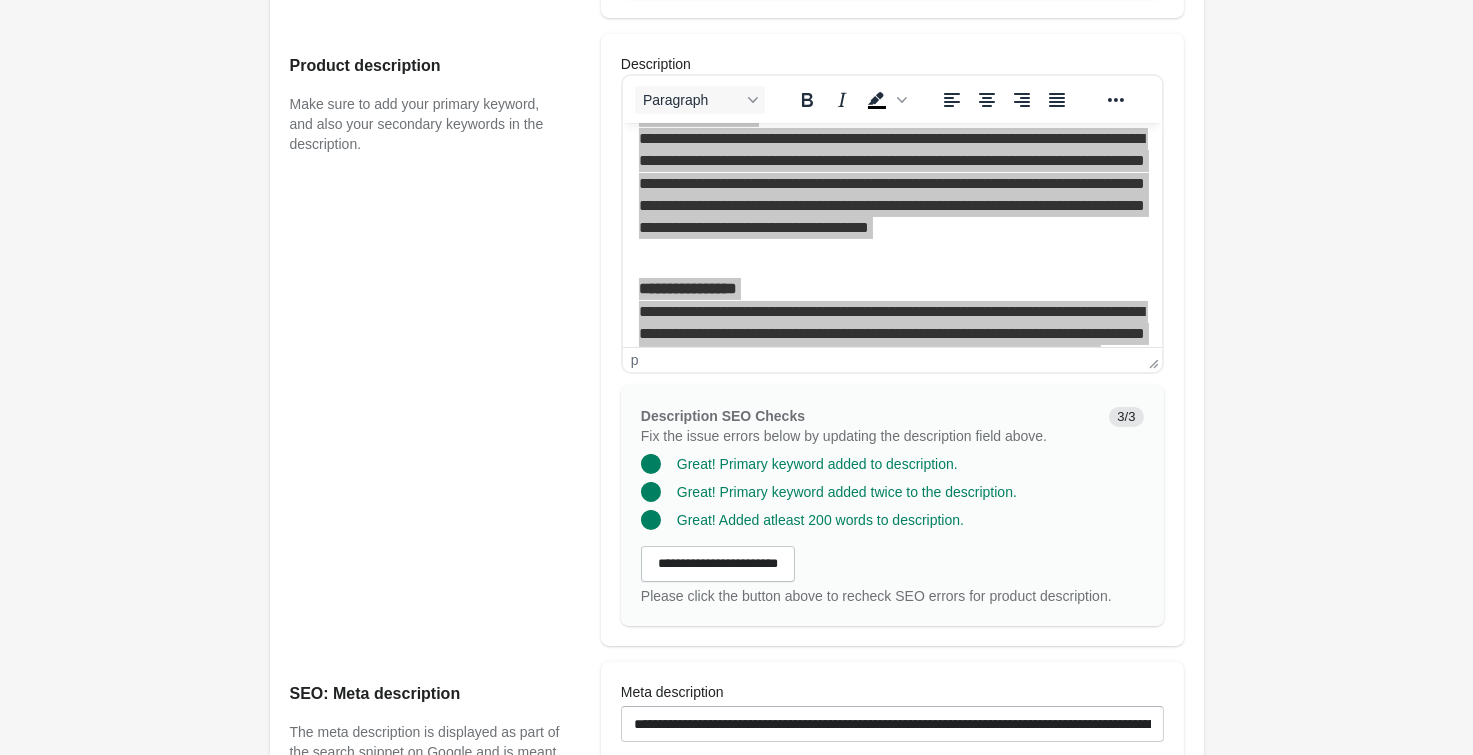 drag, startPoint x: 1398, startPoint y: 507, endPoint x: 1389, endPoint y: 528, distance: 22.847319 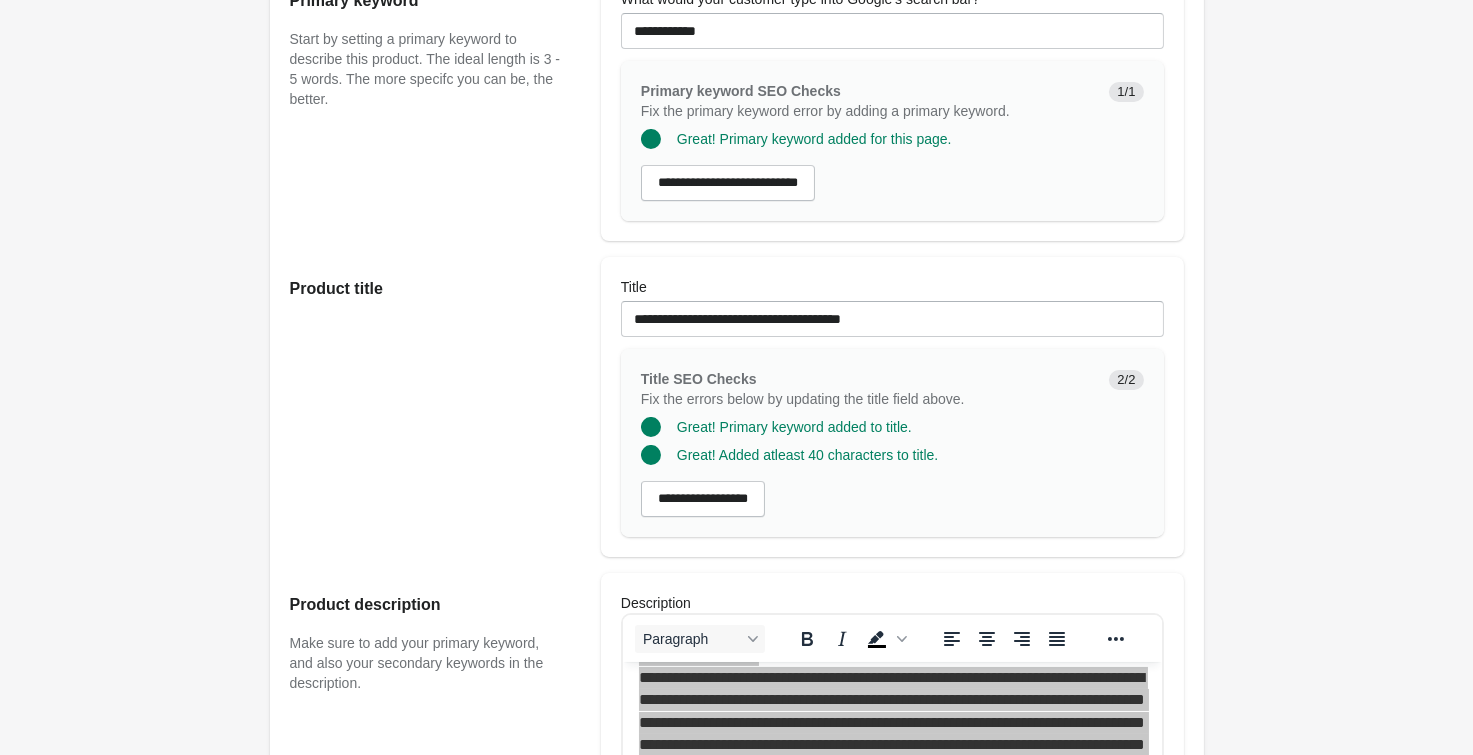 scroll, scrollTop: 110, scrollLeft: 0, axis: vertical 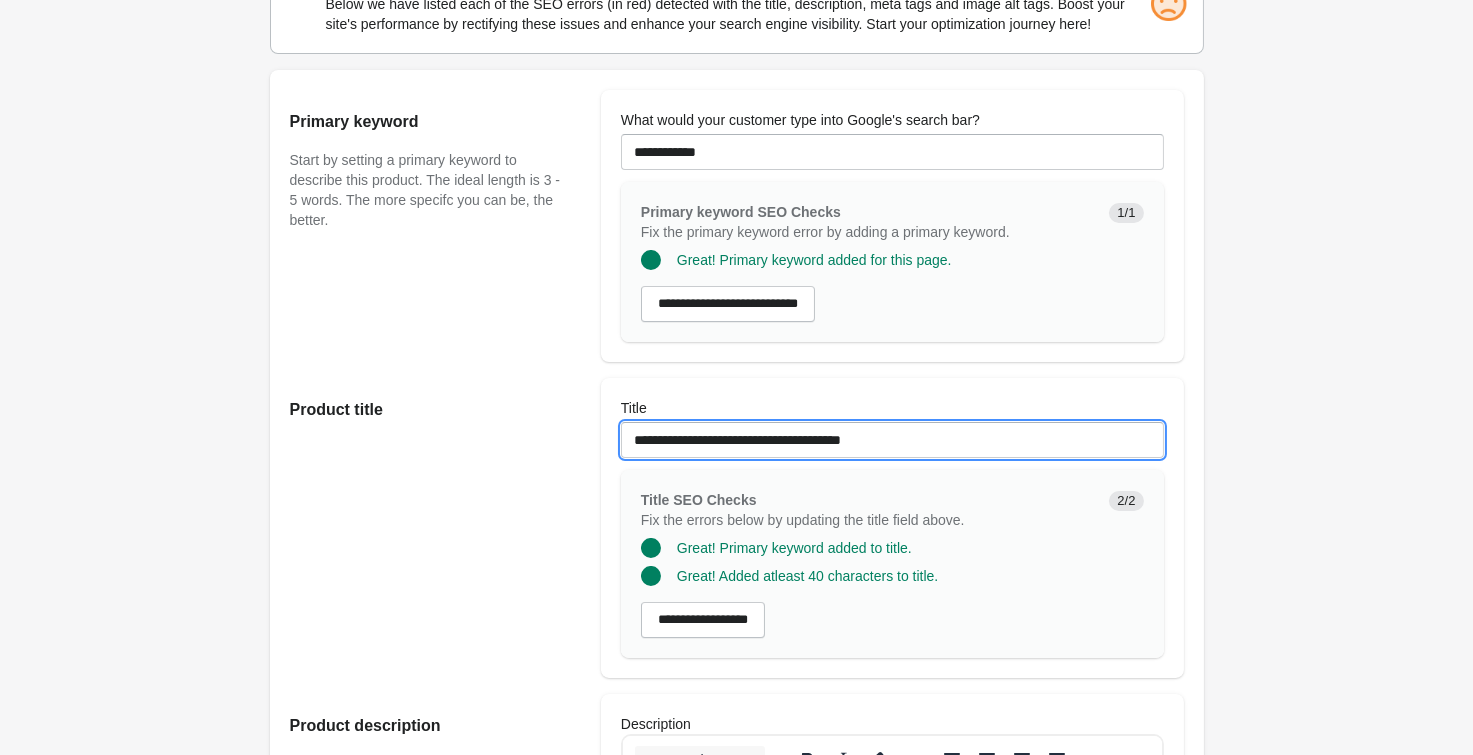 drag, startPoint x: 669, startPoint y: 442, endPoint x: 459, endPoint y: 444, distance: 210.00952 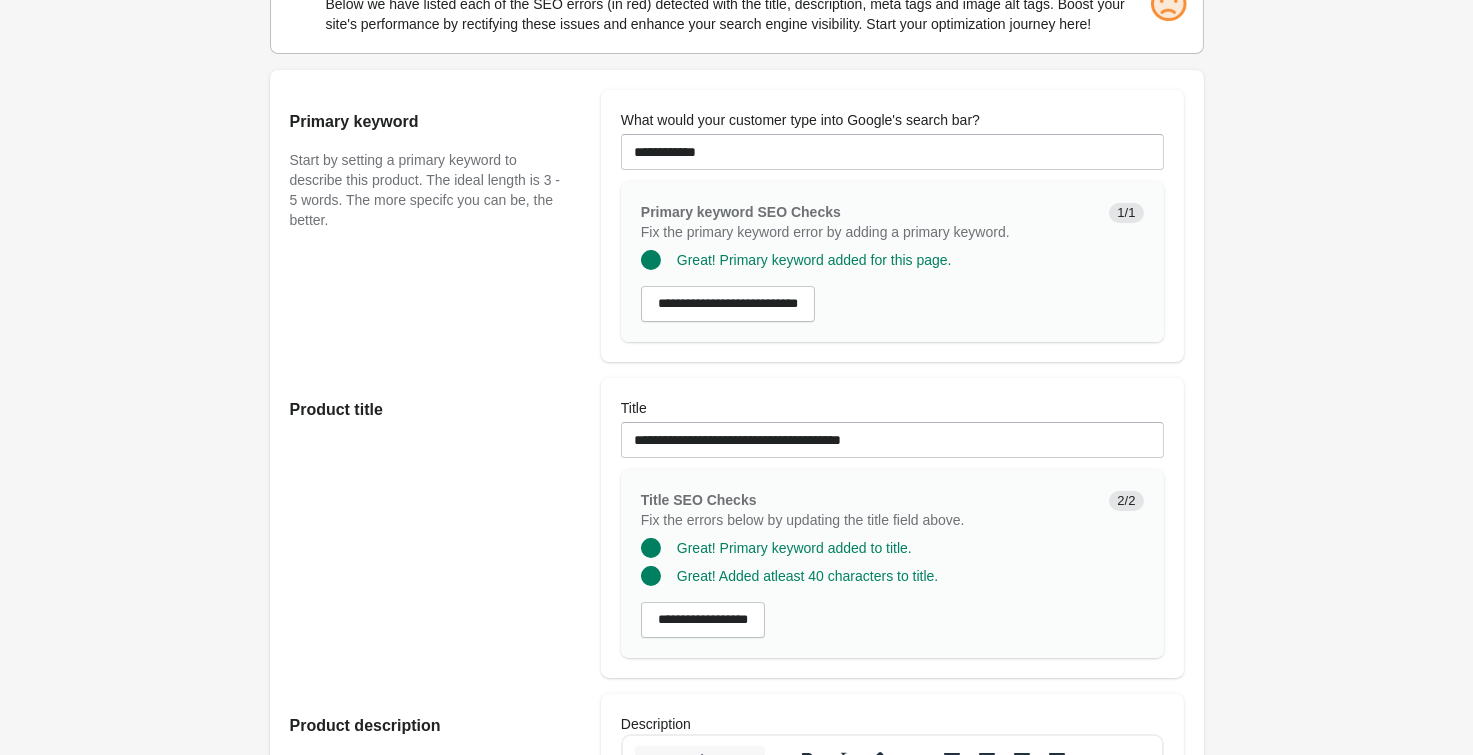click on "Michi Ares Jacket
Open on Shopify
Open on Shopify" at bounding box center [736, 1051] 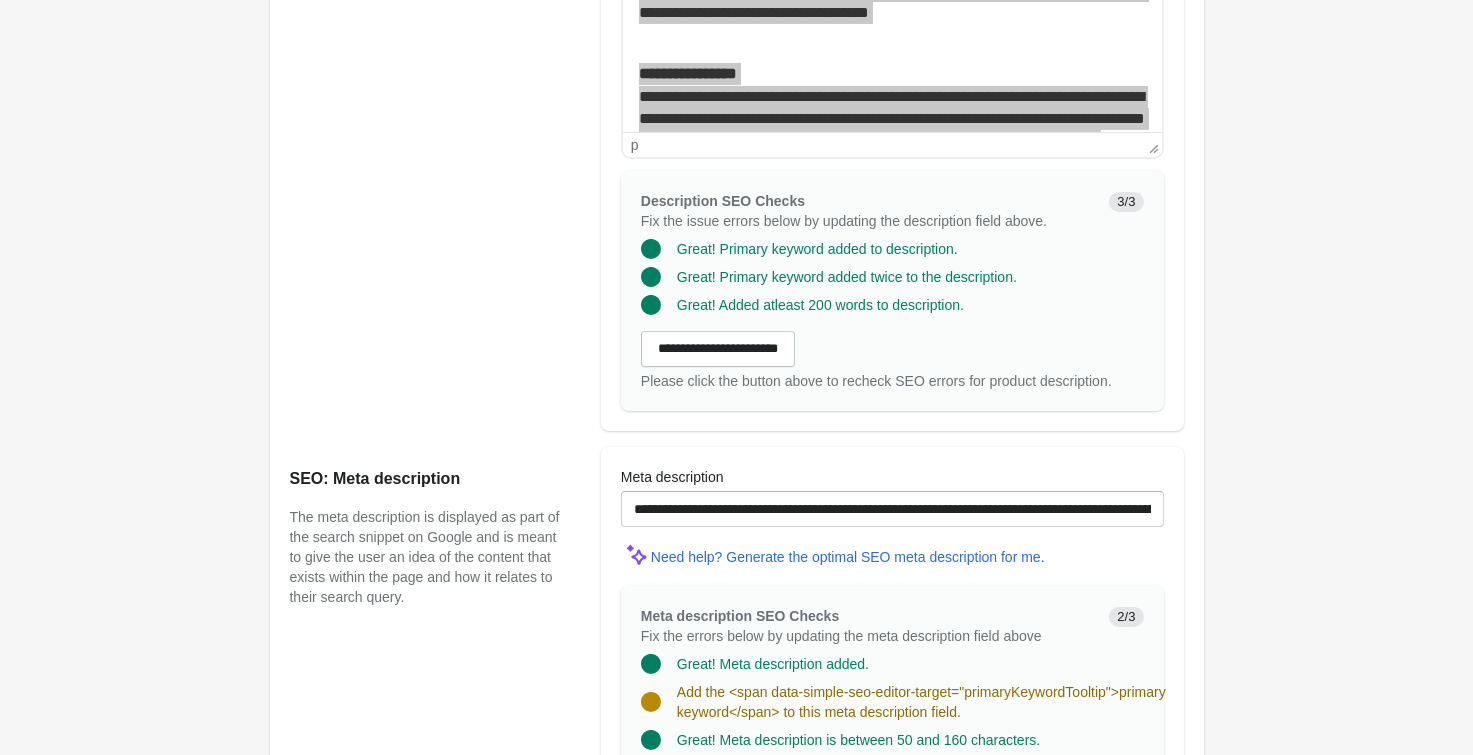 scroll, scrollTop: 1100, scrollLeft: 0, axis: vertical 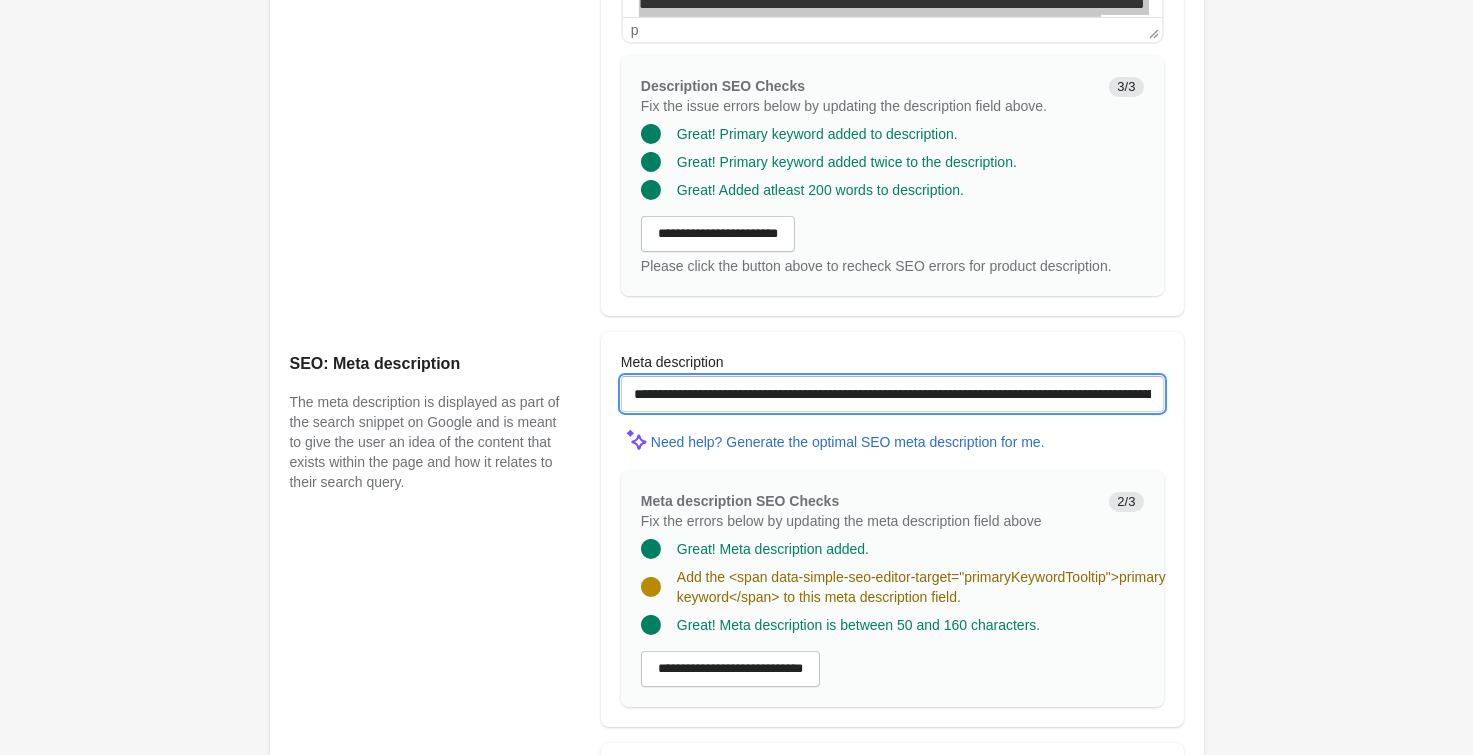 click on "**********" at bounding box center (892, 394) 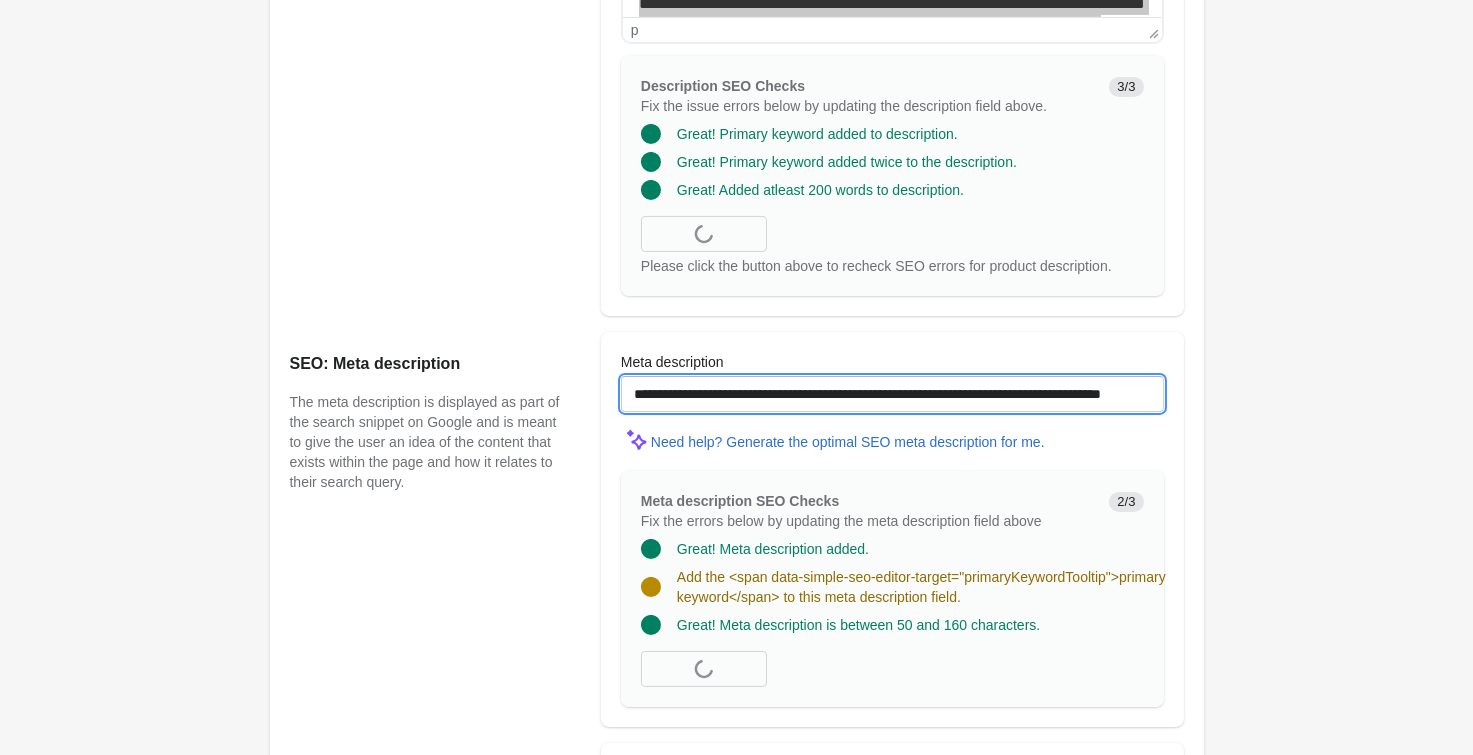 paste on "**********" 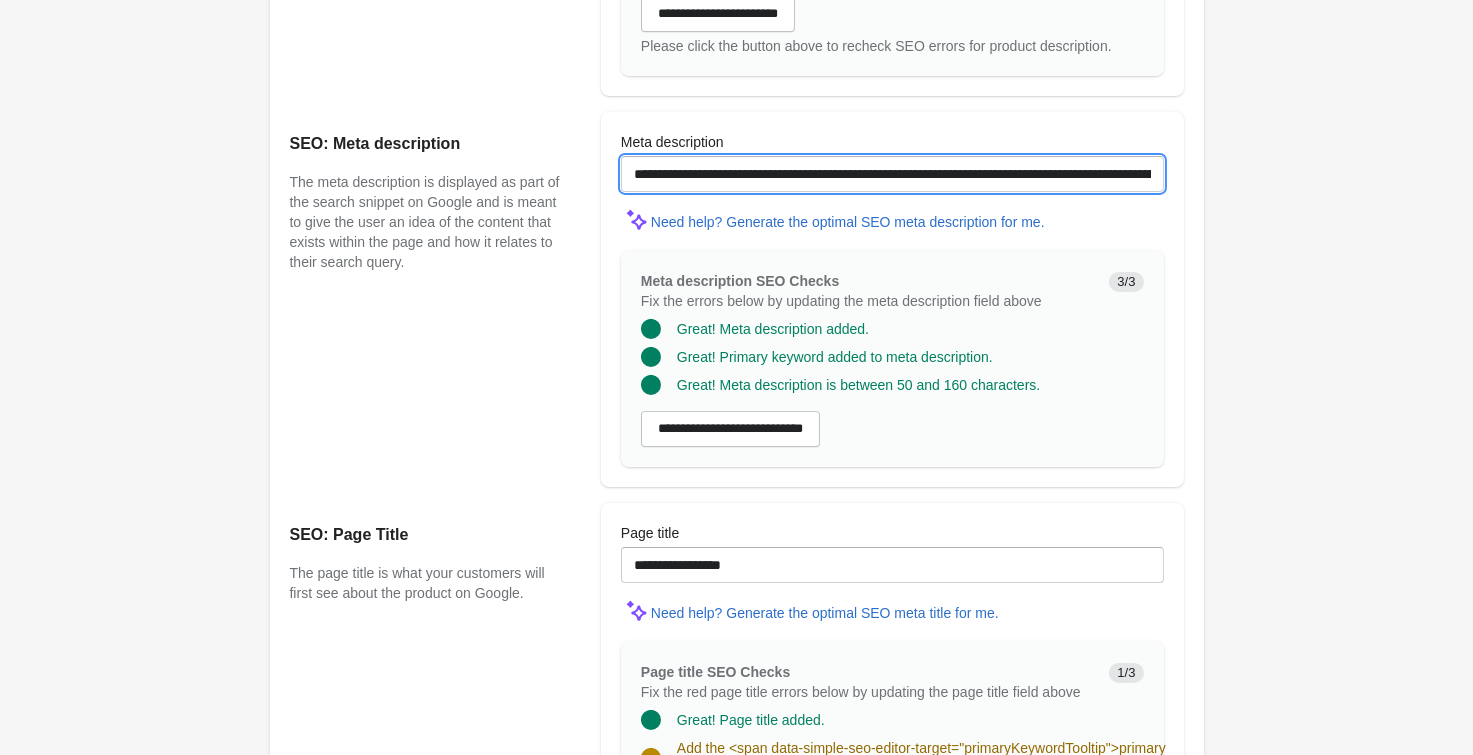 scroll, scrollTop: 1430, scrollLeft: 0, axis: vertical 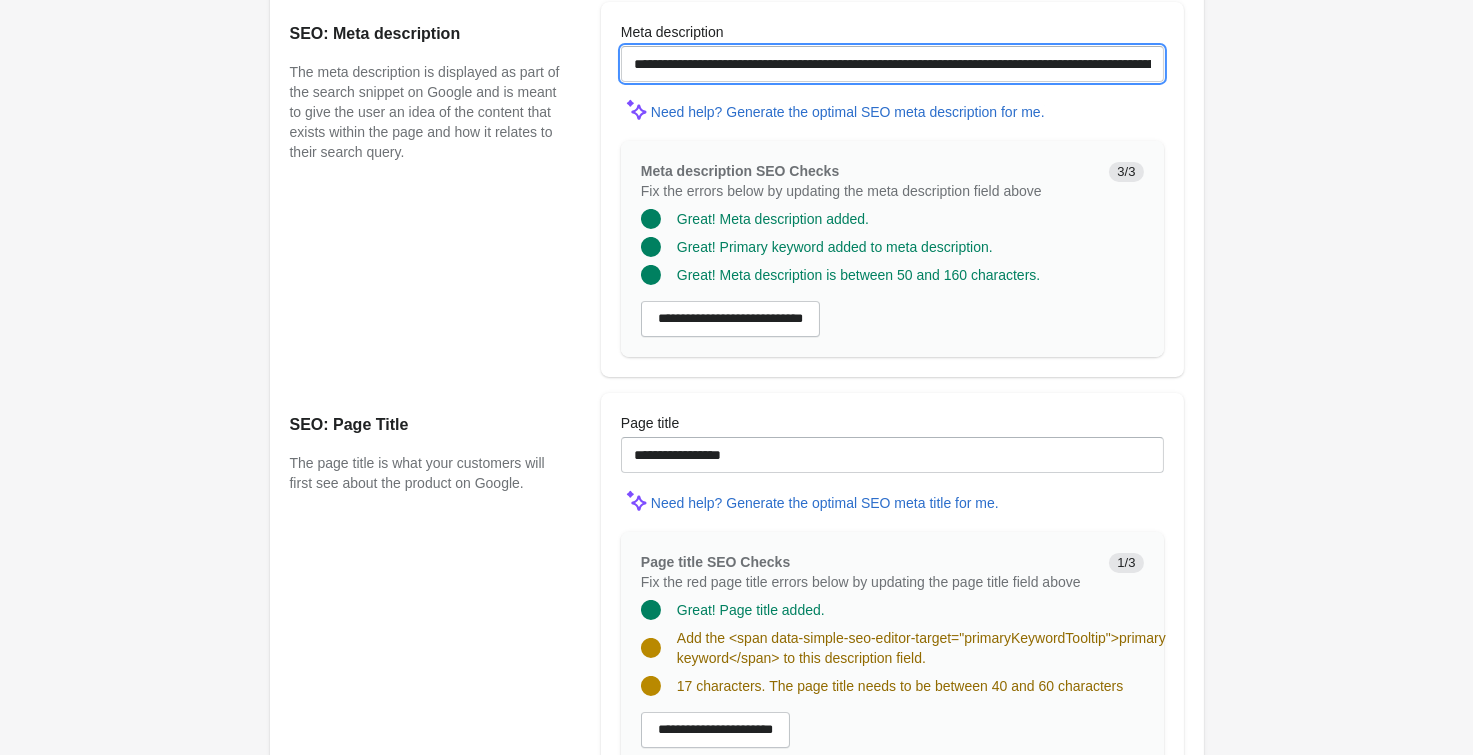 type on "**********" 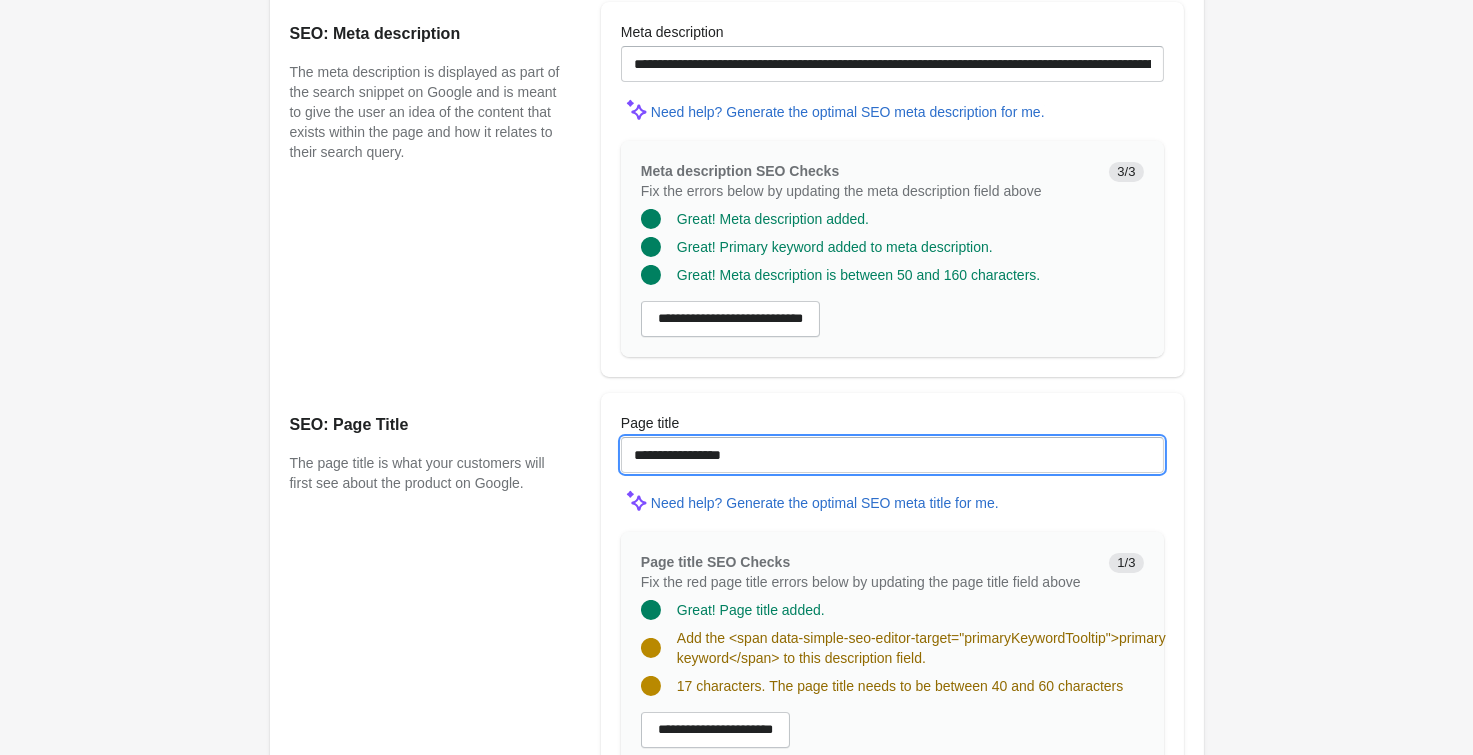 click on "**********" at bounding box center [892, 455] 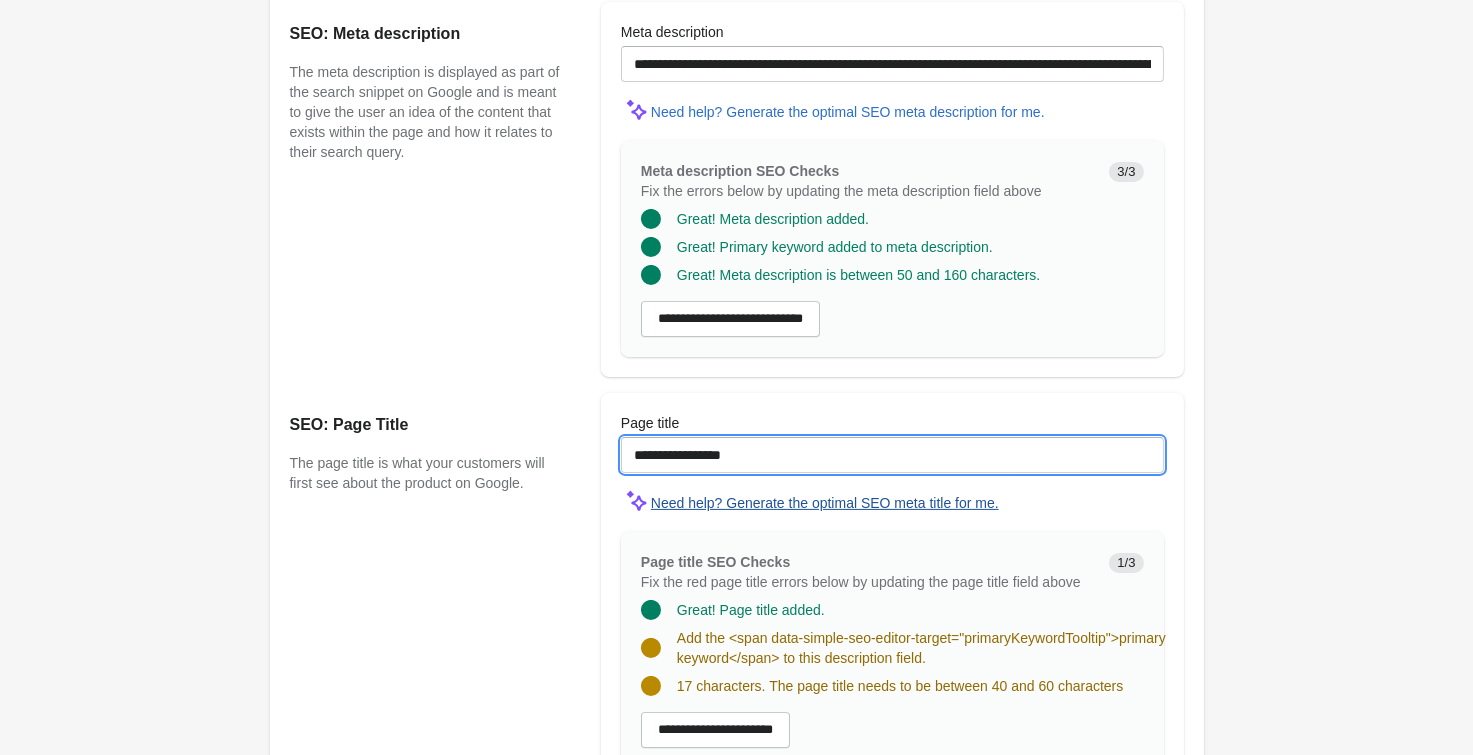 paste on "**********" 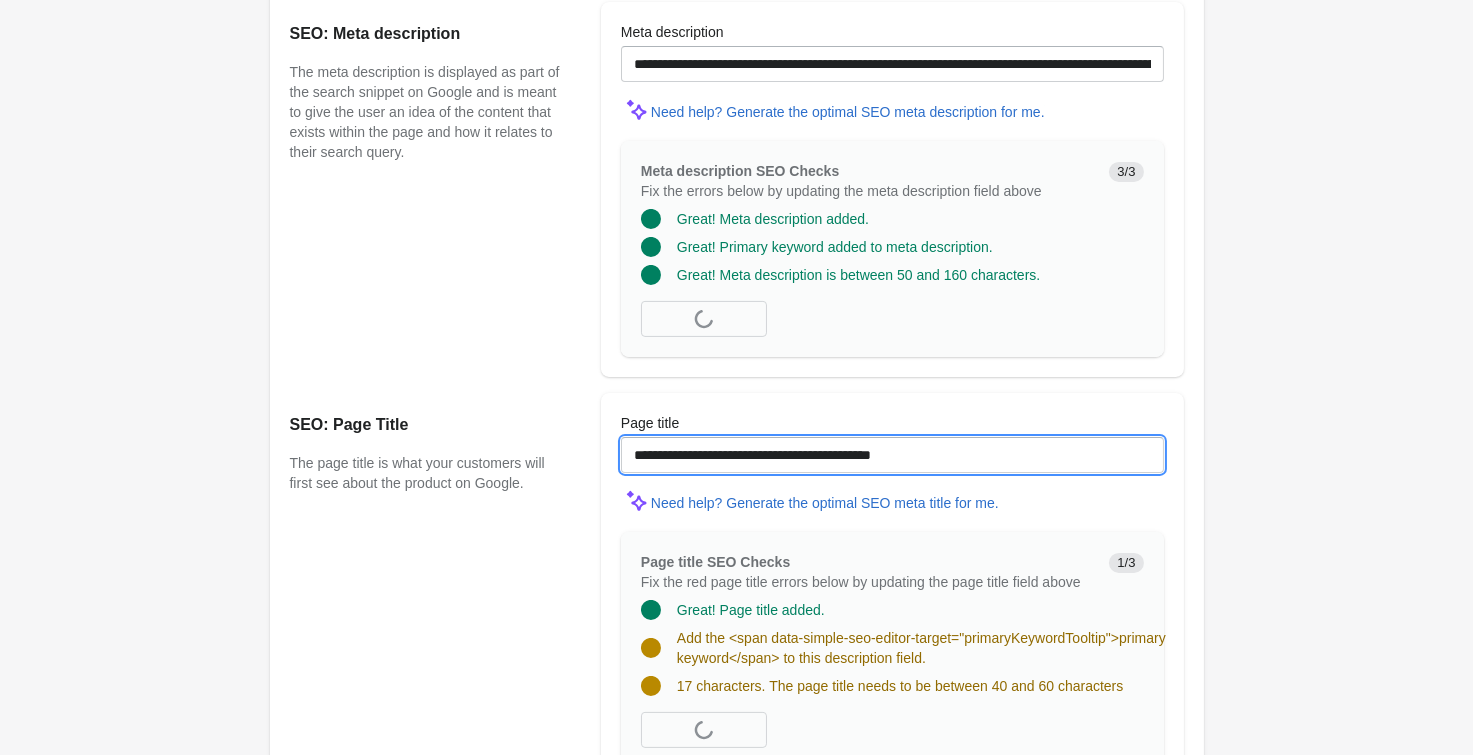 click on "**********" at bounding box center (892, 455) 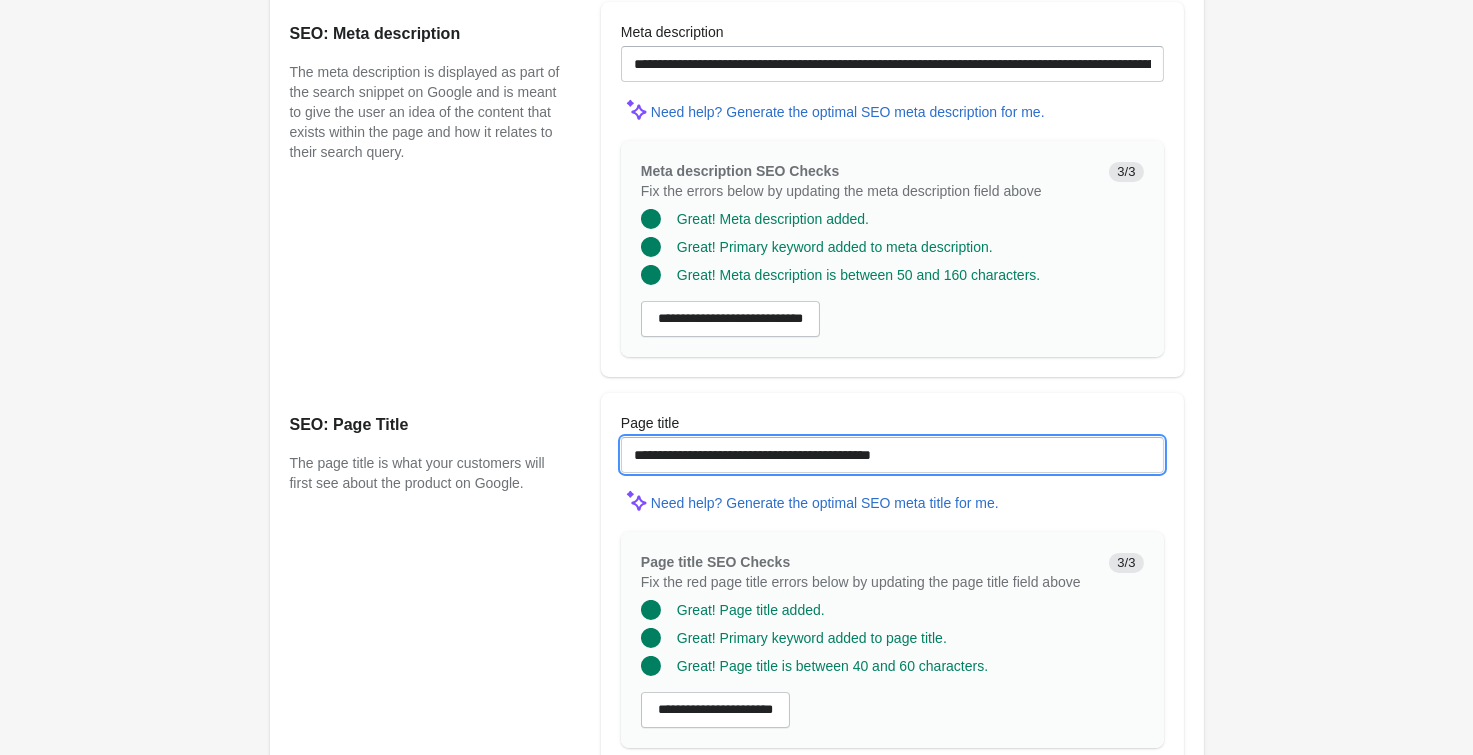 click on "**********" at bounding box center [892, 455] 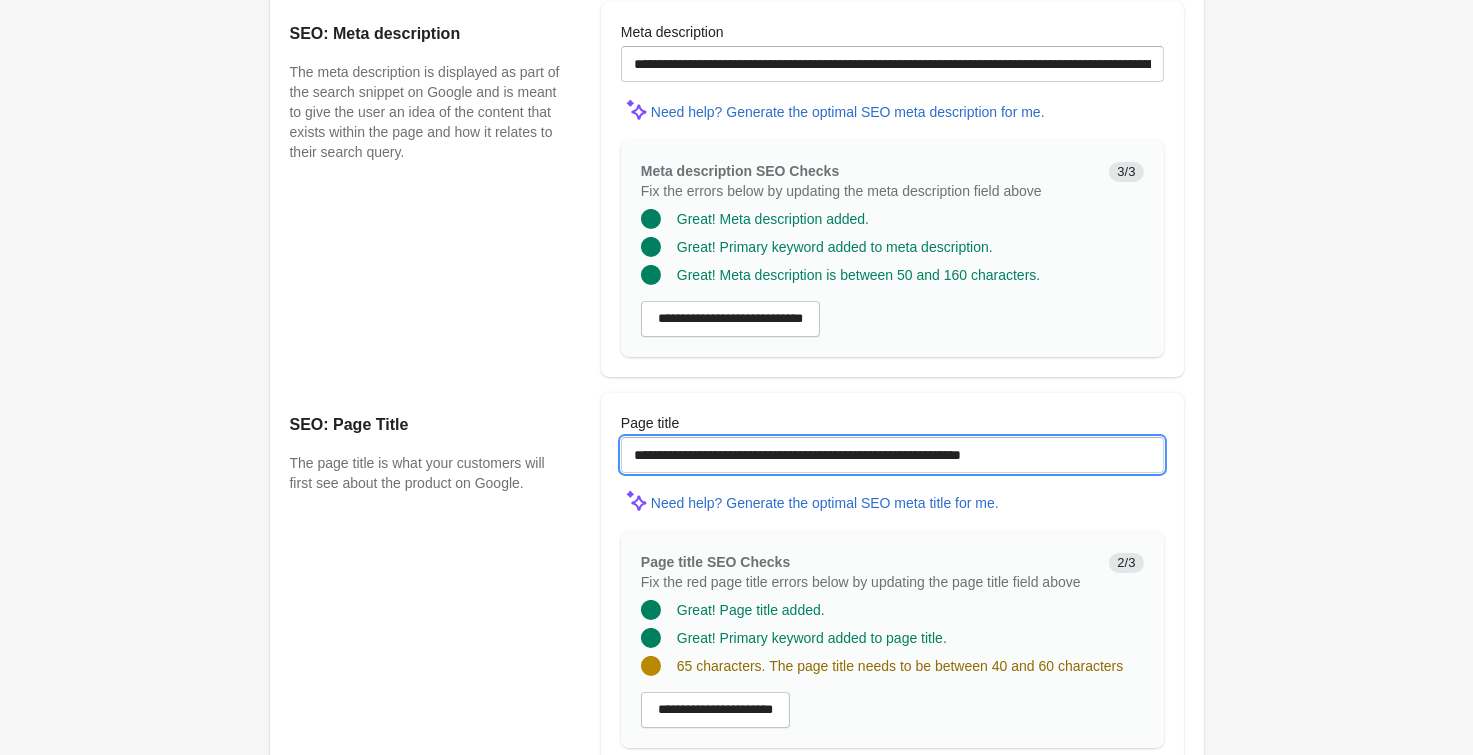 click on "**********" at bounding box center [892, 455] 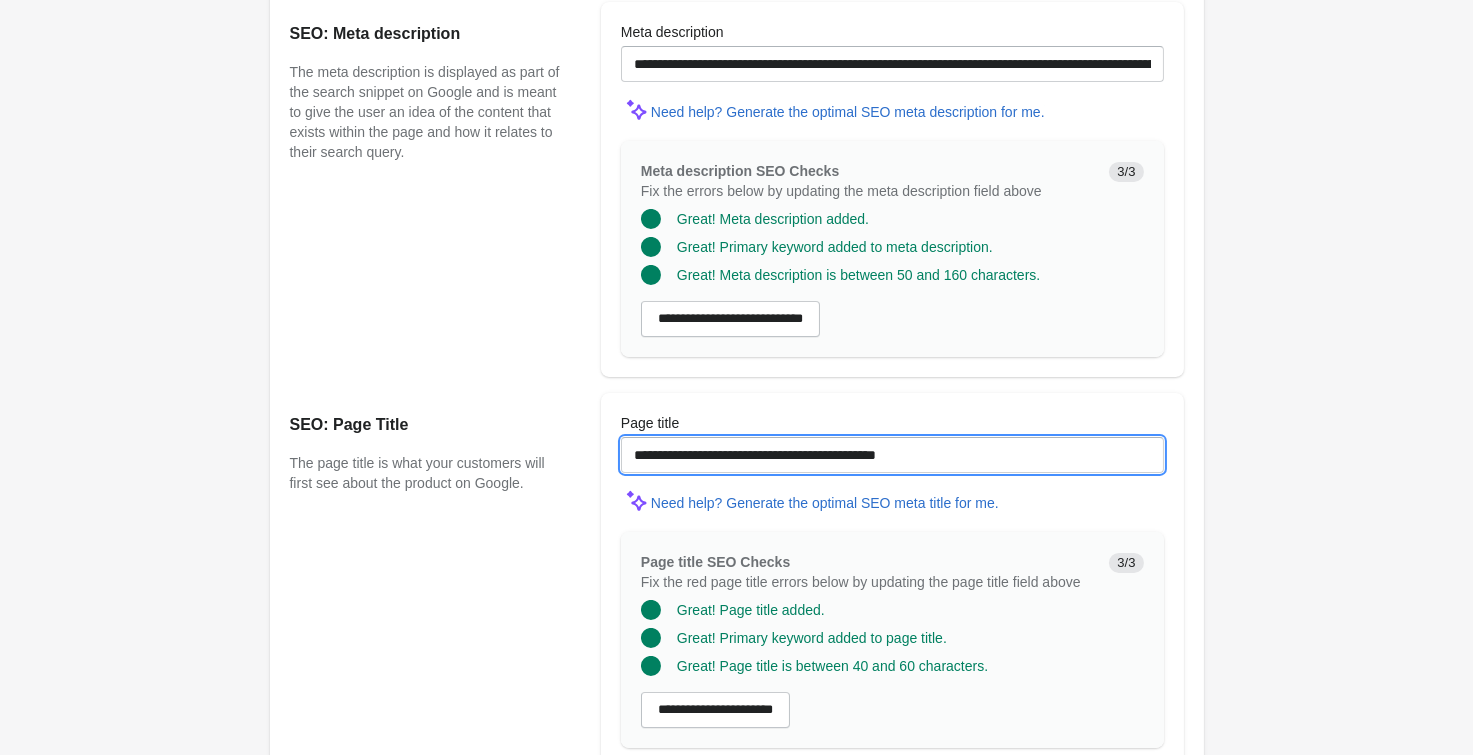 type on "**********" 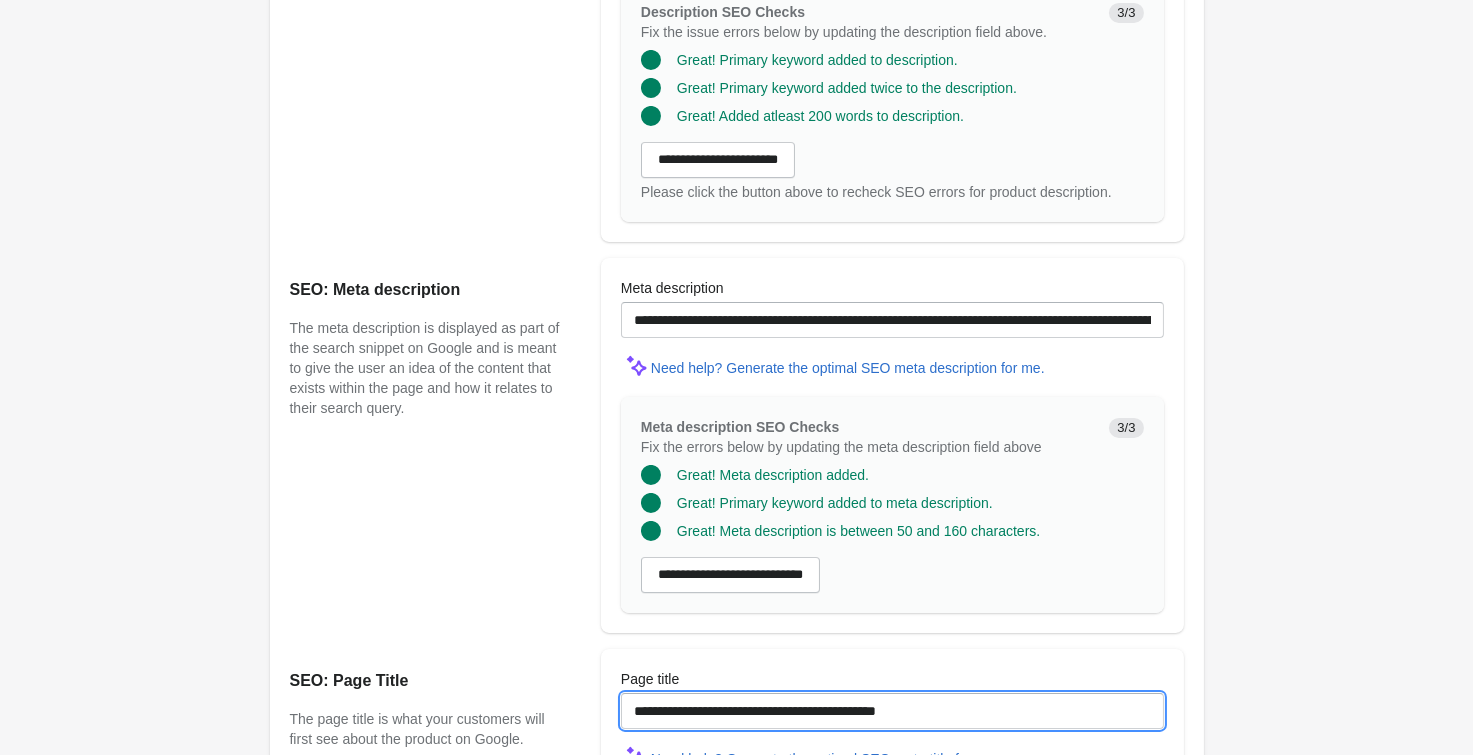 scroll, scrollTop: 1100, scrollLeft: 0, axis: vertical 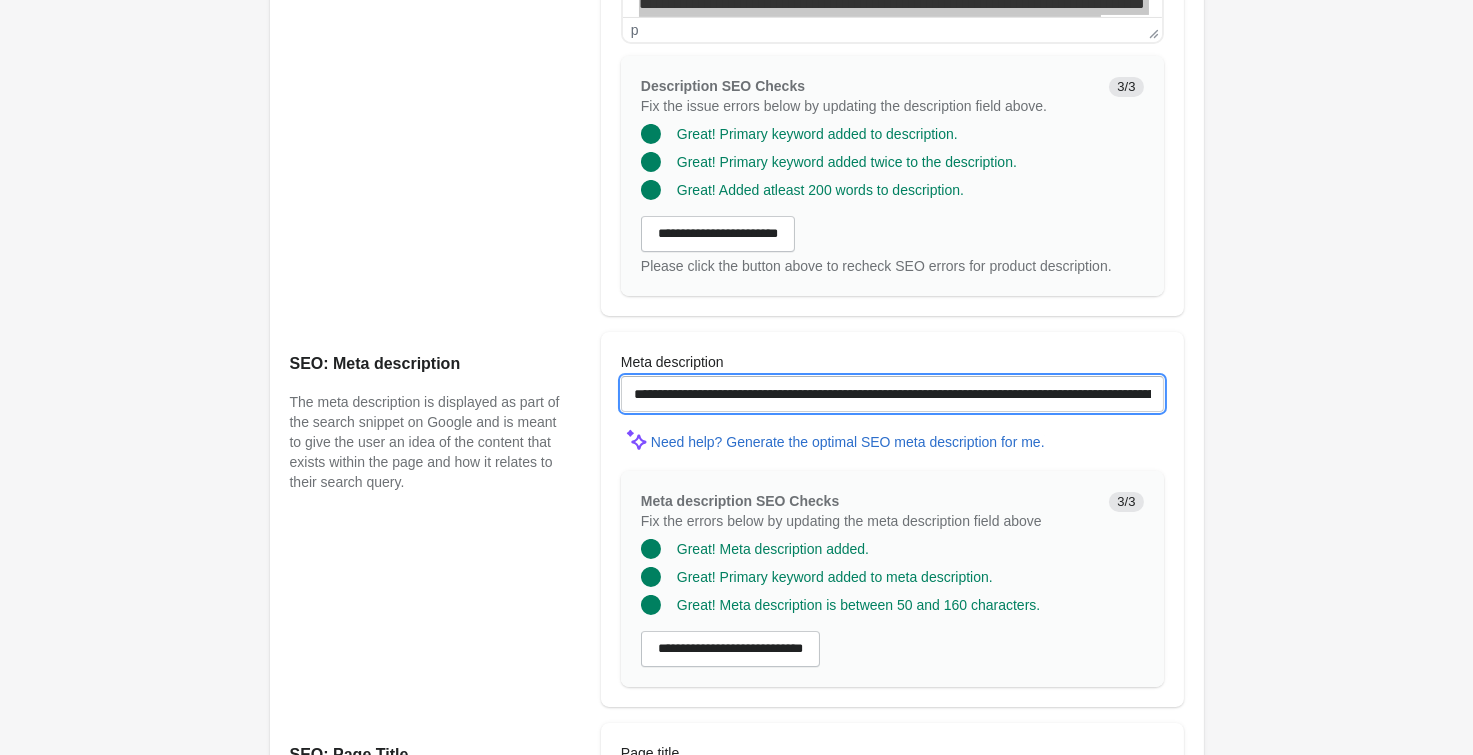 click on "**********" at bounding box center (892, 394) 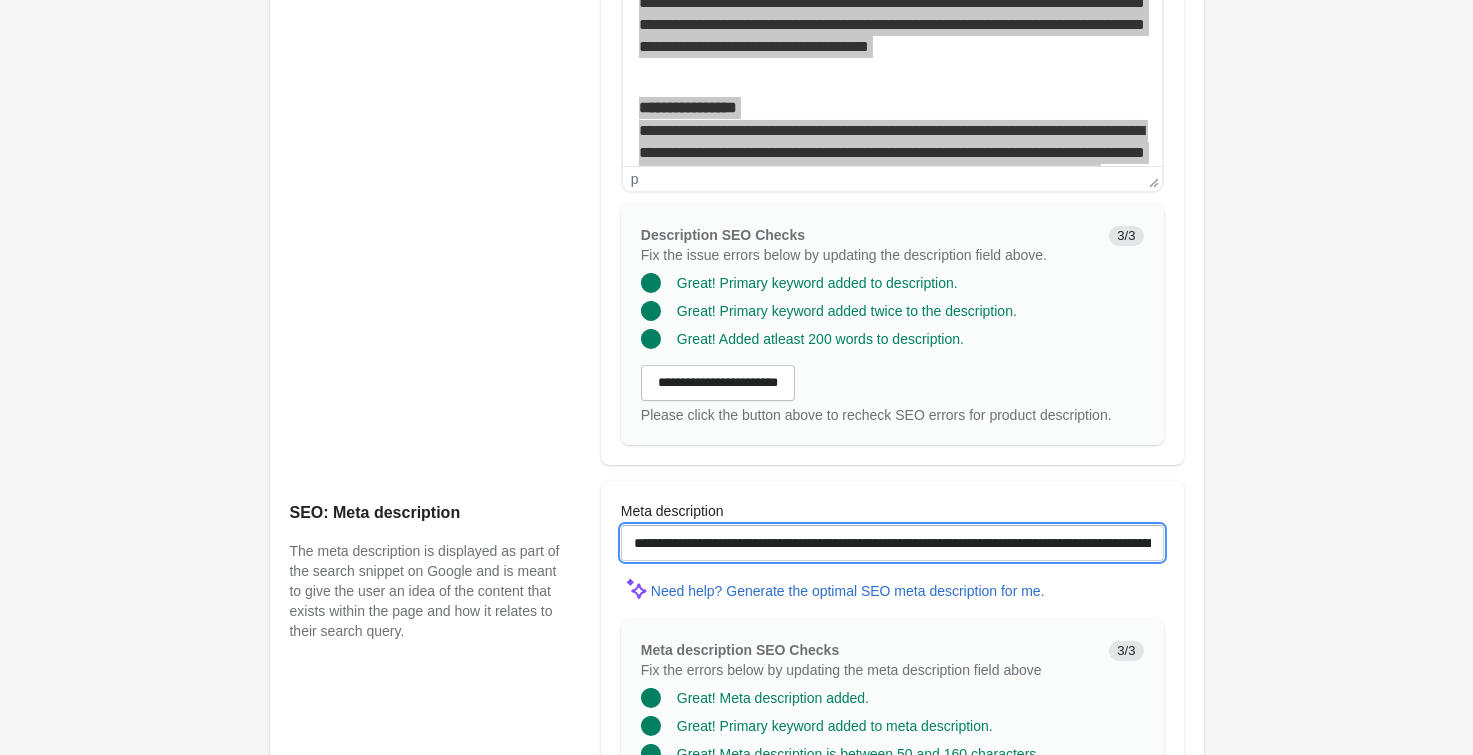 scroll, scrollTop: 770, scrollLeft: 0, axis: vertical 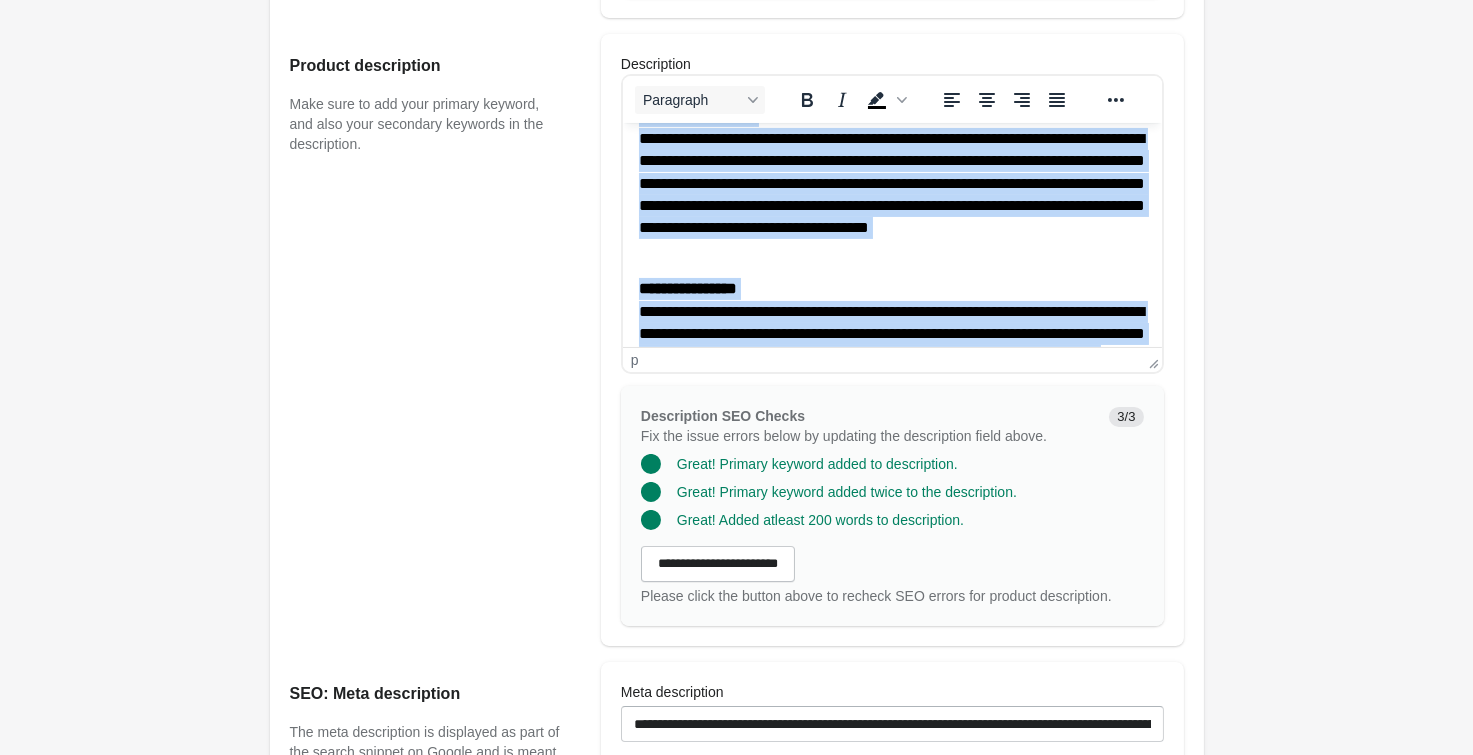 click on "**********" at bounding box center (891, 308) 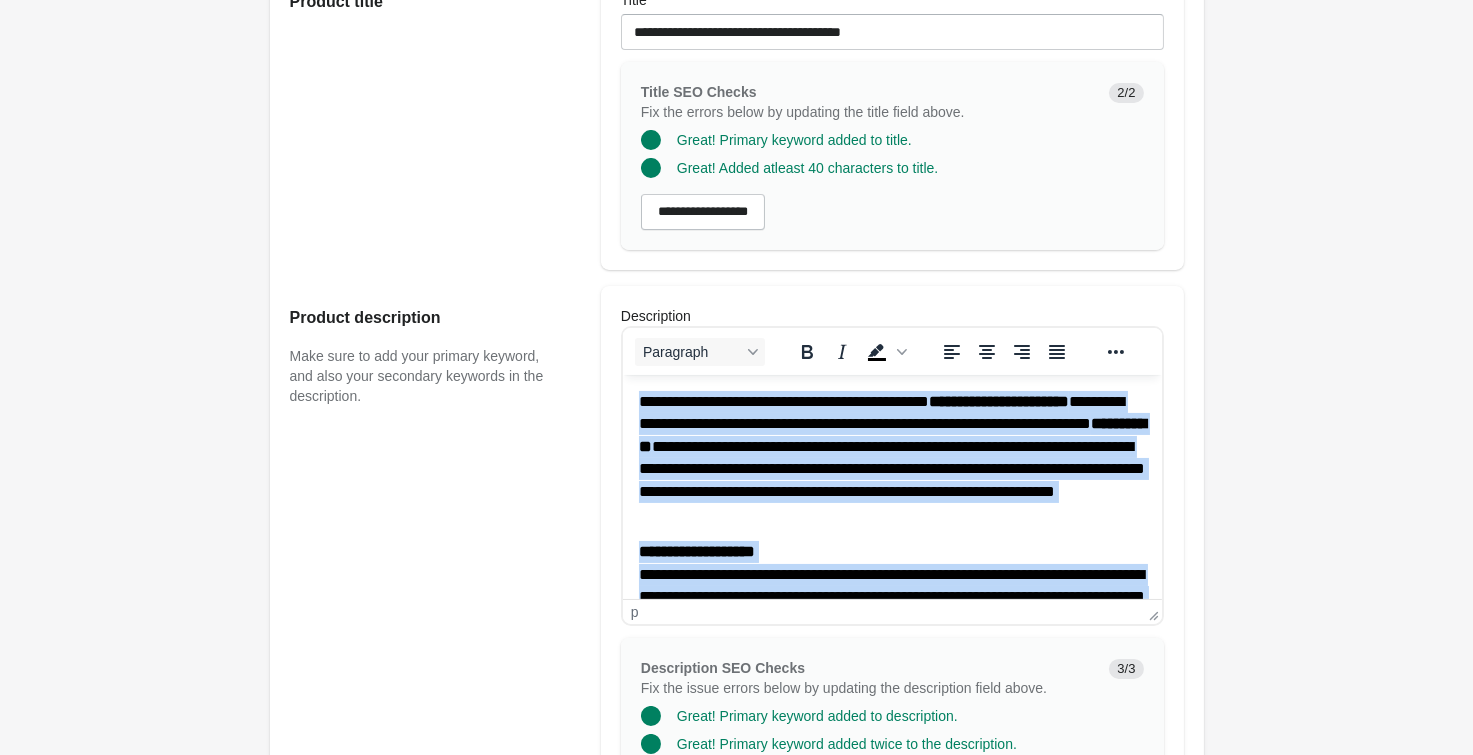 scroll, scrollTop: 330, scrollLeft: 0, axis: vertical 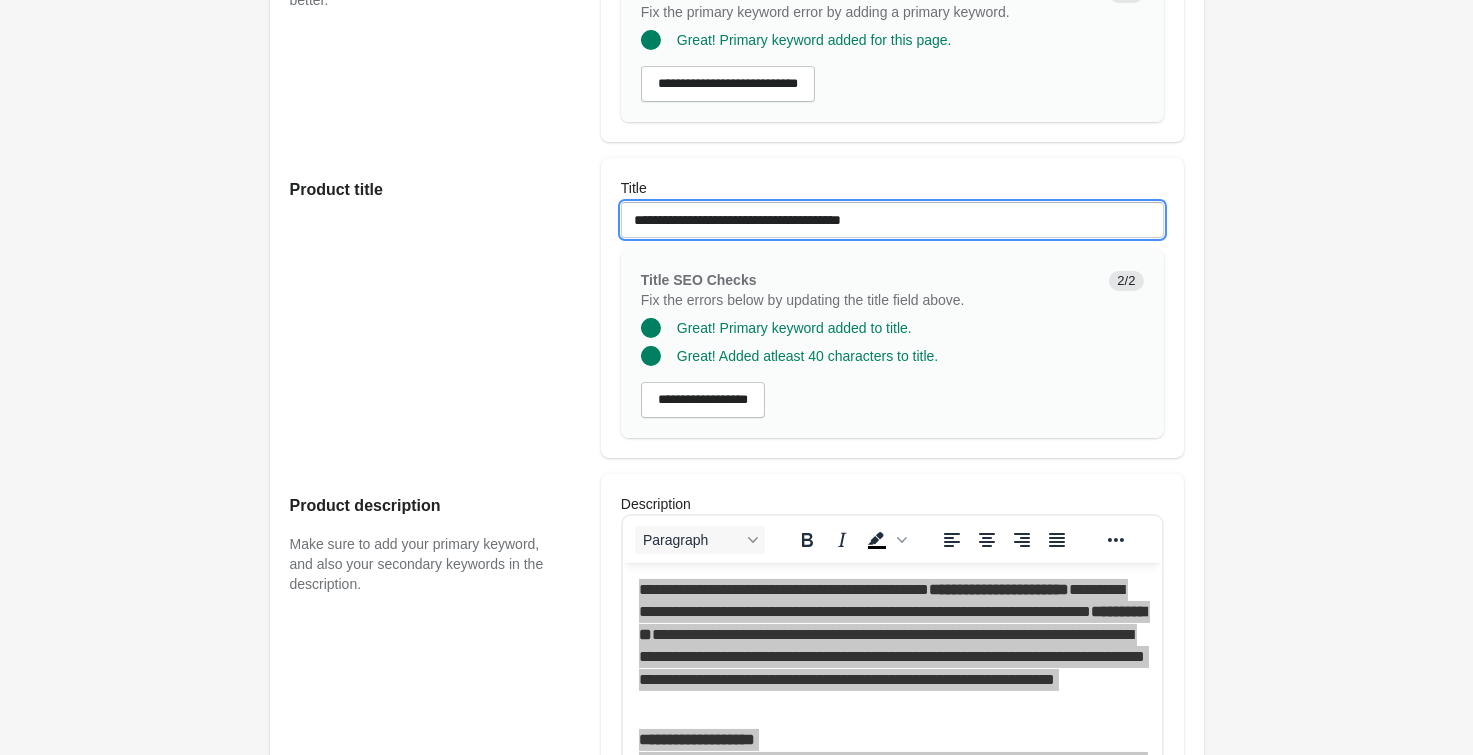 click on "**********" at bounding box center (892, 220) 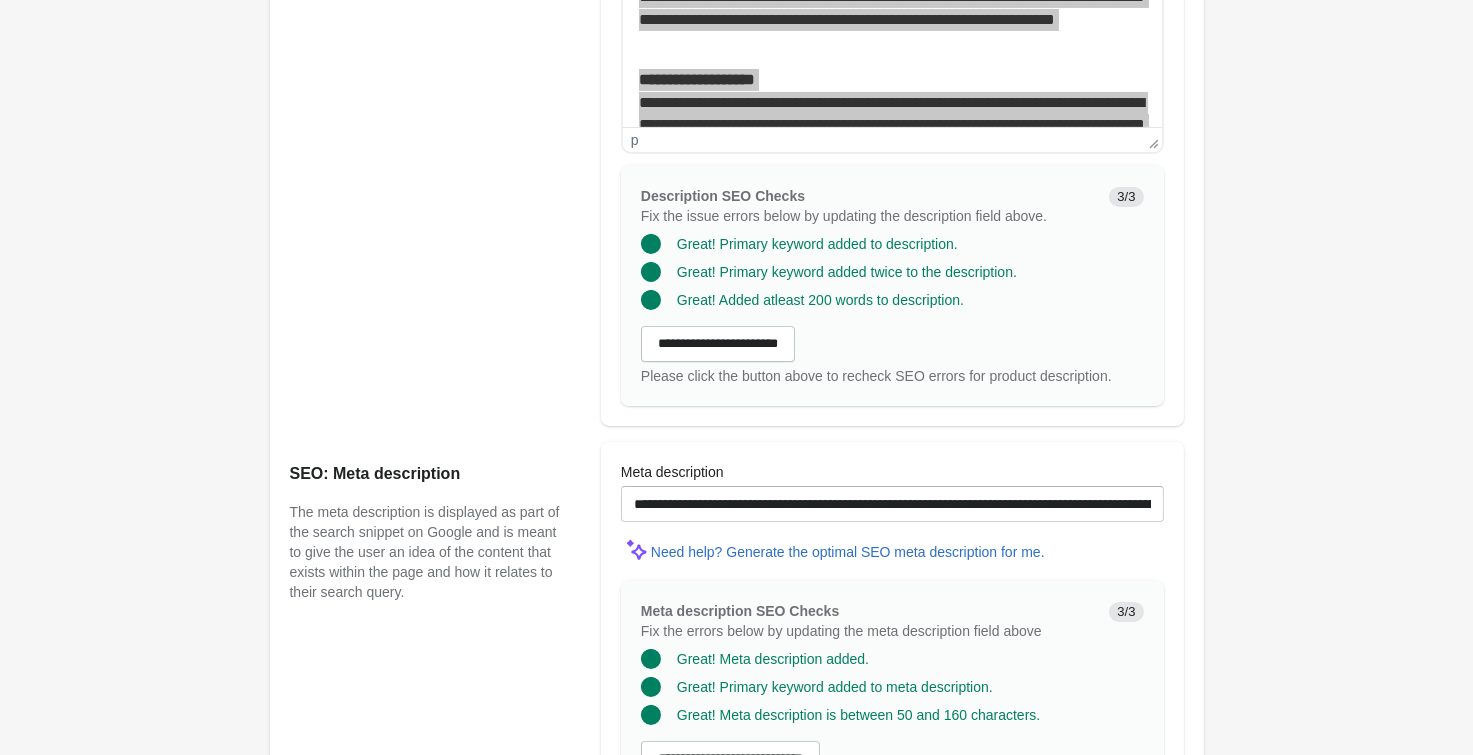 scroll, scrollTop: 1525, scrollLeft: 0, axis: vertical 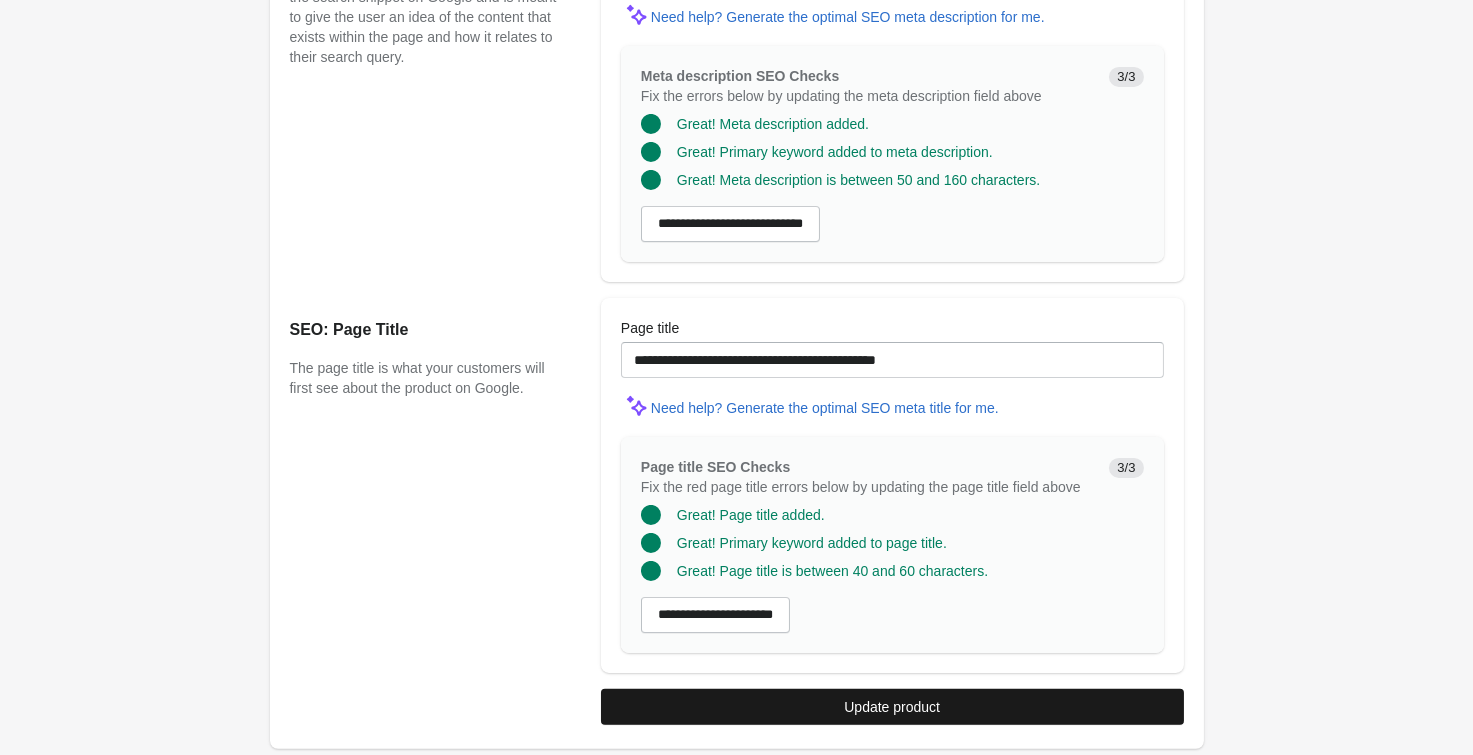 click on "Update product" at bounding box center (892, 707) 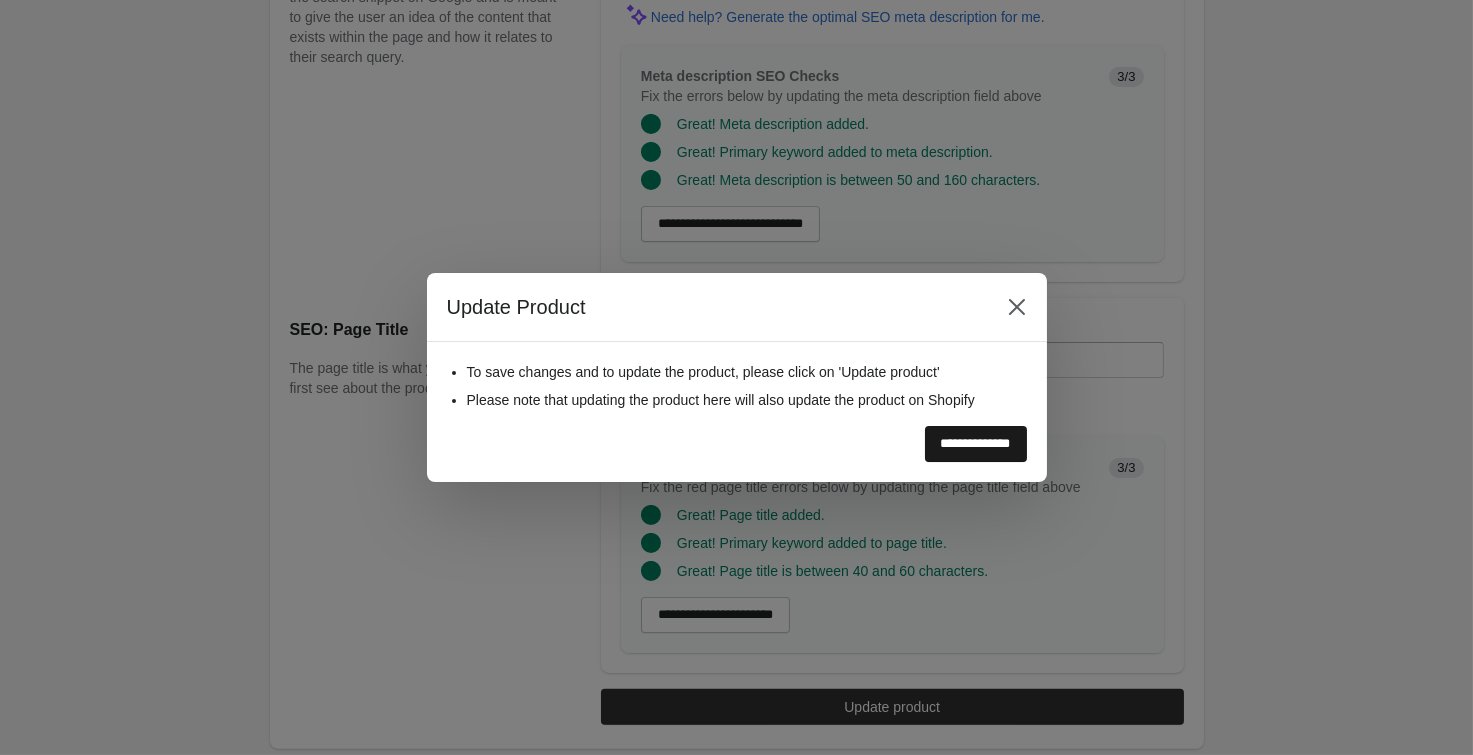 click on "**********" at bounding box center [976, 444] 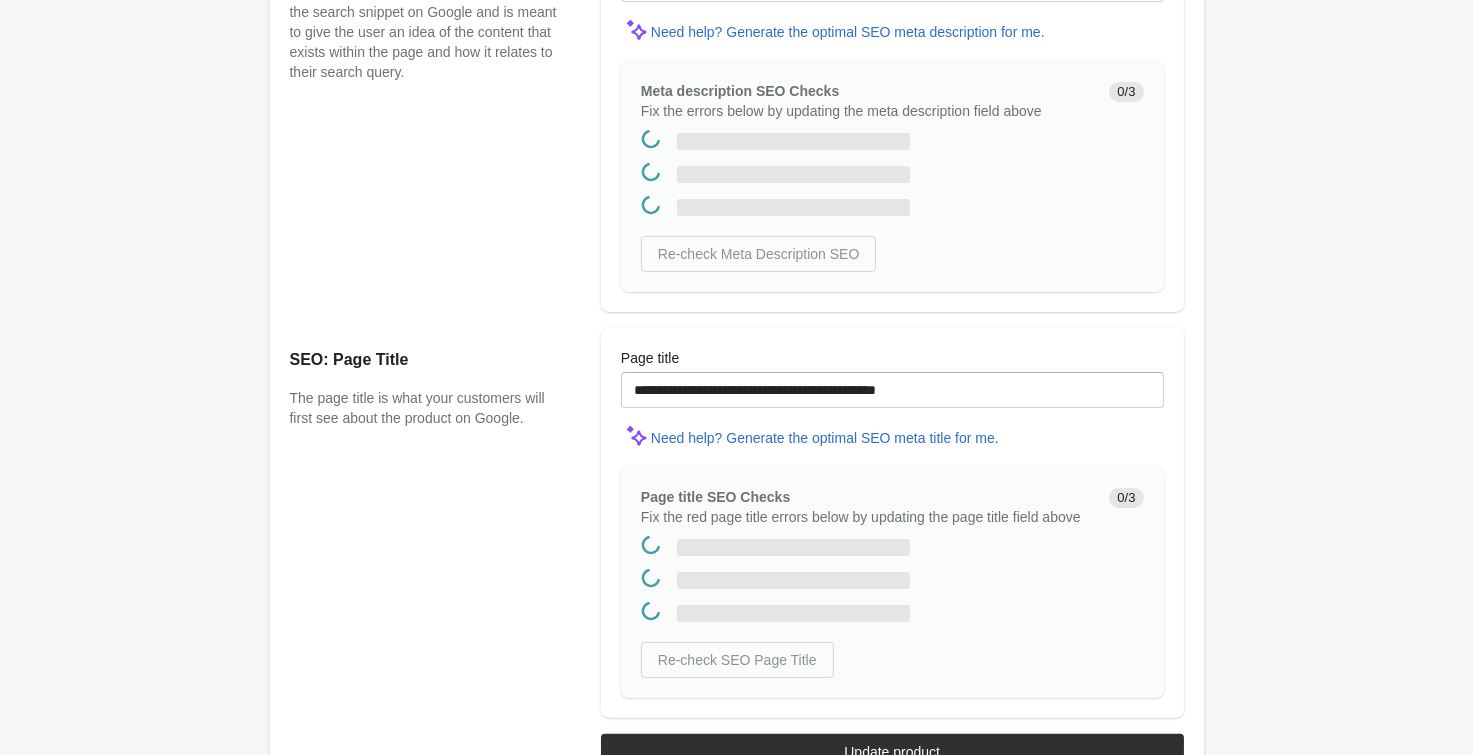 scroll, scrollTop: 0, scrollLeft: 0, axis: both 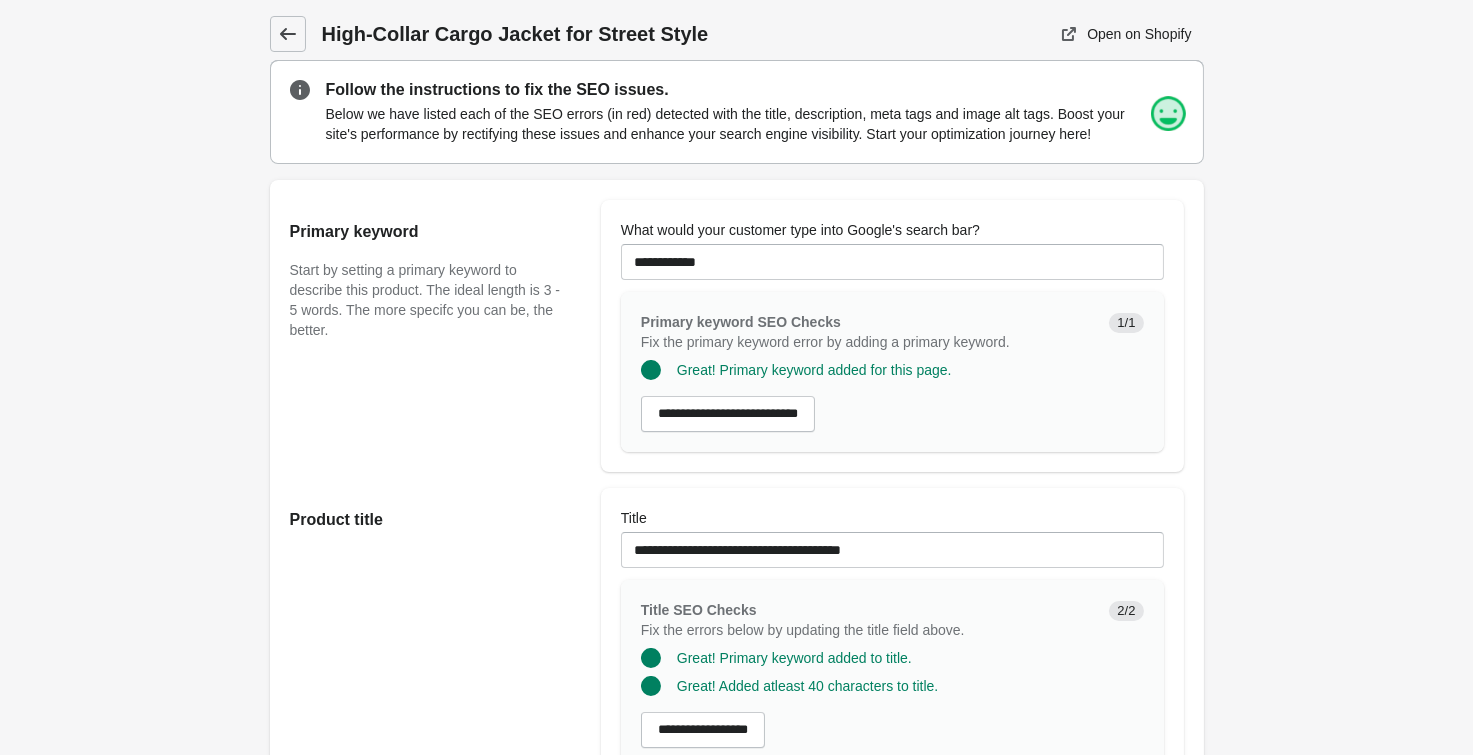 click 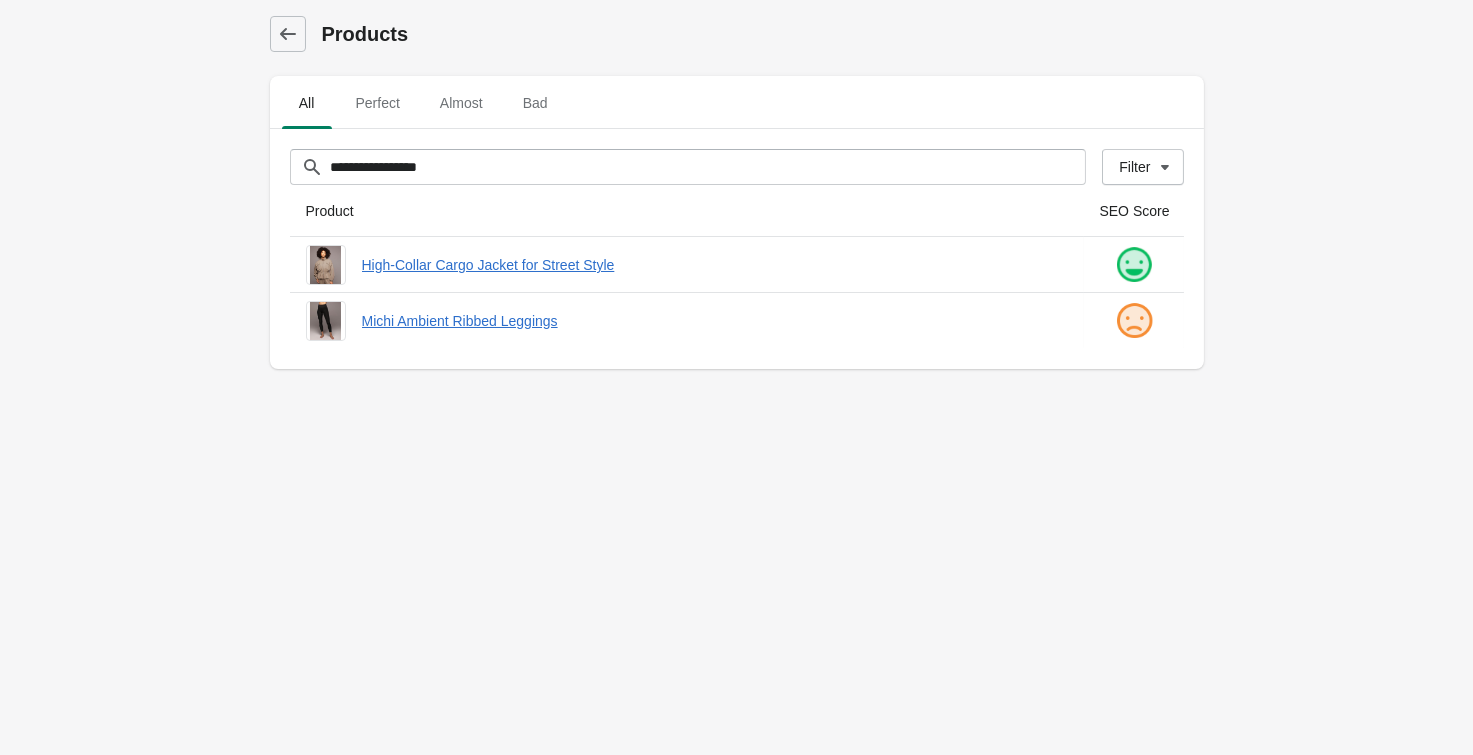click on "**********" at bounding box center (736, 377) 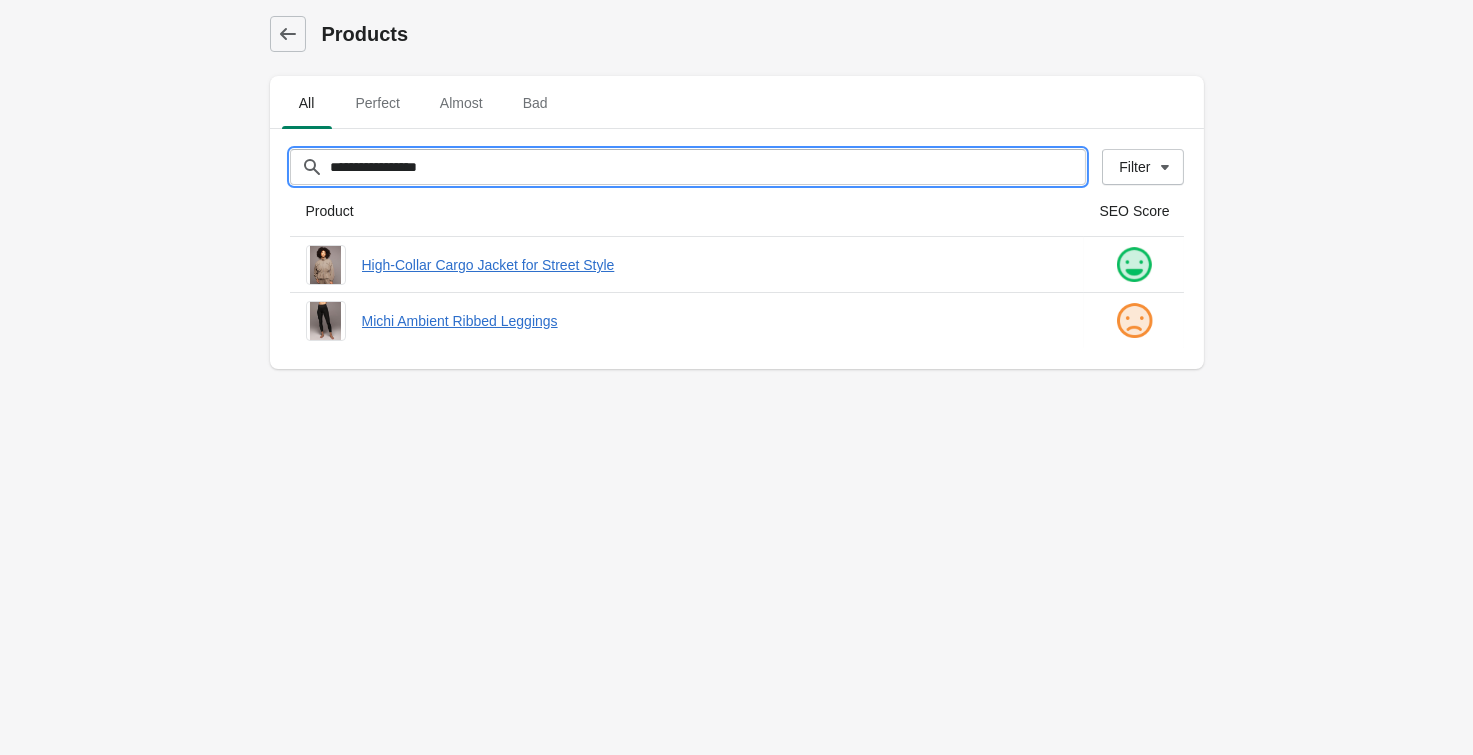 drag, startPoint x: 473, startPoint y: 171, endPoint x: -82, endPoint y: 97, distance: 559.9116 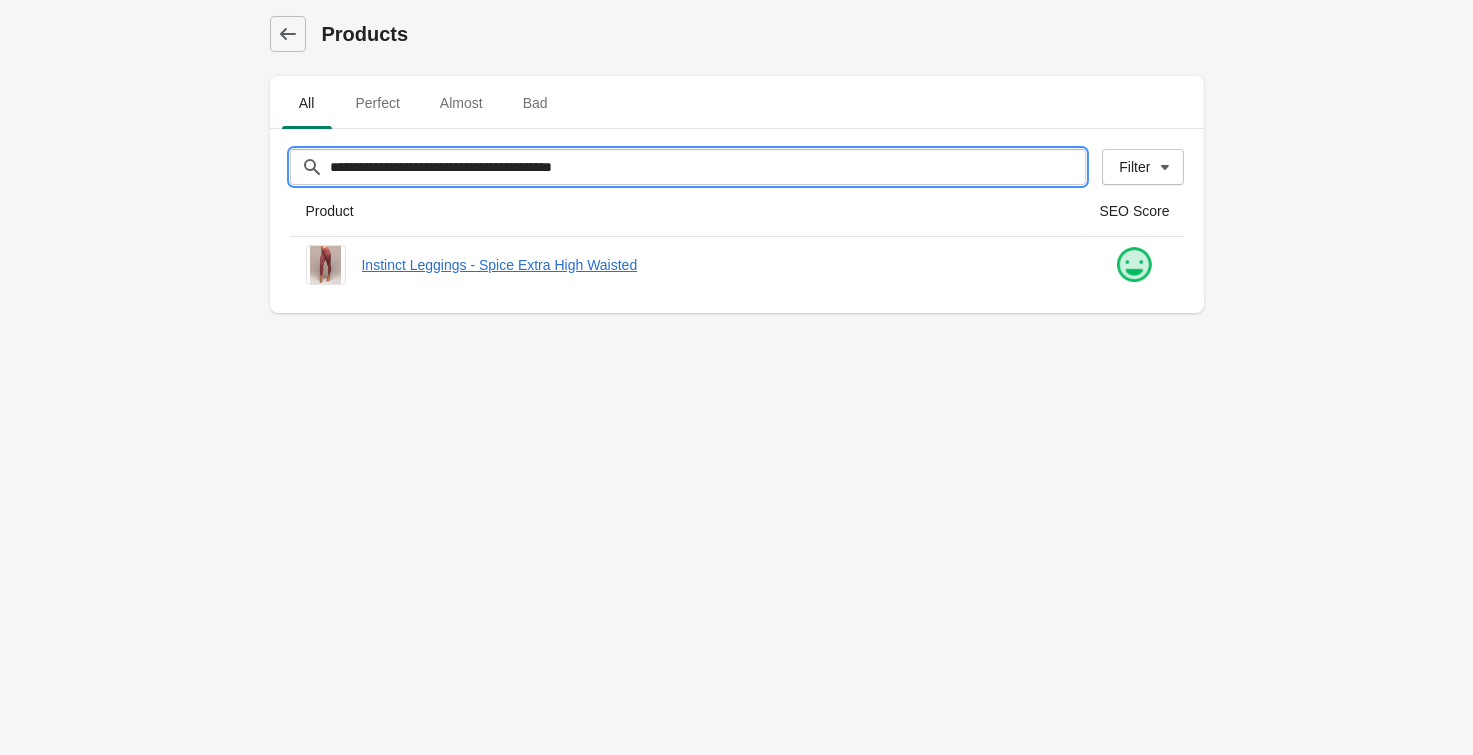 drag, startPoint x: 636, startPoint y: 169, endPoint x: 175, endPoint y: 213, distance: 463.09503 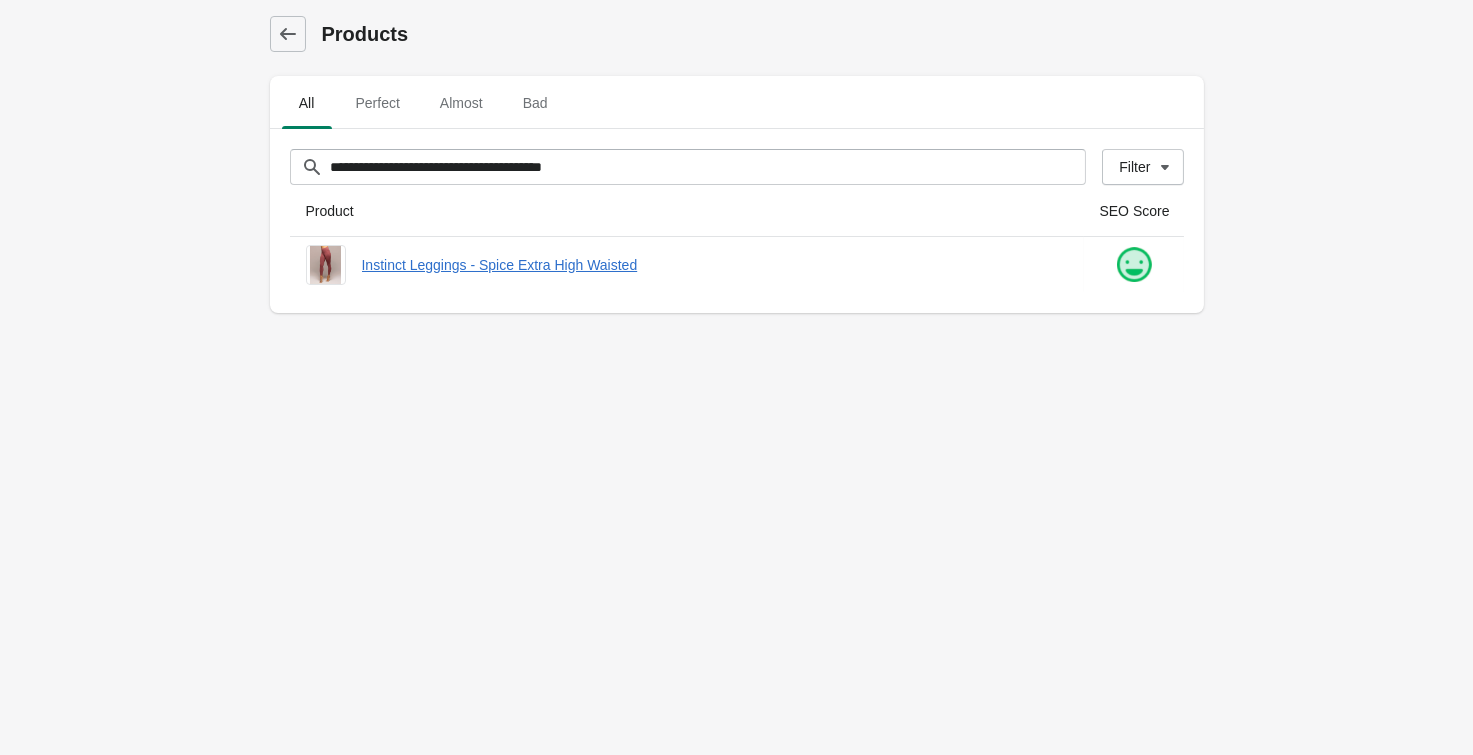 click on "**********" at bounding box center [736, 377] 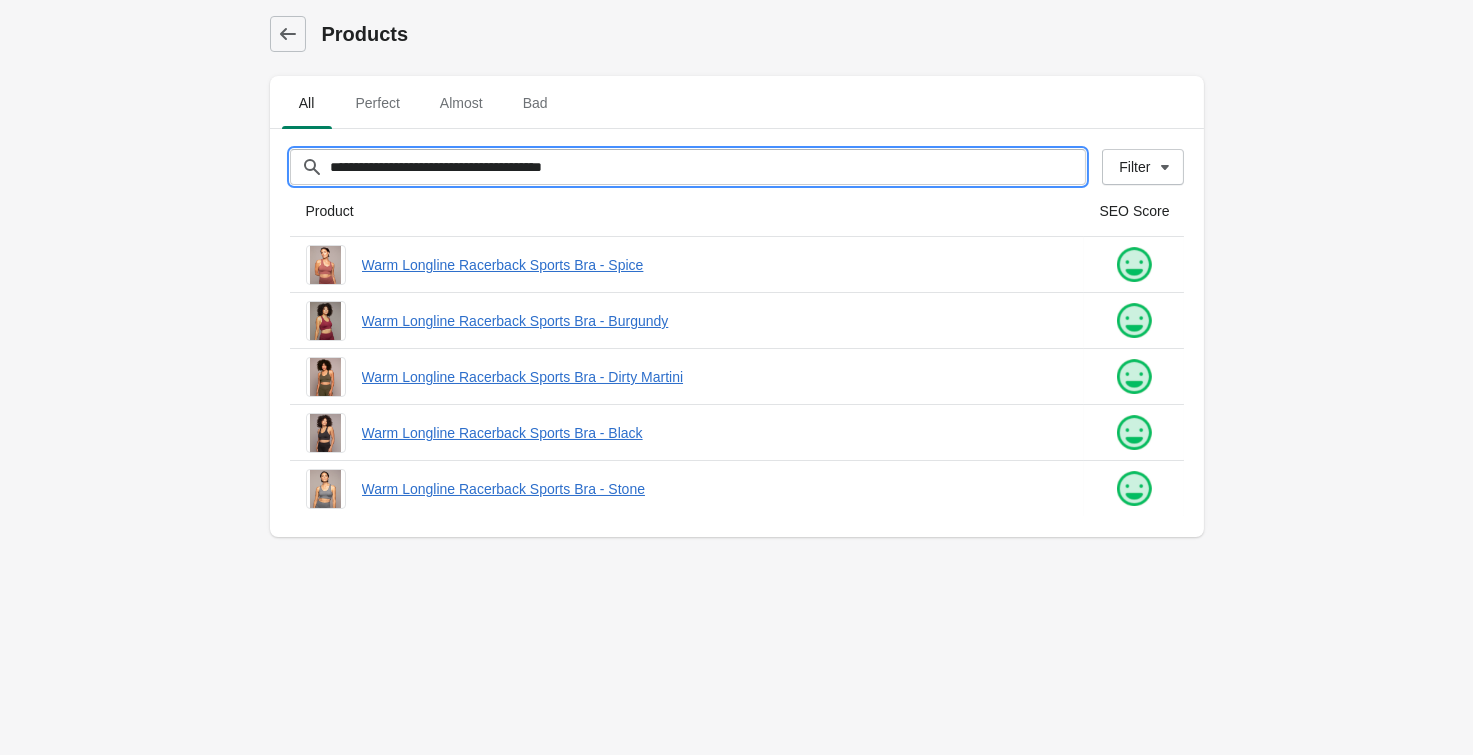 drag, startPoint x: 653, startPoint y: 180, endPoint x: 295, endPoint y: 249, distance: 364.5888 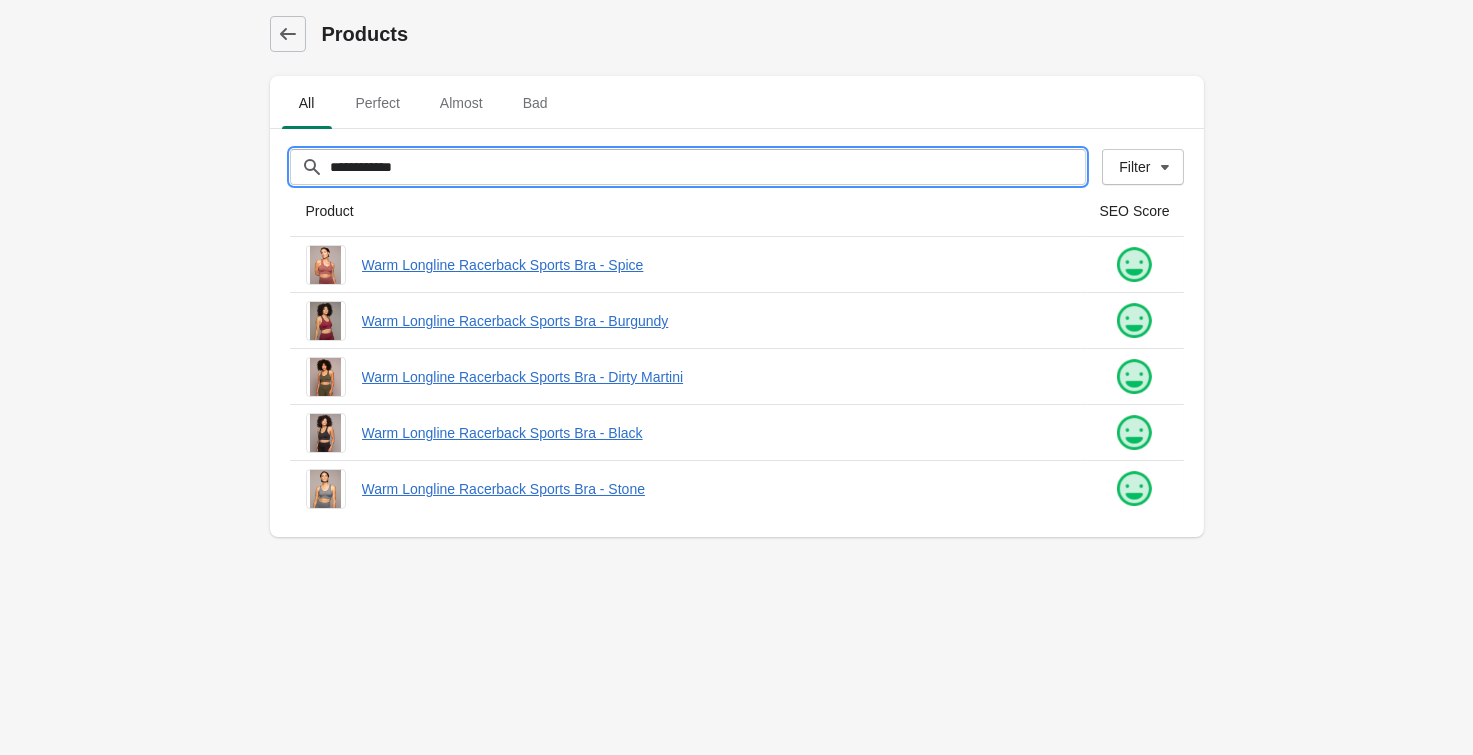 type on "**********" 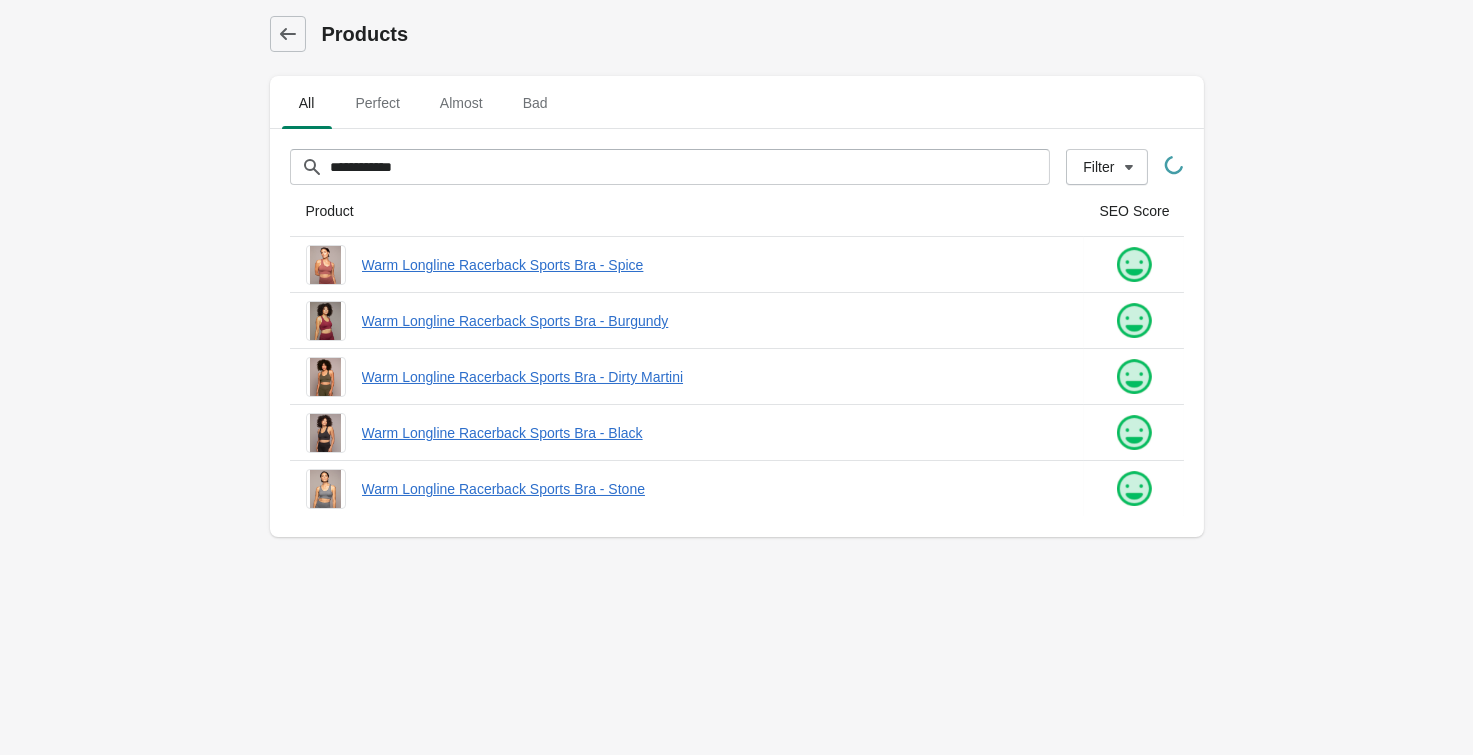 click on "**********" at bounding box center [736, 280] 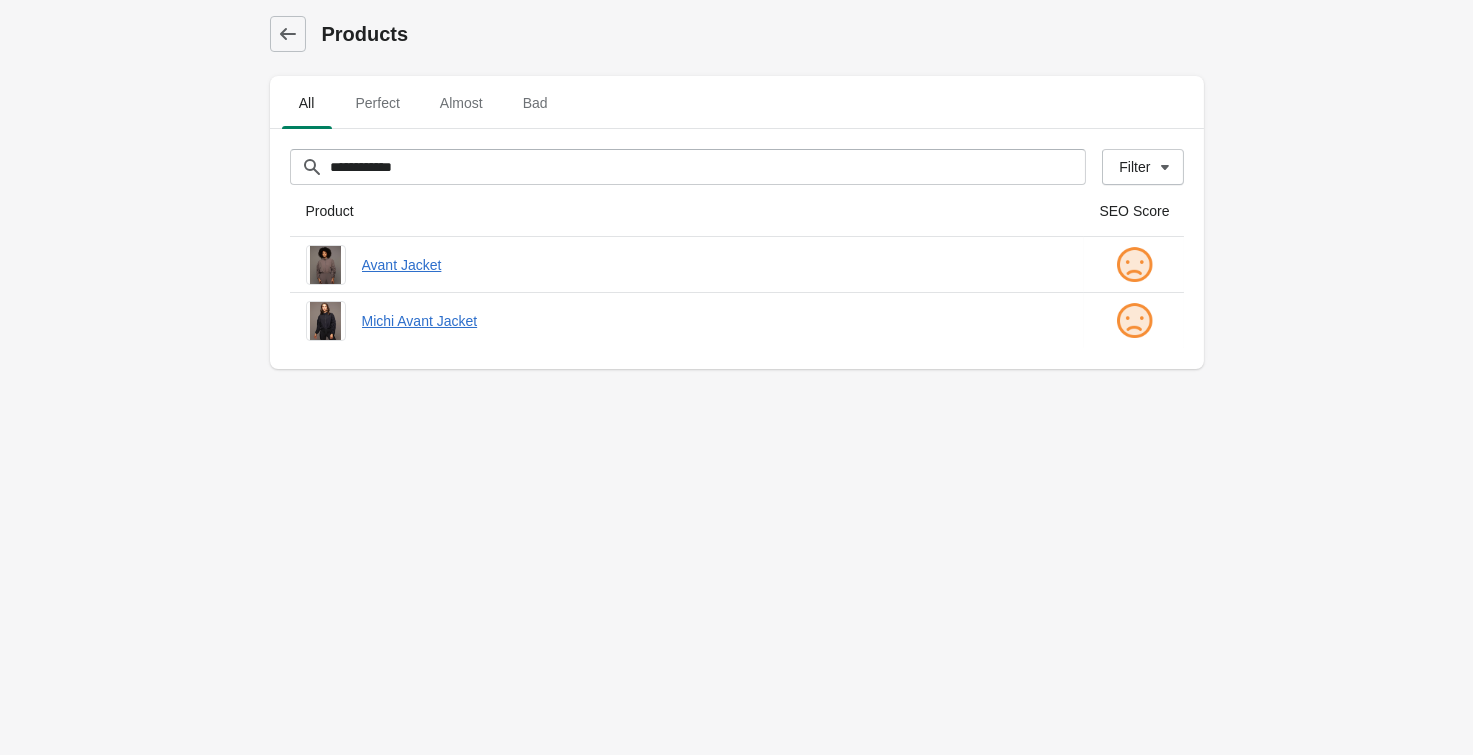 click on "**********" at bounding box center [736, 377] 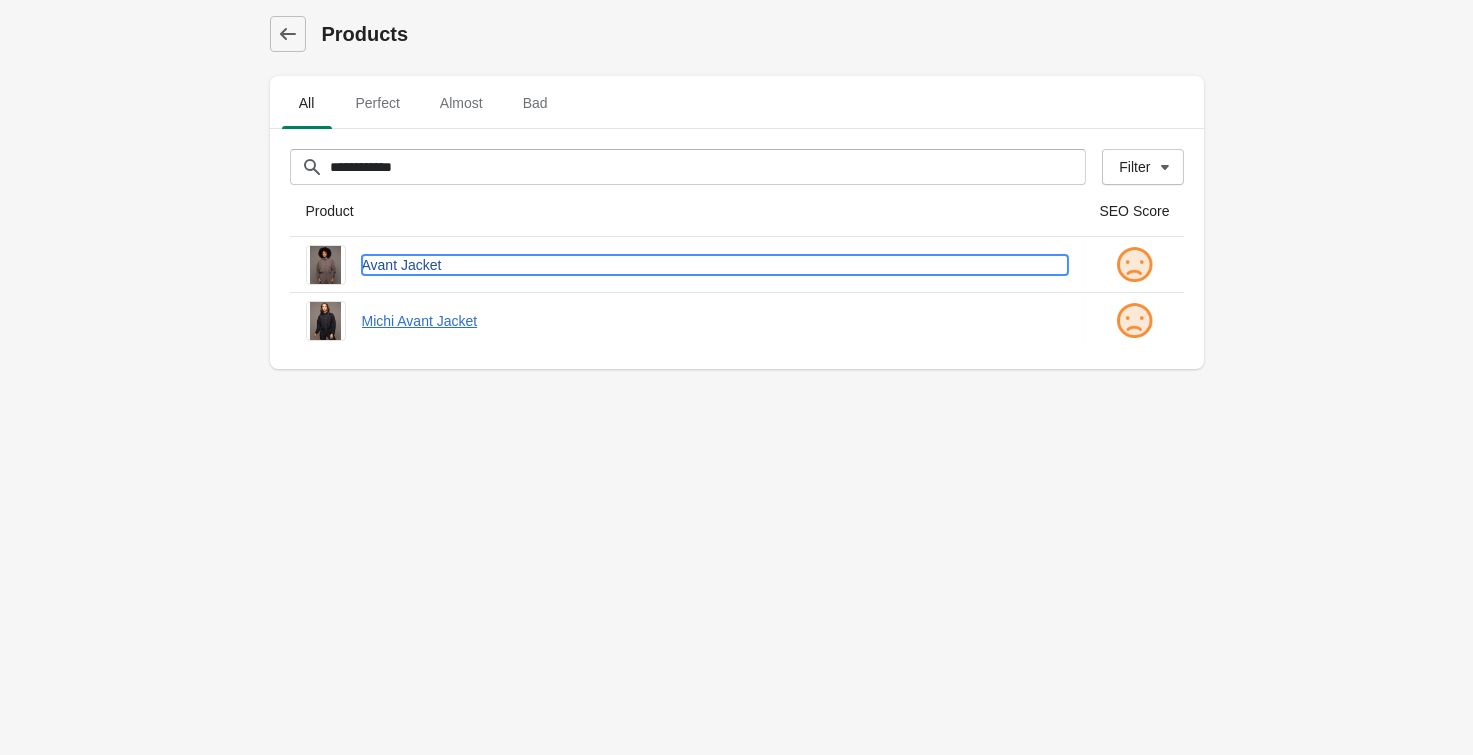 click on "Avant Jacket" at bounding box center (715, 265) 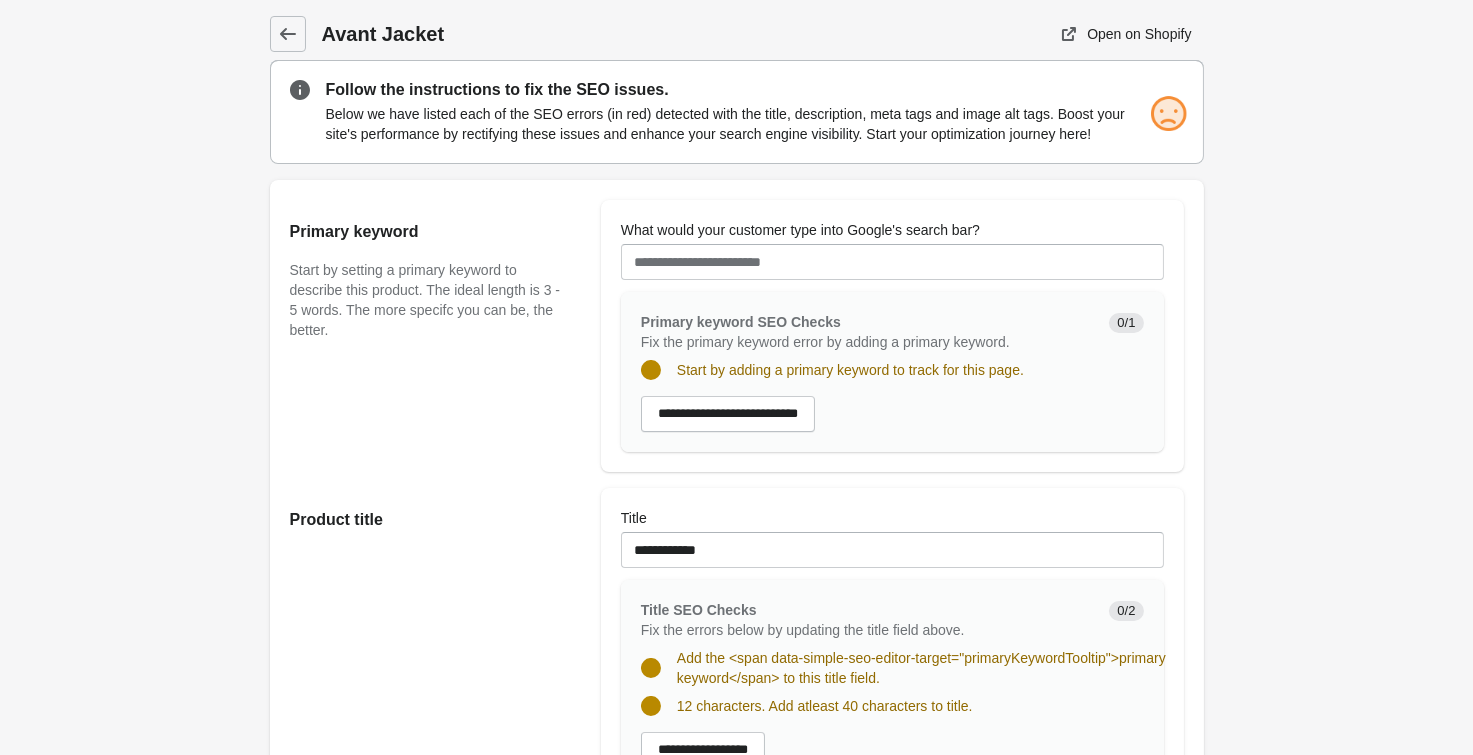 scroll, scrollTop: 0, scrollLeft: 0, axis: both 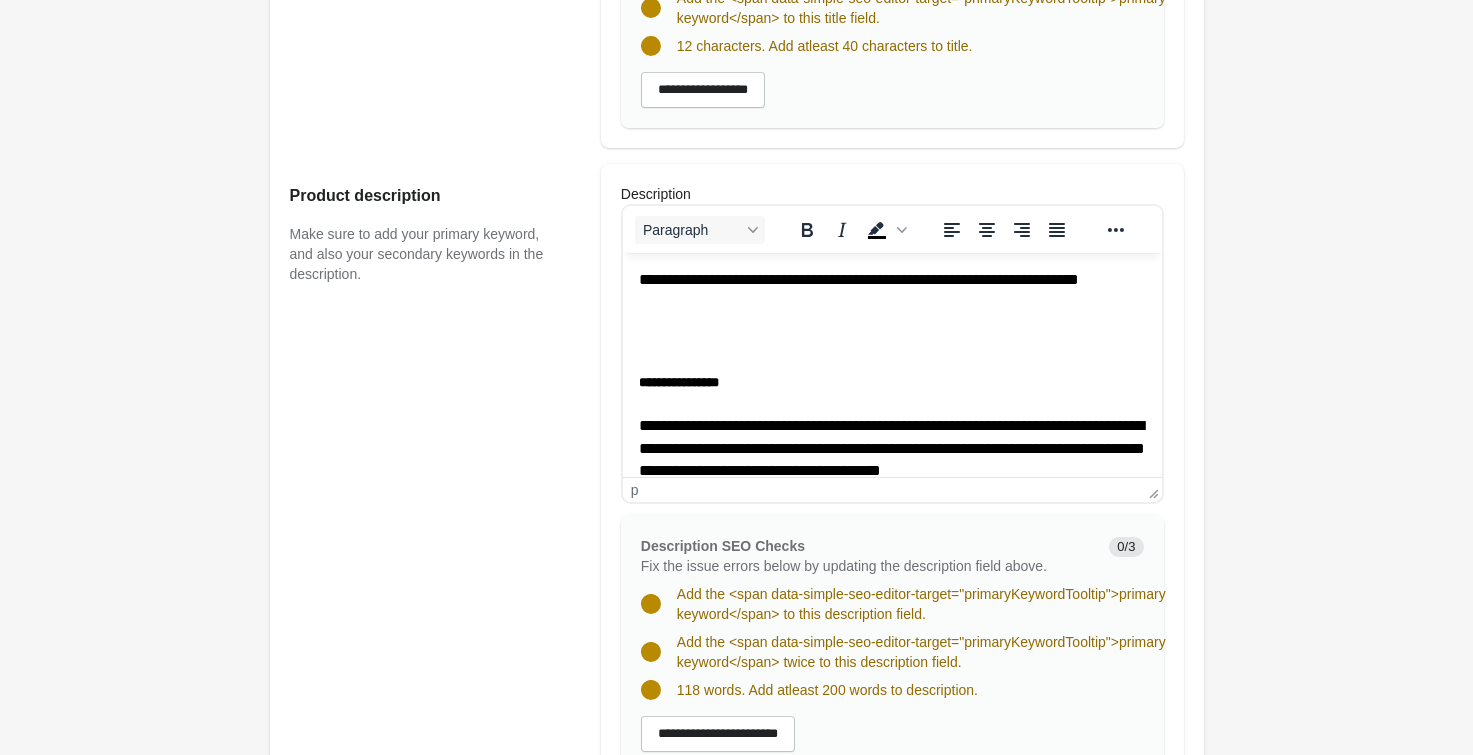 click on "**********" at bounding box center [891, 447] 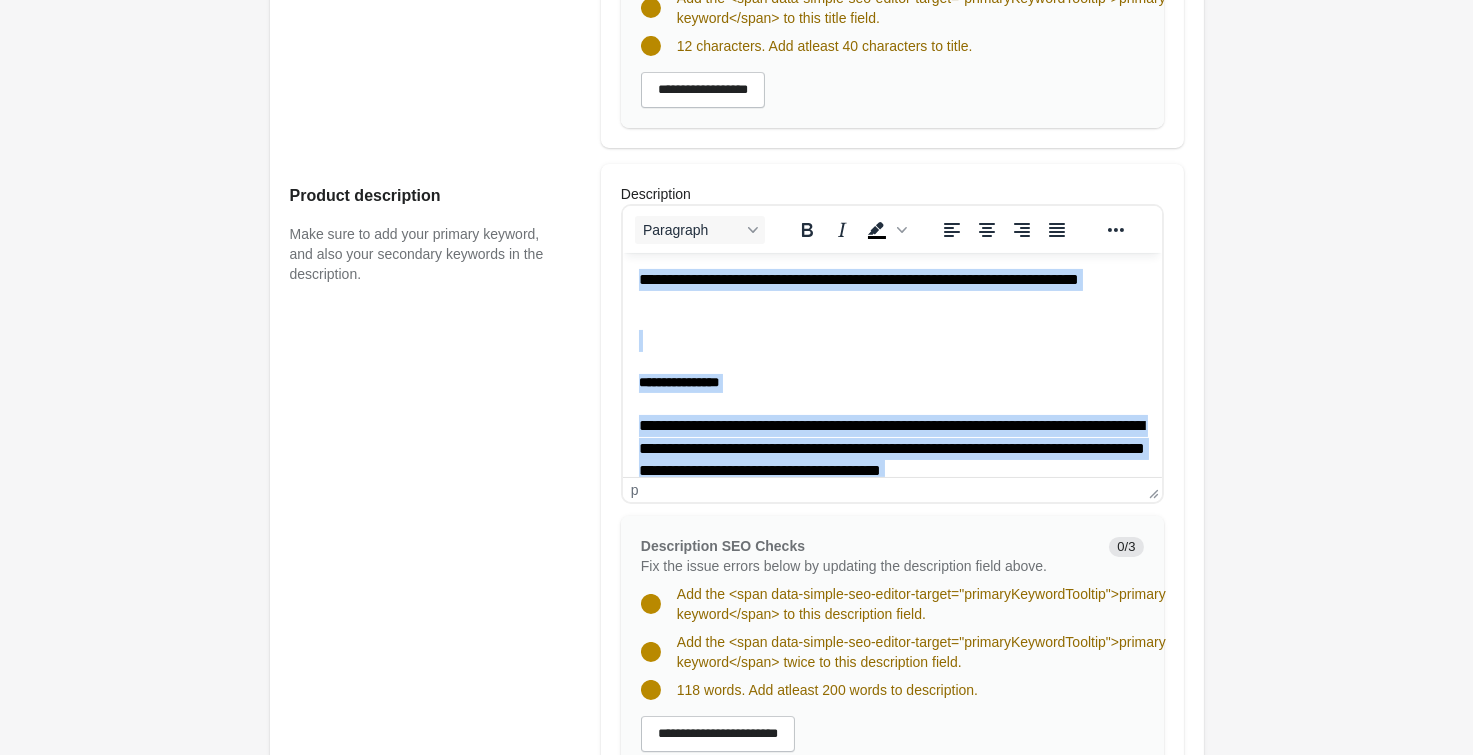 drag, startPoint x: 825, startPoint y: 358, endPoint x: 837, endPoint y: 350, distance: 14.422205 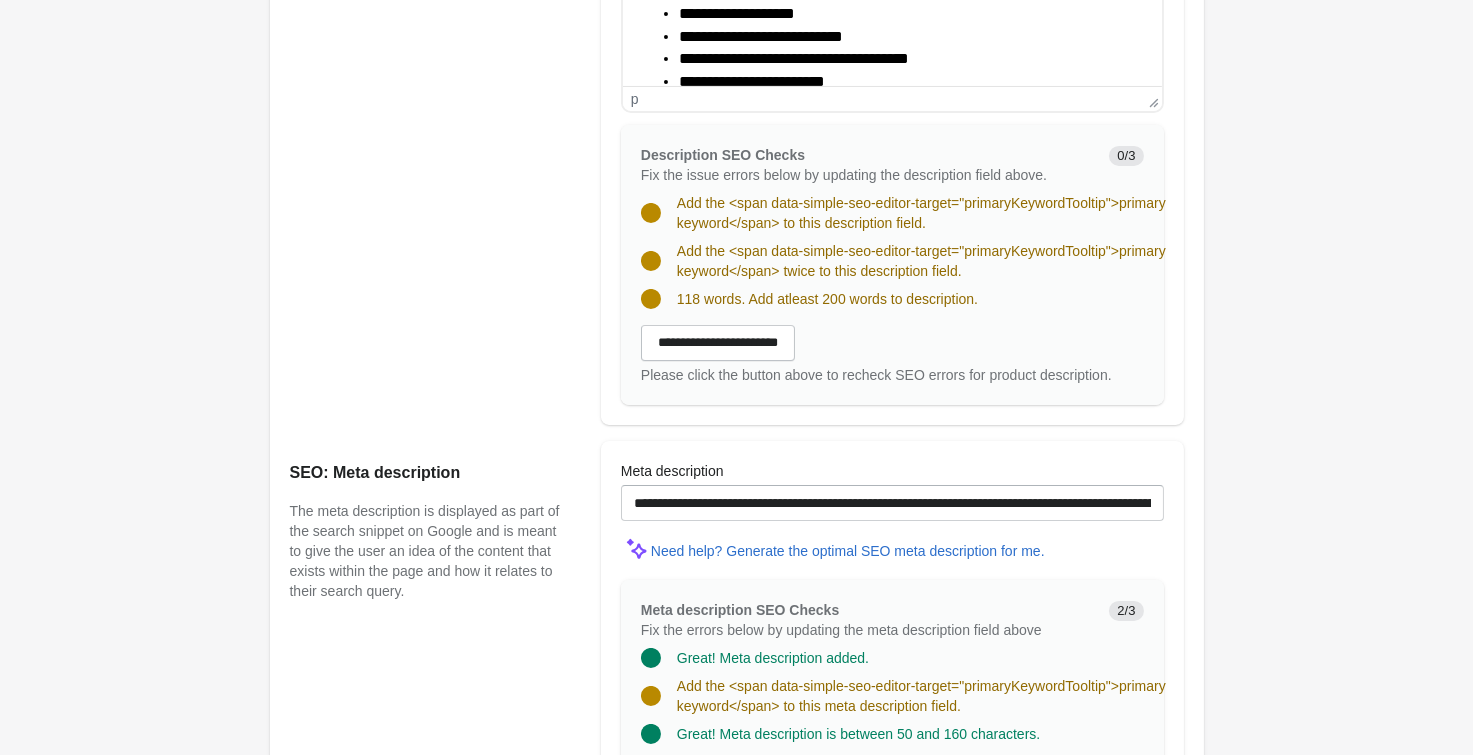 scroll, scrollTop: 1100, scrollLeft: 0, axis: vertical 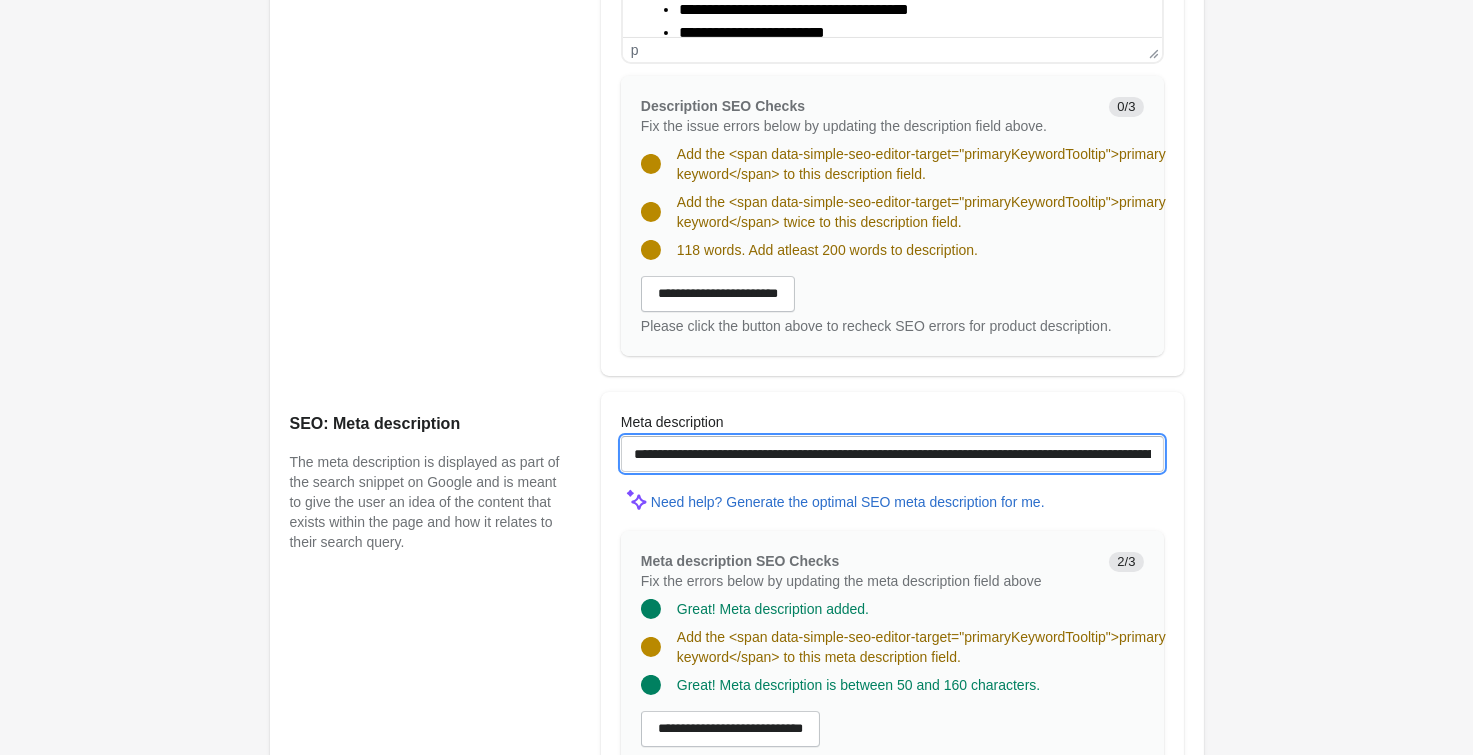 click on "**********" at bounding box center (892, 454) 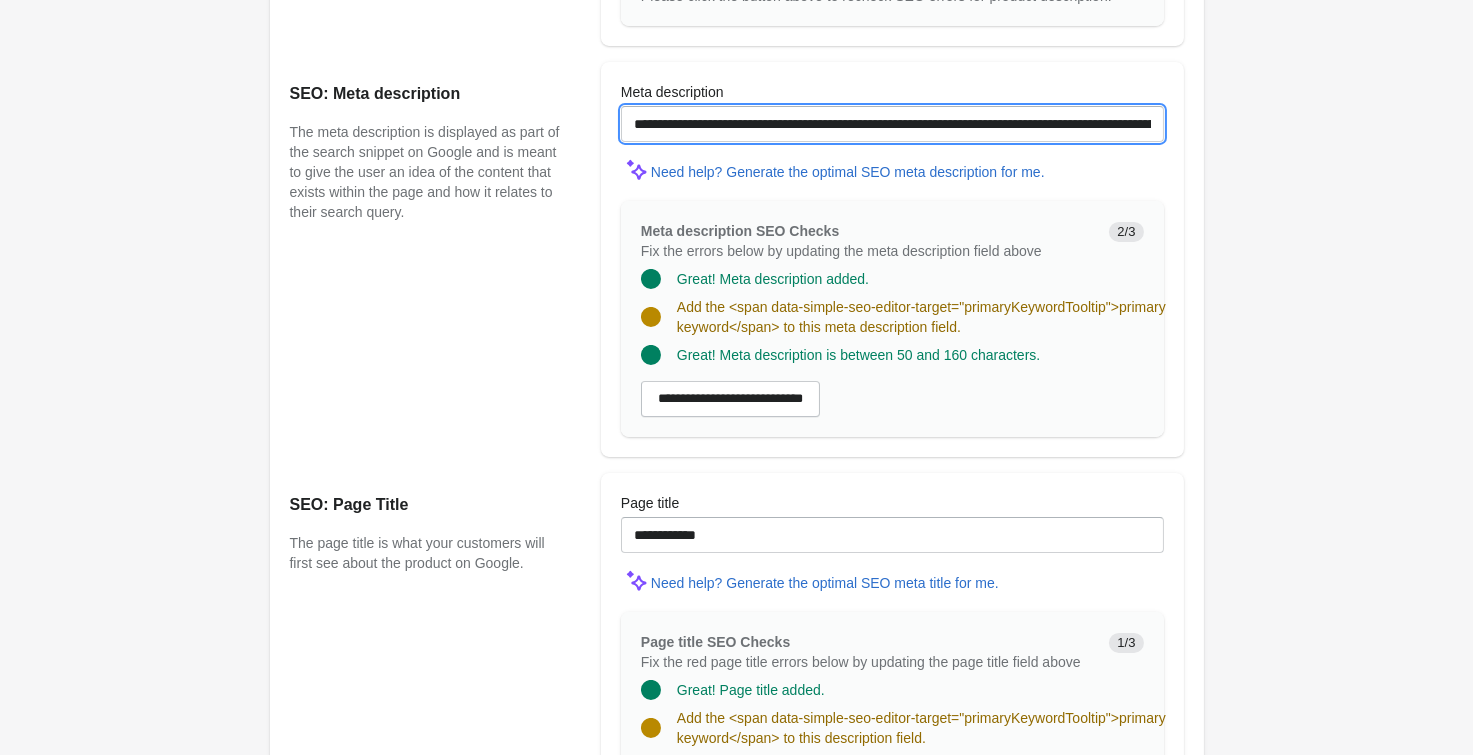 scroll, scrollTop: 1540, scrollLeft: 0, axis: vertical 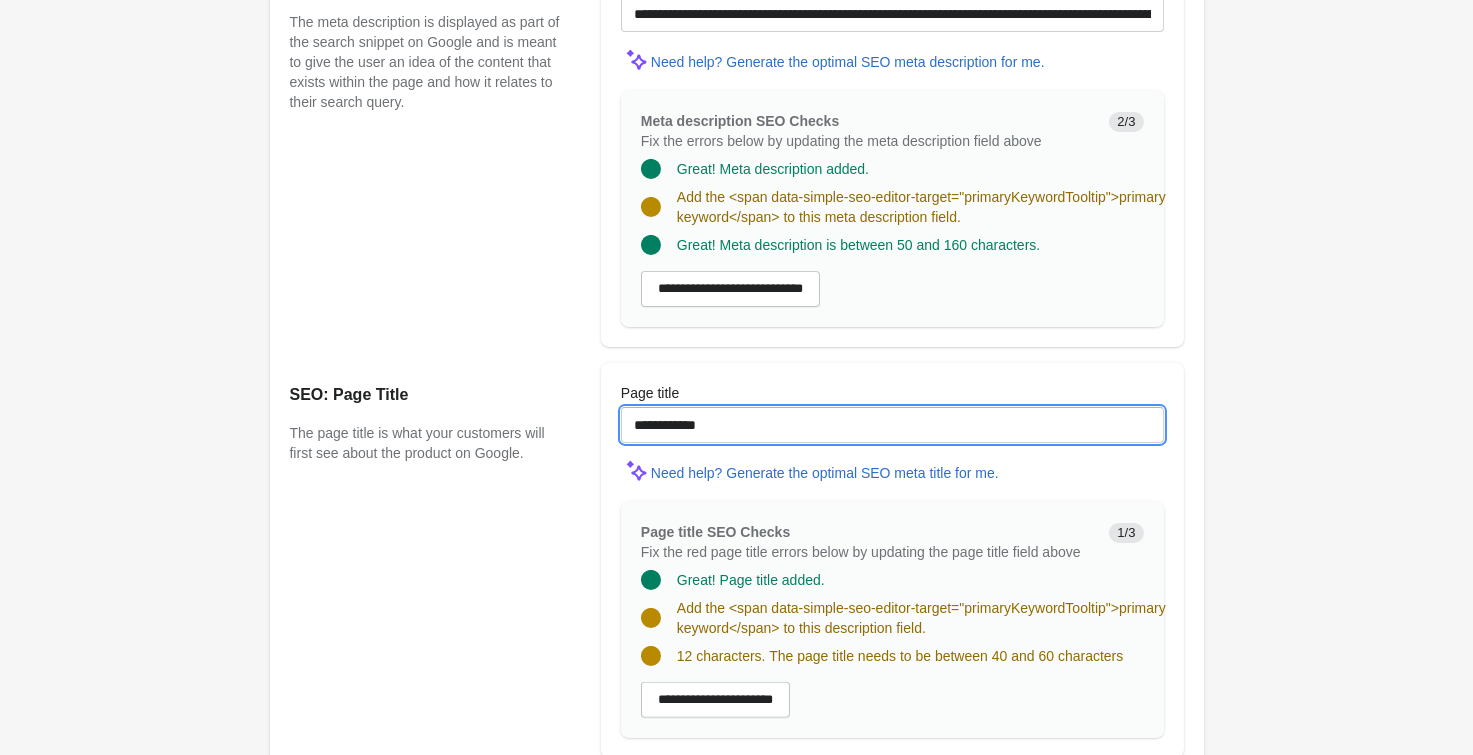 click on "**********" at bounding box center [892, 425] 